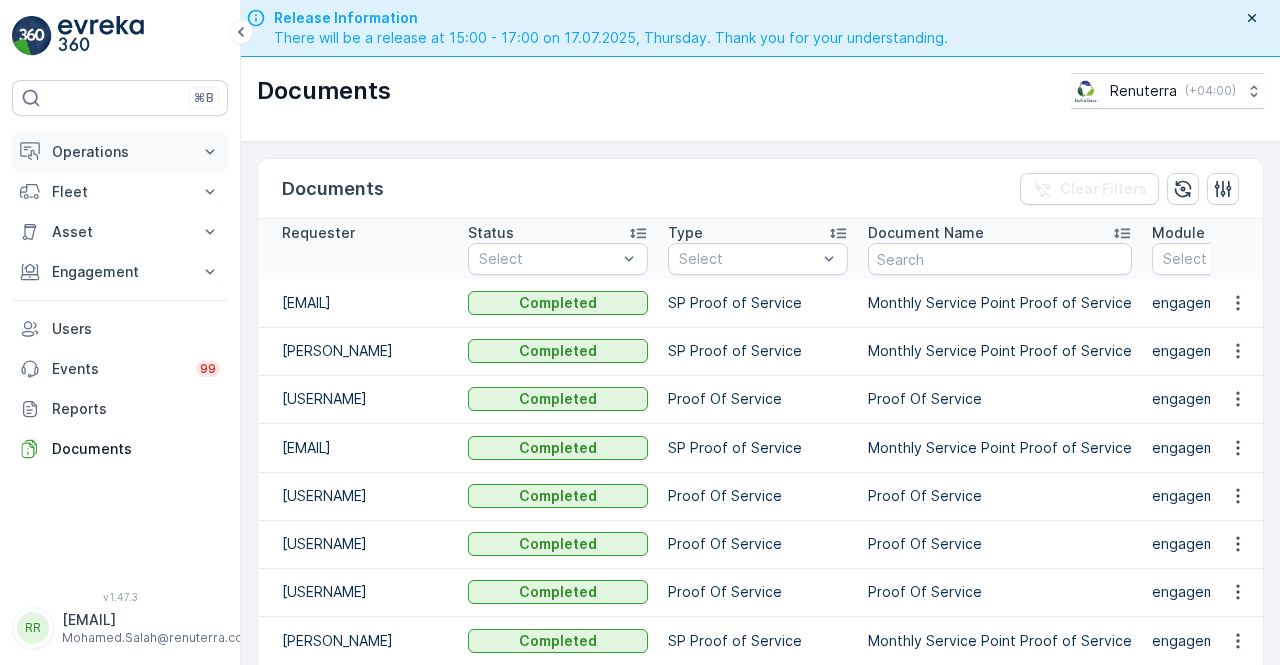 scroll, scrollTop: 0, scrollLeft: 0, axis: both 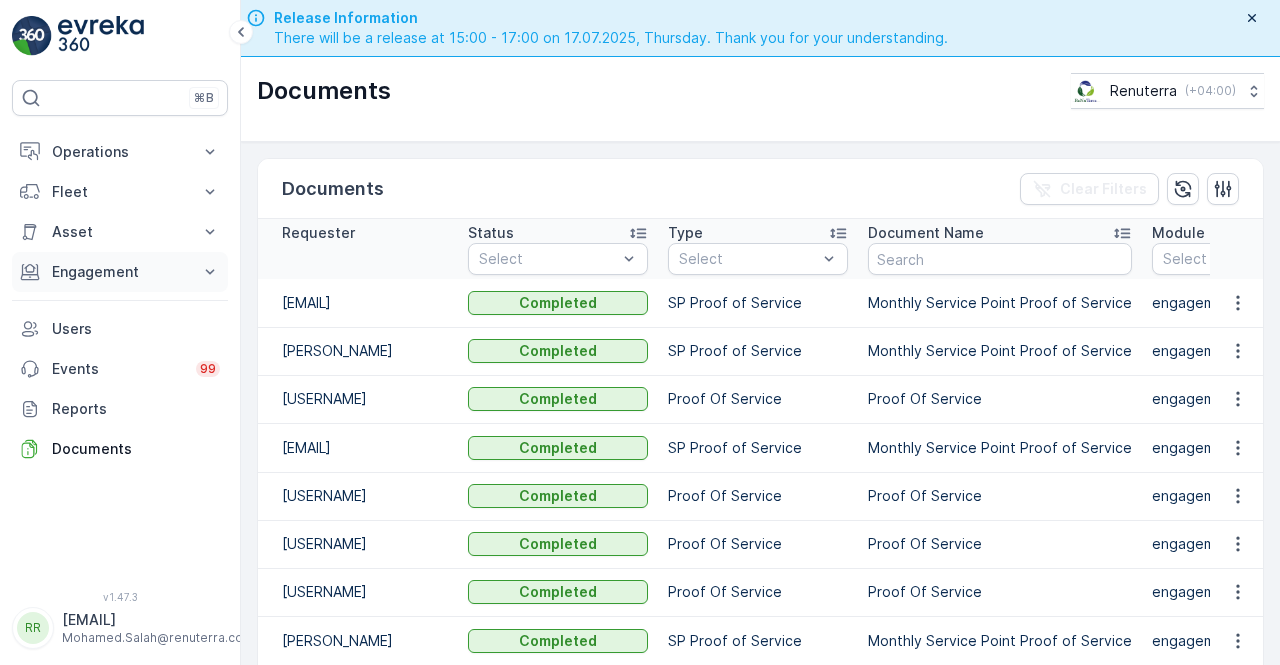 click on "Engagement" at bounding box center (120, 272) 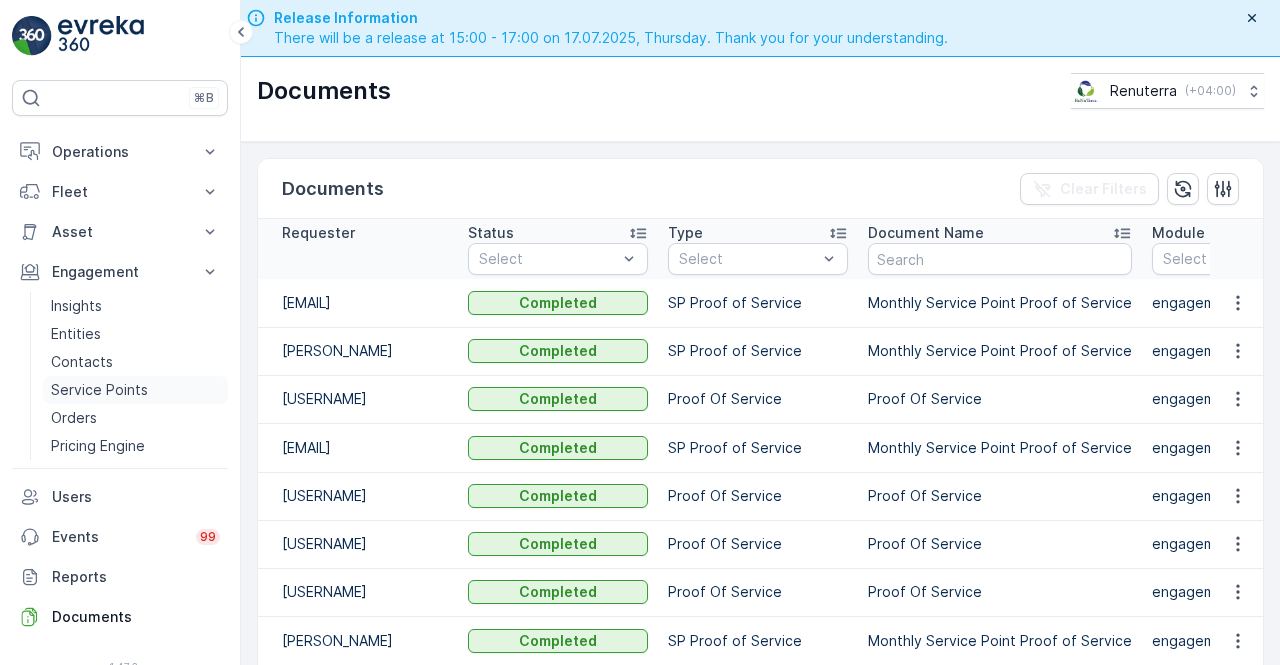click on "Service Points" at bounding box center [99, 390] 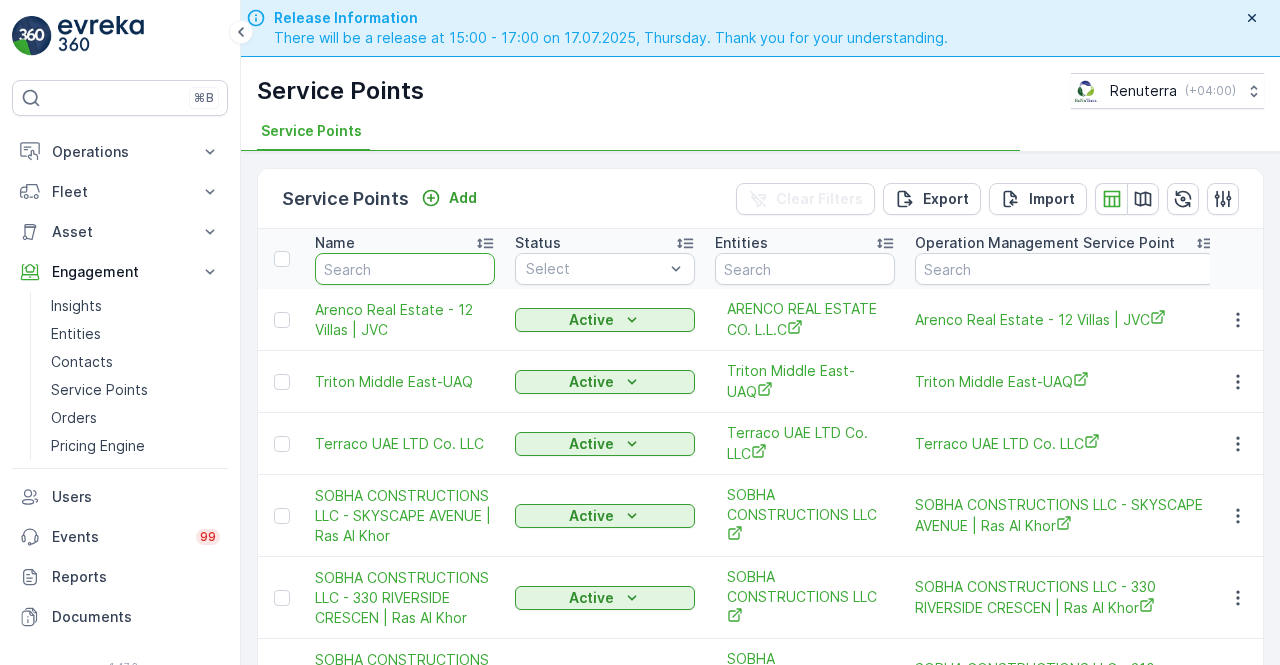click at bounding box center (405, 269) 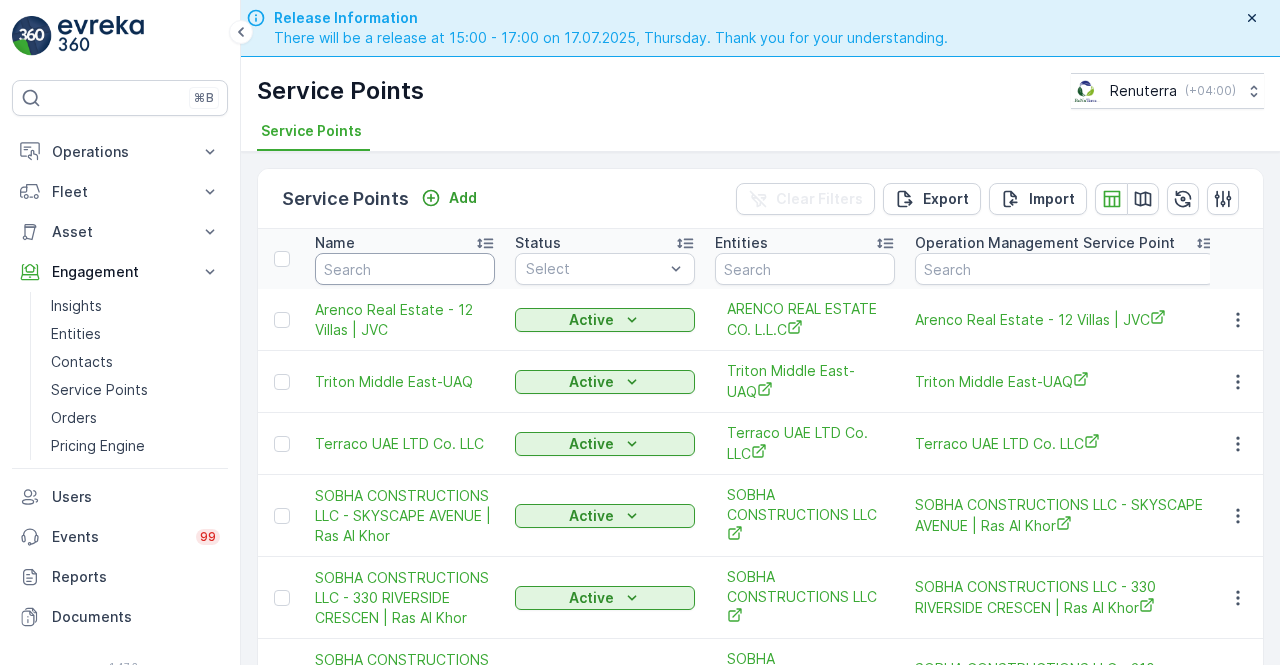 click on "Name" at bounding box center [405, 259] 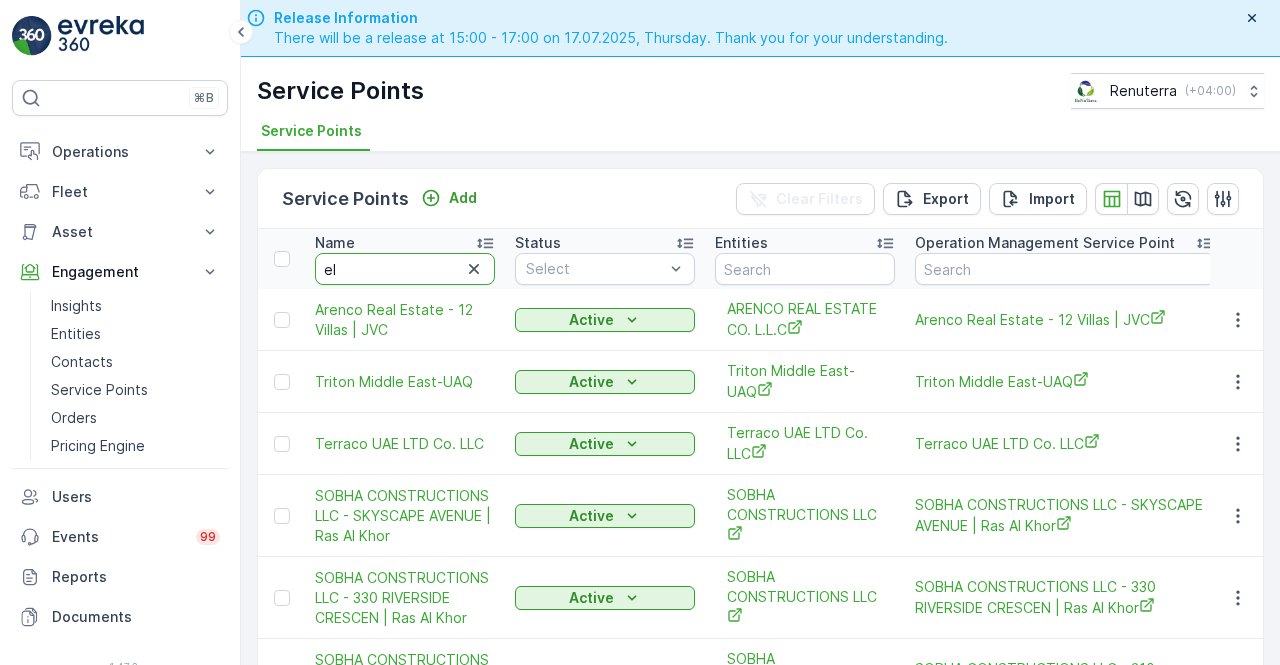 type on "eli" 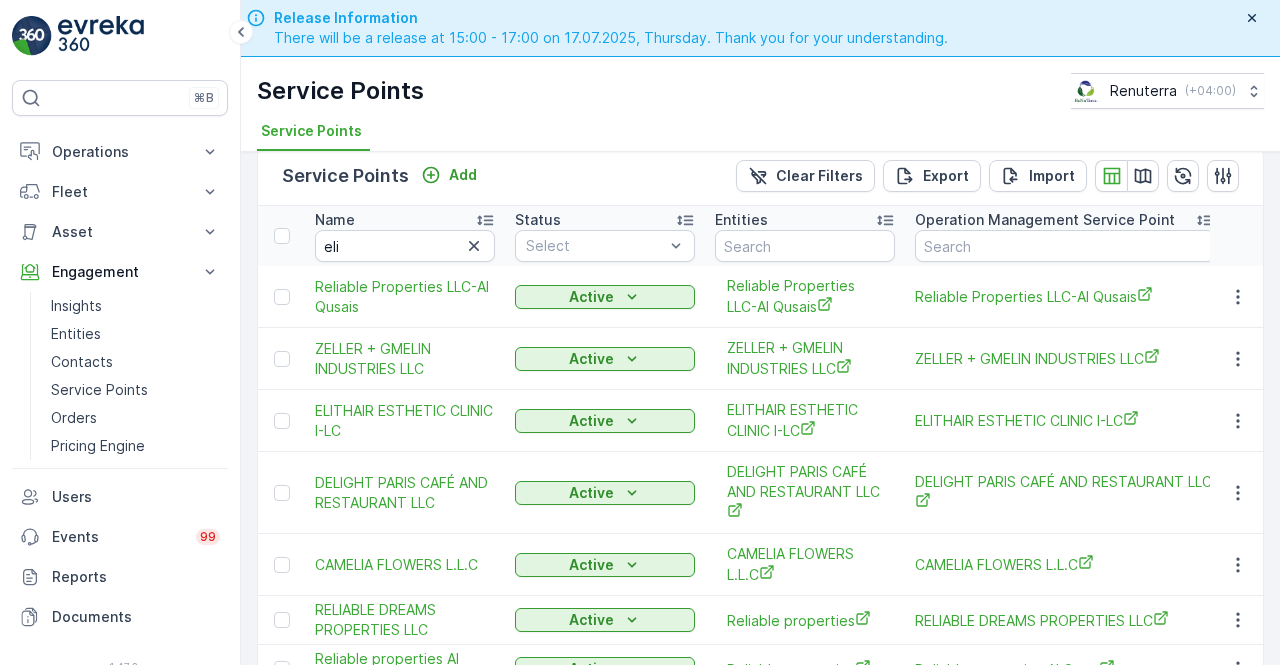 scroll, scrollTop: 123, scrollLeft: 0, axis: vertical 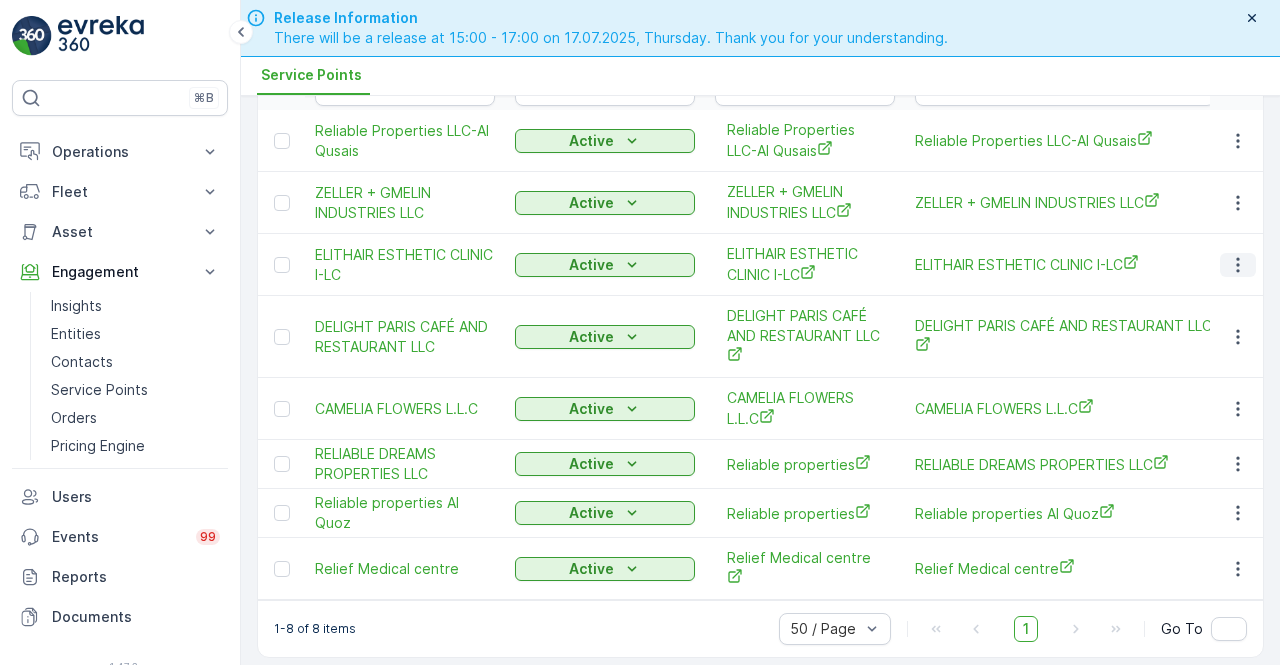 click at bounding box center [1238, 265] 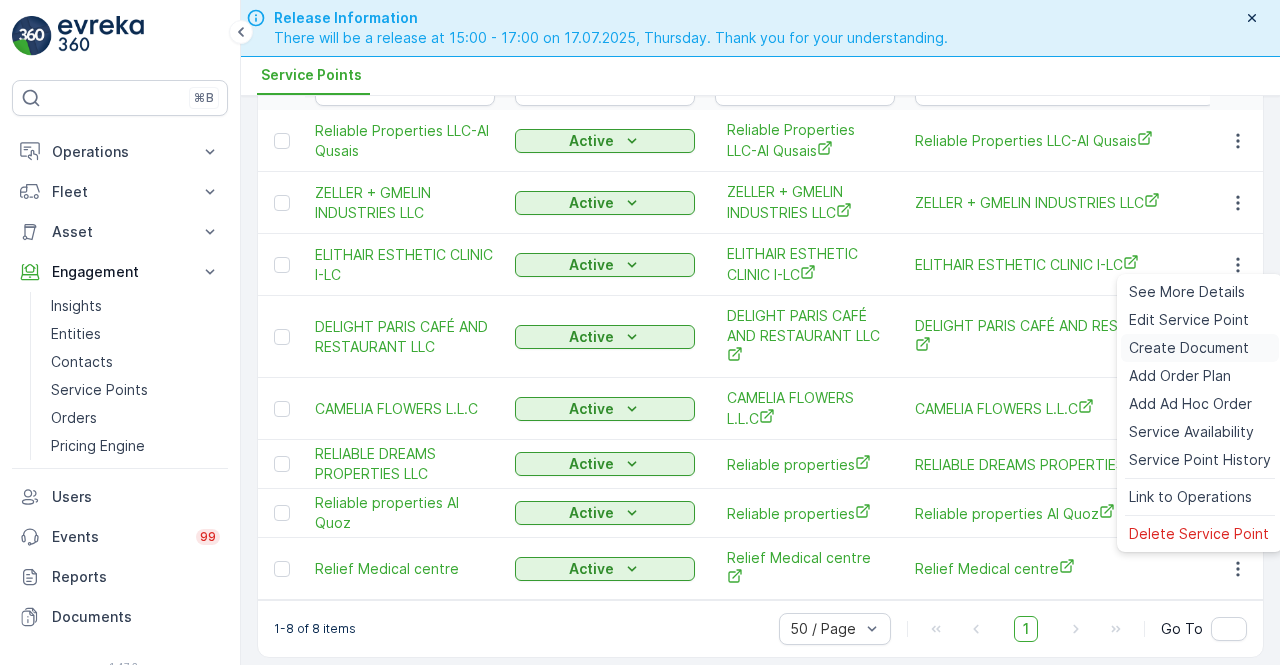 click on "Create Document" at bounding box center (1189, 348) 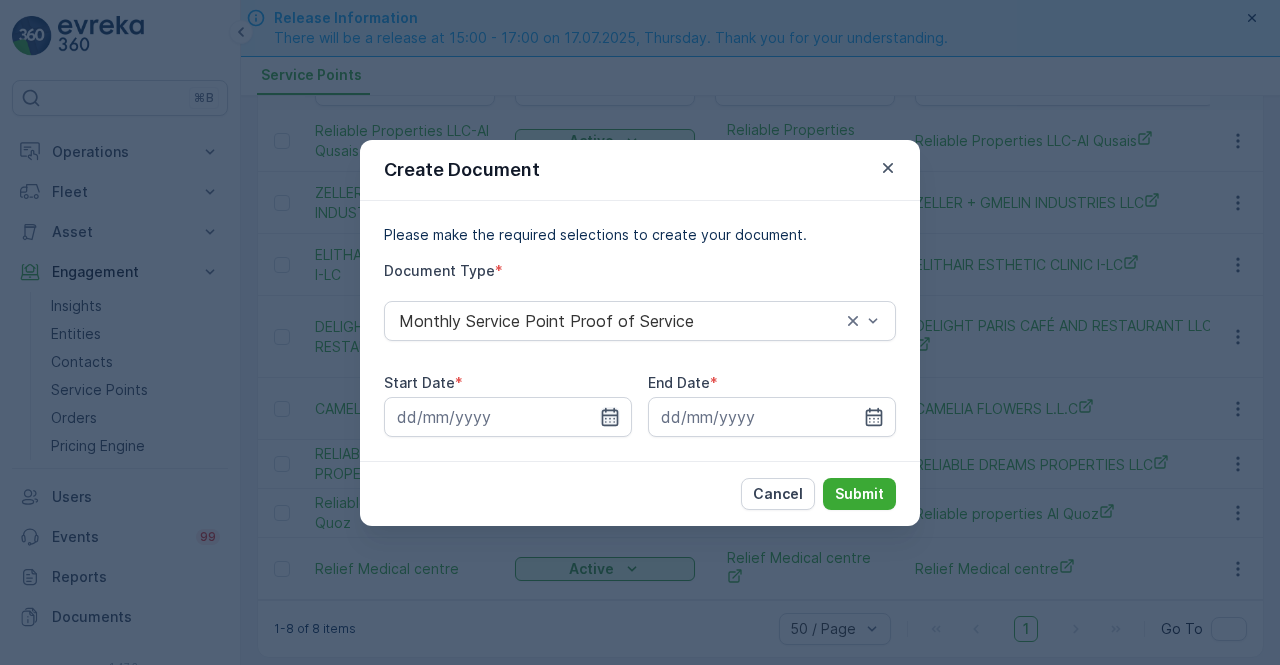 click 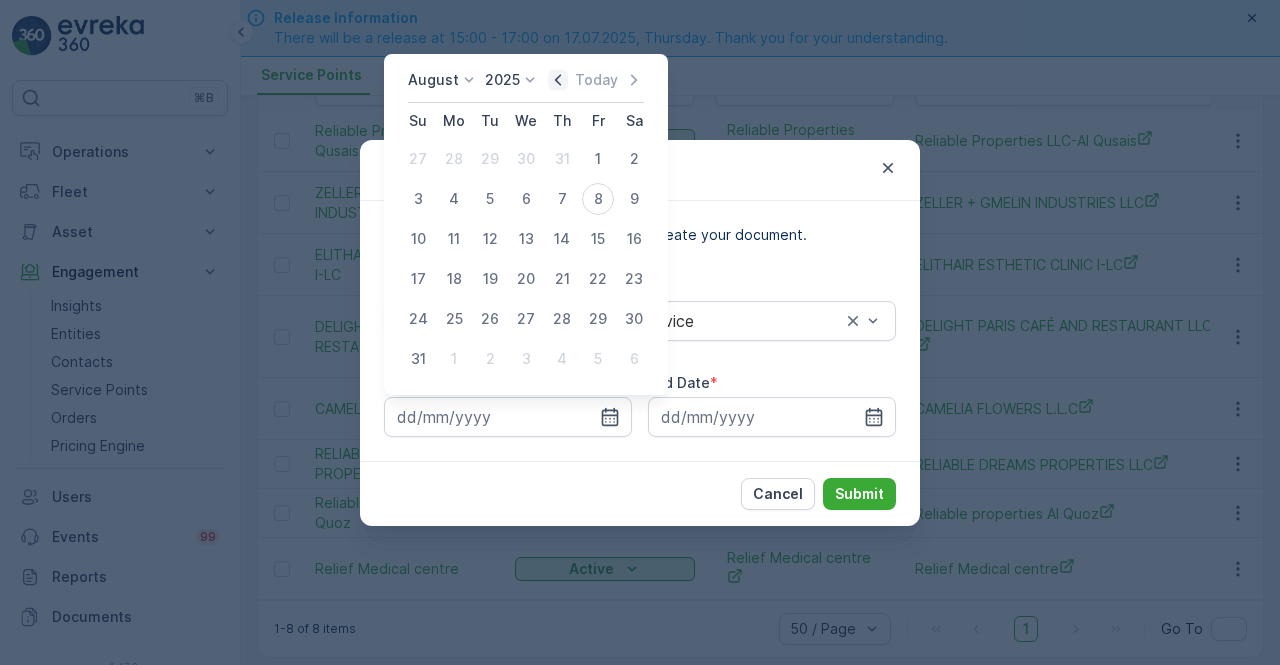 click 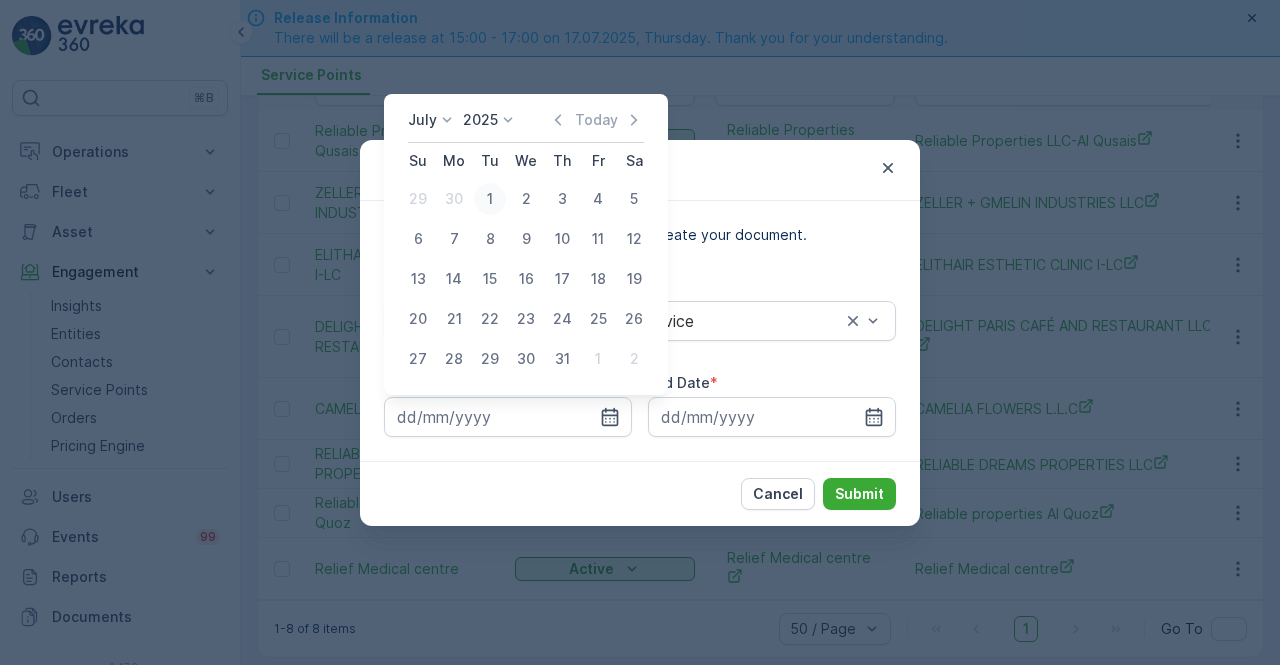 click on "1" at bounding box center [490, 199] 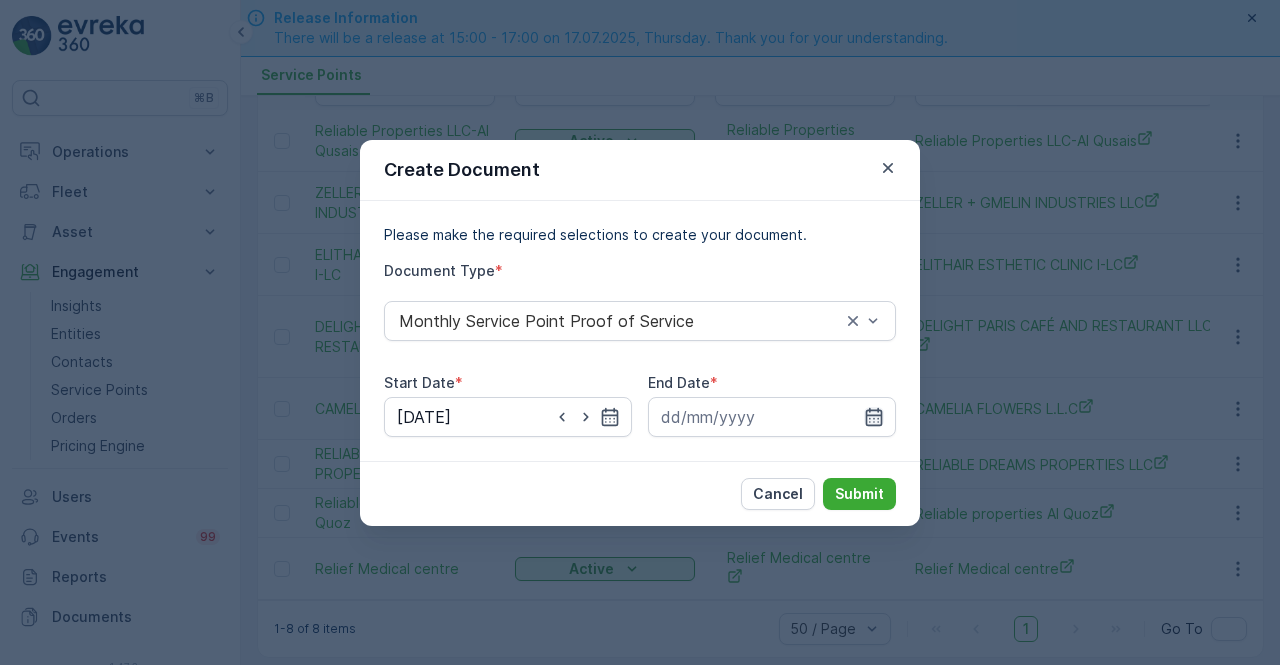 click 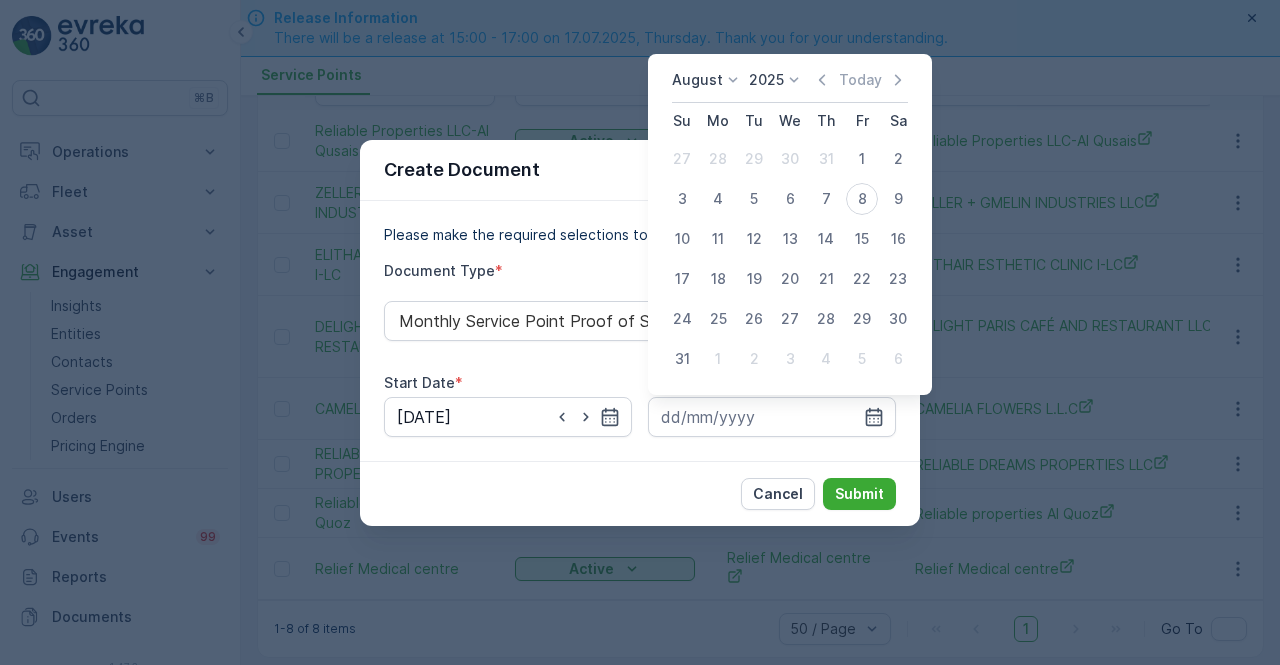 click 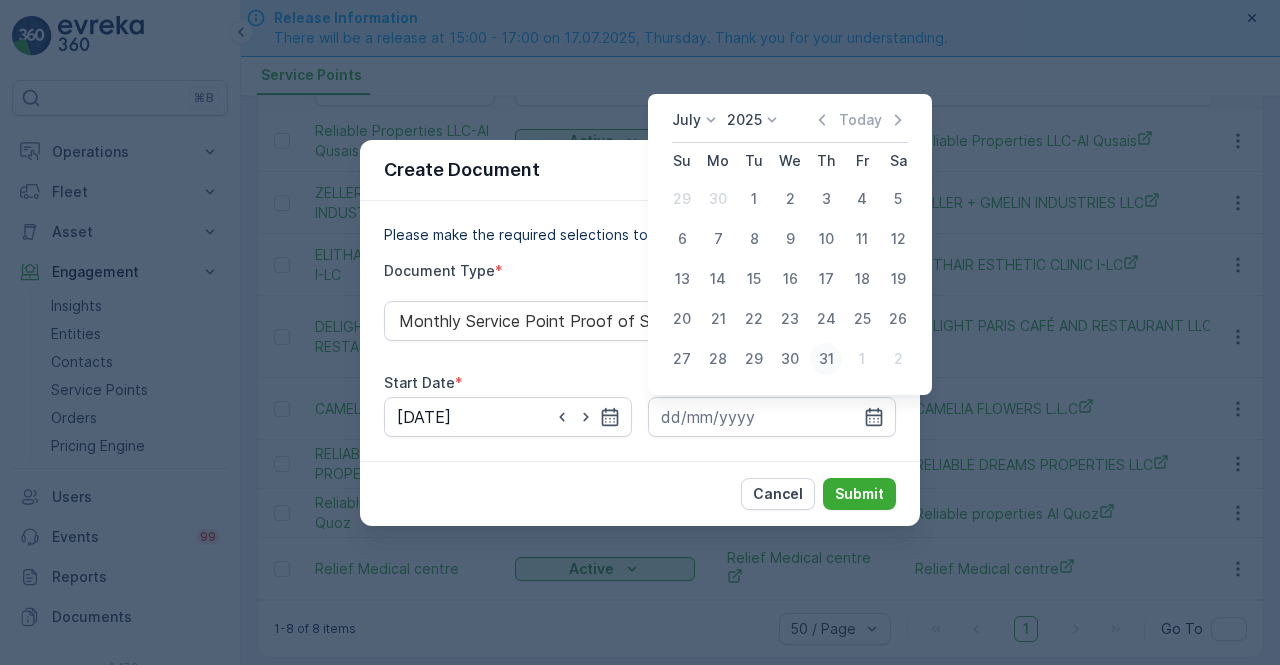 click on "31" at bounding box center (826, 359) 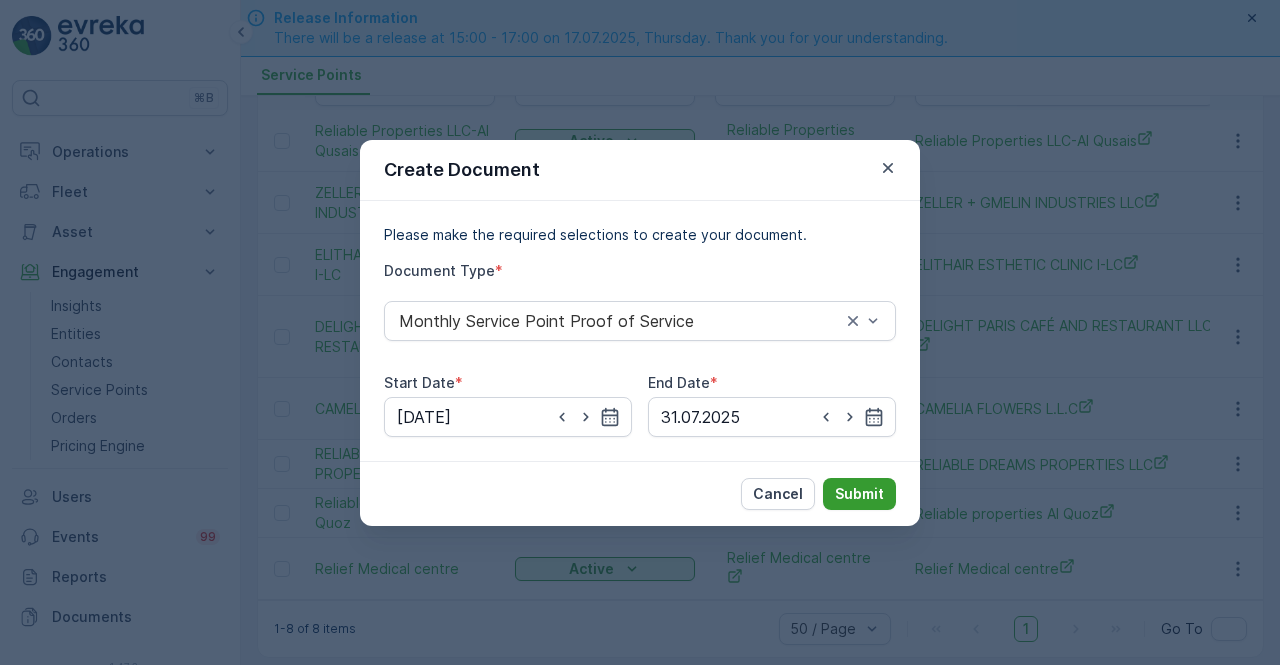 click on "Submit" at bounding box center [859, 494] 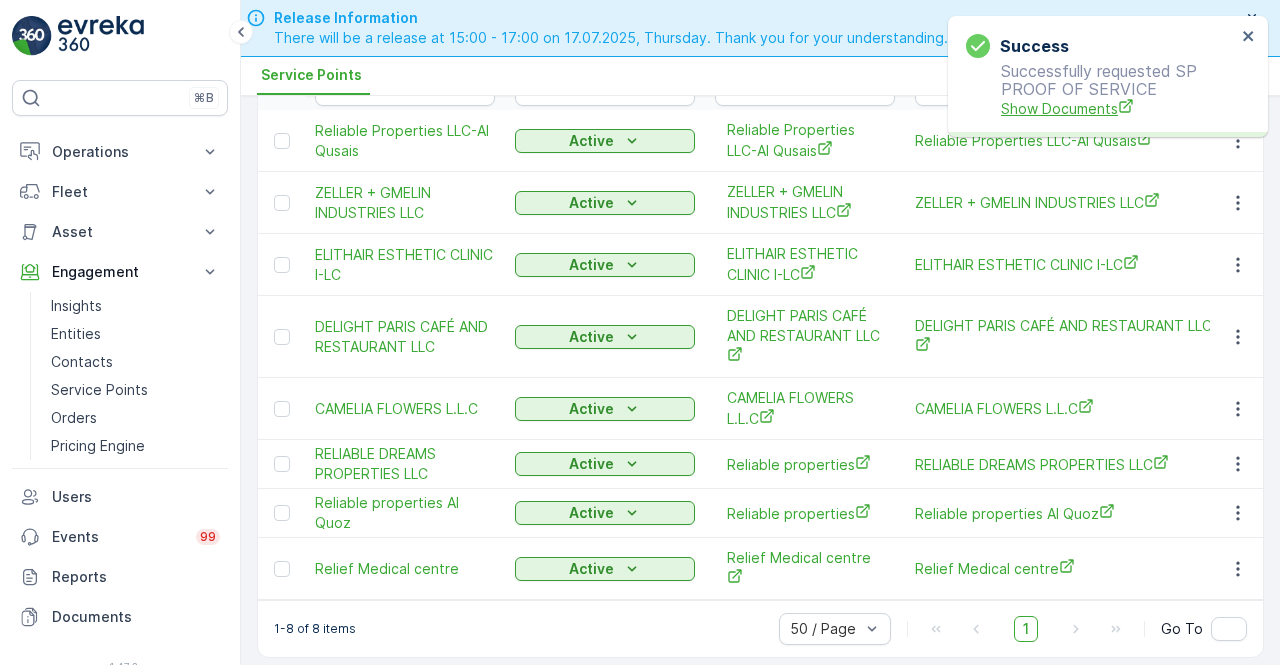 click on "Show Documents" at bounding box center (1118, 108) 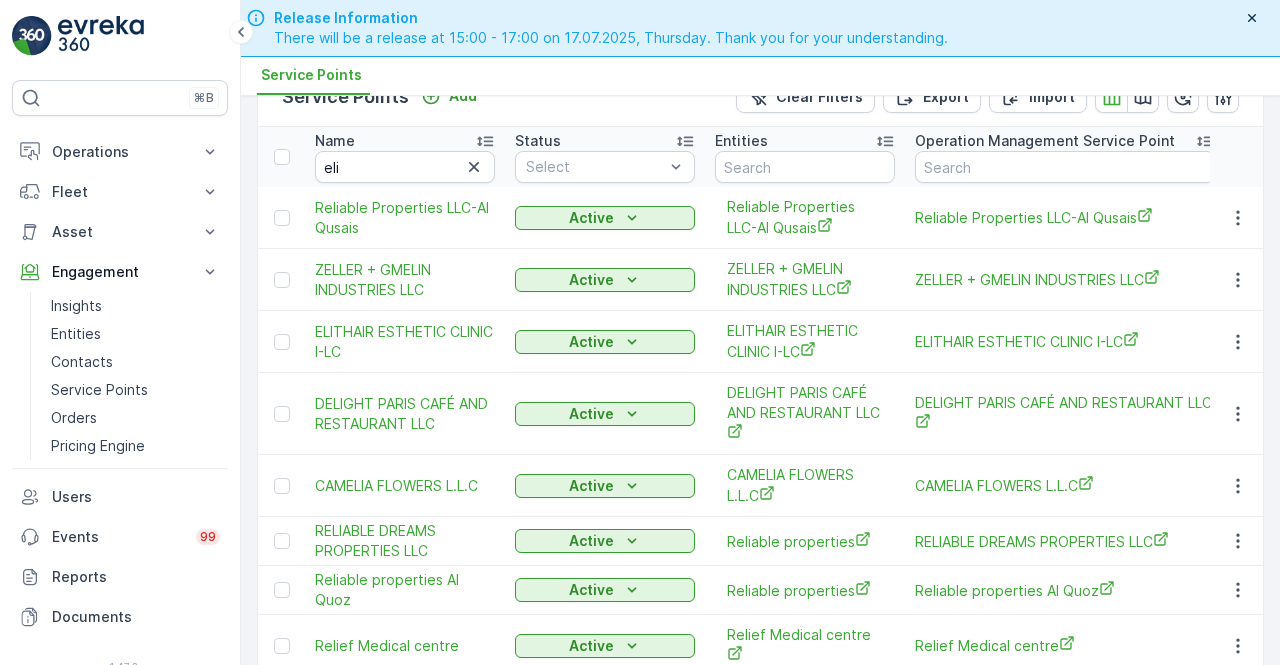 scroll, scrollTop: 0, scrollLeft: 0, axis: both 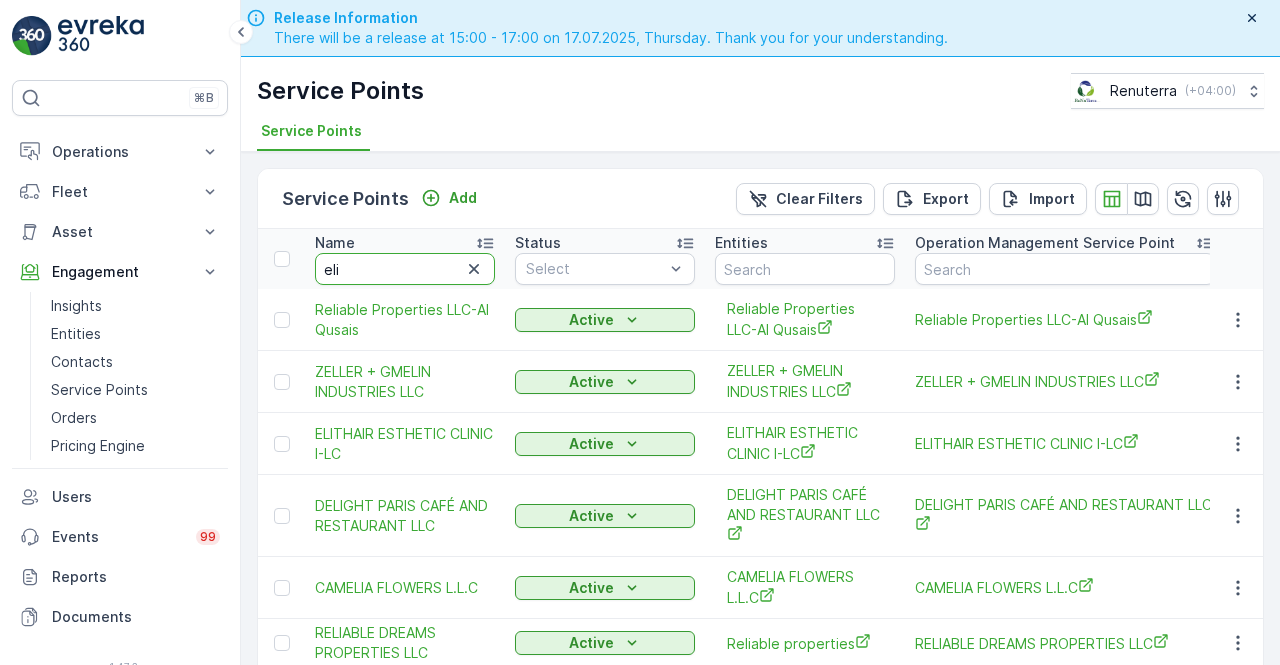 click on "eli" at bounding box center [405, 269] 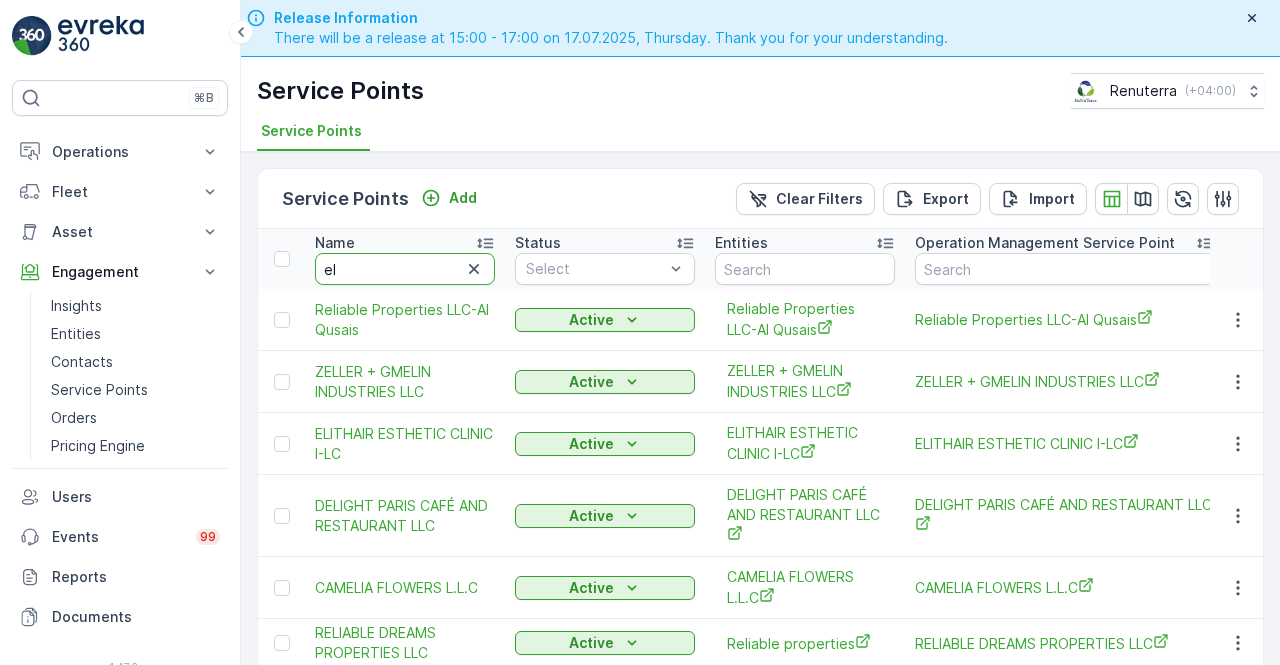 type on "e" 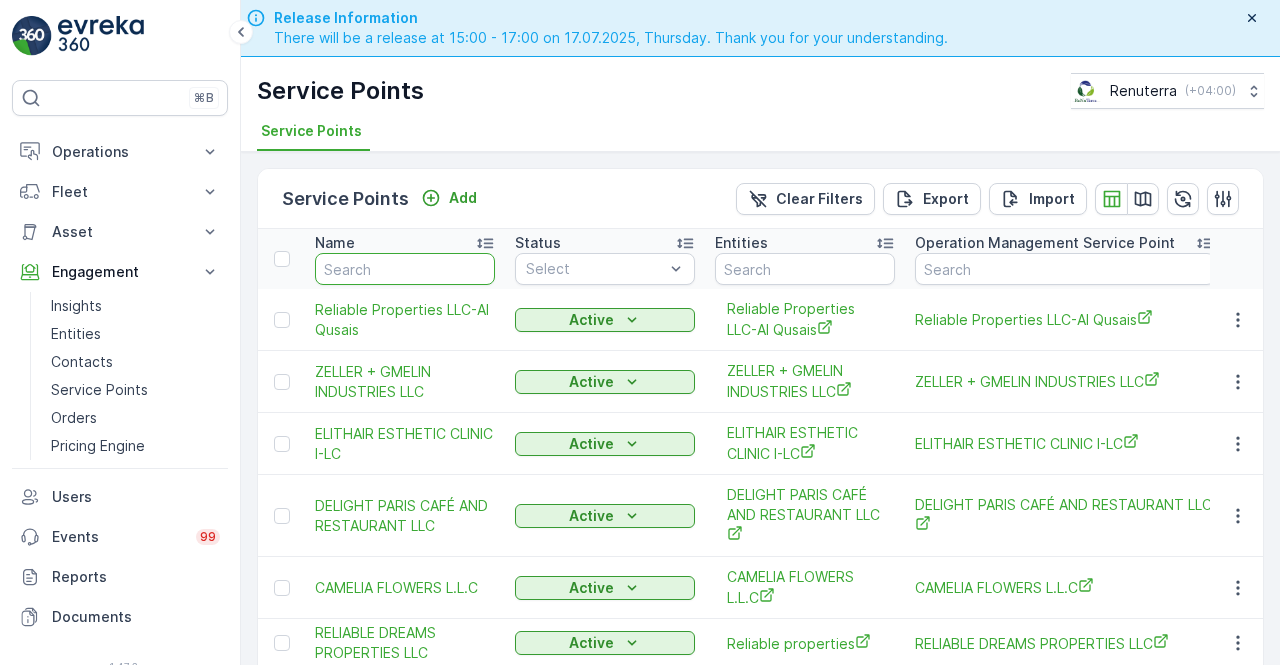 type on "a" 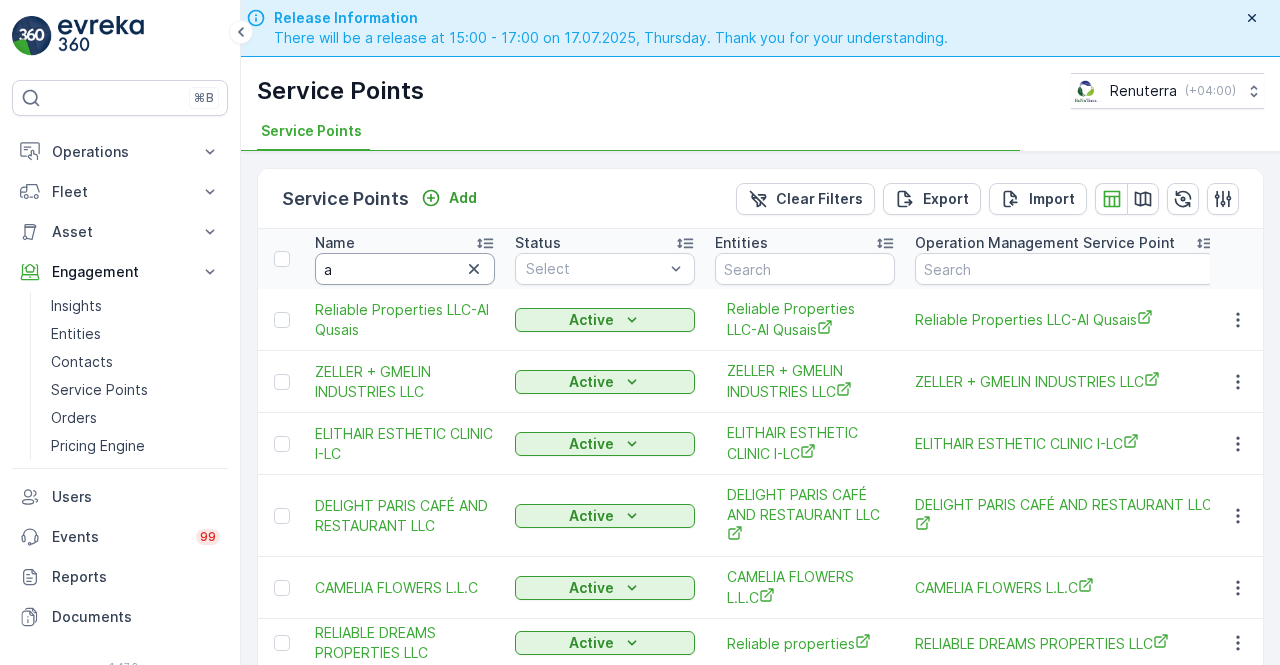 click on "a" at bounding box center (405, 269) 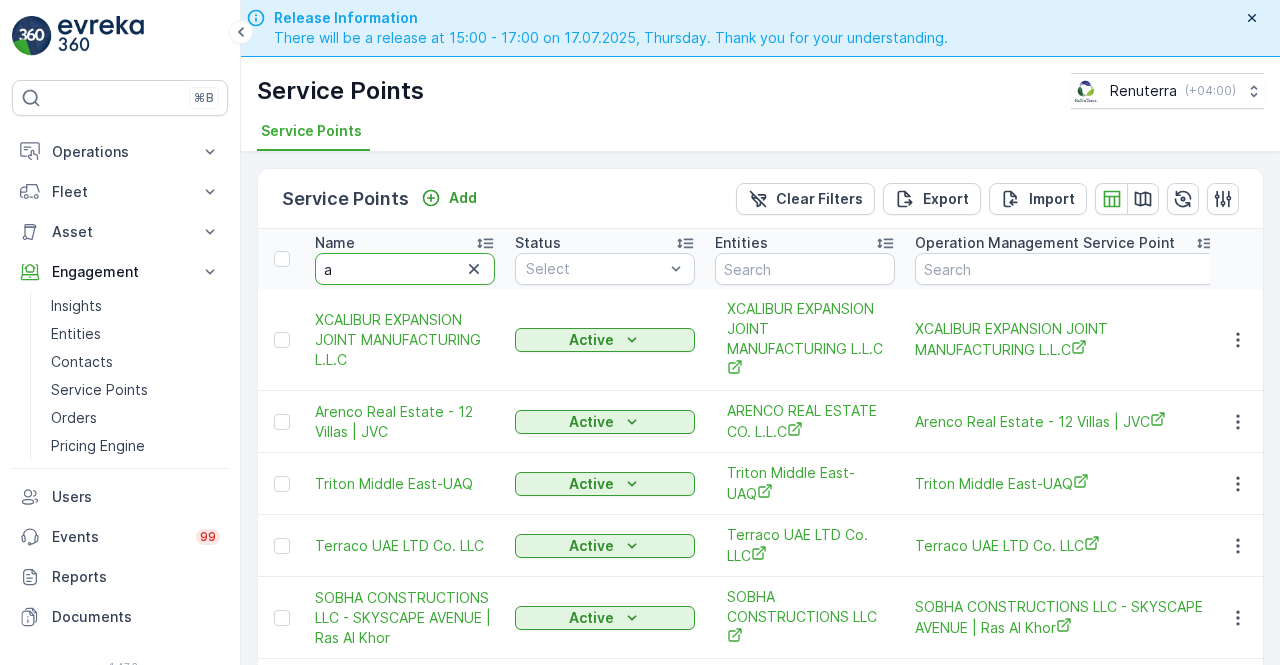 click on "a" at bounding box center (405, 269) 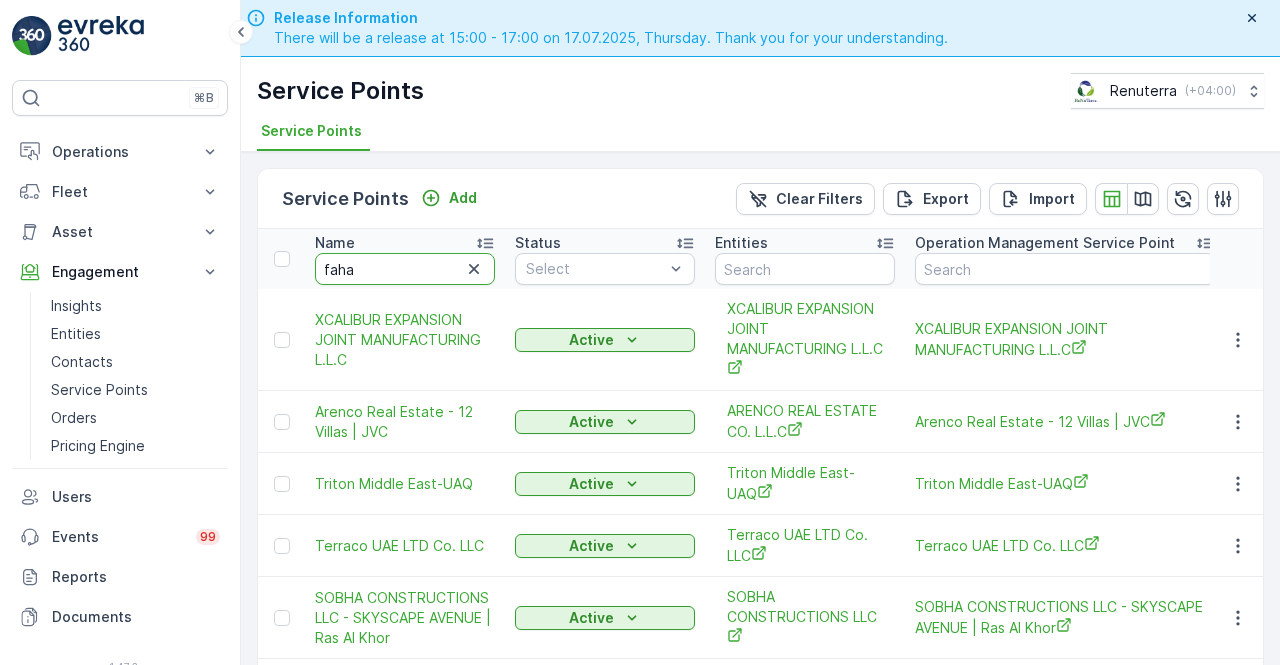 type on "fahad" 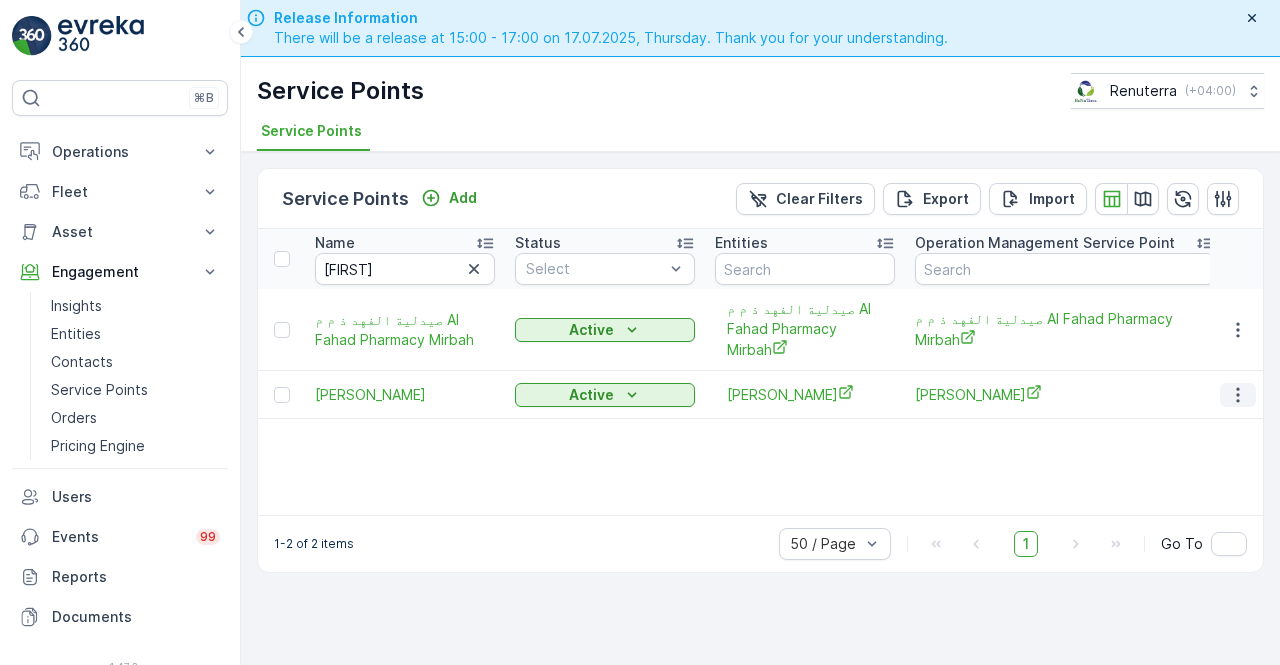 click 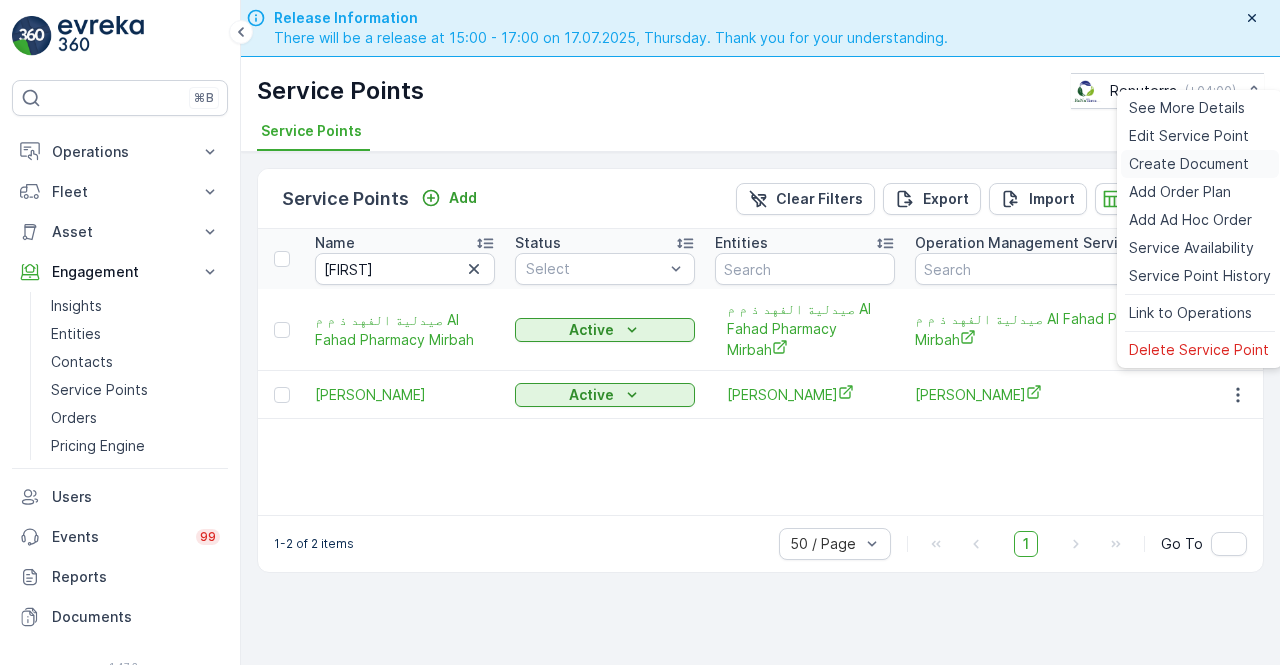 click on "Create Document" at bounding box center [1189, 164] 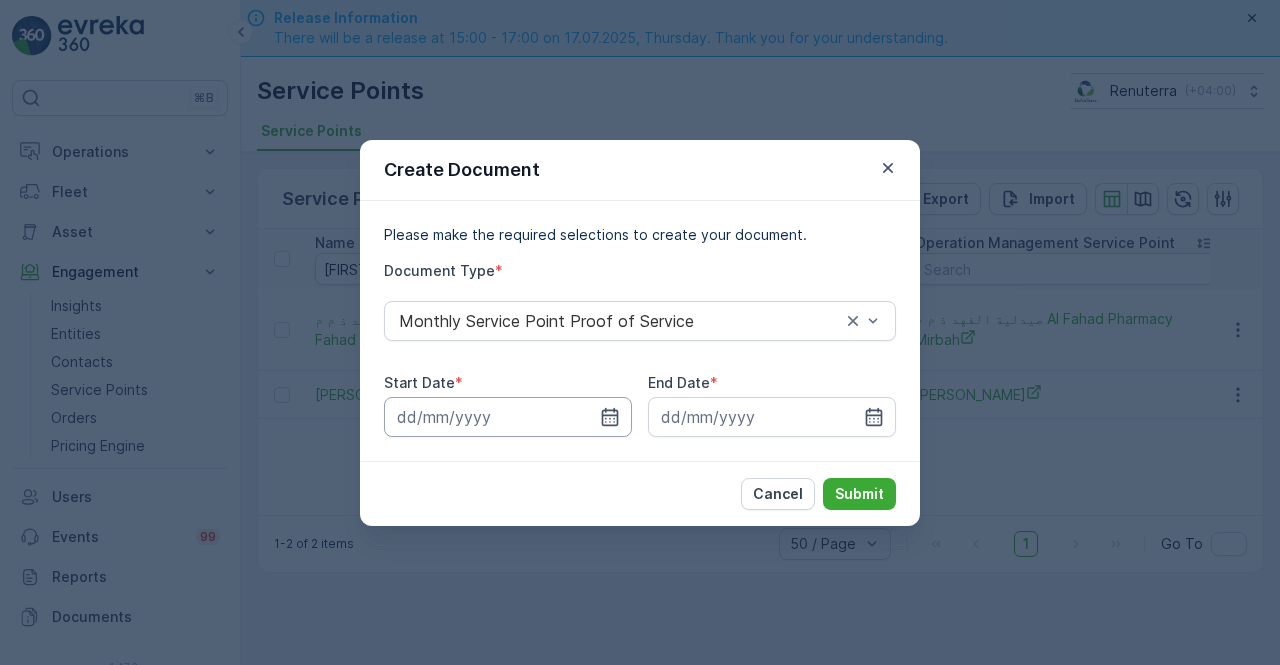 drag, startPoint x: 614, startPoint y: 413, endPoint x: 588, endPoint y: 399, distance: 29.529646 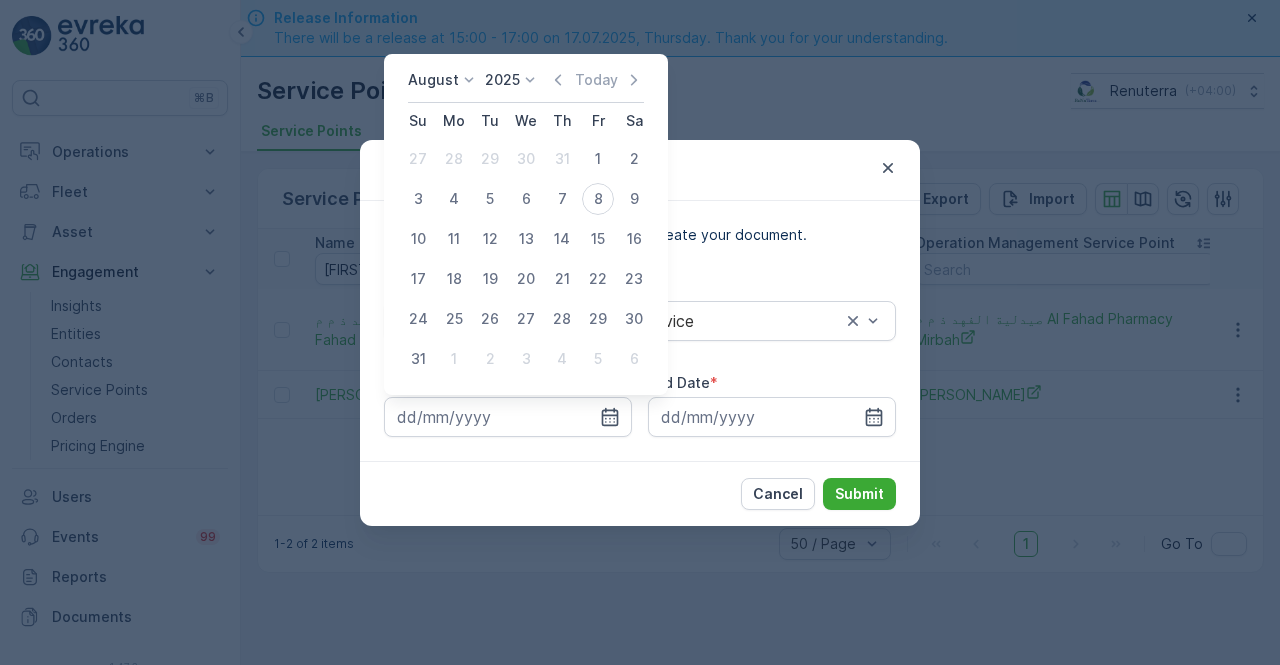 click 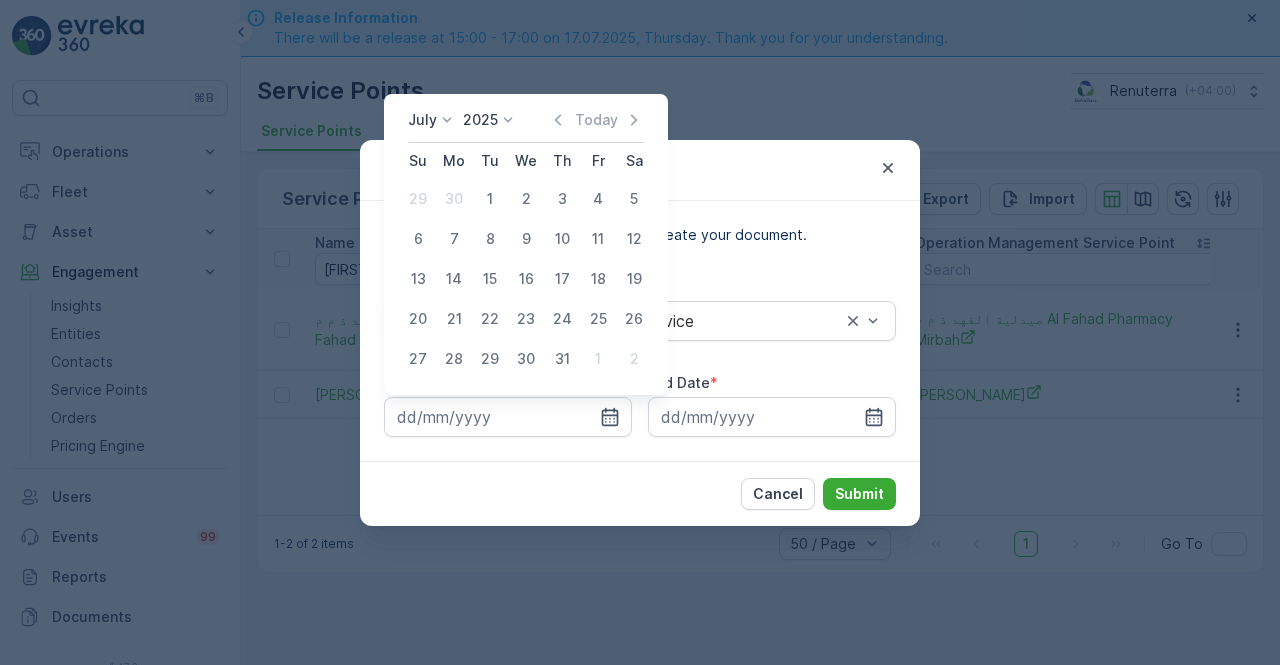 drag, startPoint x: 492, startPoint y: 197, endPoint x: 489, endPoint y: 211, distance: 14.3178215 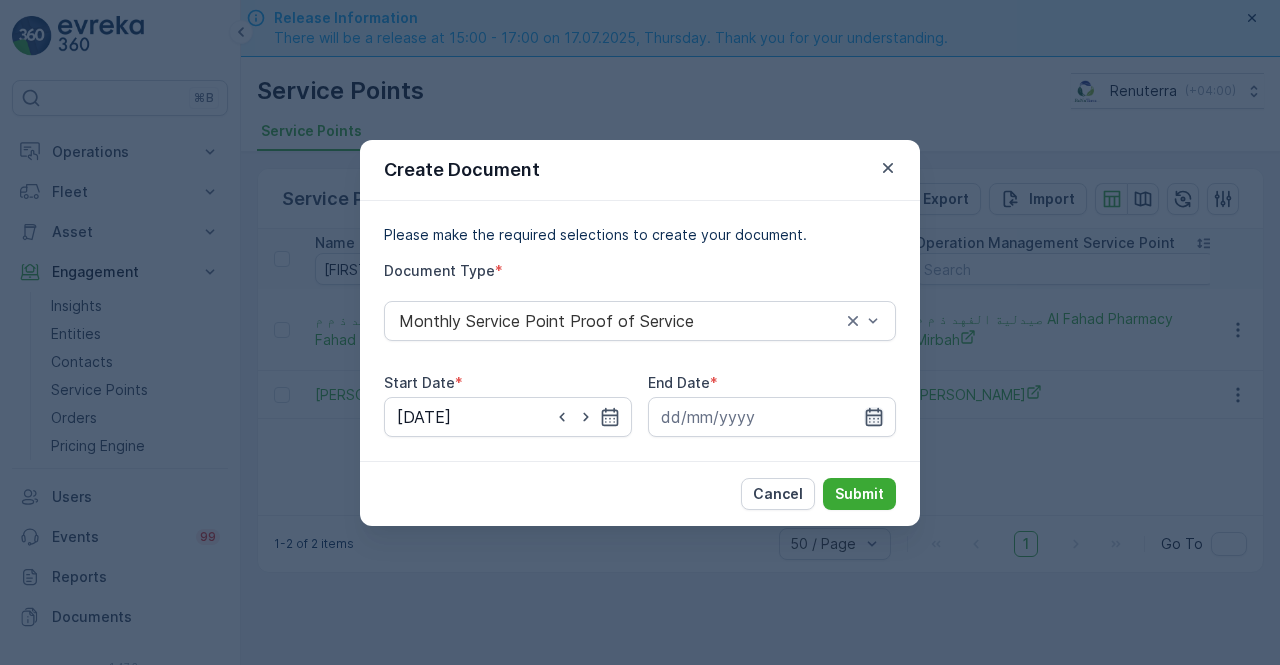 drag, startPoint x: 873, startPoint y: 423, endPoint x: 870, endPoint y: 413, distance: 10.440307 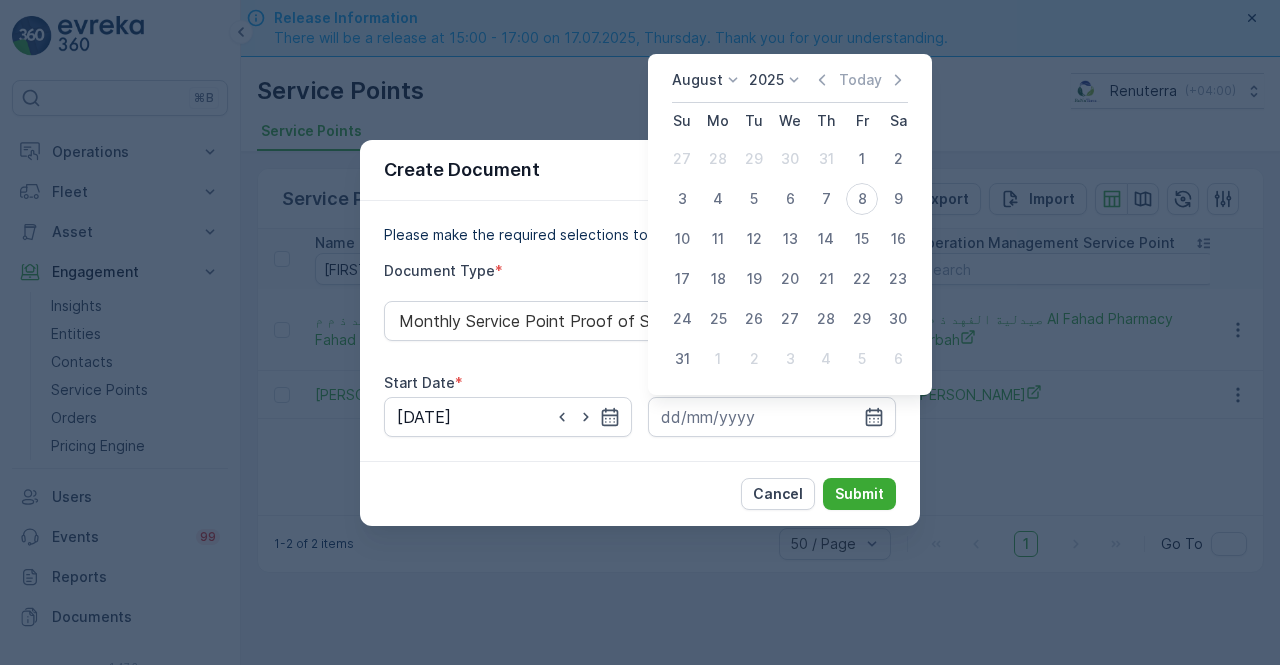 drag, startPoint x: 826, startPoint y: 78, endPoint x: 820, endPoint y: 92, distance: 15.231546 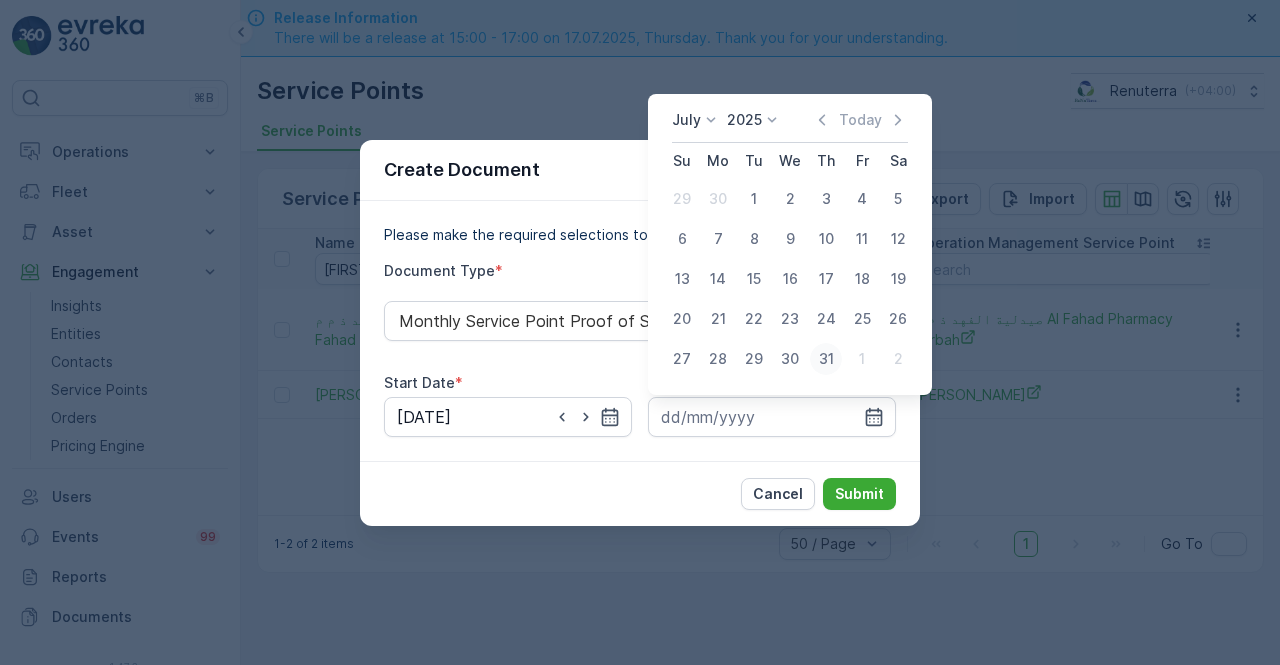 click on "31" at bounding box center [826, 359] 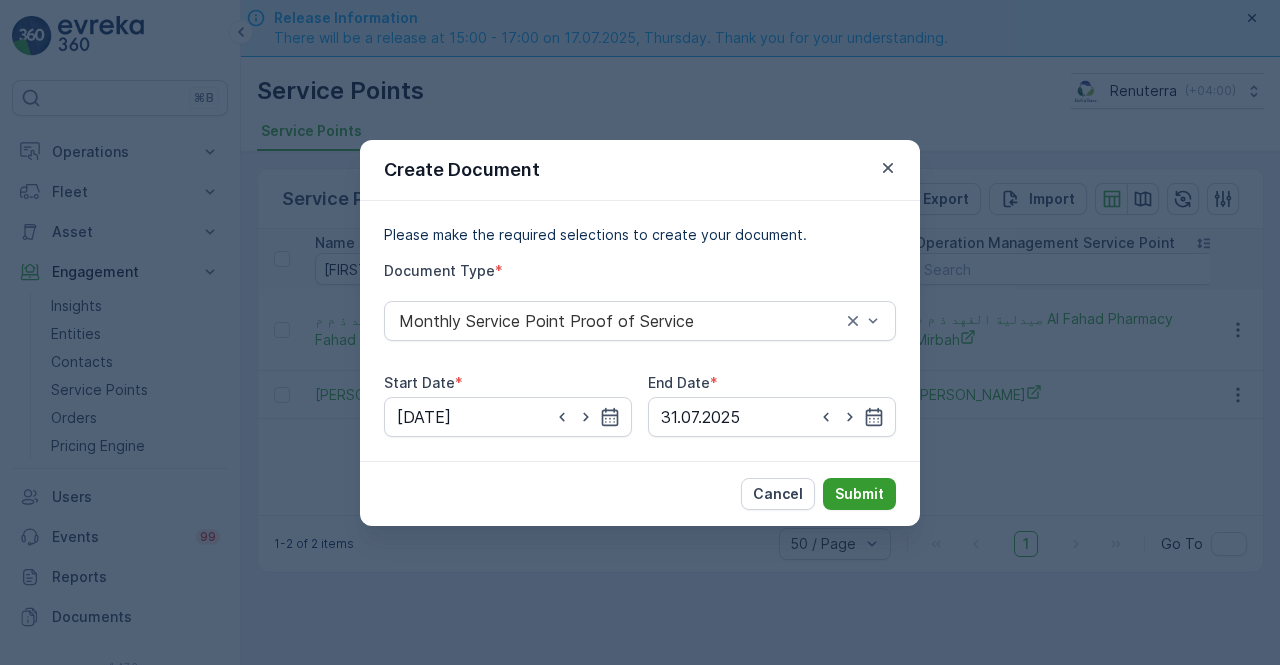 click on "Submit" at bounding box center [859, 494] 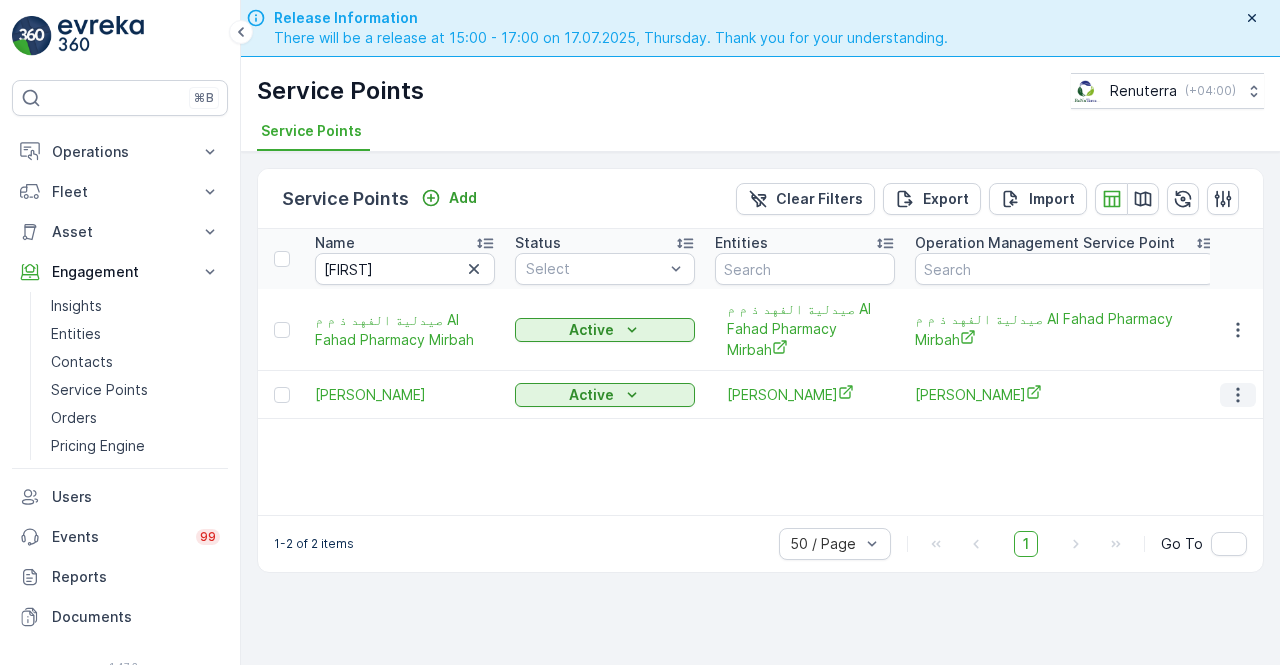 click 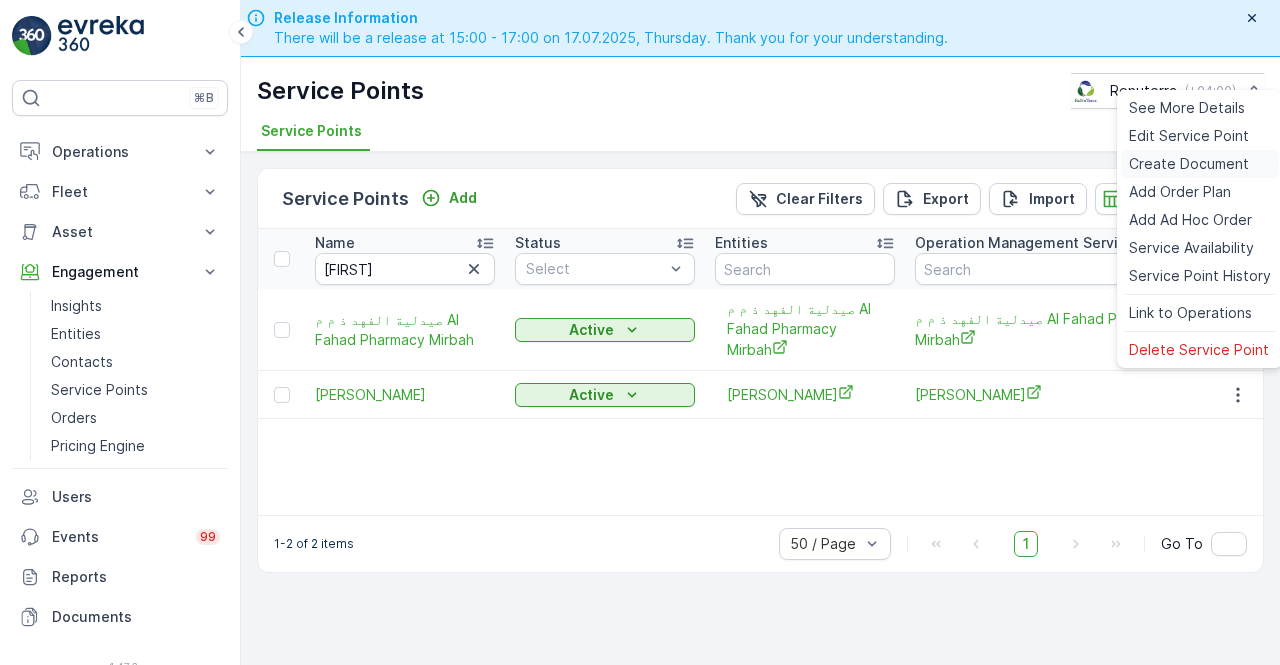 click on "Create Document" at bounding box center (1189, 164) 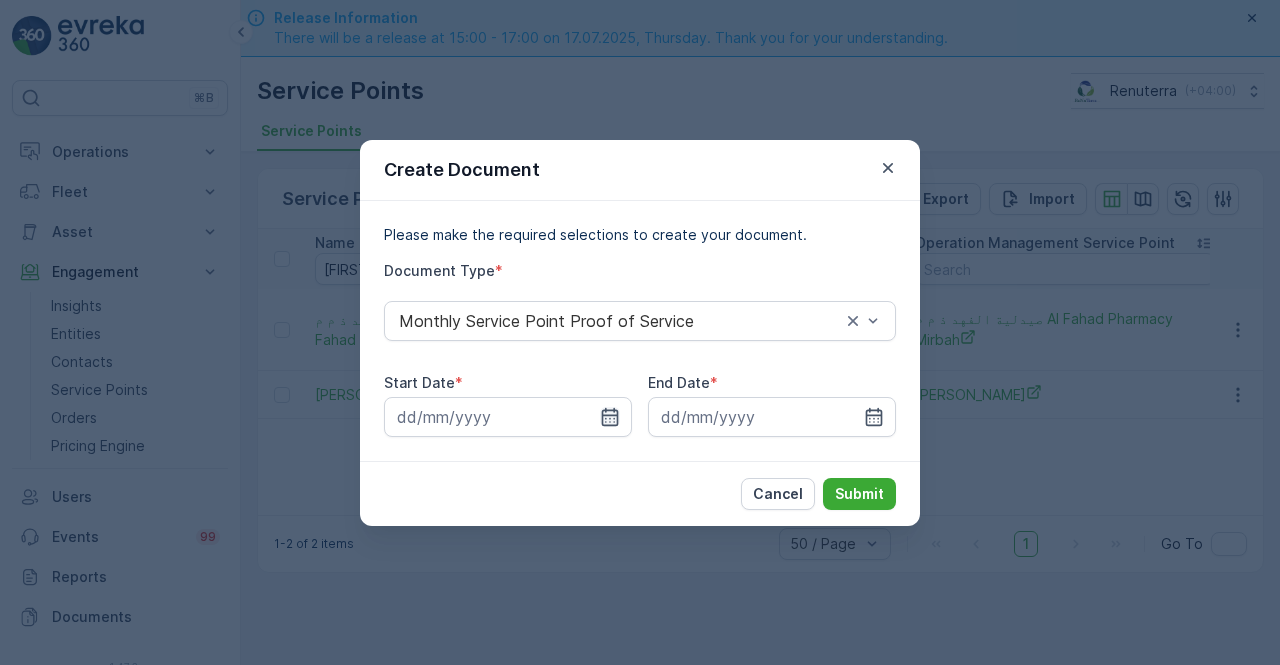 click 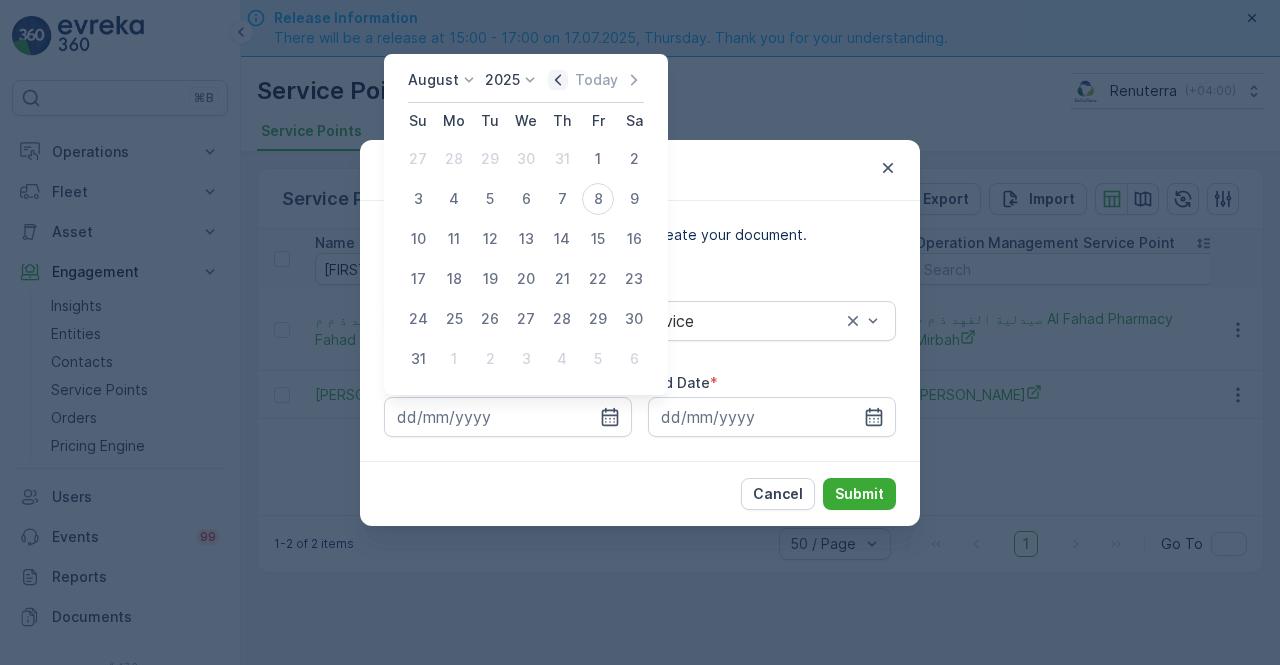 click 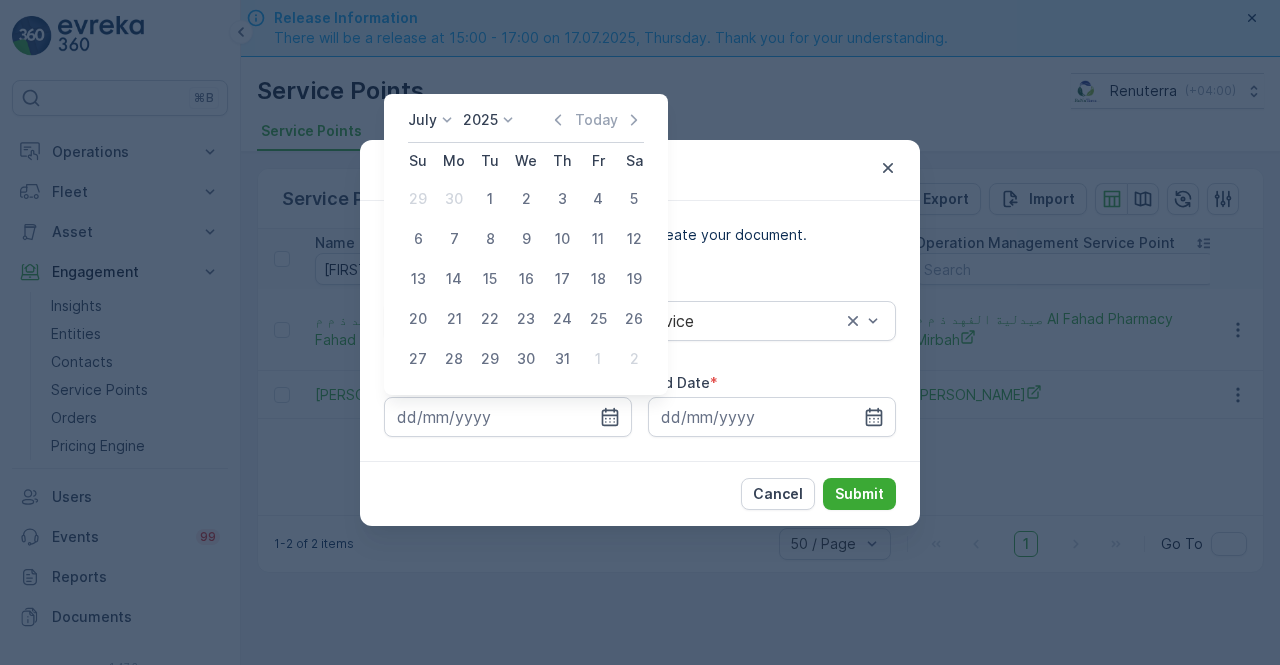 click on "1" at bounding box center [490, 199] 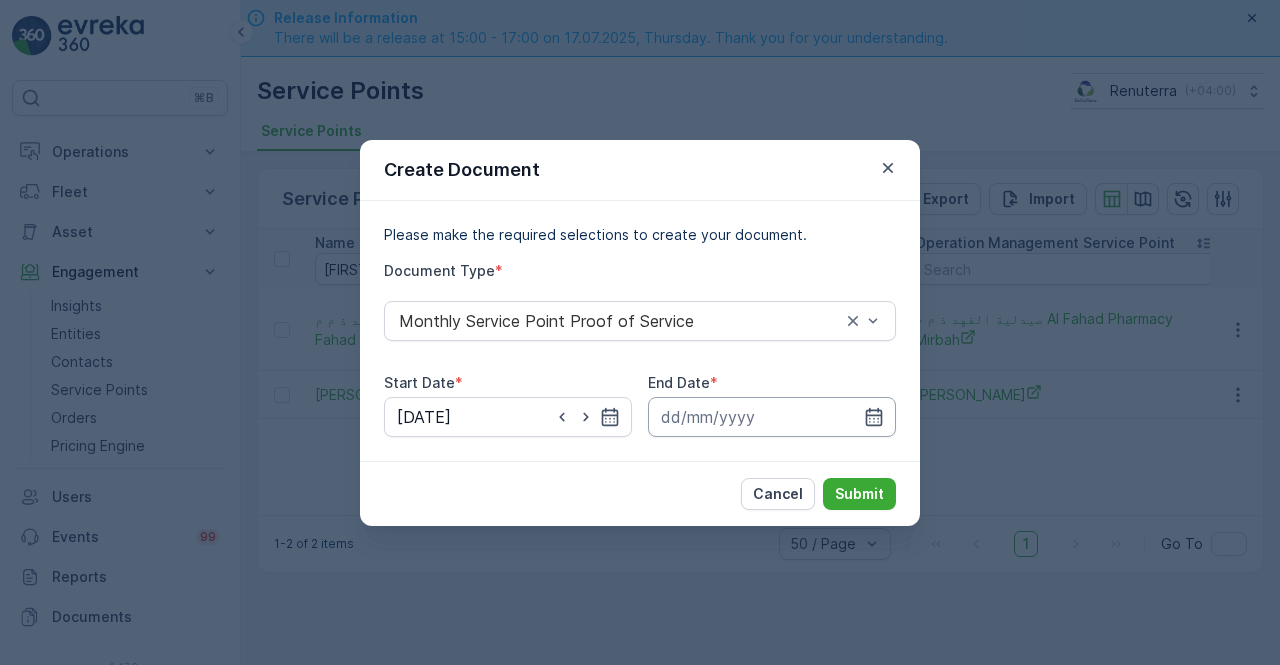drag, startPoint x: 873, startPoint y: 416, endPoint x: 870, endPoint y: 405, distance: 11.401754 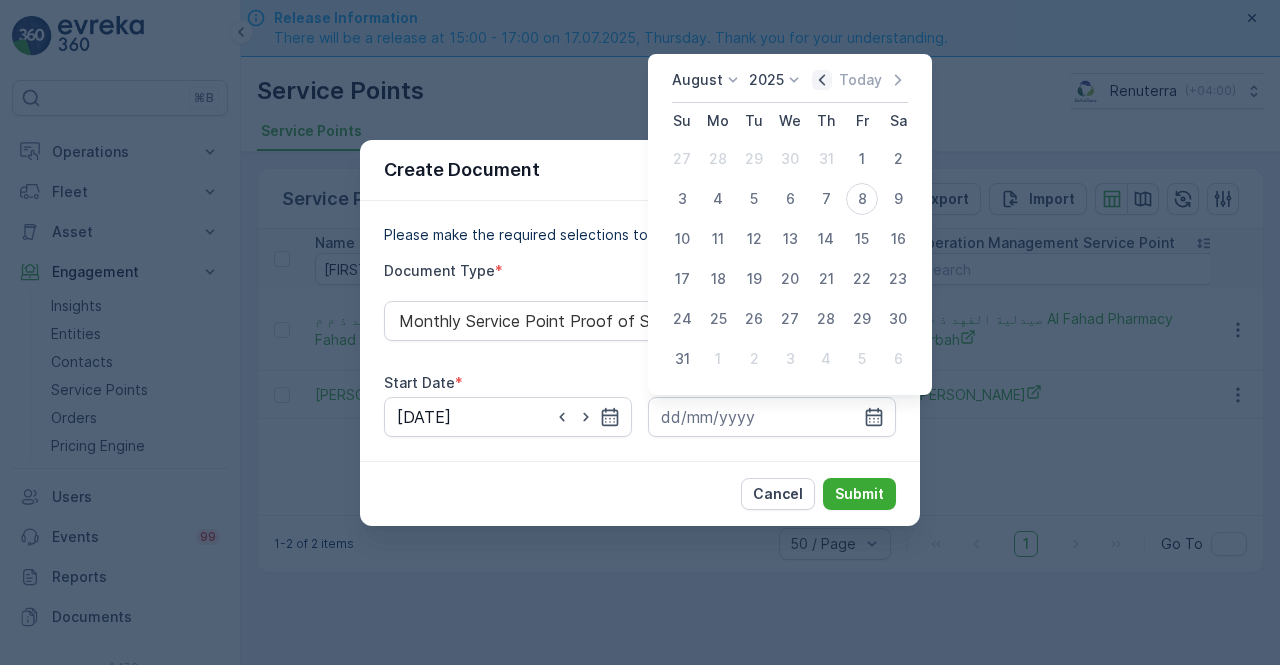 click 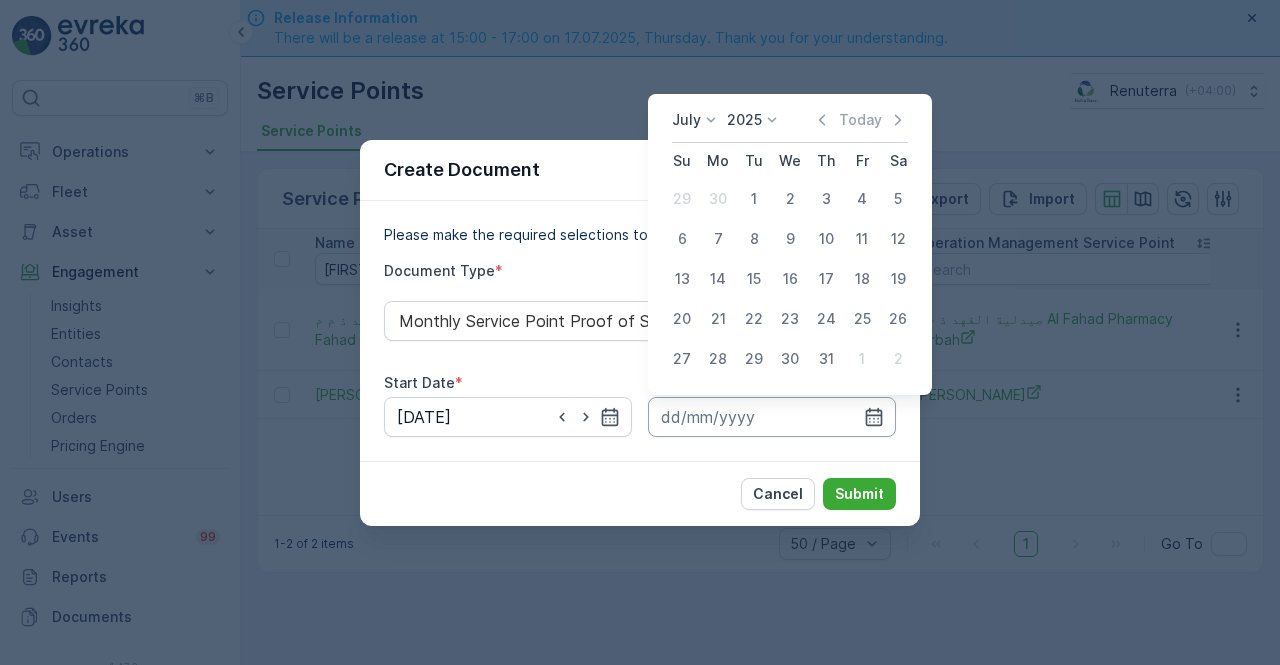 drag, startPoint x: 822, startPoint y: 356, endPoint x: 824, endPoint y: 404, distance: 48.04165 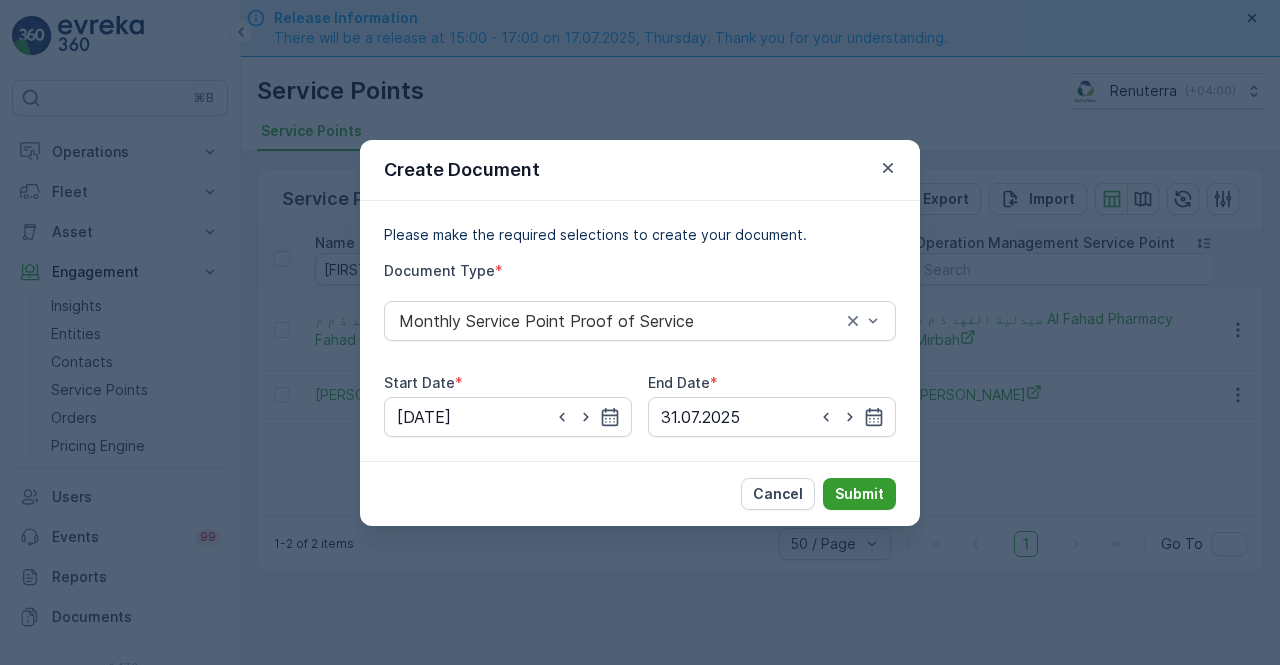 click on "Submit" at bounding box center [859, 494] 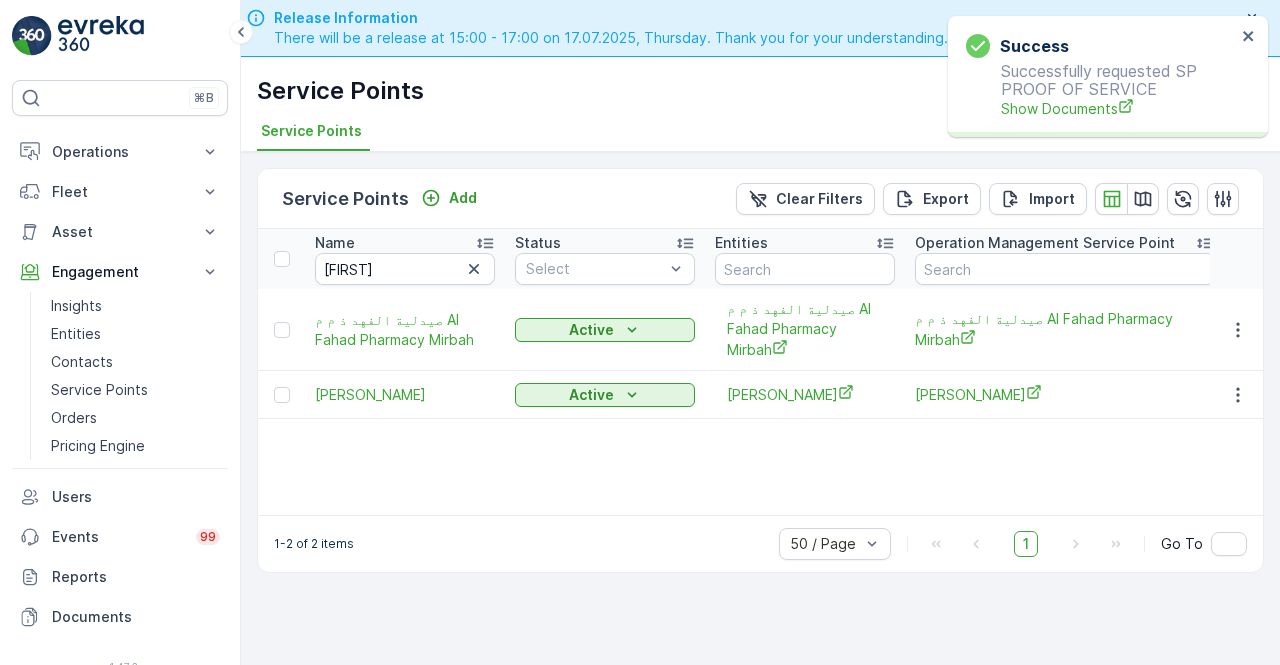click on "Success Successfully requested SP PROOF OF SERVICE   Show Documents" at bounding box center (1101, 76) 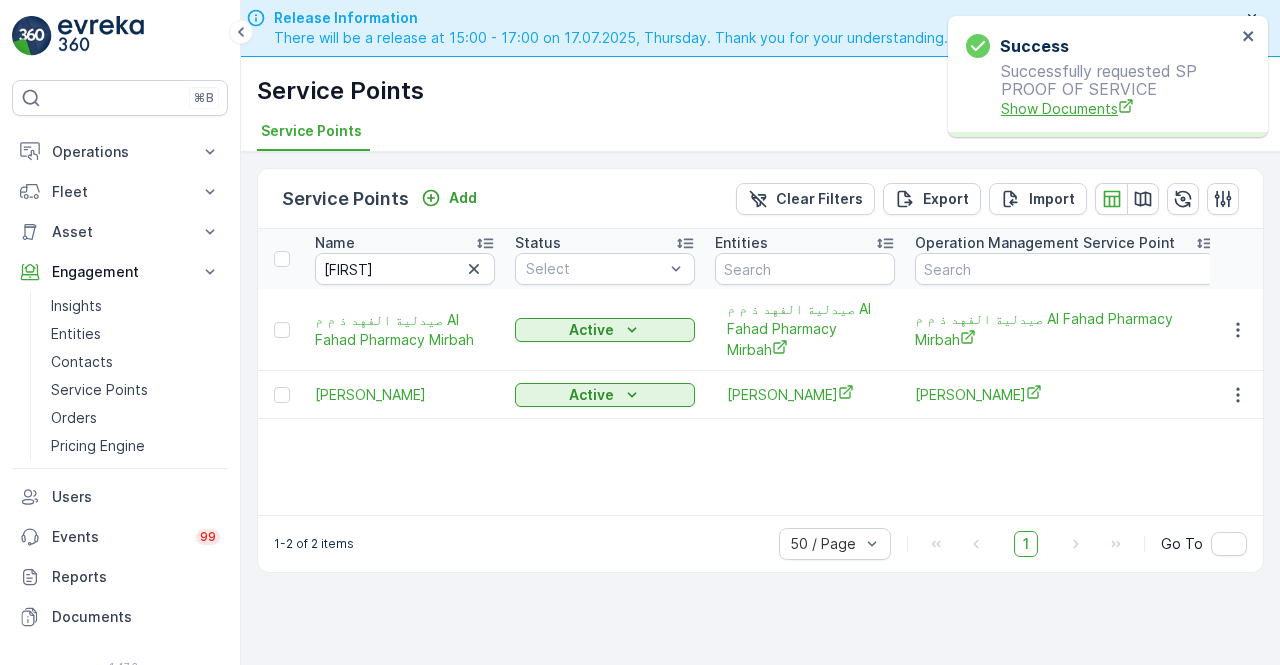 click on "Show Documents" at bounding box center (1118, 108) 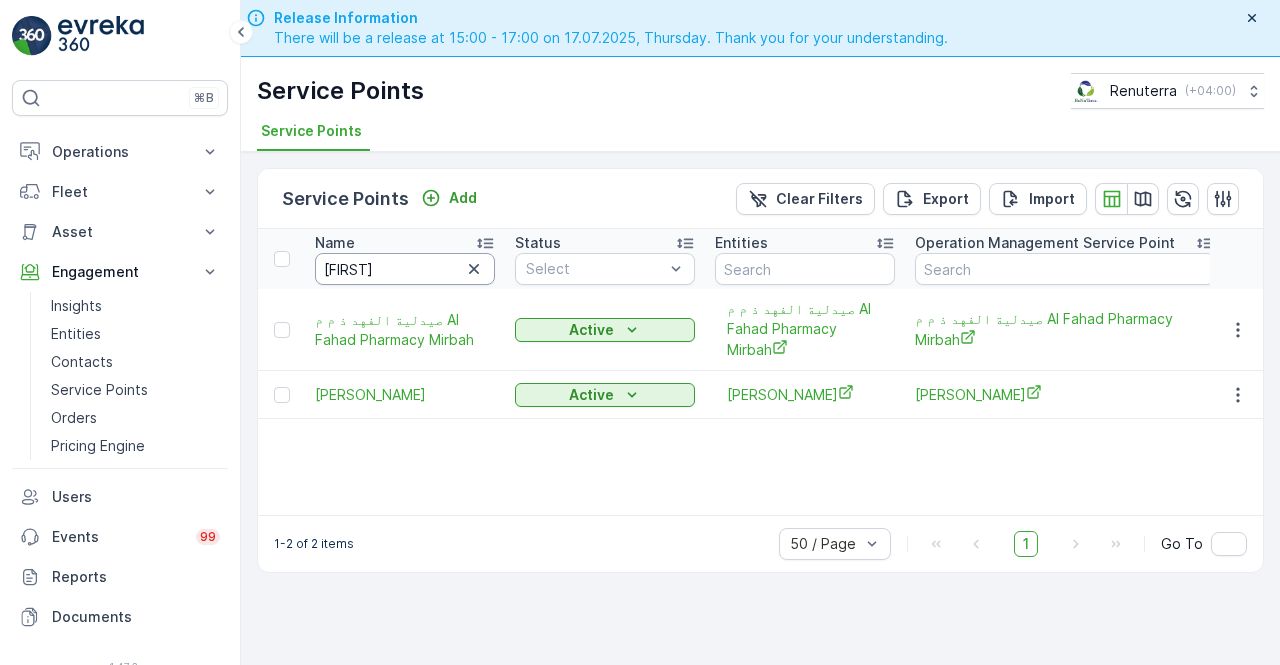 drag, startPoint x: 364, startPoint y: 255, endPoint x: 370, endPoint y: 267, distance: 13.416408 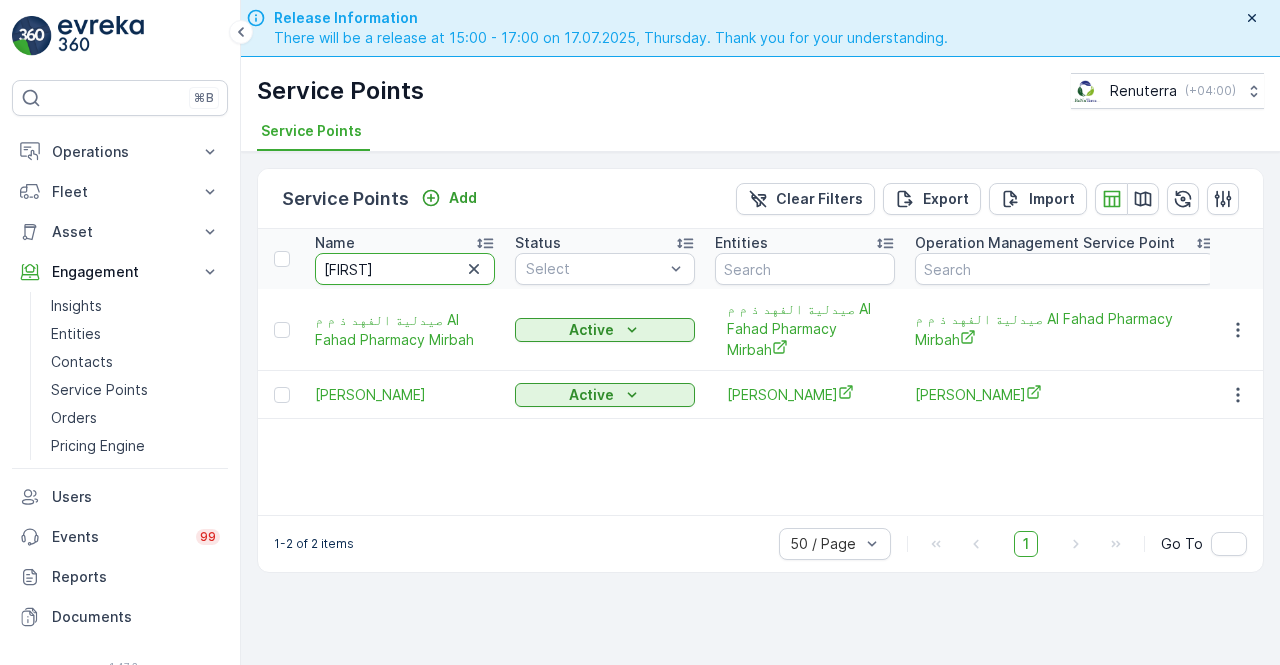 click on "fahad" at bounding box center [405, 269] 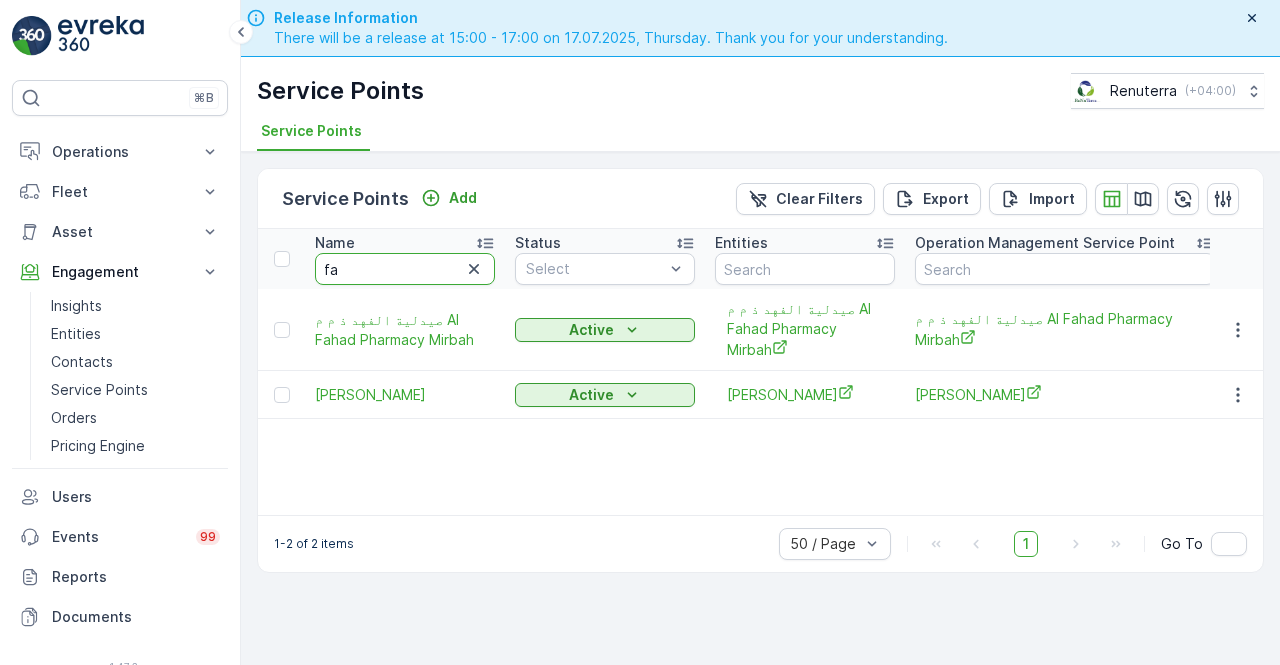 type on "f" 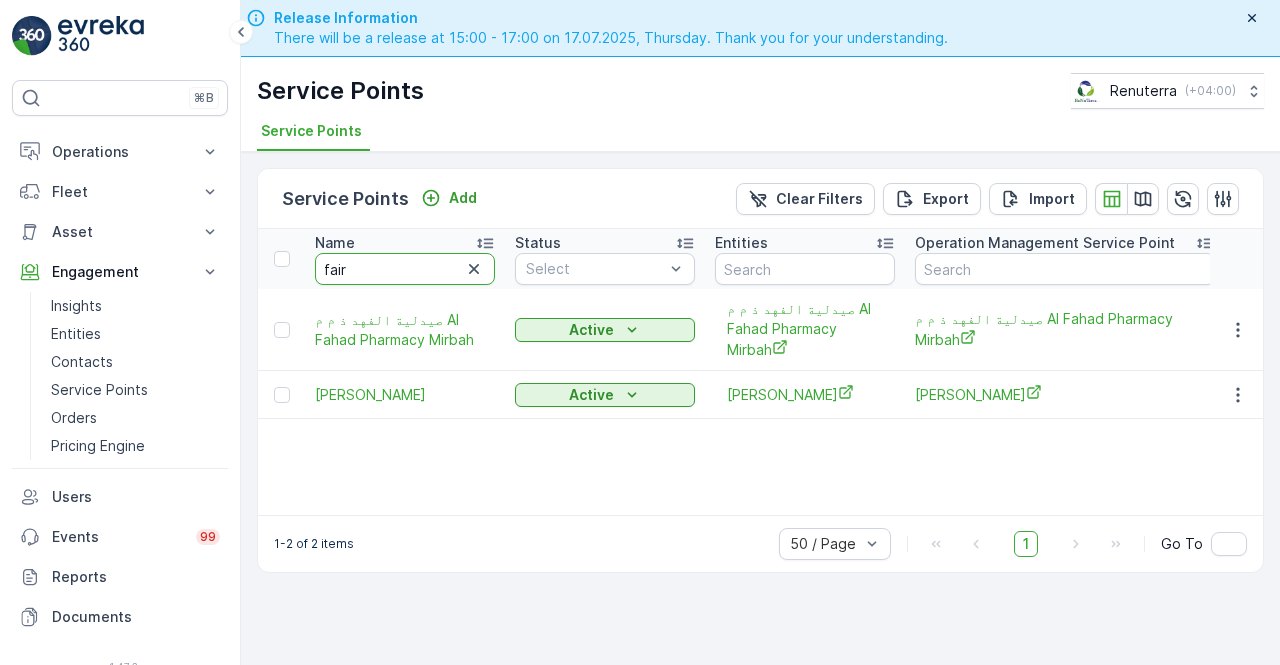 type on "fair" 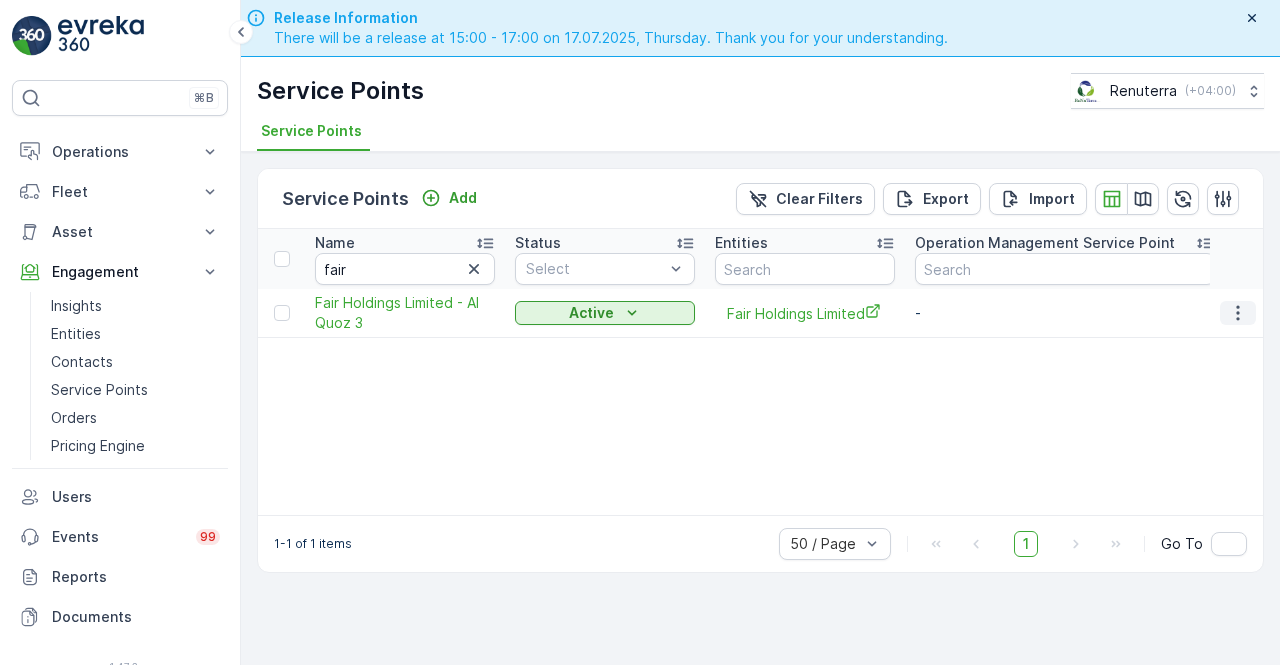 click 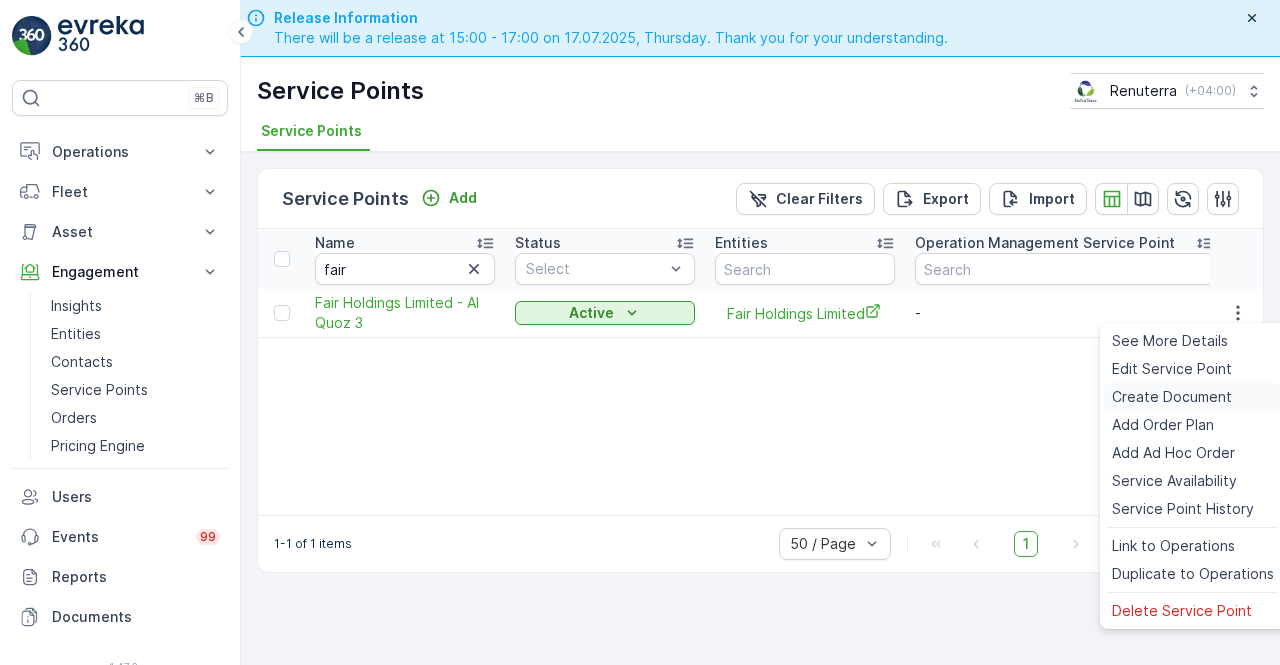 click on "Create Document" at bounding box center (1172, 397) 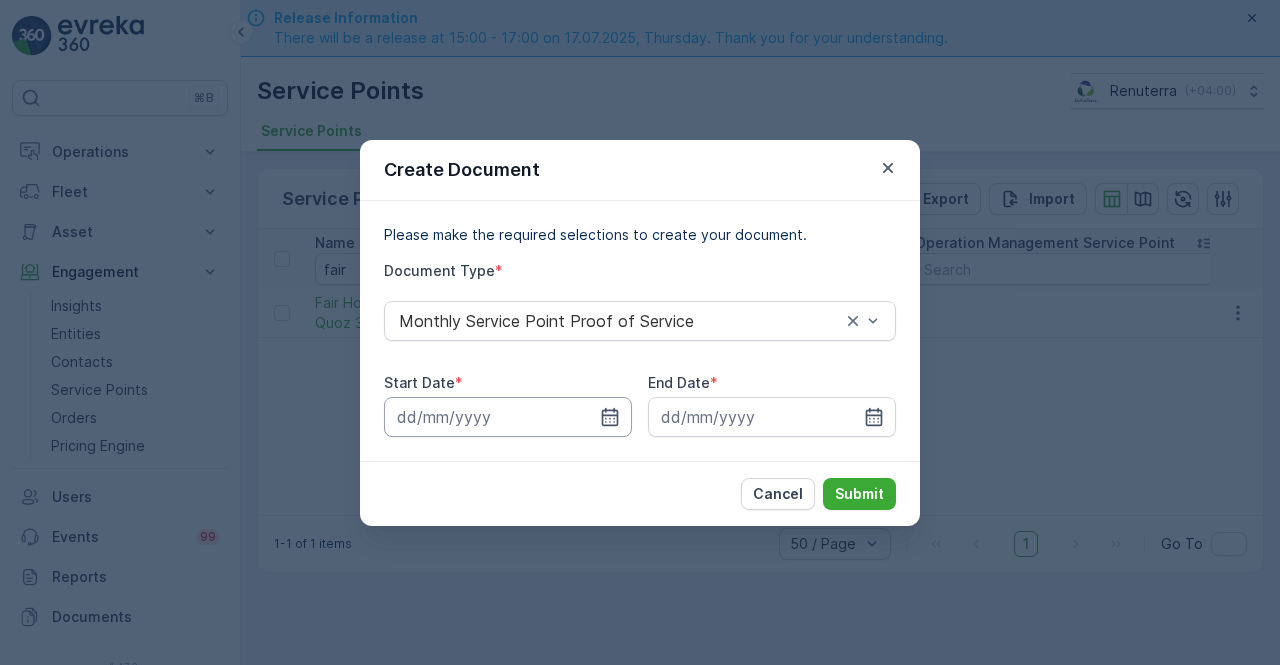 click 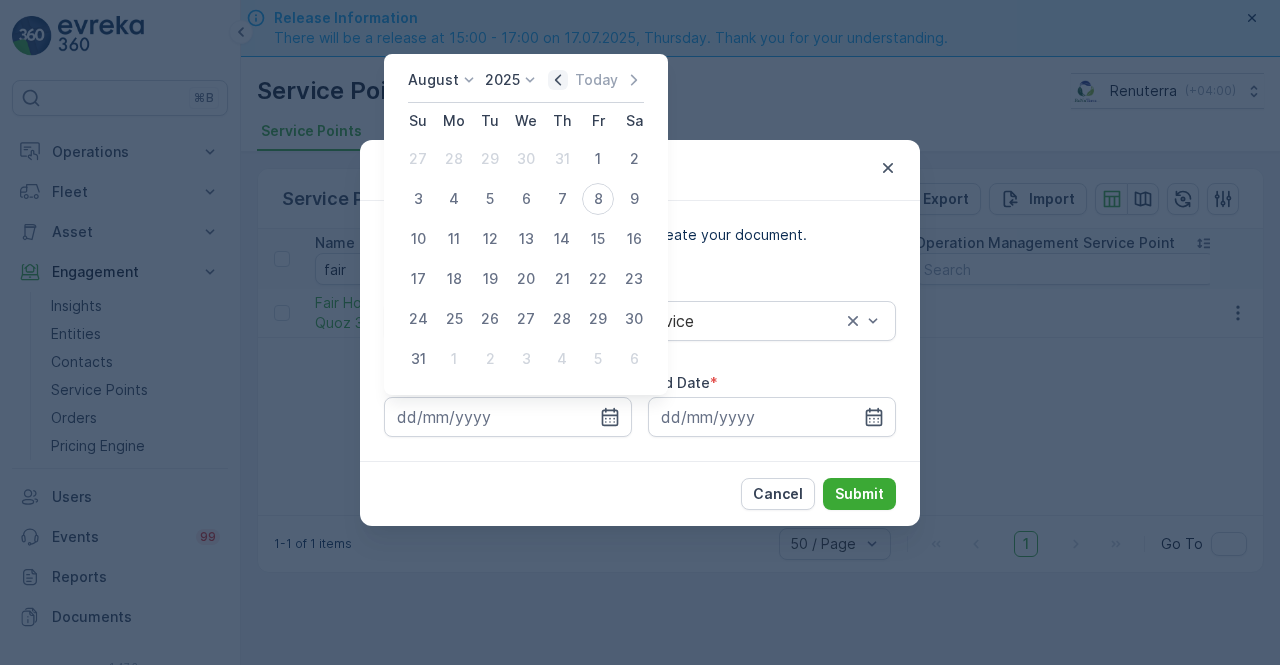 click 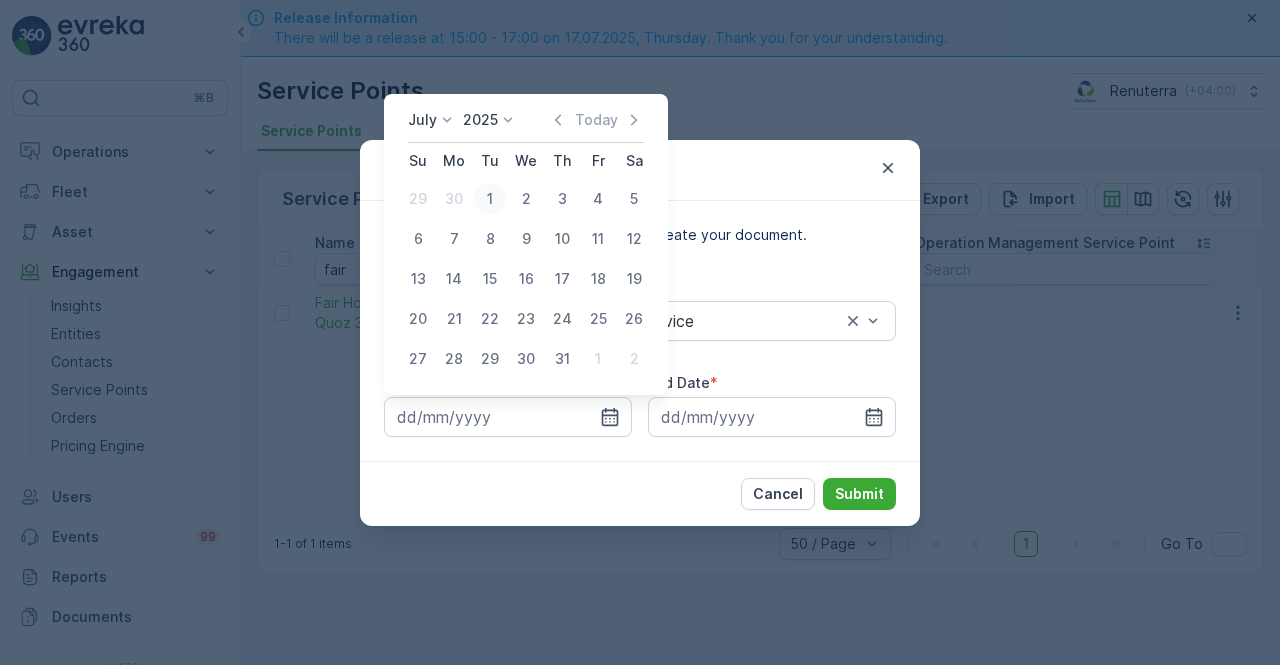 click on "1" at bounding box center (490, 199) 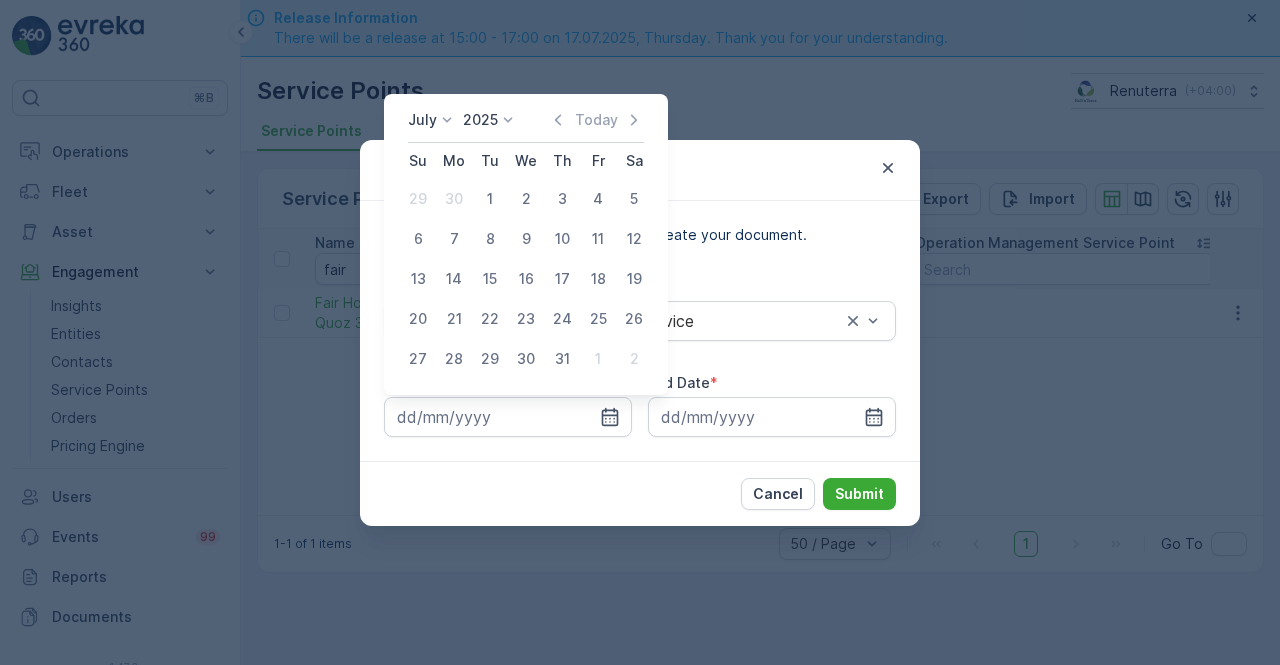 type on "01.07.2025" 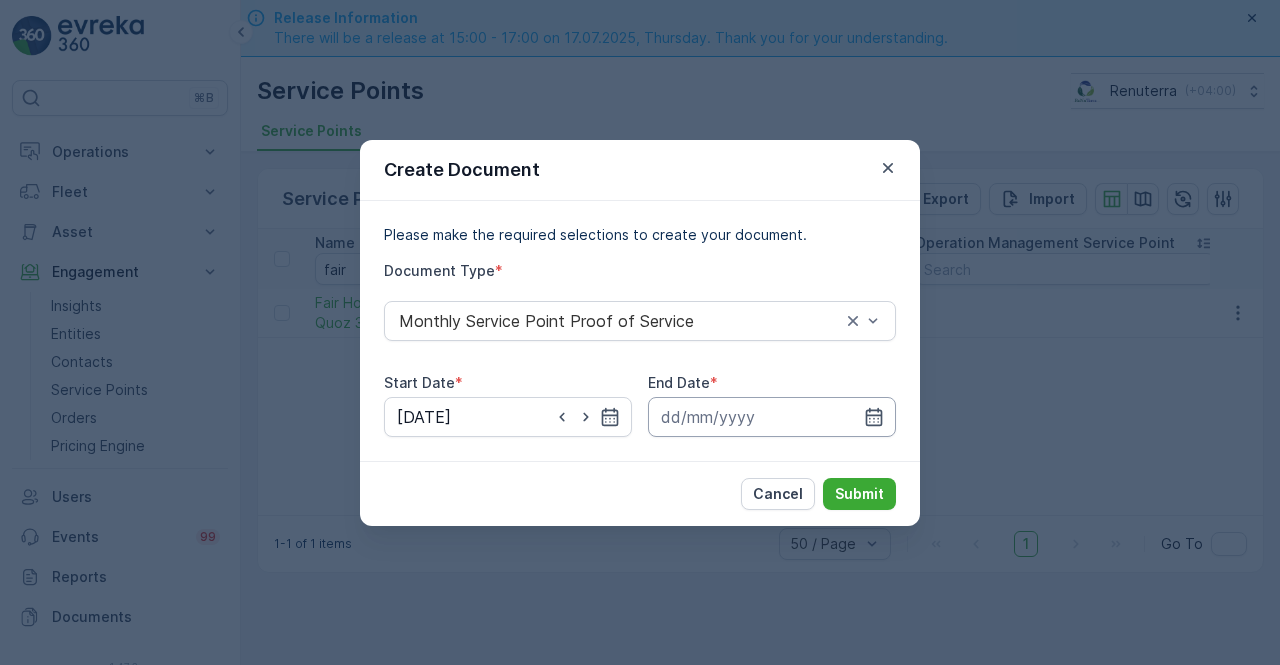 click 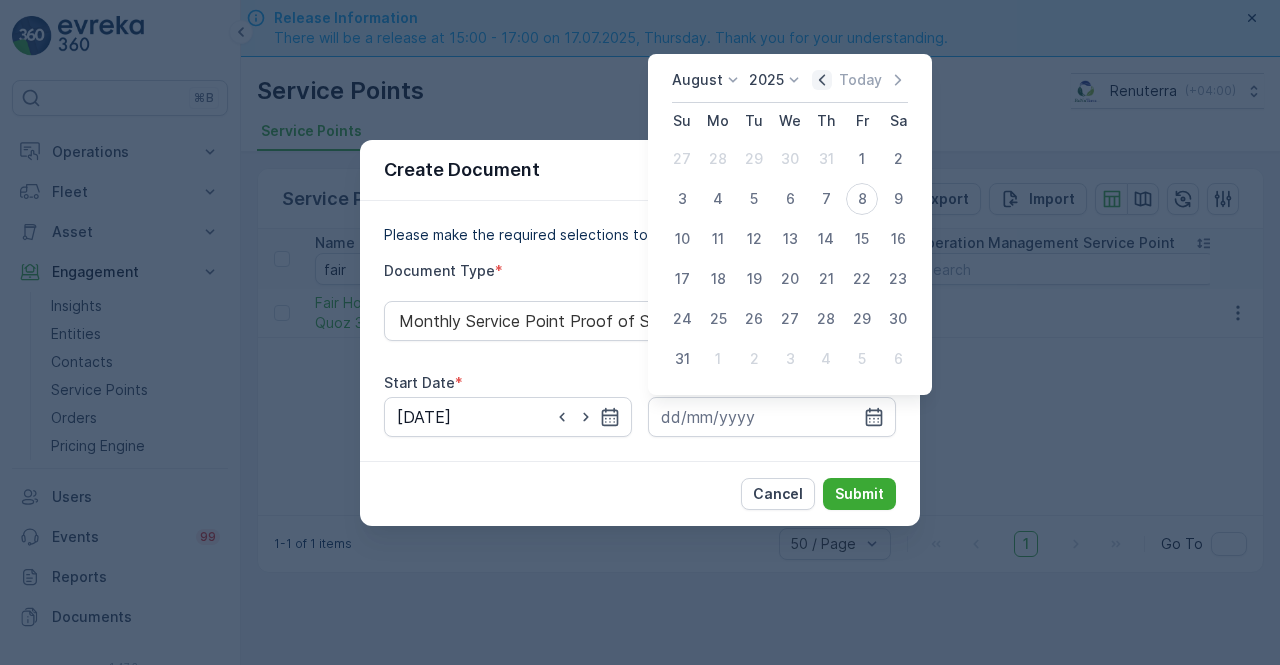 click 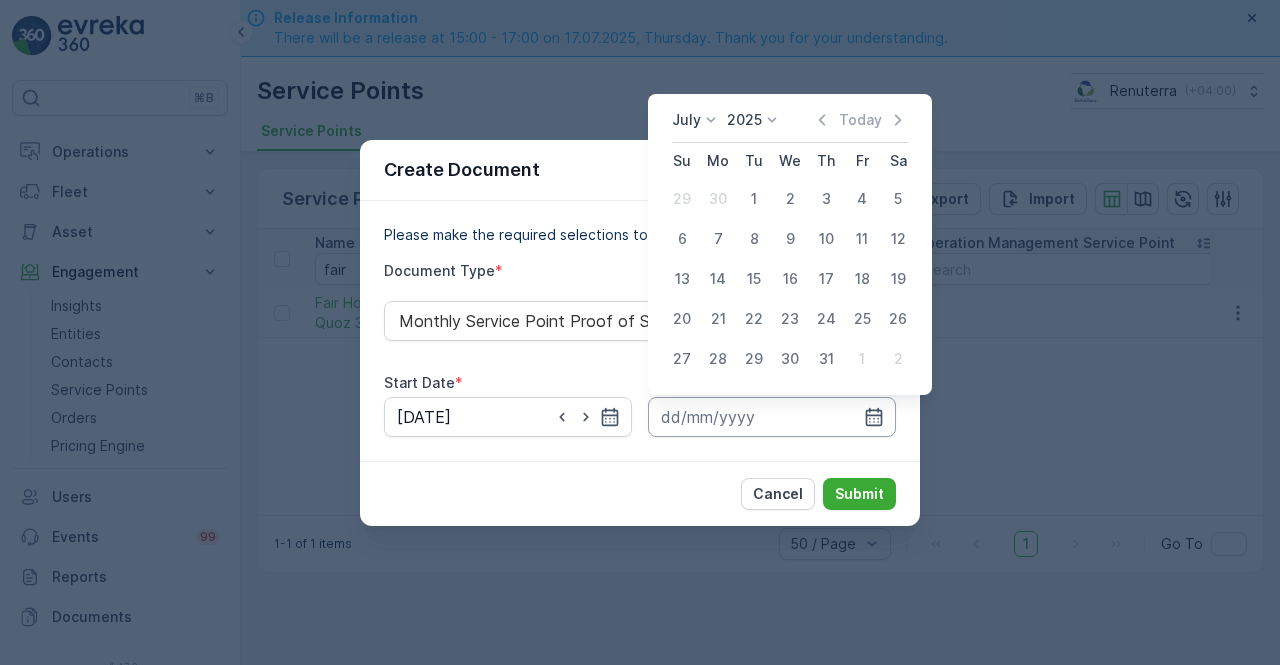 drag, startPoint x: 816, startPoint y: 353, endPoint x: 846, endPoint y: 399, distance: 54.91812 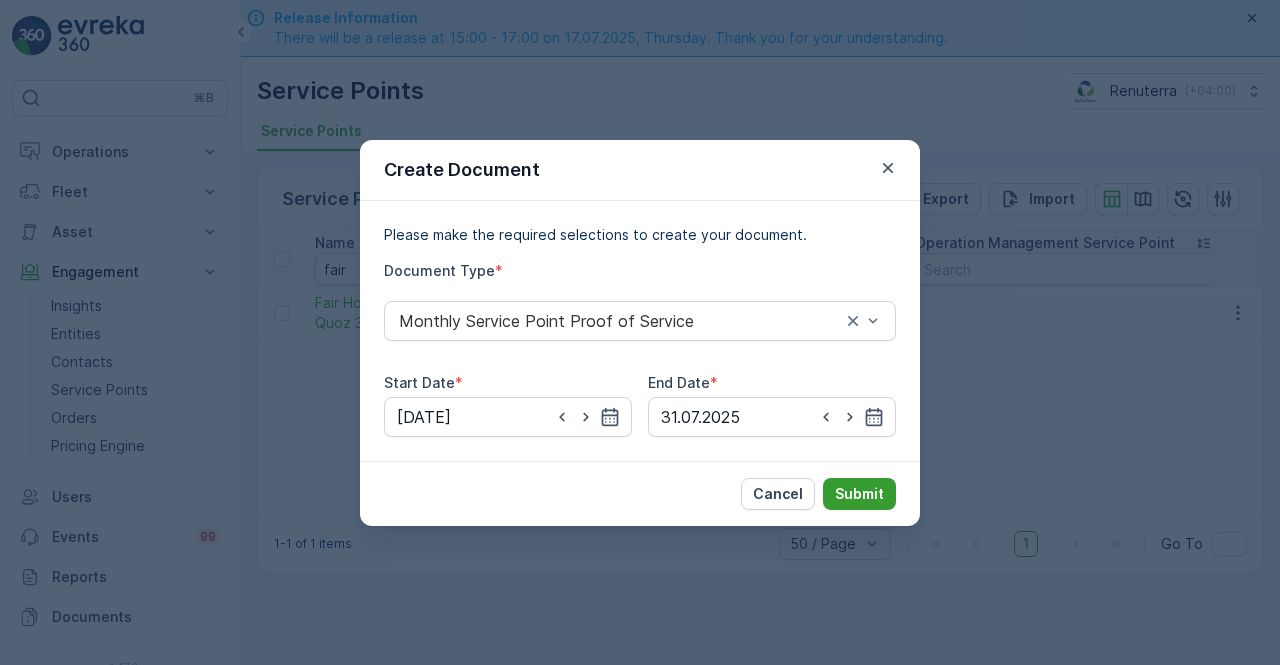 click on "Submit" at bounding box center (859, 494) 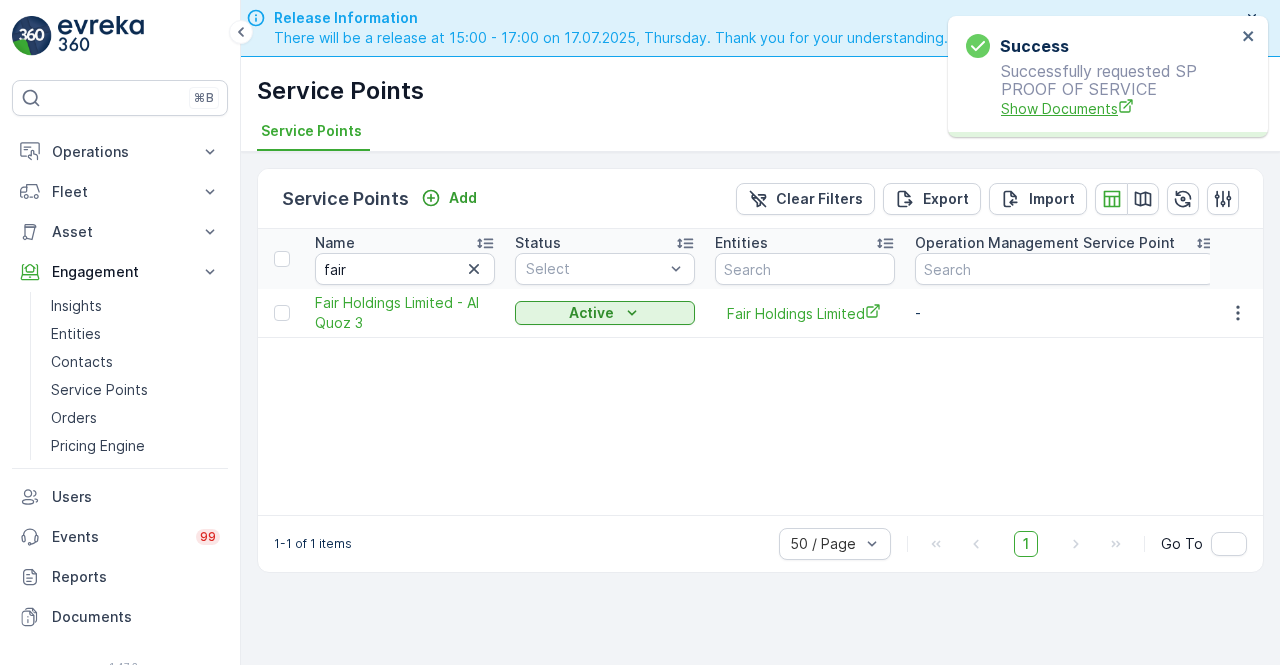 click on "Show Documents" at bounding box center [1118, 108] 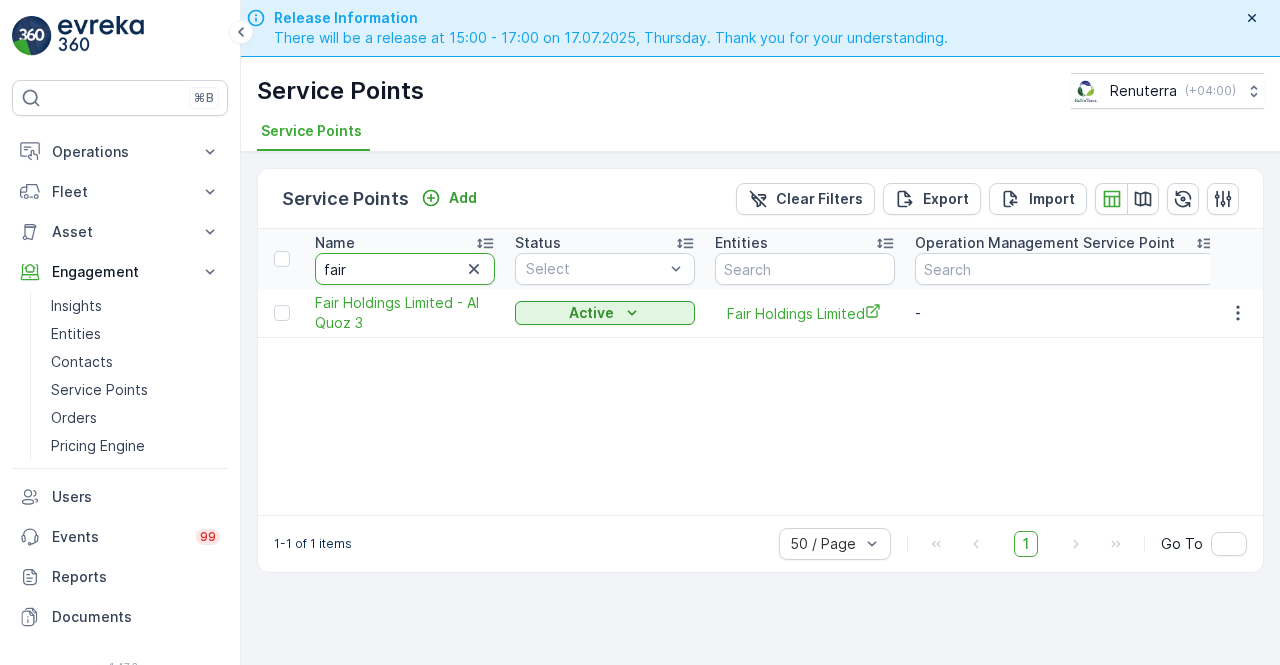 click on "fair" at bounding box center [405, 269] 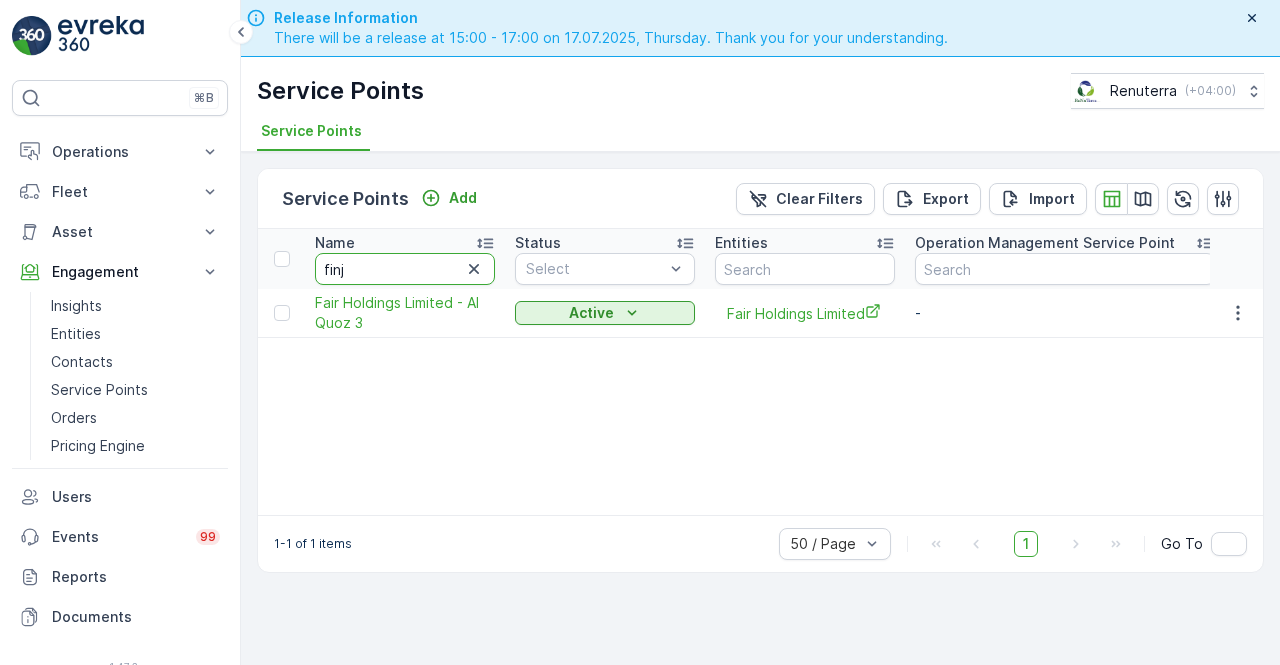 type on "finja" 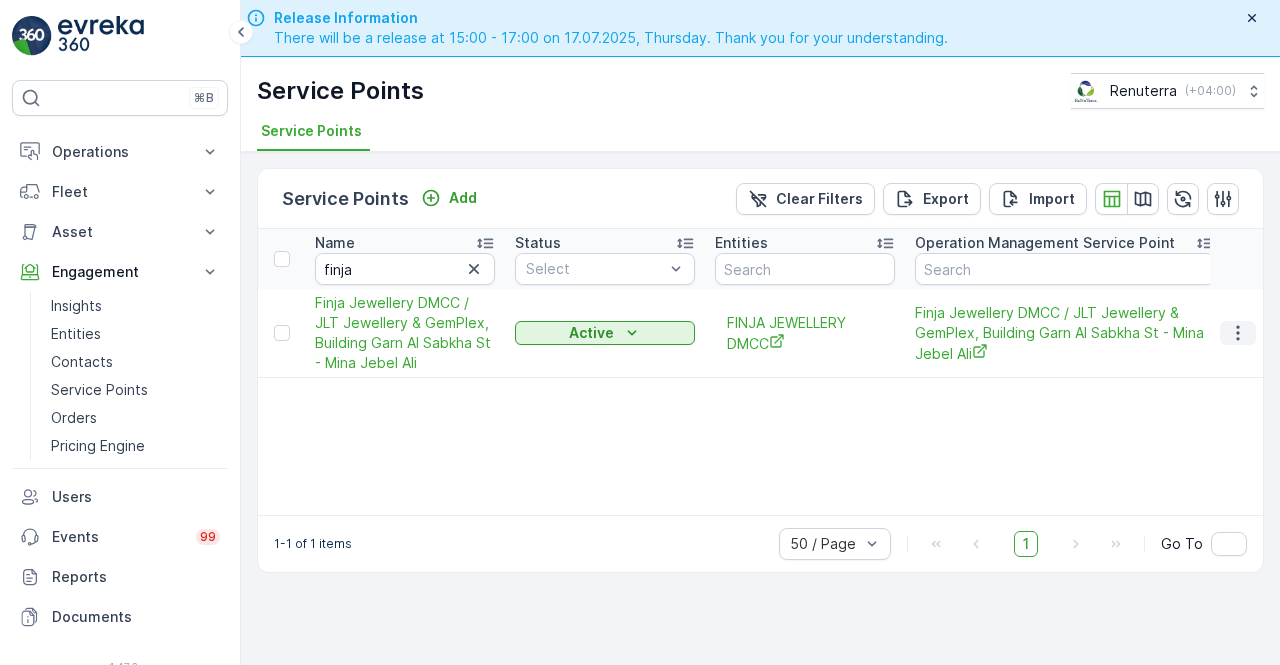 click 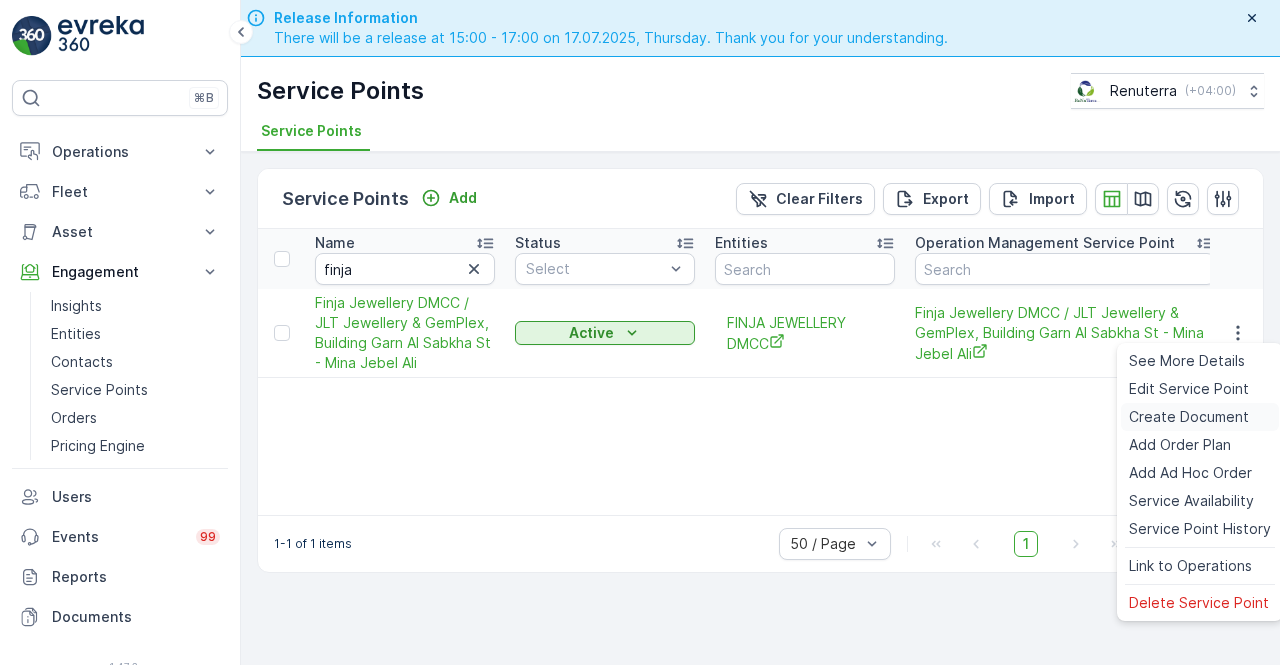 click on "Create Document" at bounding box center (1189, 417) 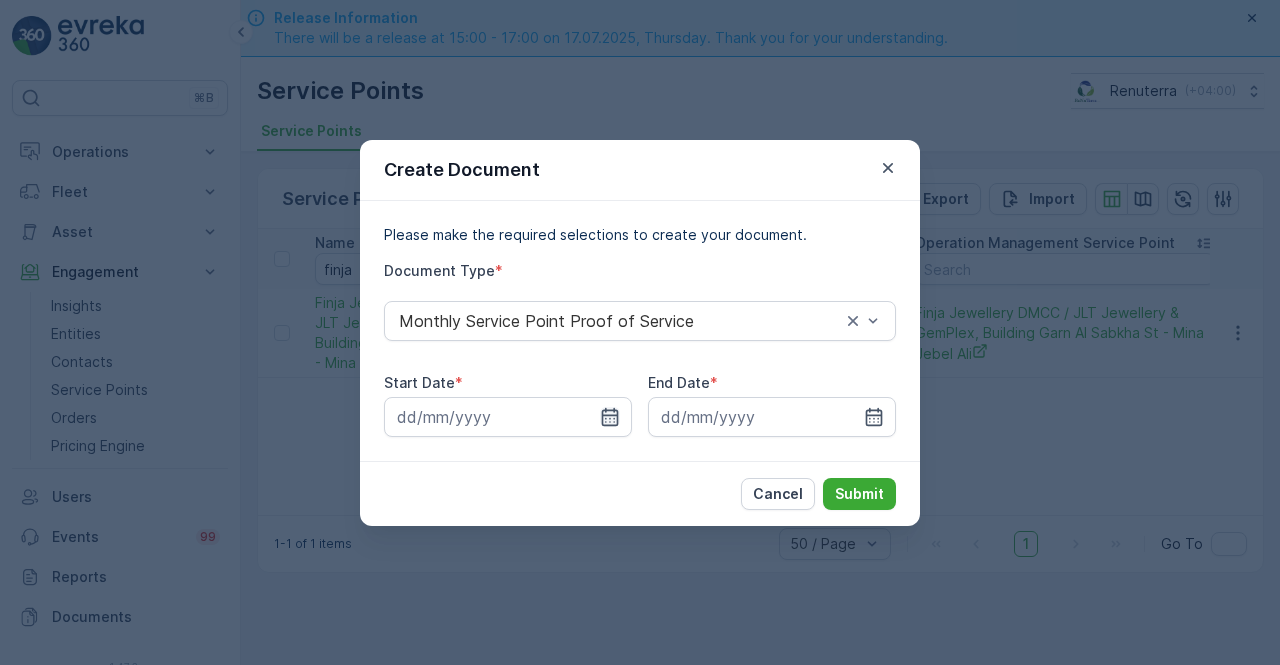 click 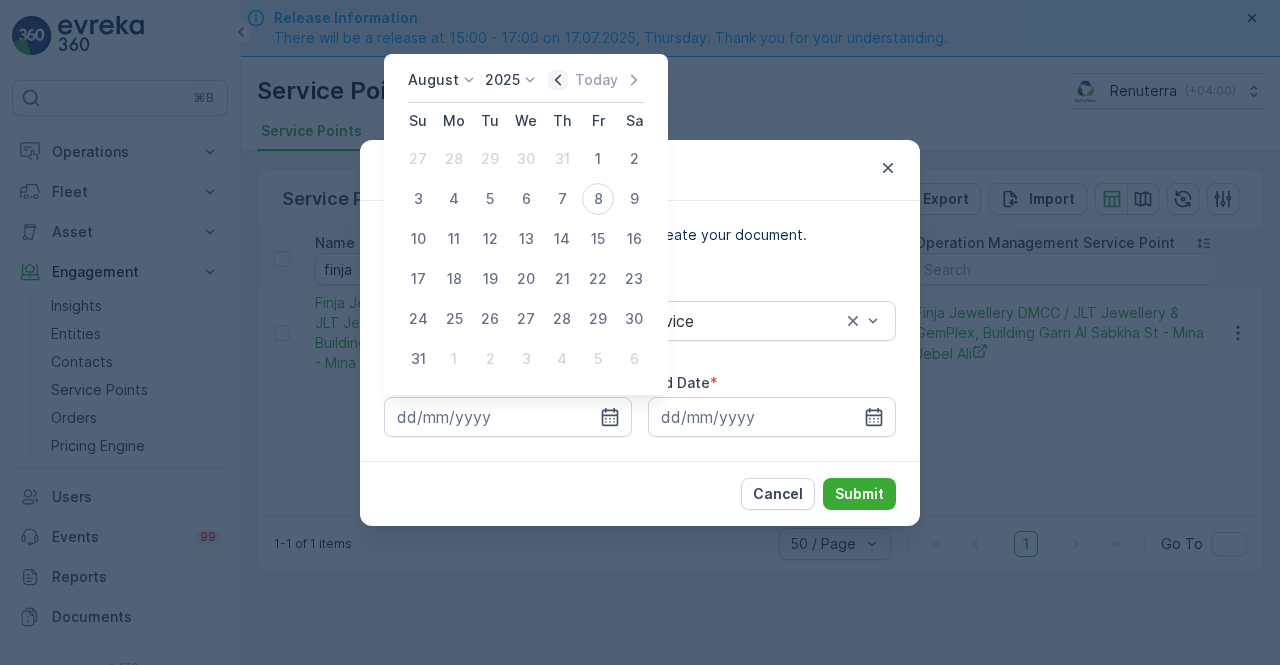 click 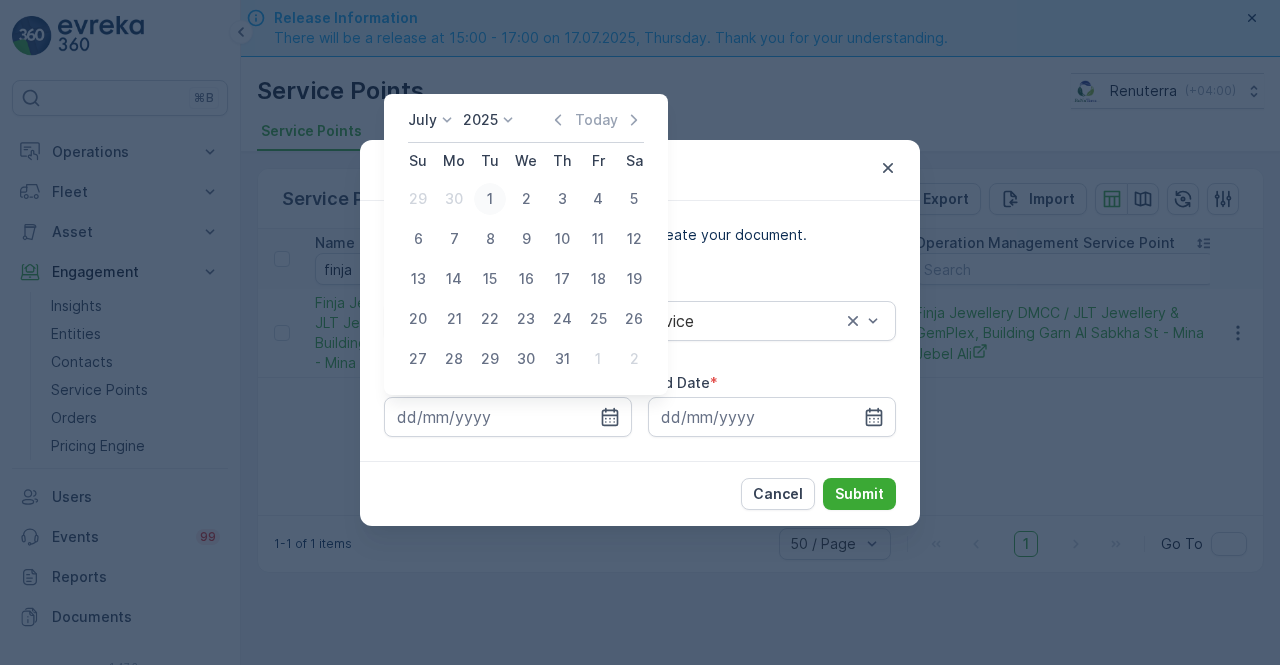 click on "1" at bounding box center [490, 199] 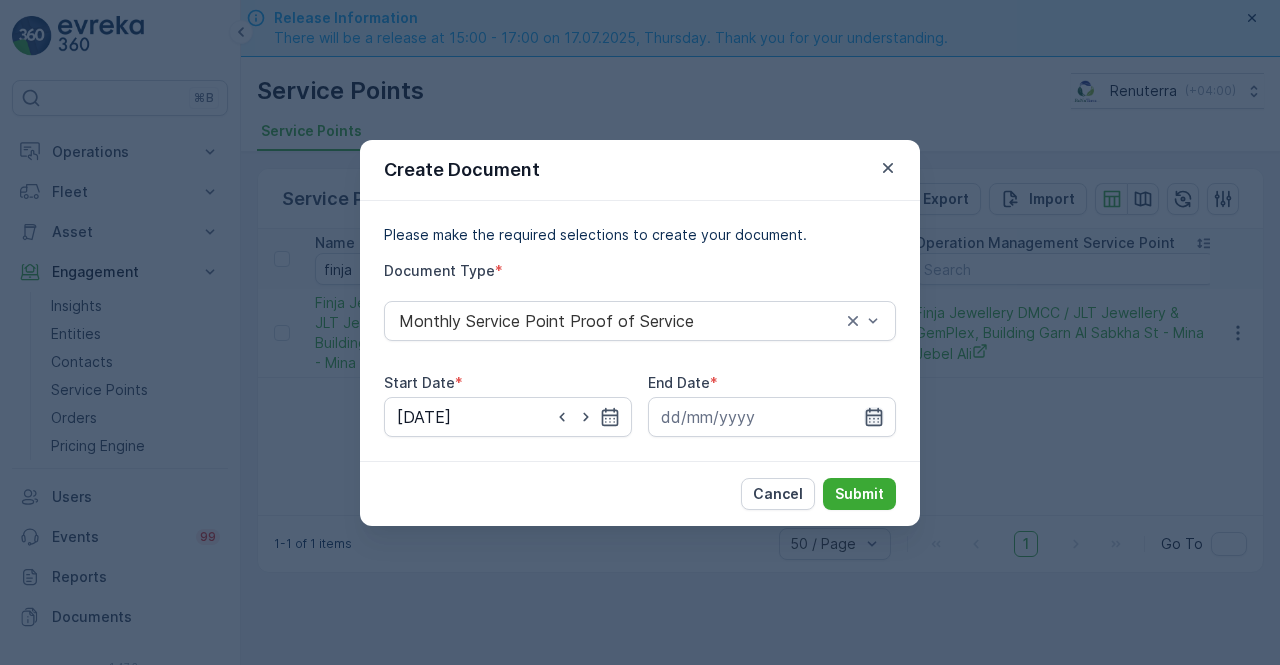 click 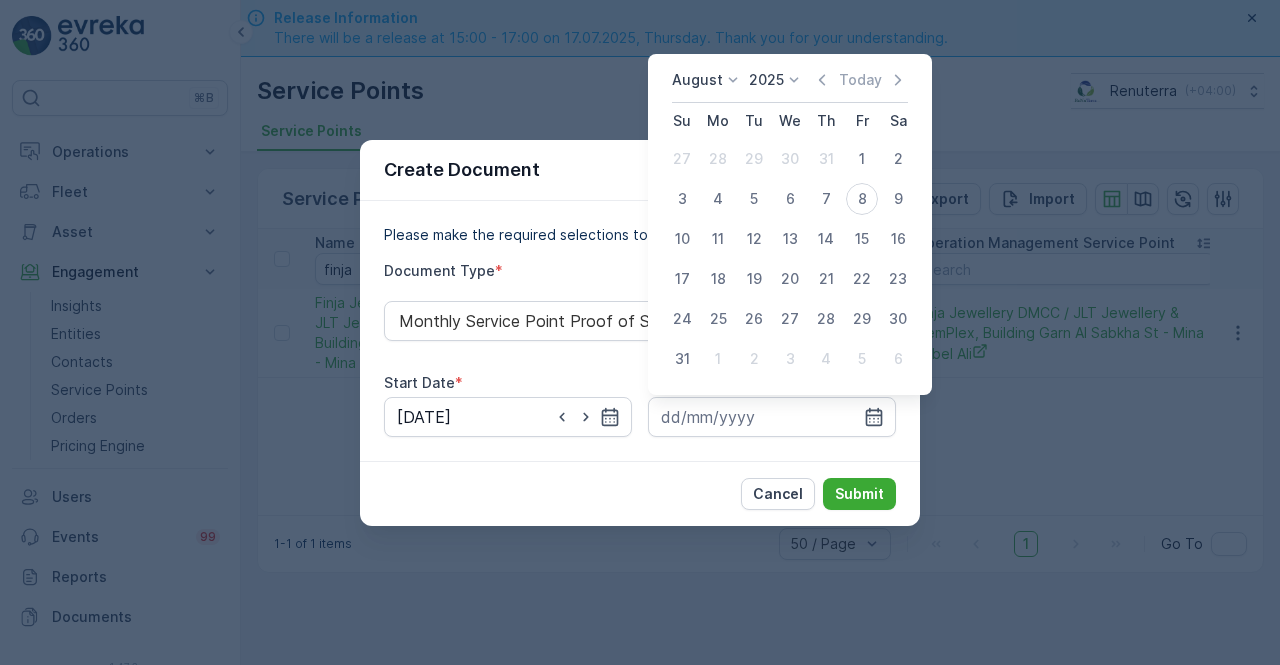 click 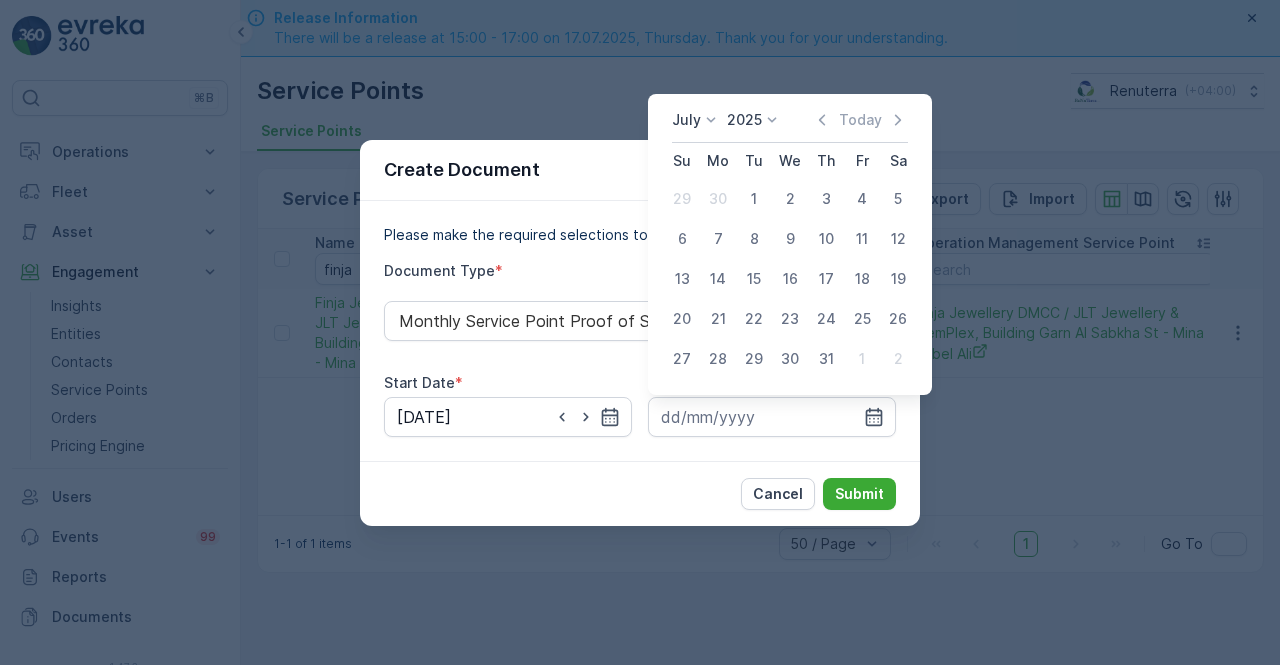 click on "31" at bounding box center [826, 359] 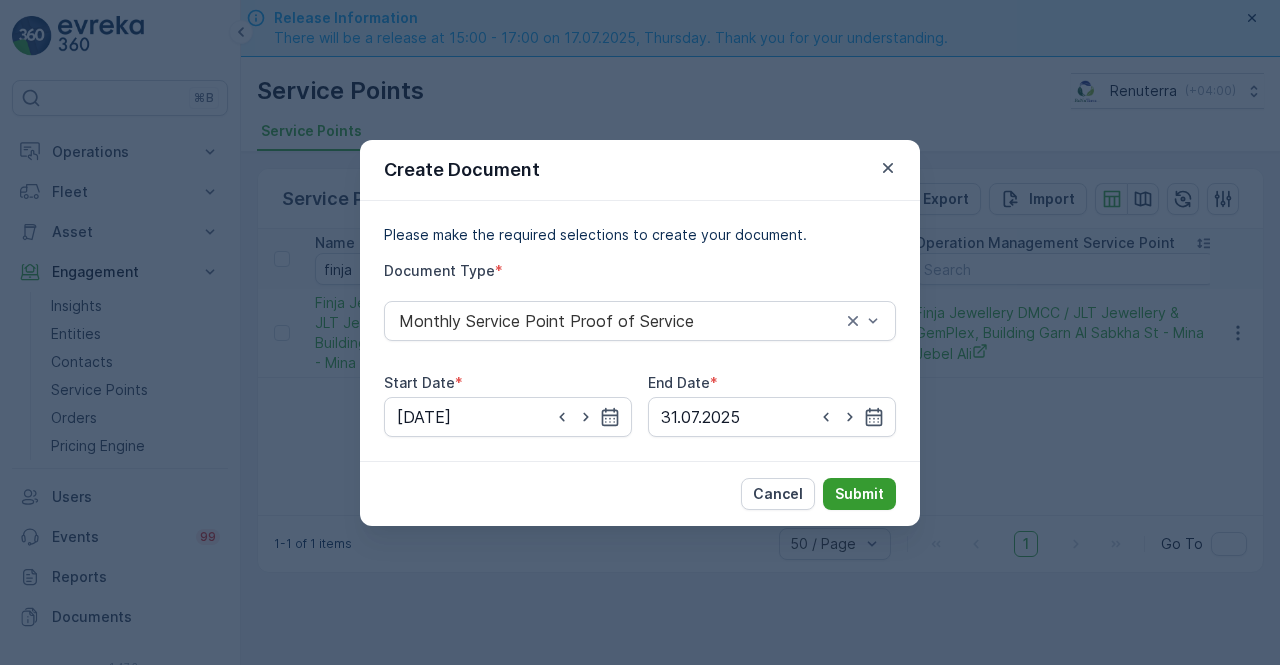 click on "Submit" at bounding box center [859, 494] 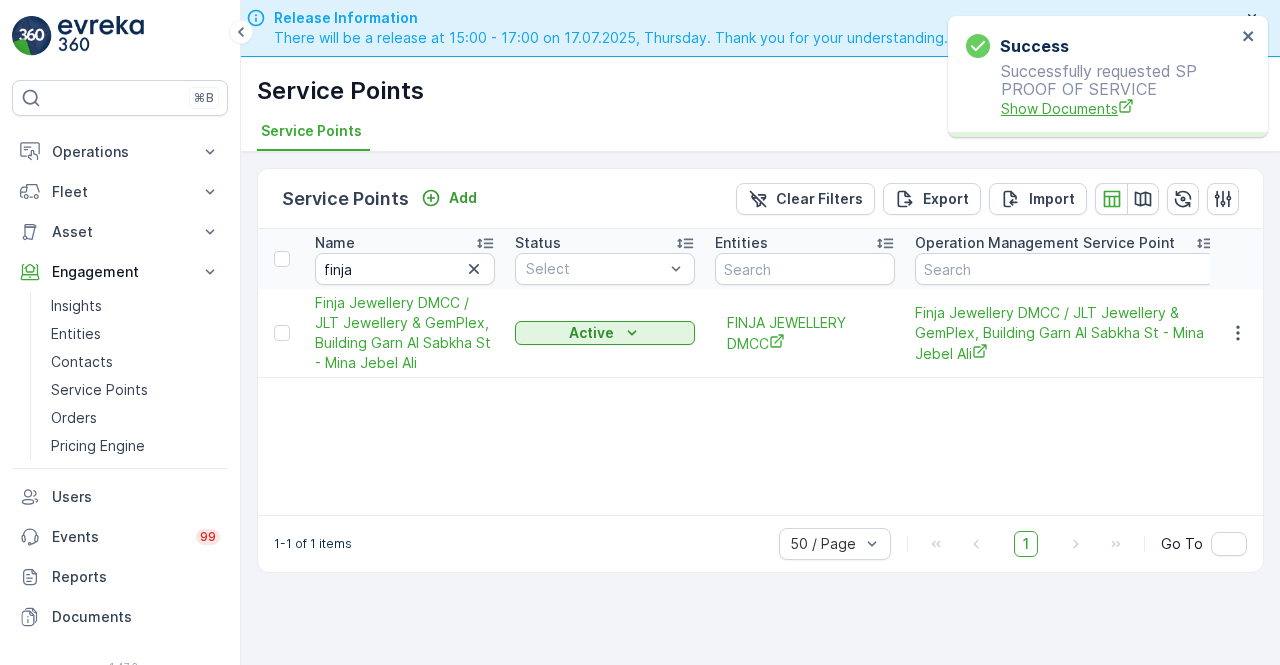 click on "Show Documents" at bounding box center (1118, 108) 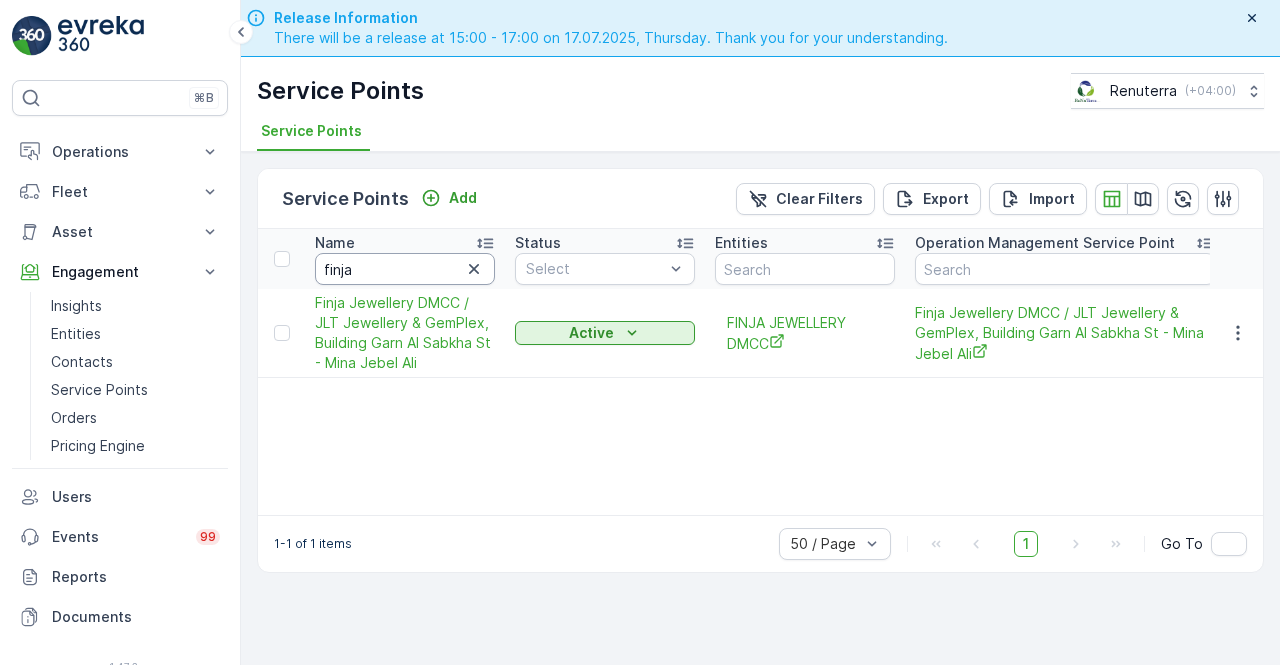 click on "finja" at bounding box center [405, 269] 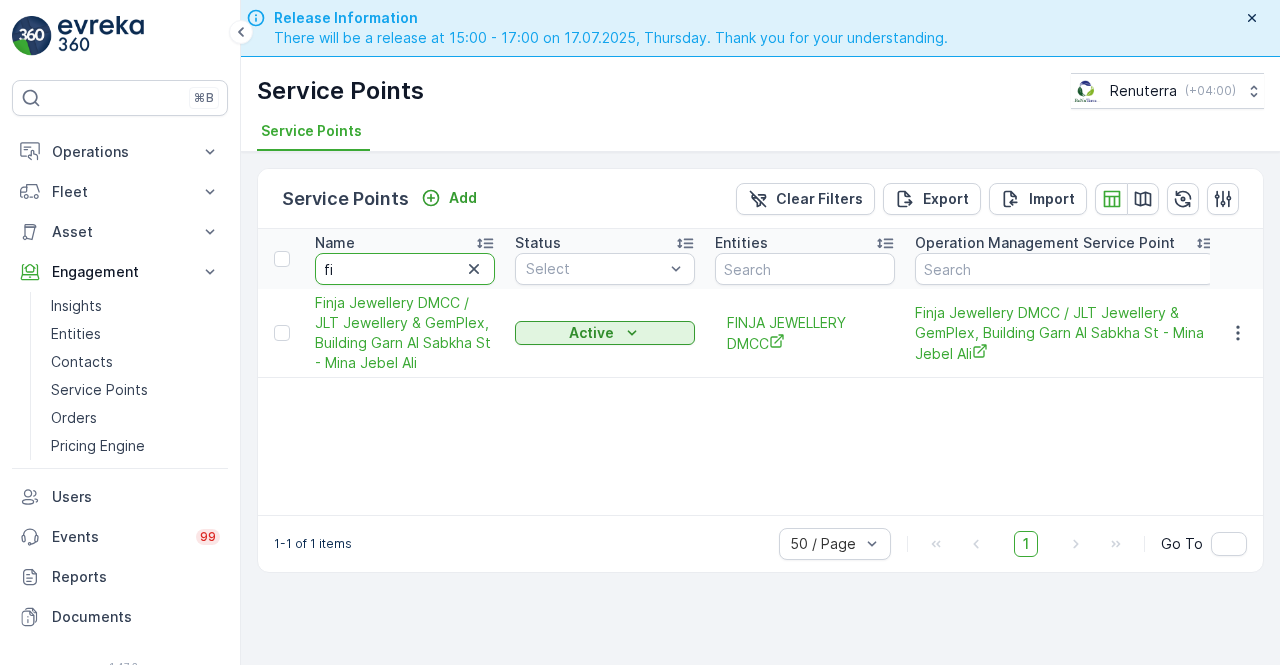 type on "f" 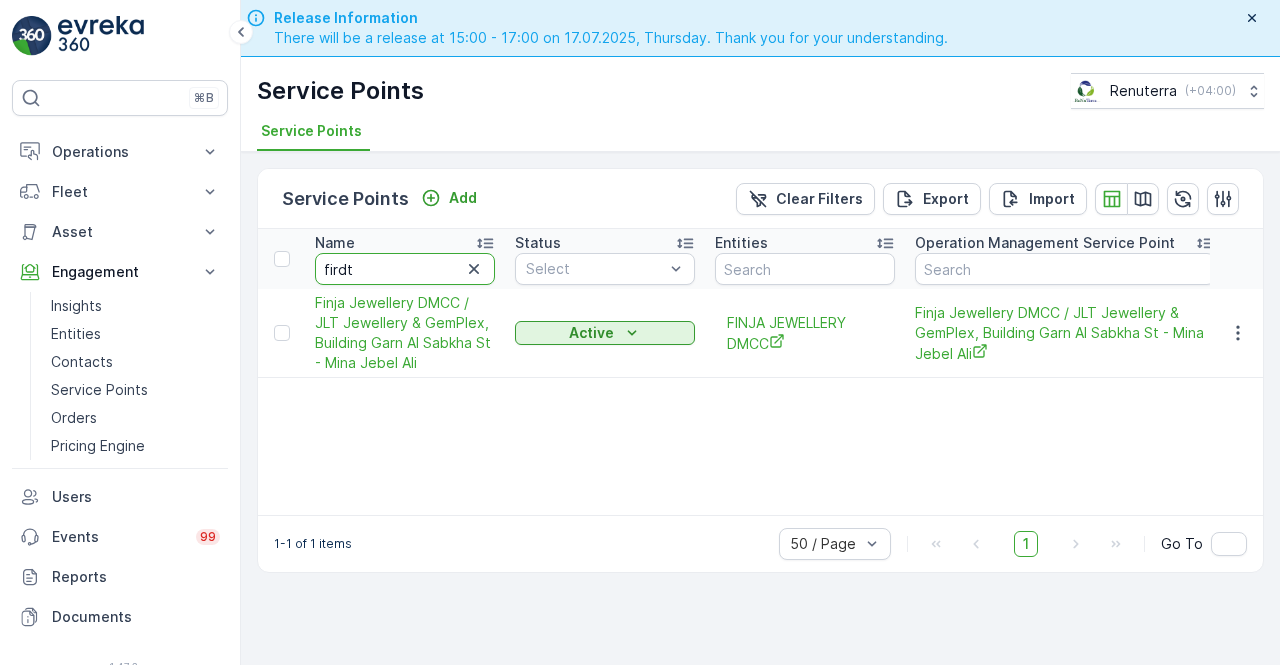 type on "firdt" 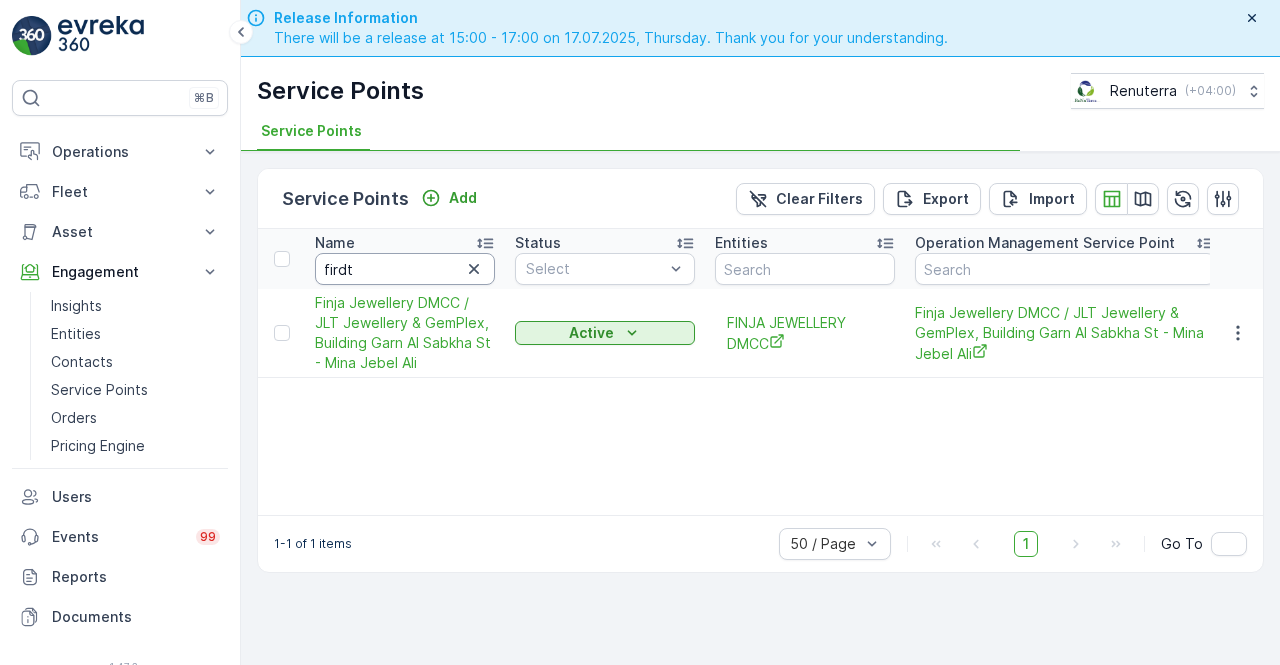drag, startPoint x: 364, startPoint y: 263, endPoint x: 366, endPoint y: 279, distance: 16.124516 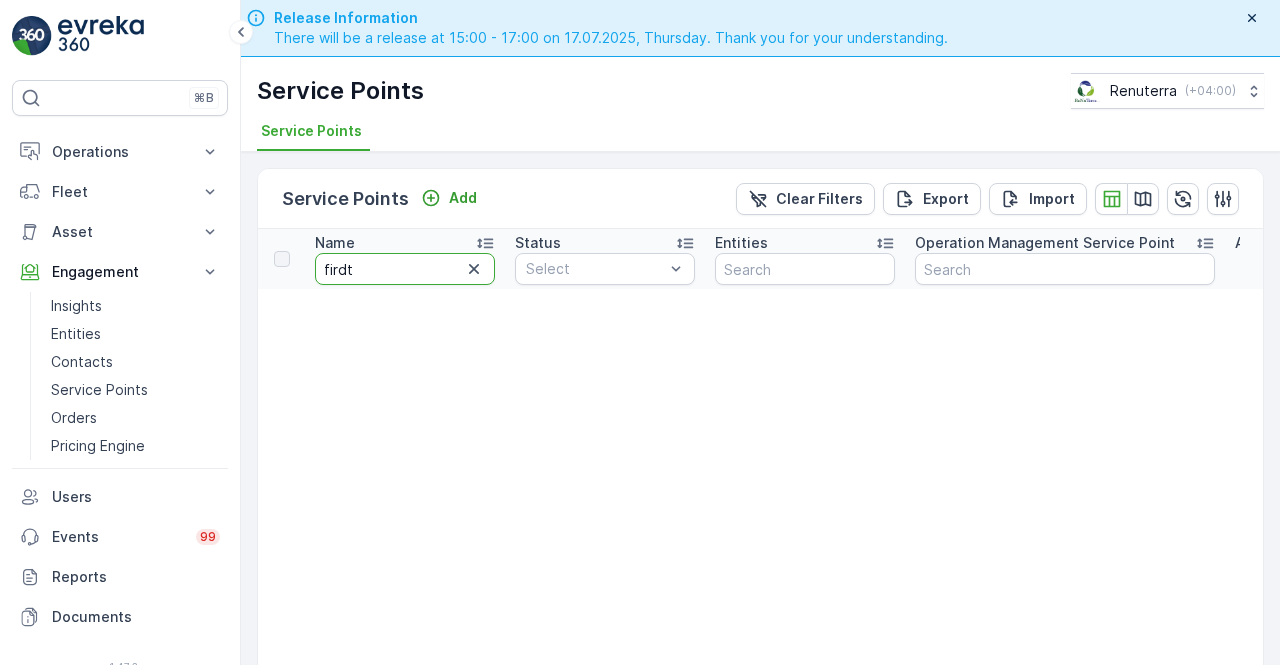 click on "firdt" at bounding box center [405, 269] 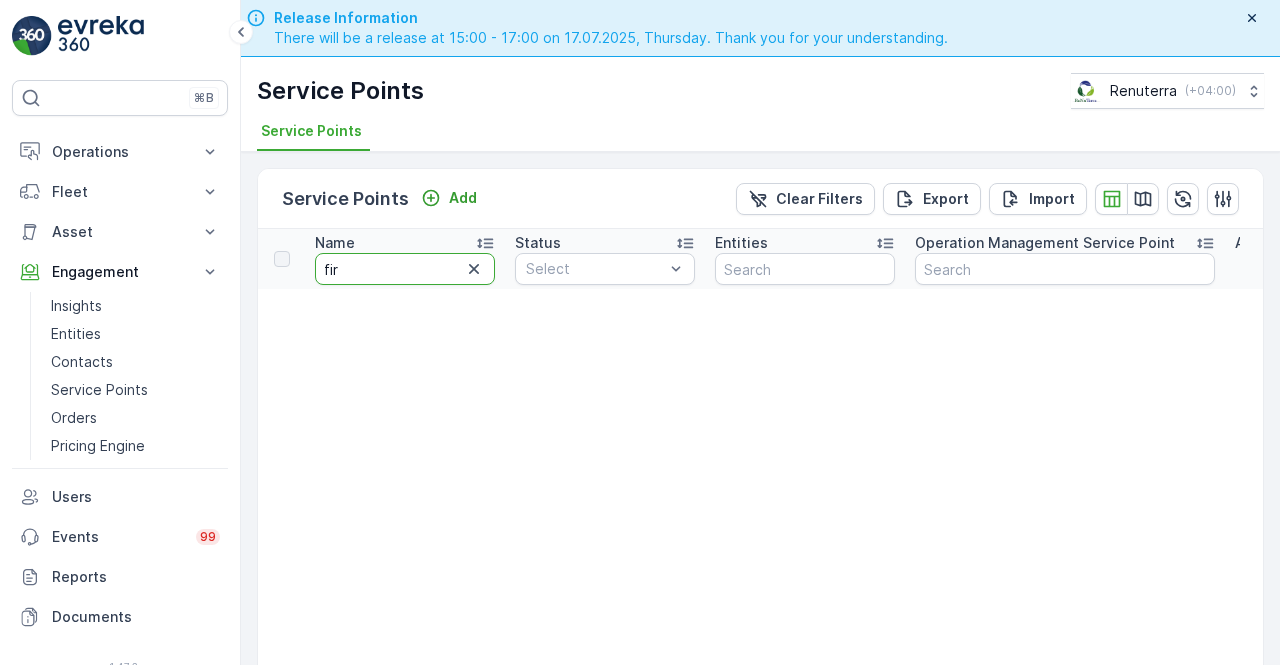 type on "fi" 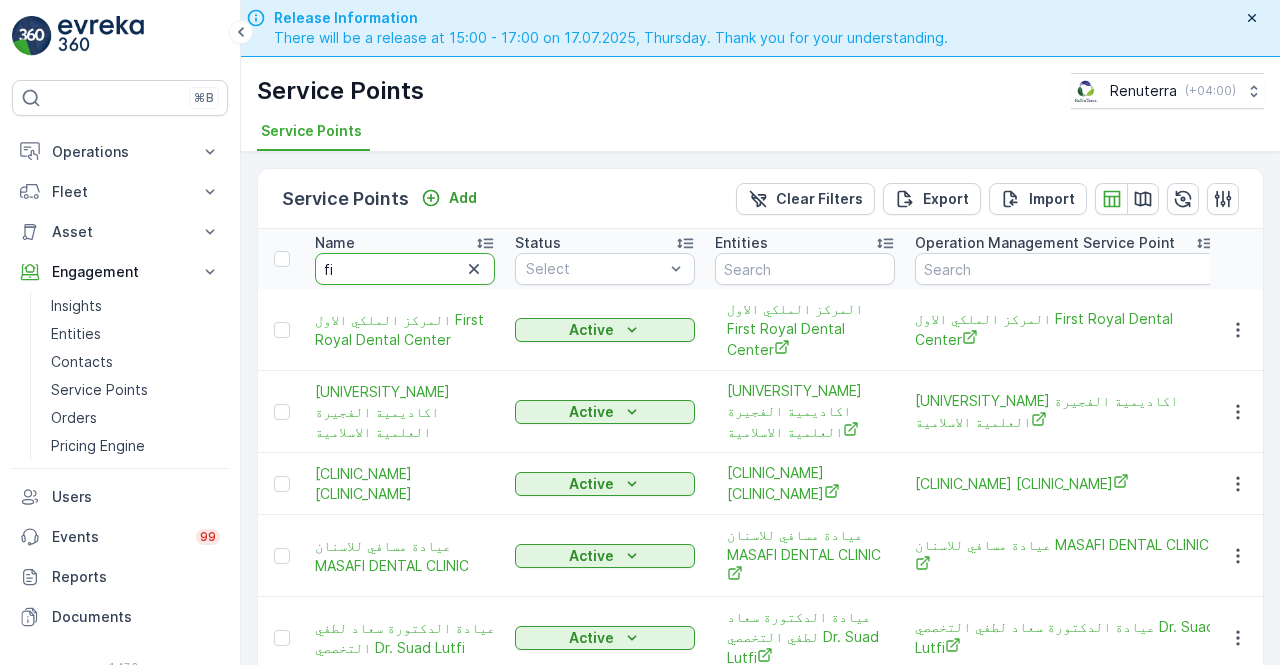 click on "fi" at bounding box center [405, 269] 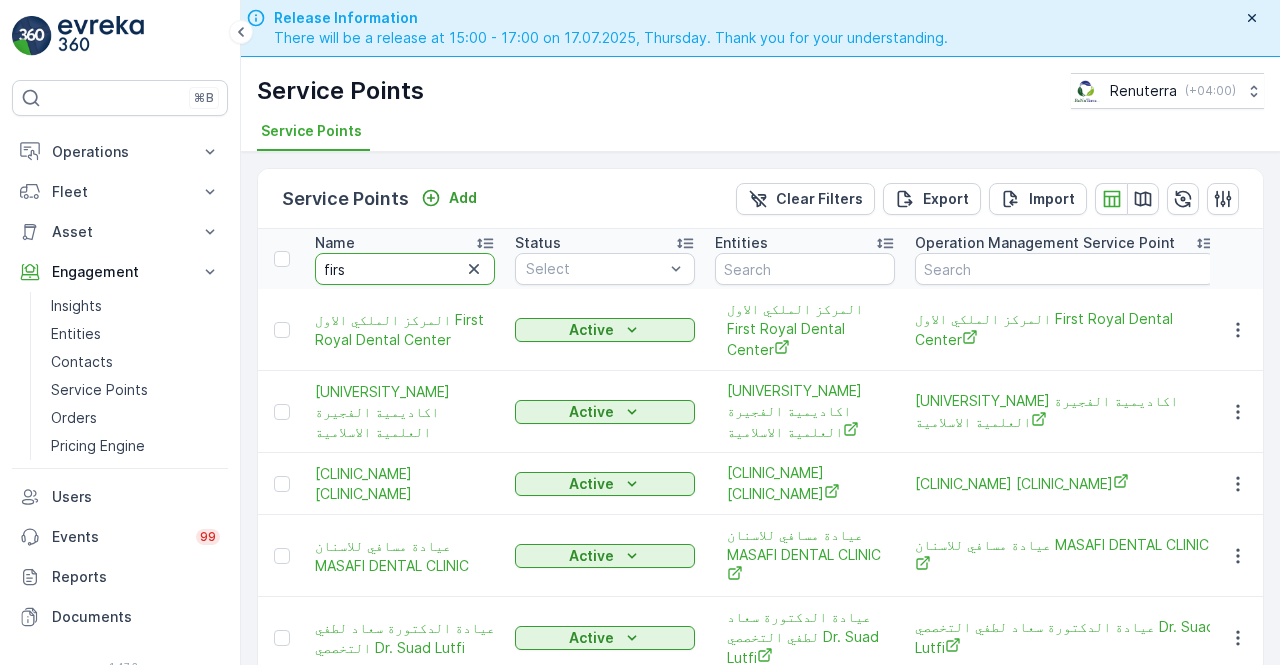 type on "first" 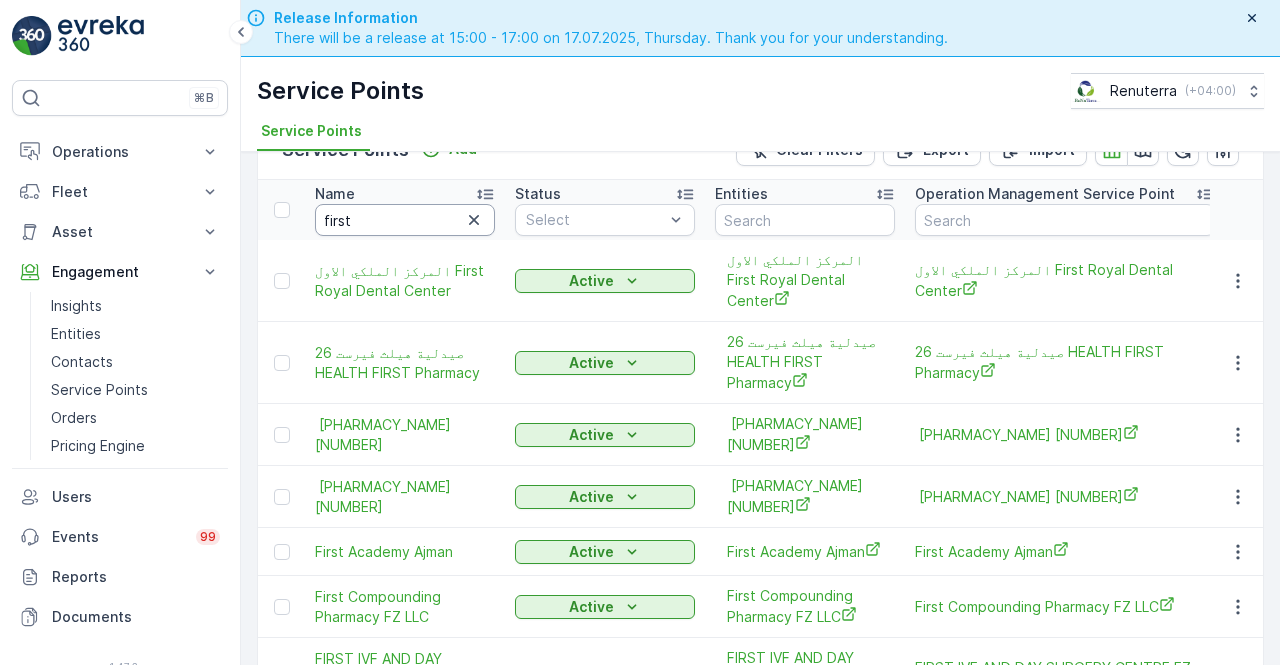 scroll, scrollTop: 200, scrollLeft: 0, axis: vertical 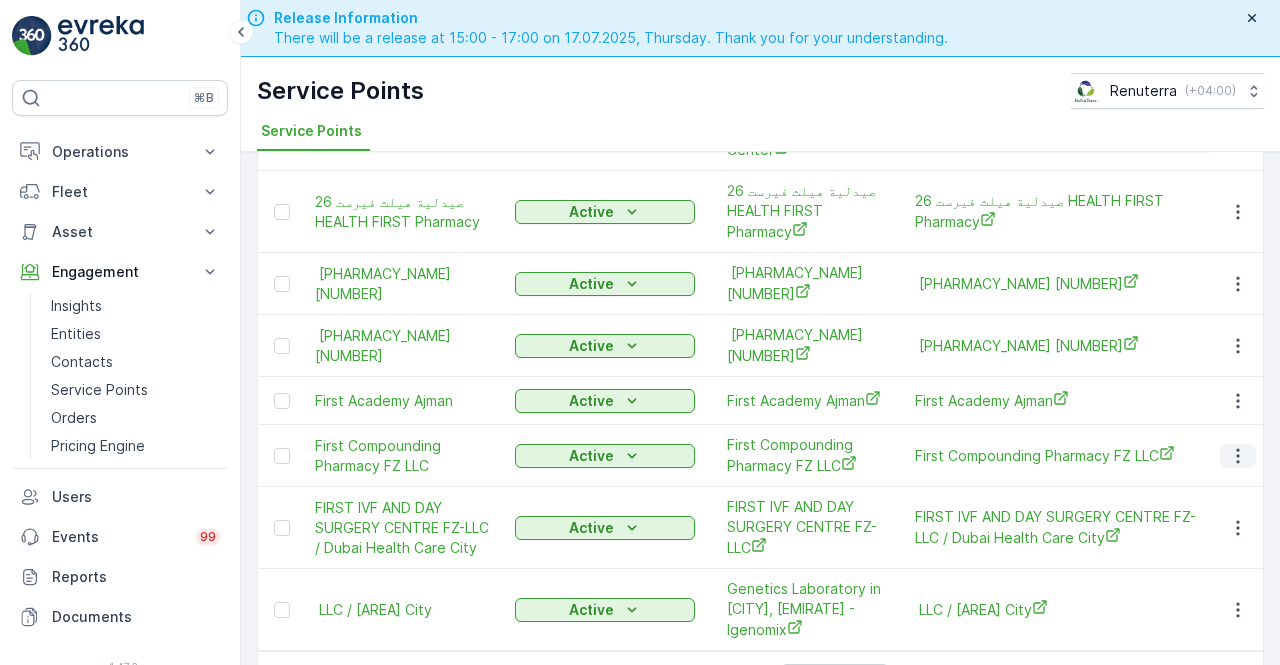 click 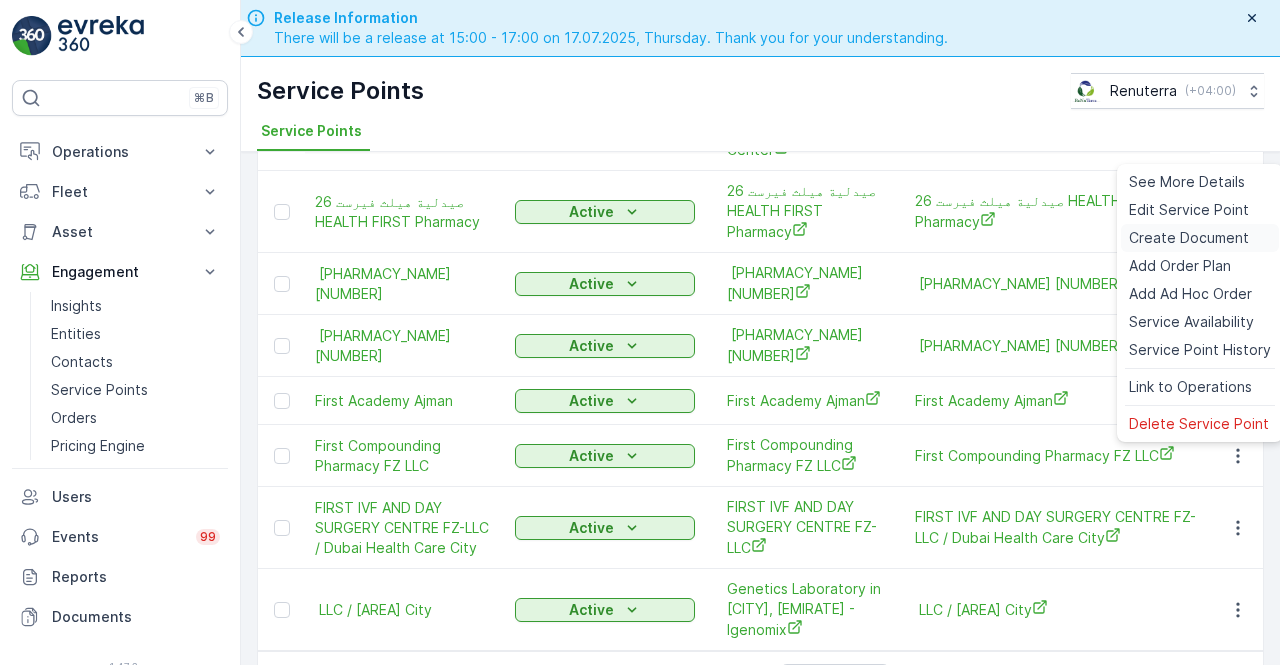 click on "Create Document" at bounding box center (1189, 238) 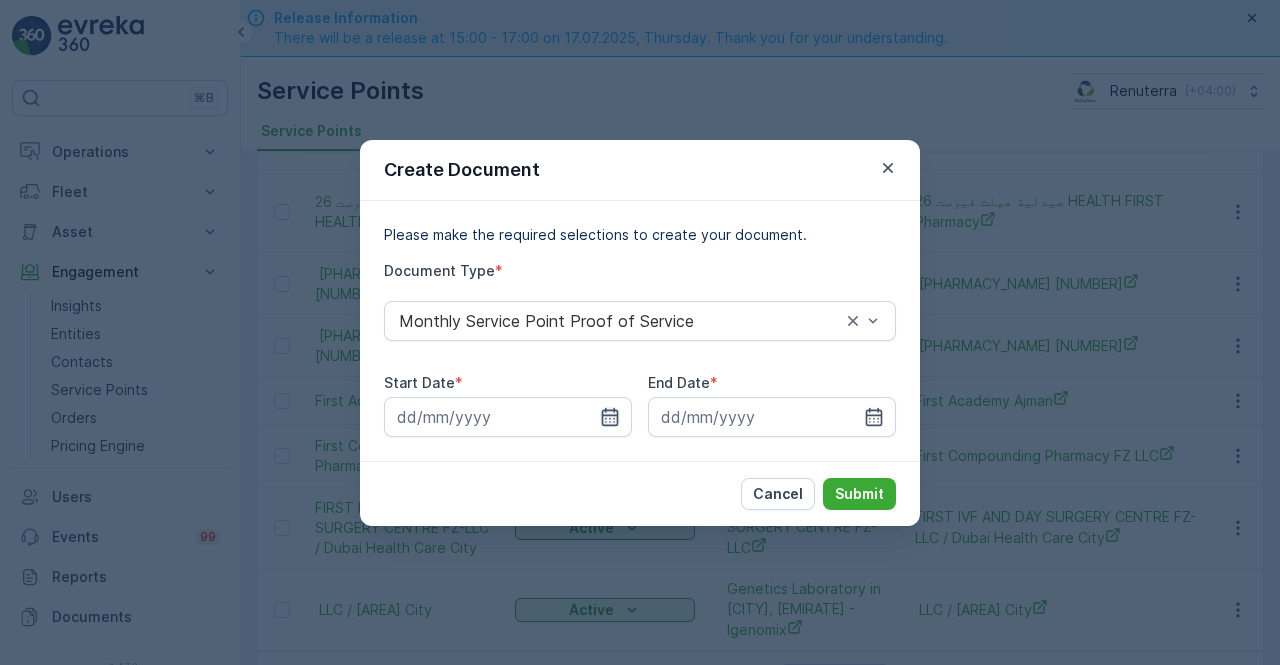 click 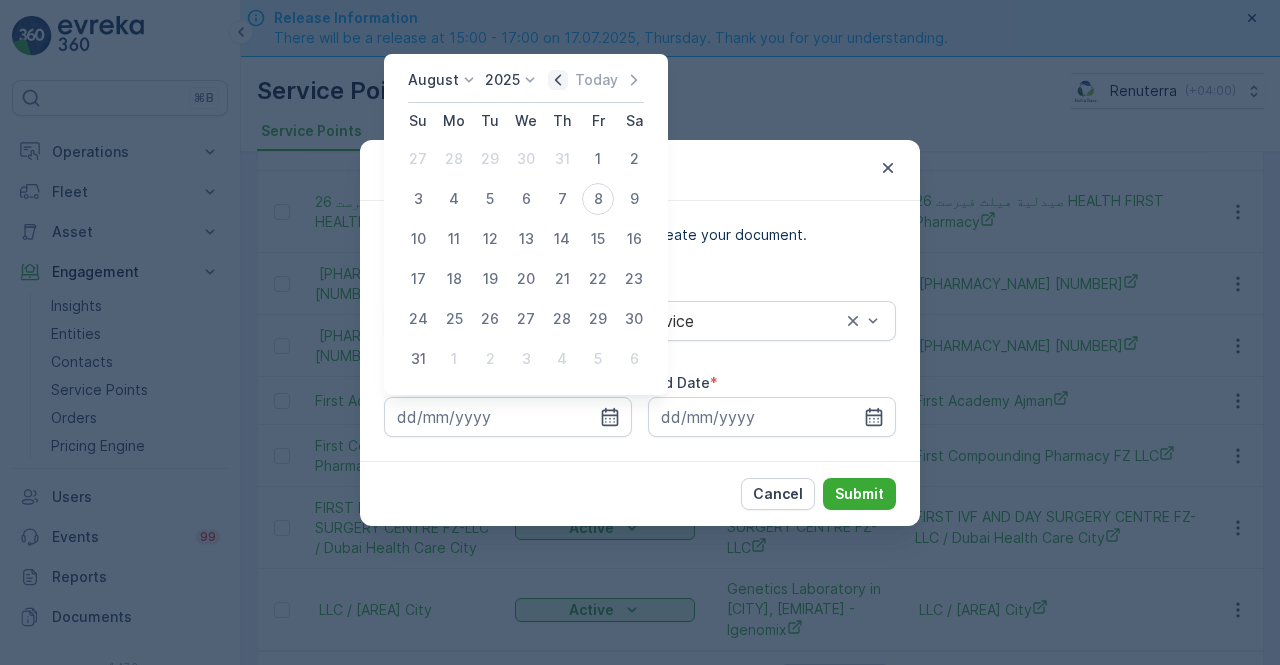 click 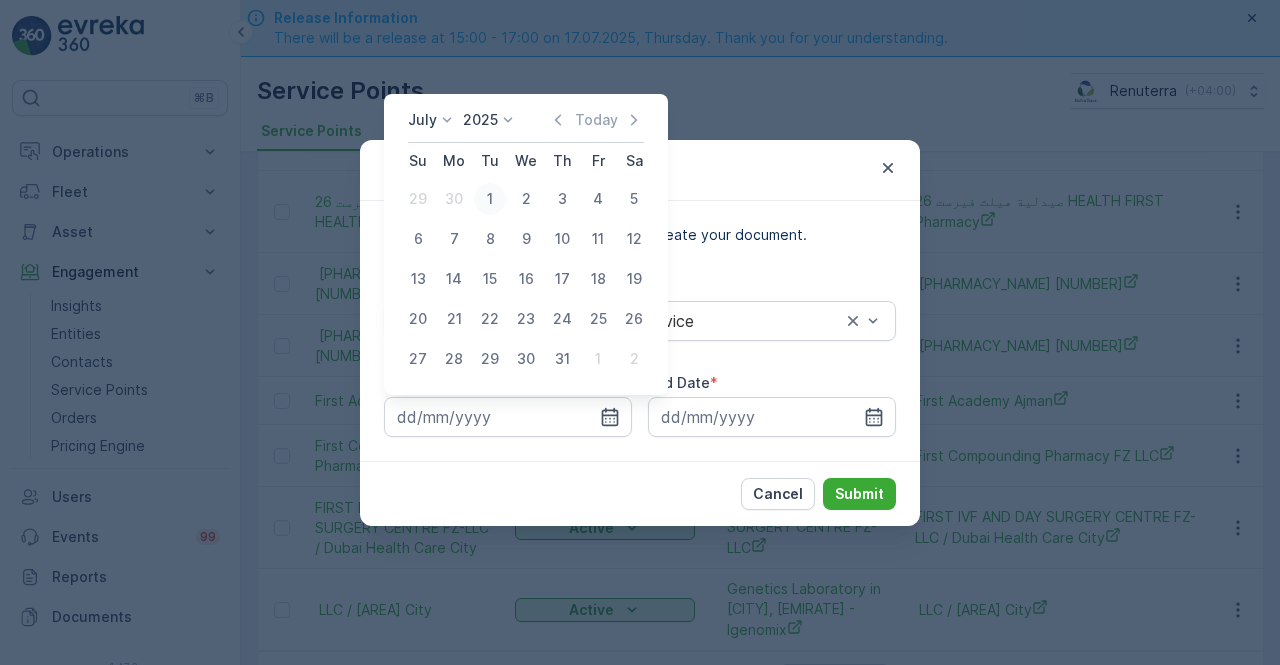 click on "1" at bounding box center [490, 199] 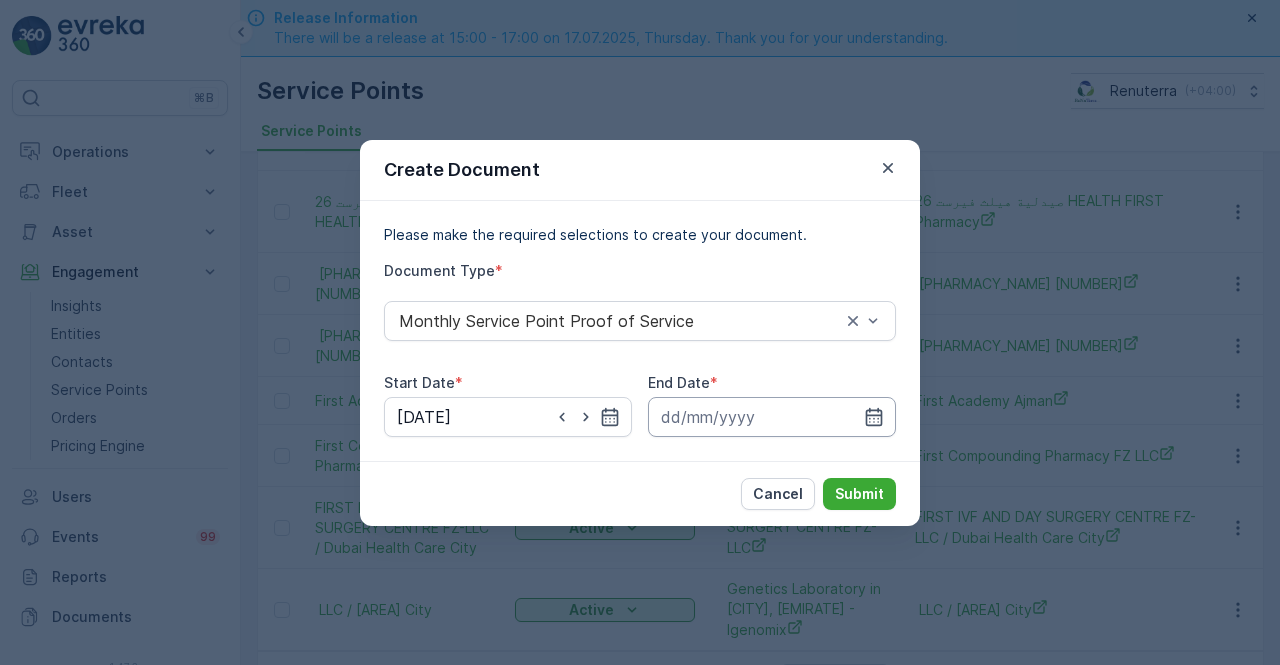 click at bounding box center (772, 417) 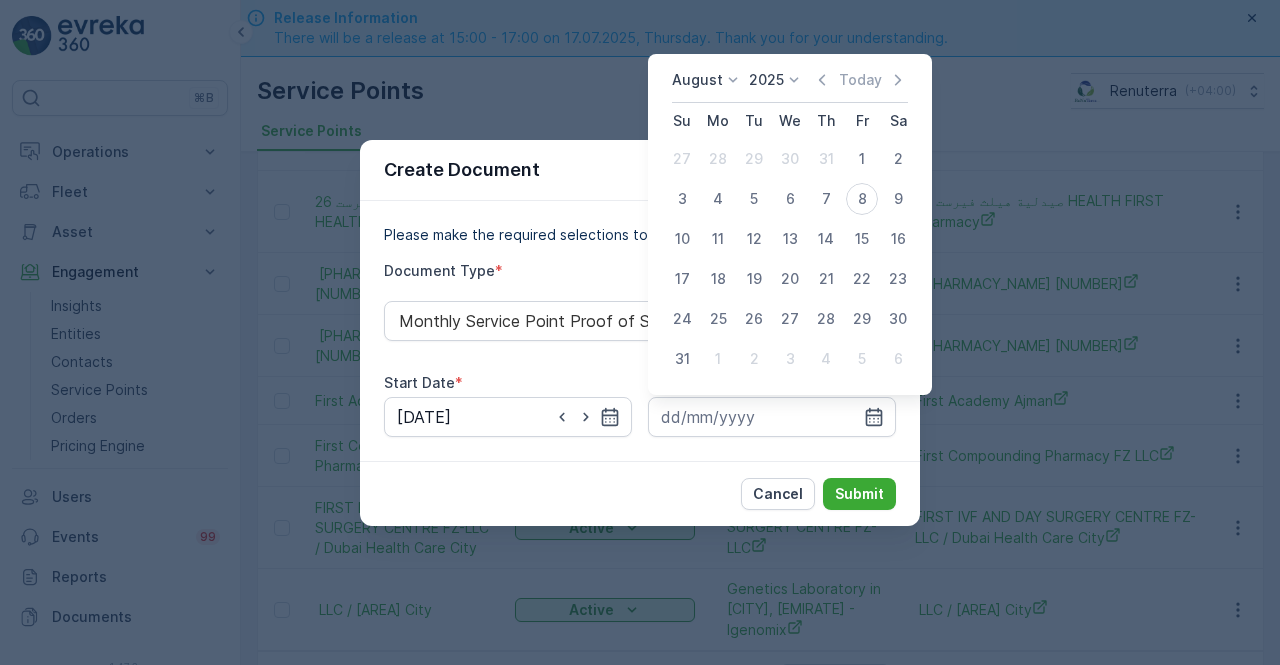 click on "August 2025 Today" at bounding box center (790, 86) 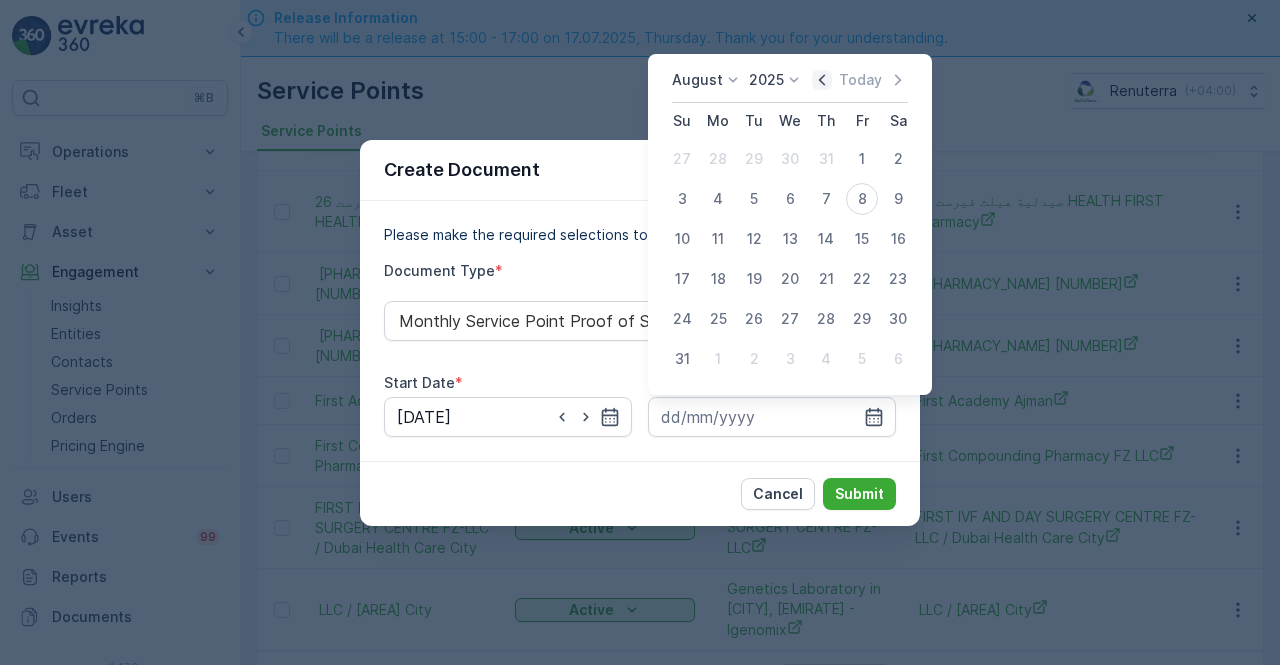 click 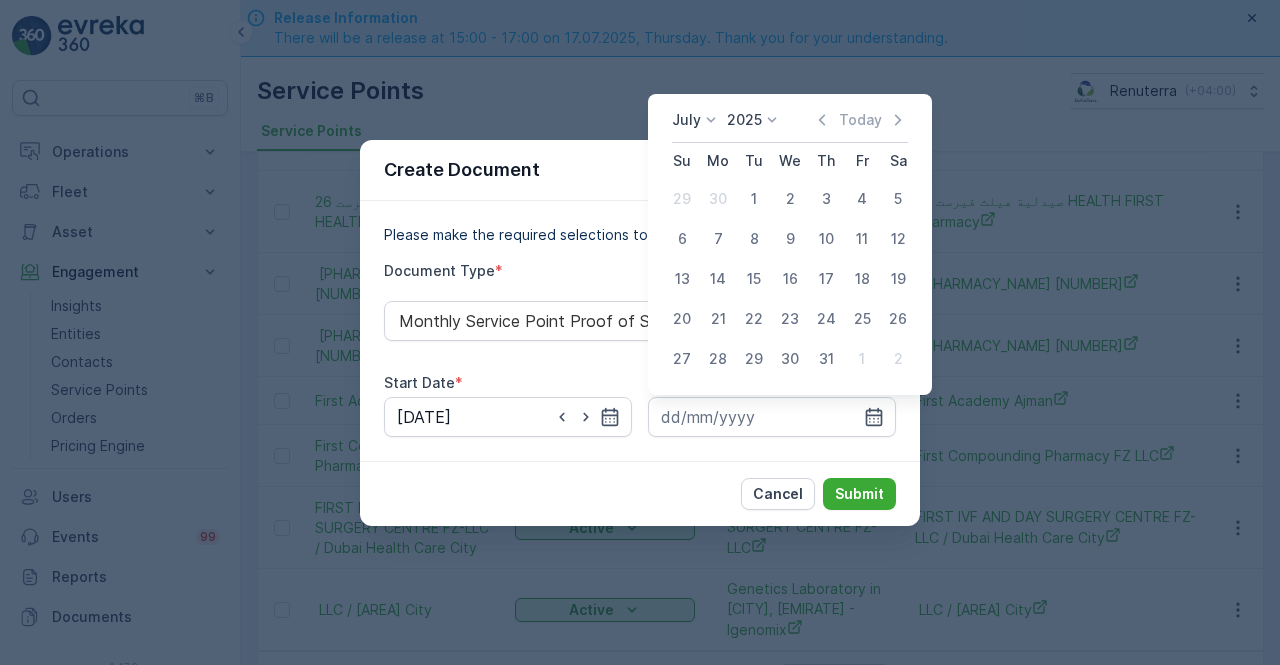 drag, startPoint x: 826, startPoint y: 355, endPoint x: 840, endPoint y: 393, distance: 40.496914 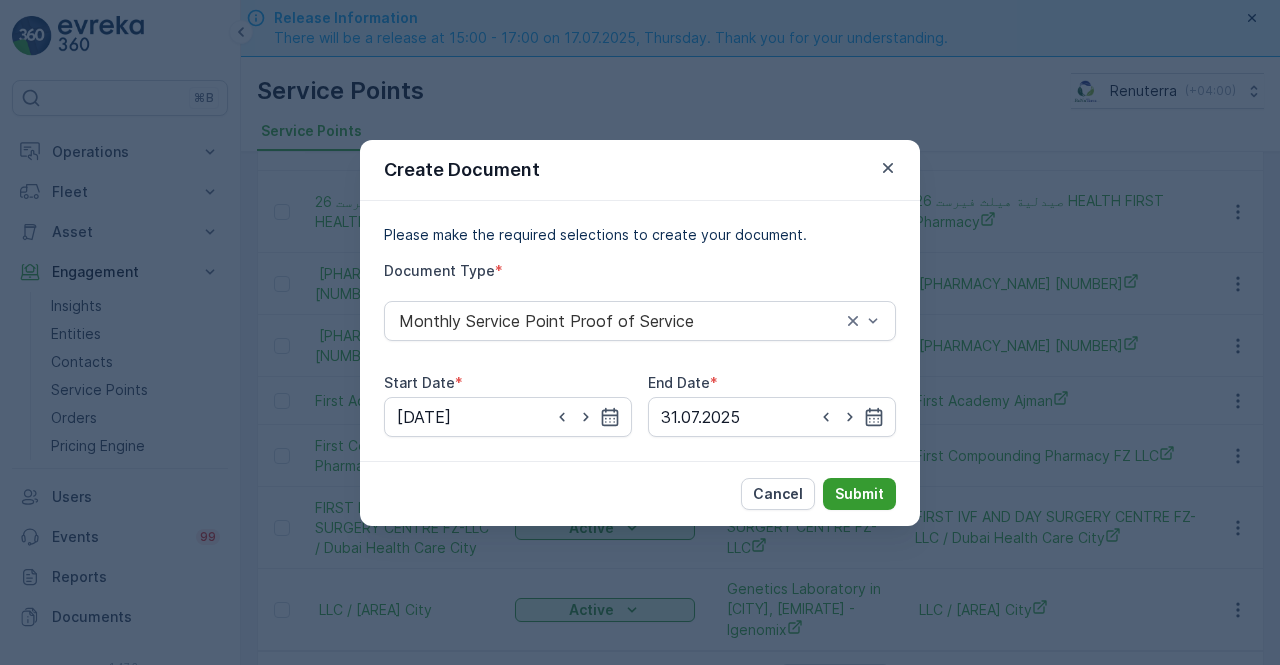 click on "Submit" at bounding box center (859, 494) 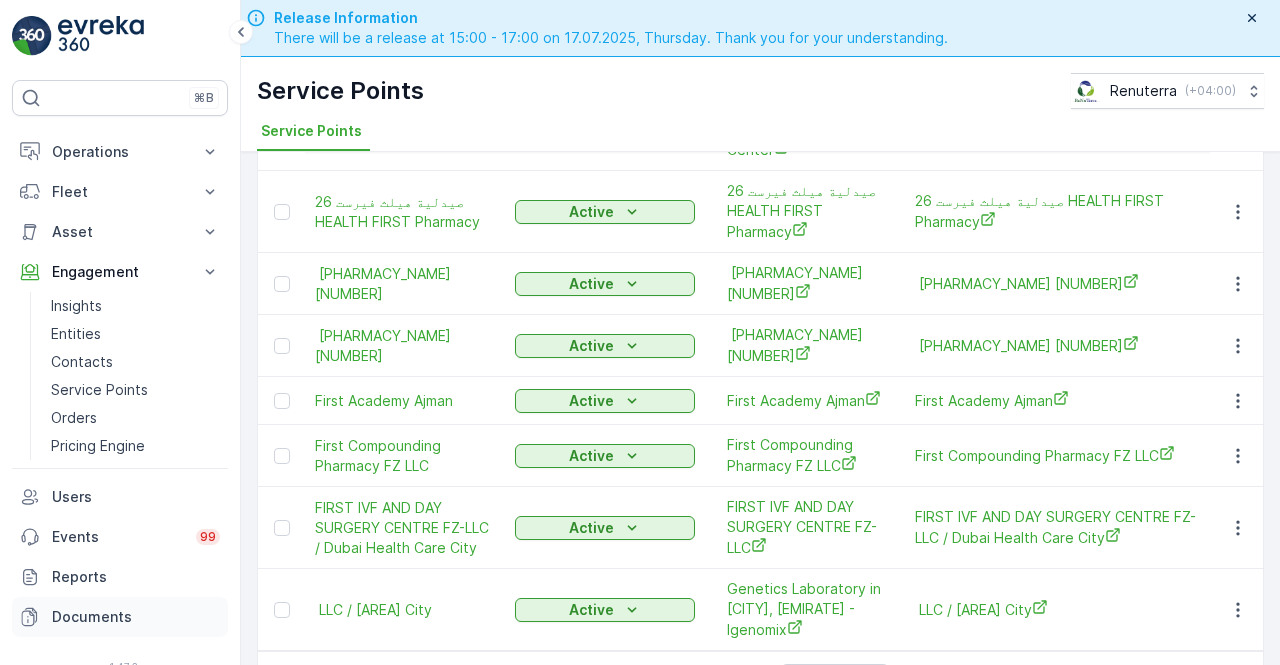 click on "Documents" at bounding box center (136, 617) 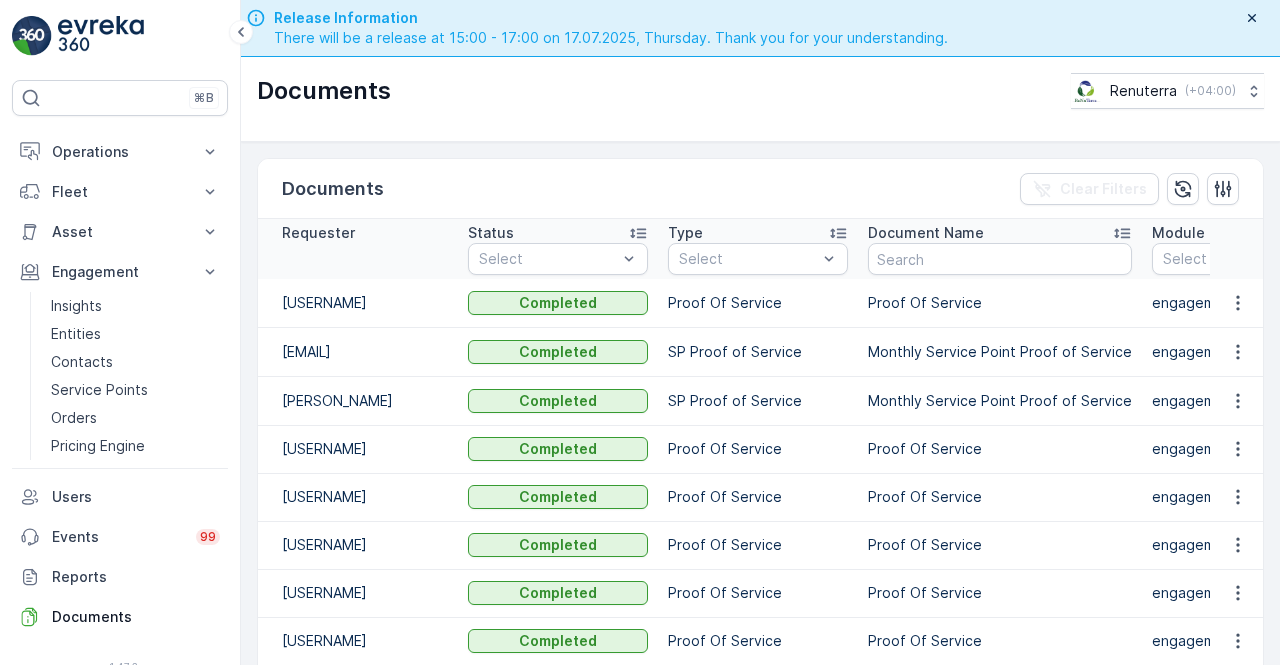 click on "engagement" at bounding box center (1242, 449) 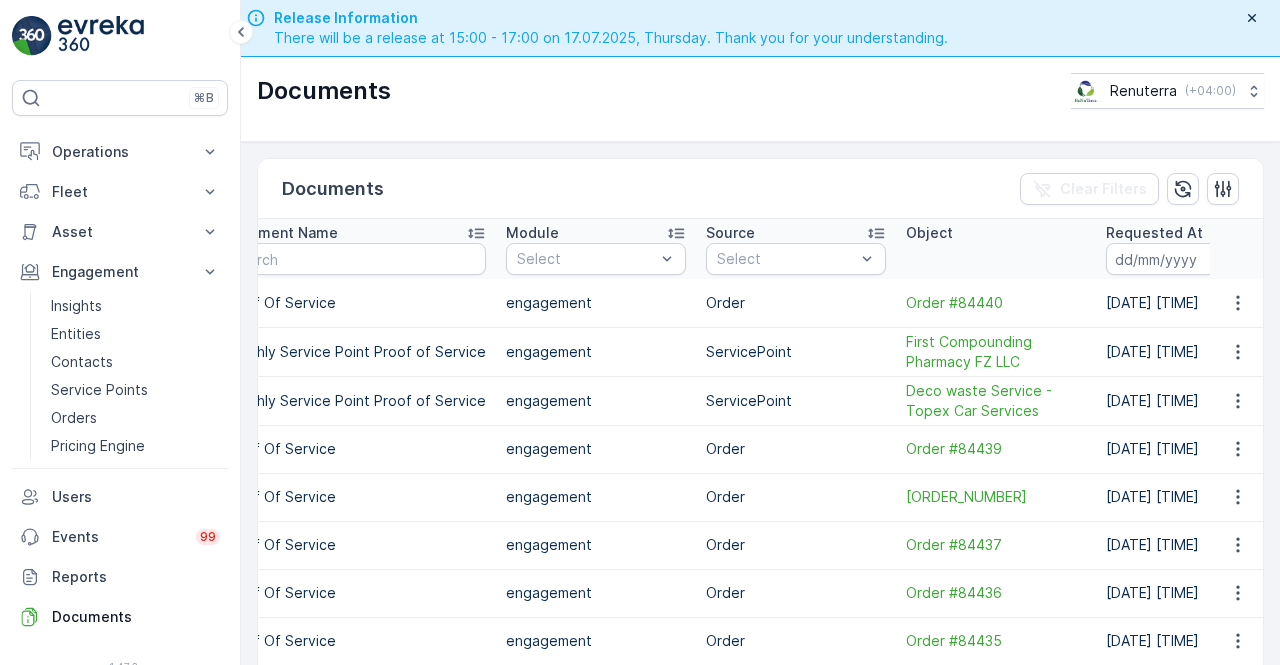 scroll, scrollTop: 0, scrollLeft: 680, axis: horizontal 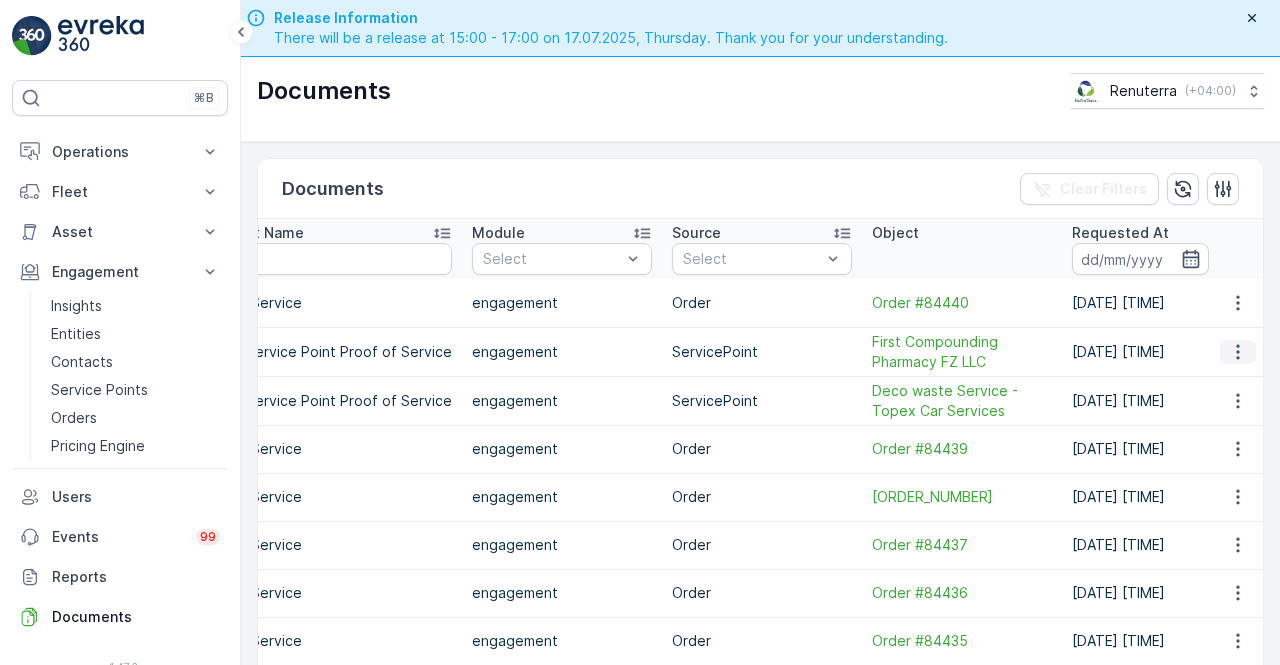 click 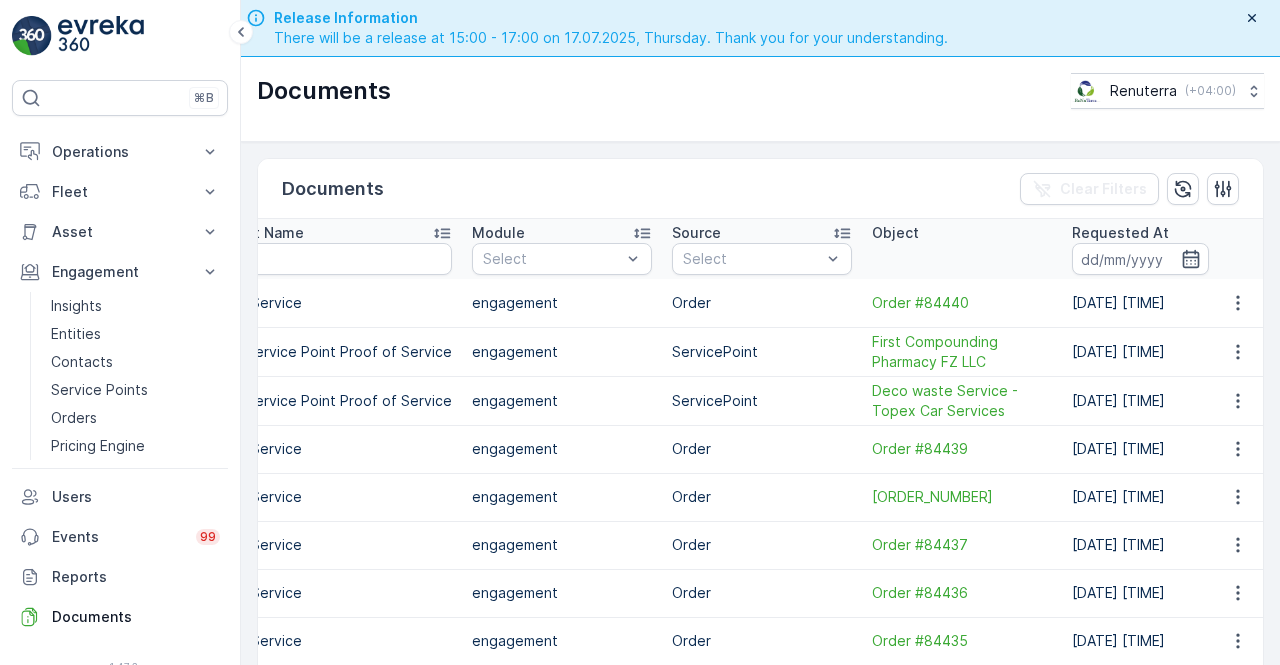 click at bounding box center (1237, 351) 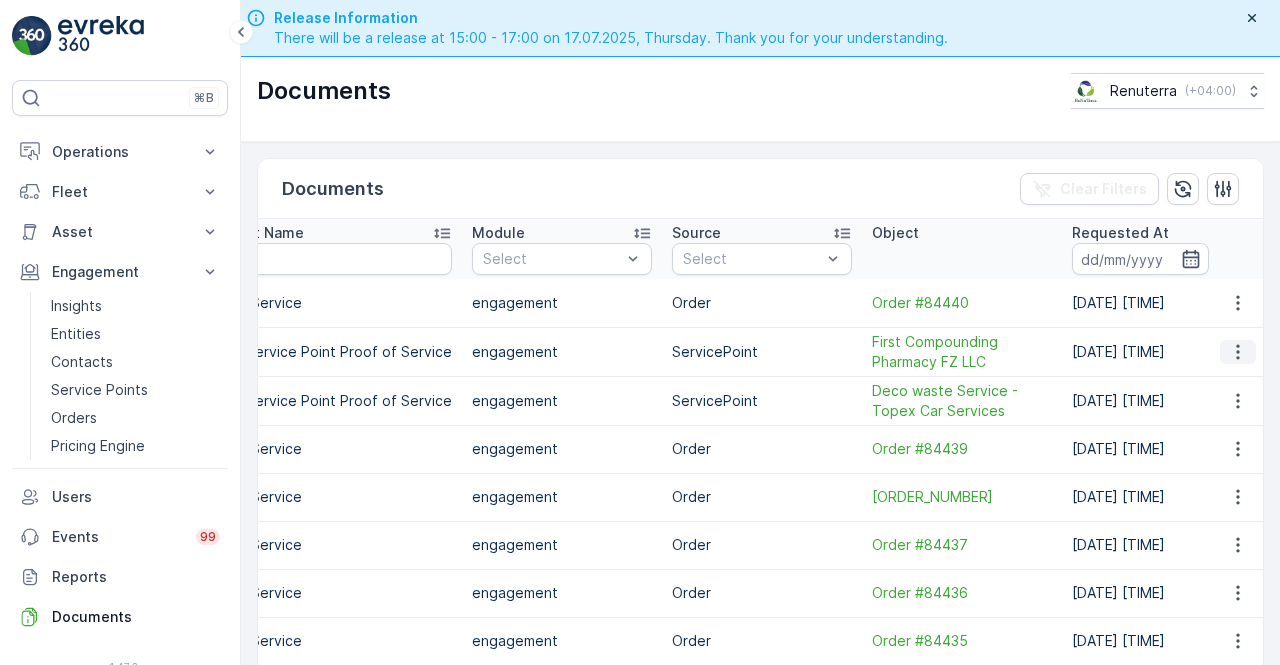 click 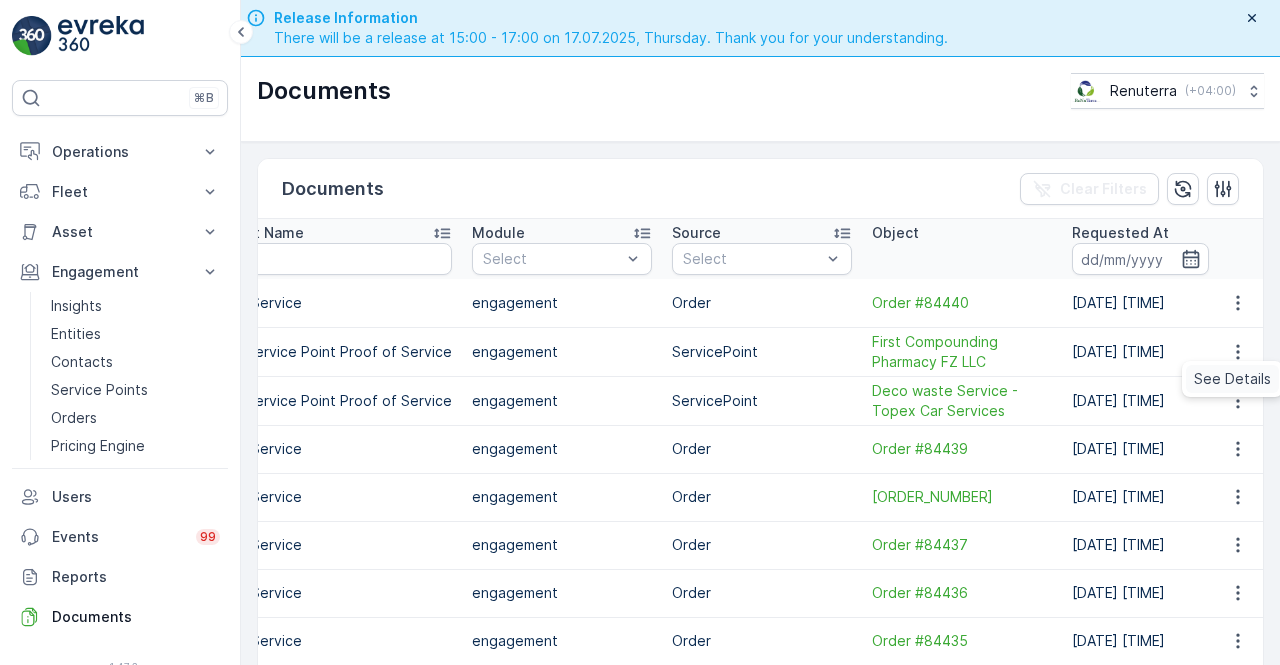 click on "See Details" at bounding box center (1232, 379) 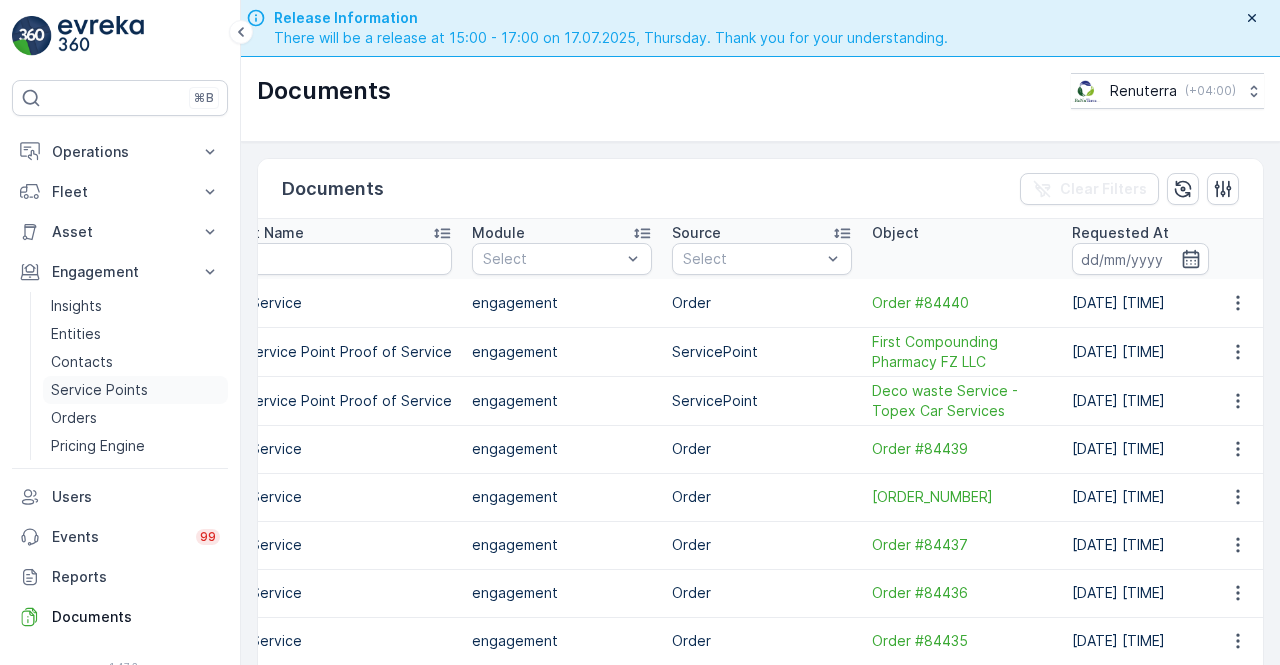 click on "Service Points" at bounding box center [99, 390] 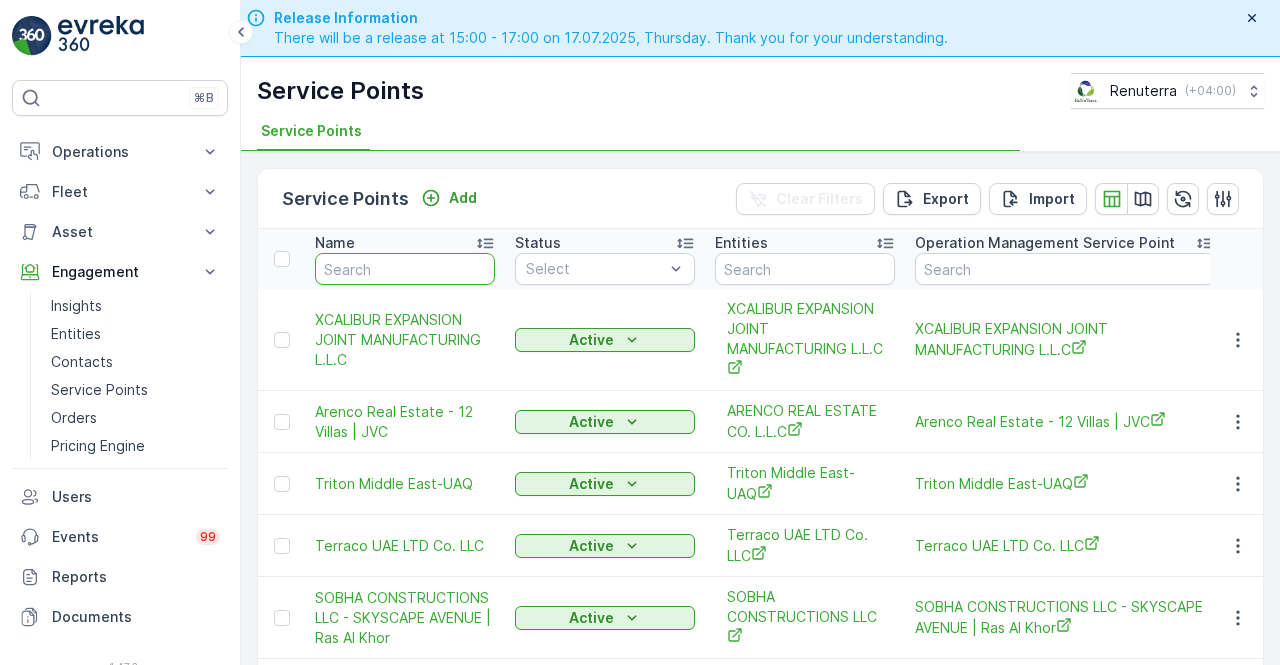 click at bounding box center [405, 269] 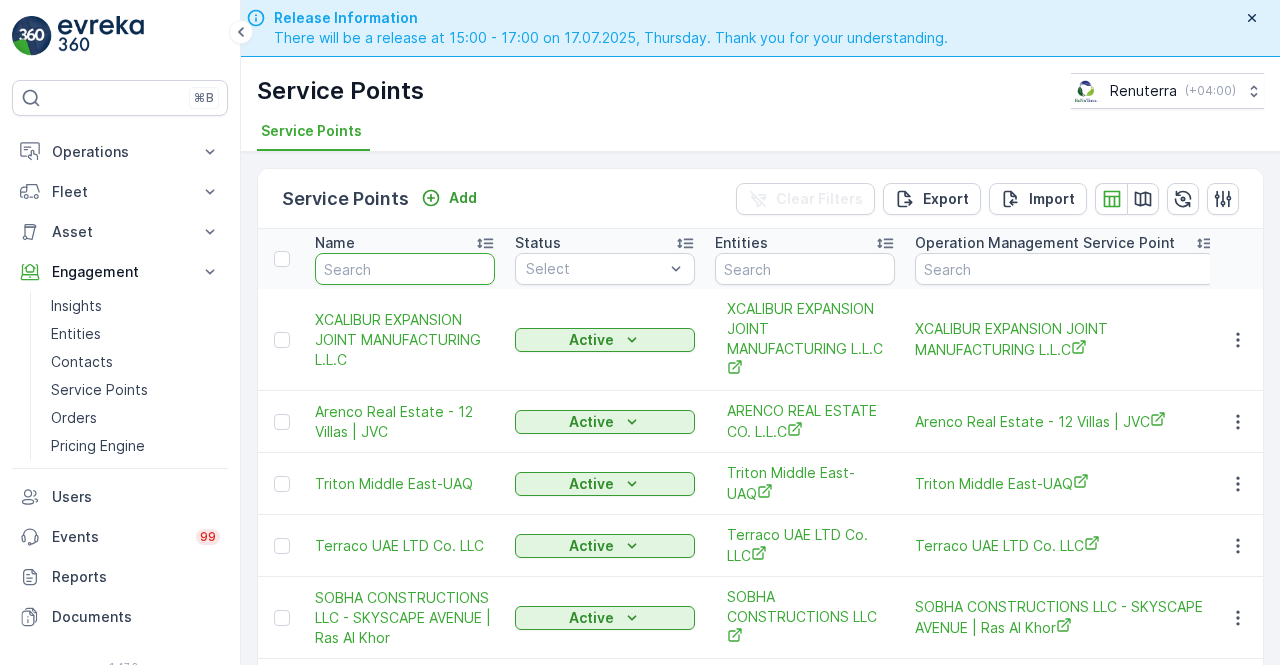 click at bounding box center (405, 269) 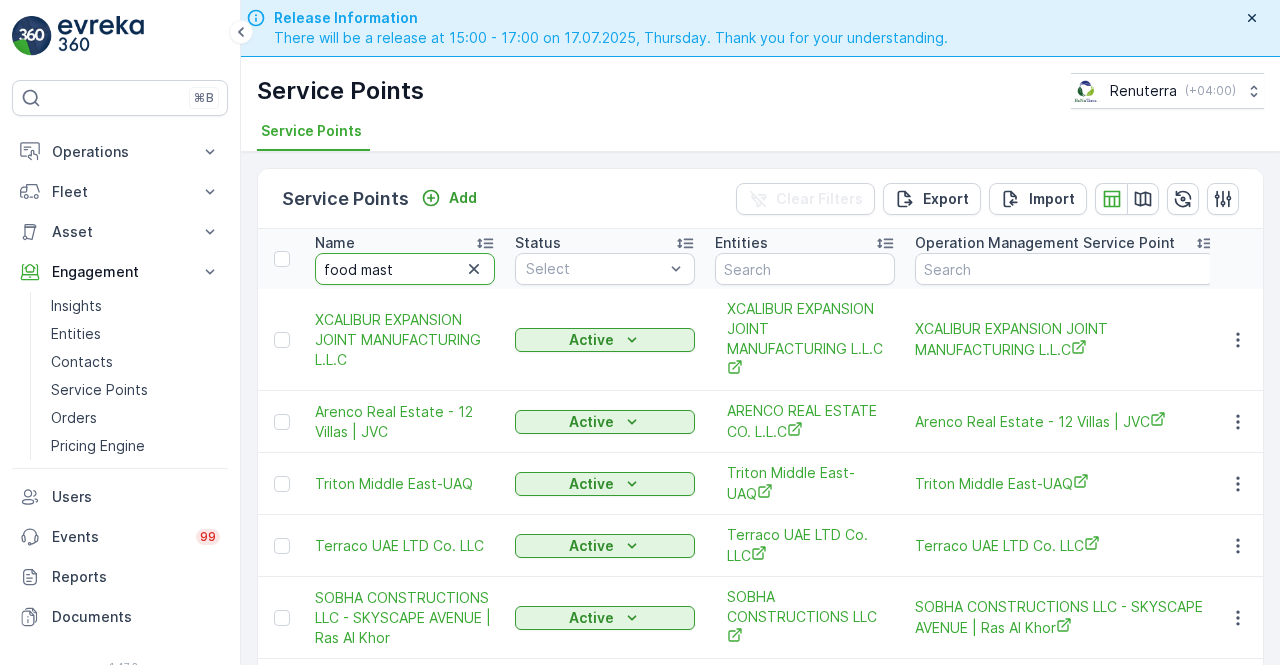 type on "food masti" 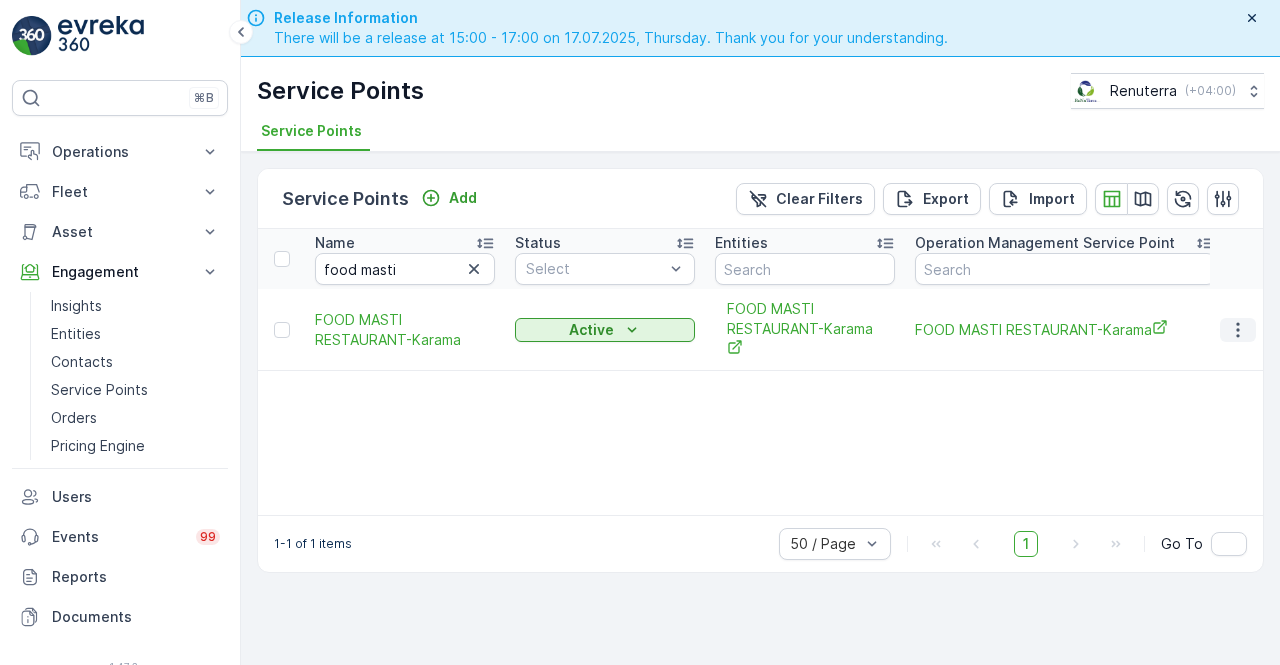 click 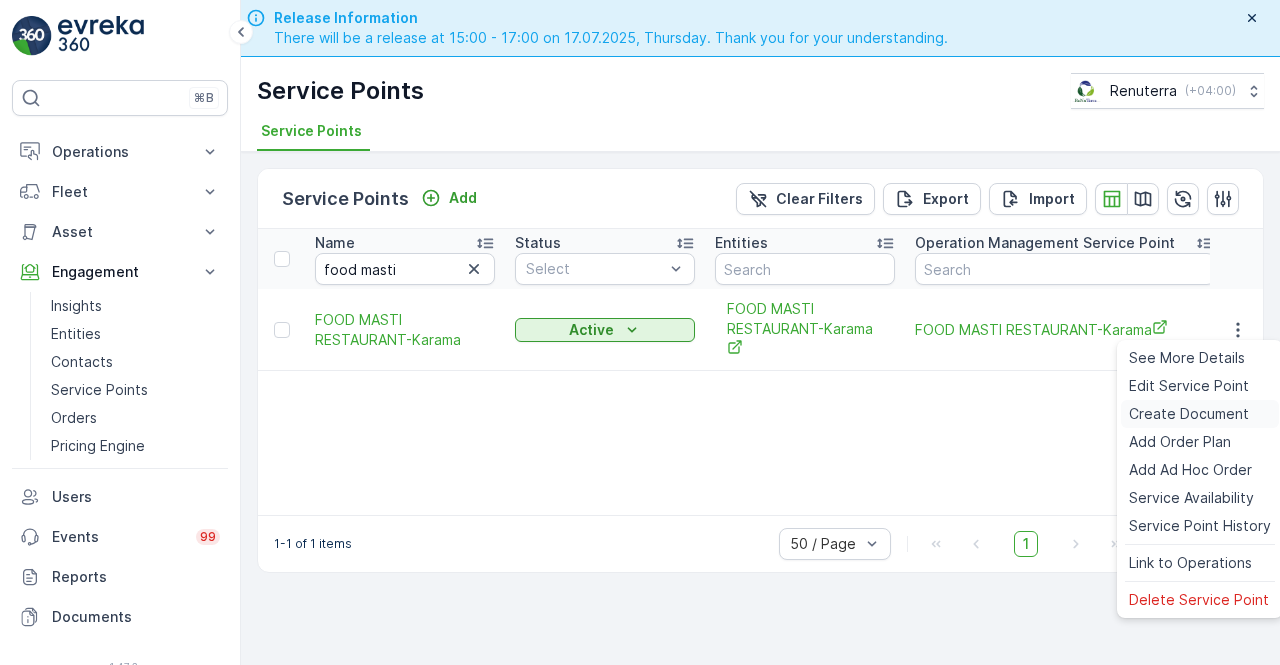 click on "Create Document" at bounding box center [1189, 414] 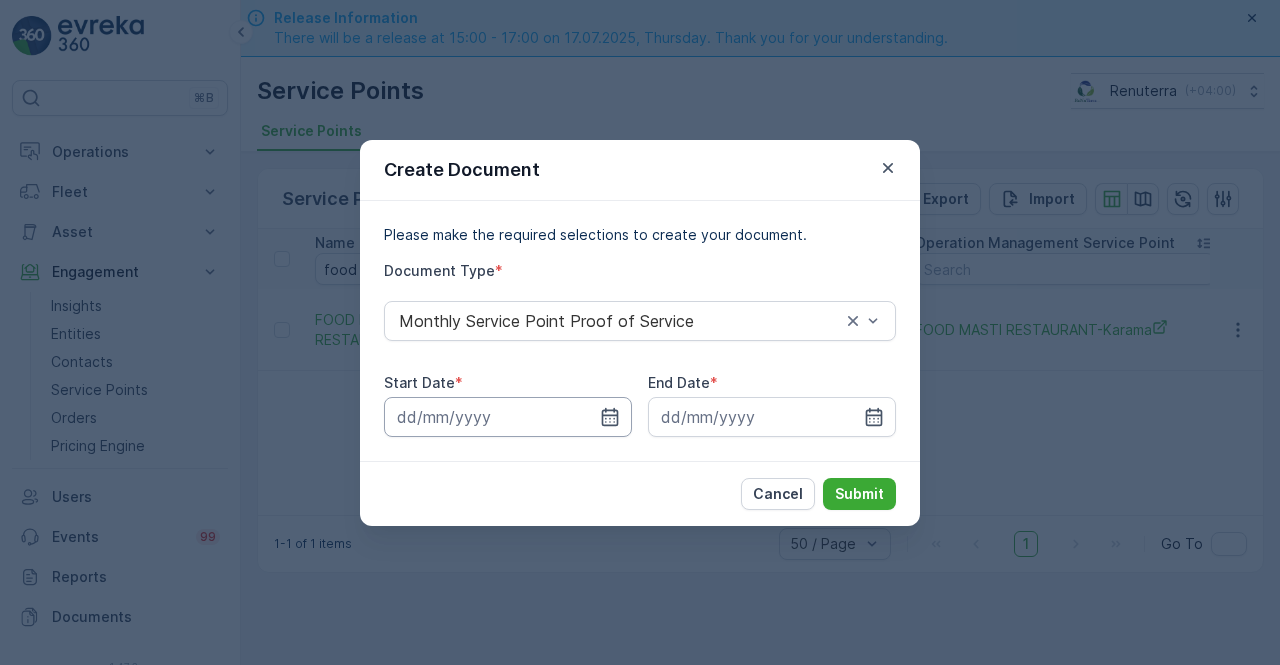 click at bounding box center (508, 417) 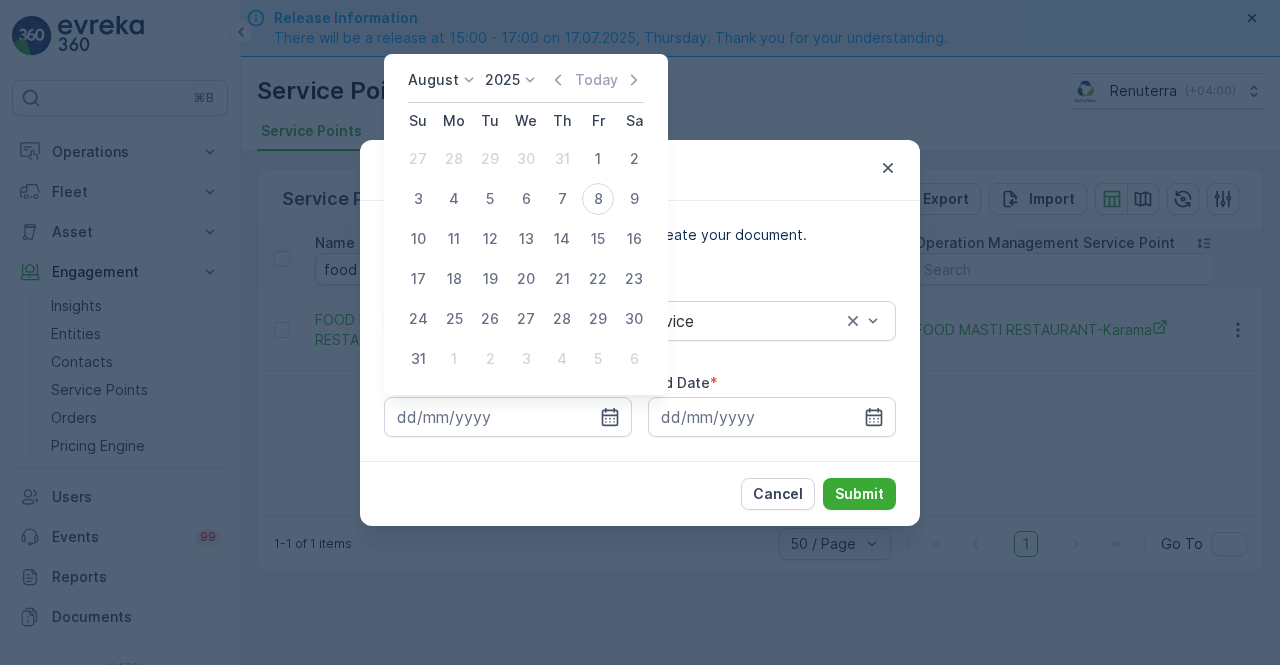 drag, startPoint x: 560, startPoint y: 81, endPoint x: 544, endPoint y: 103, distance: 27.202942 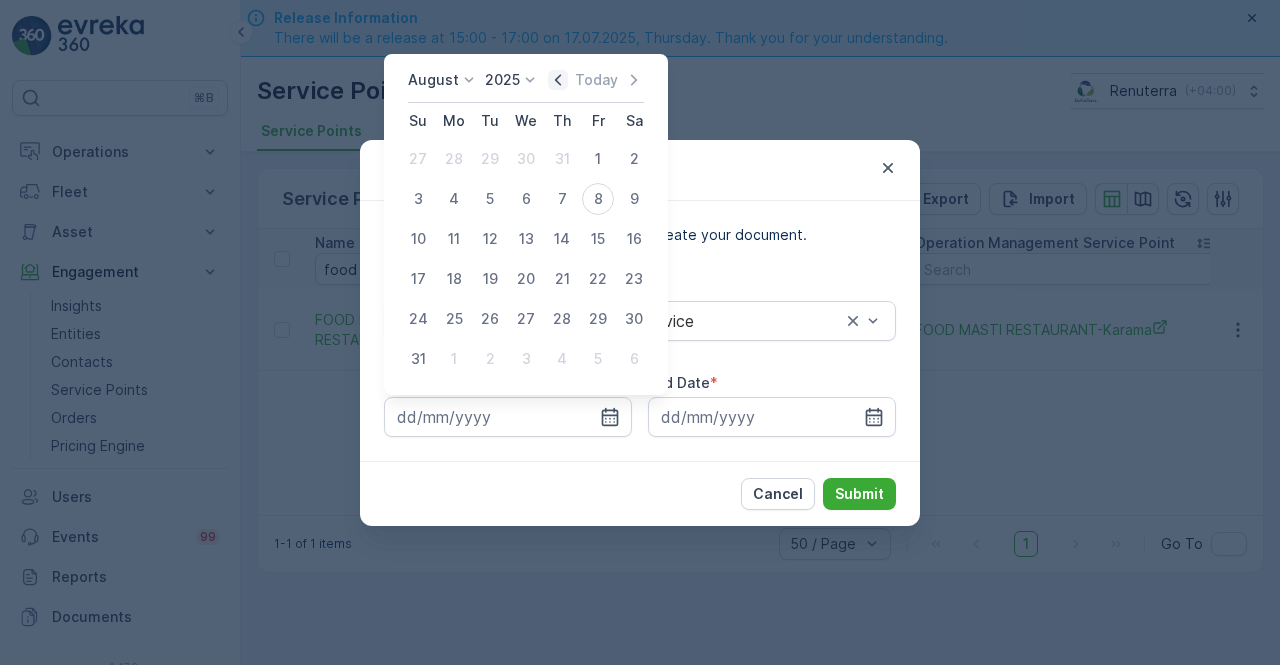 click 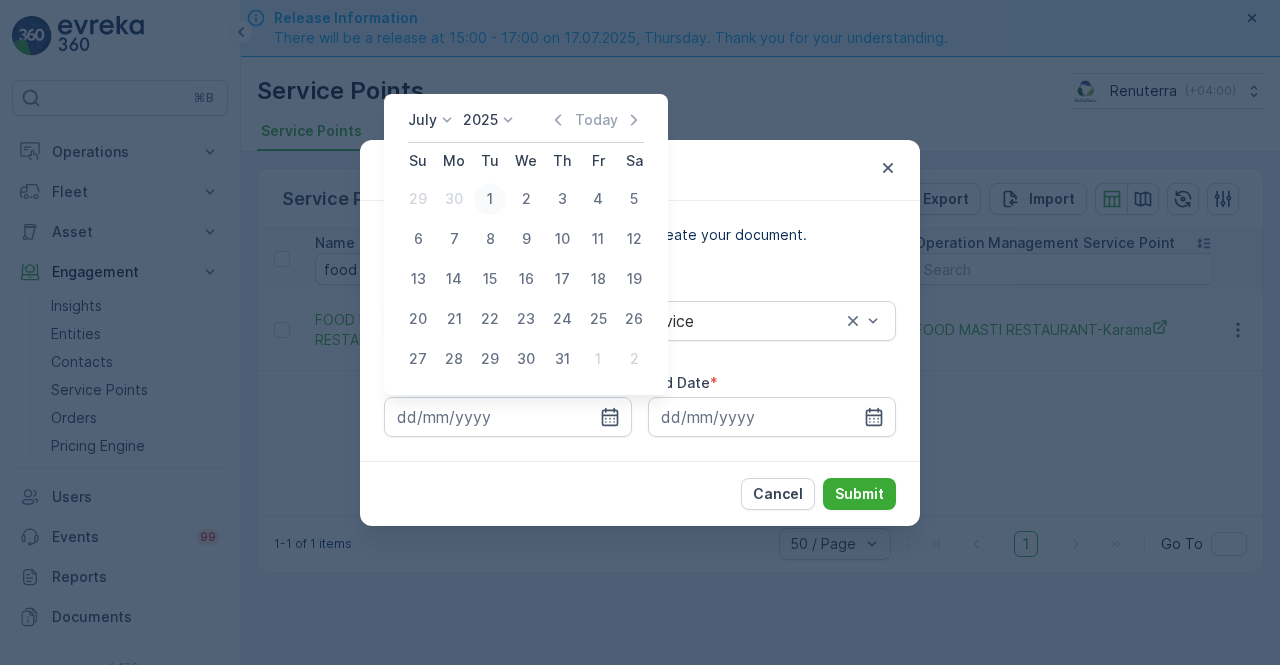click on "1" at bounding box center (490, 199) 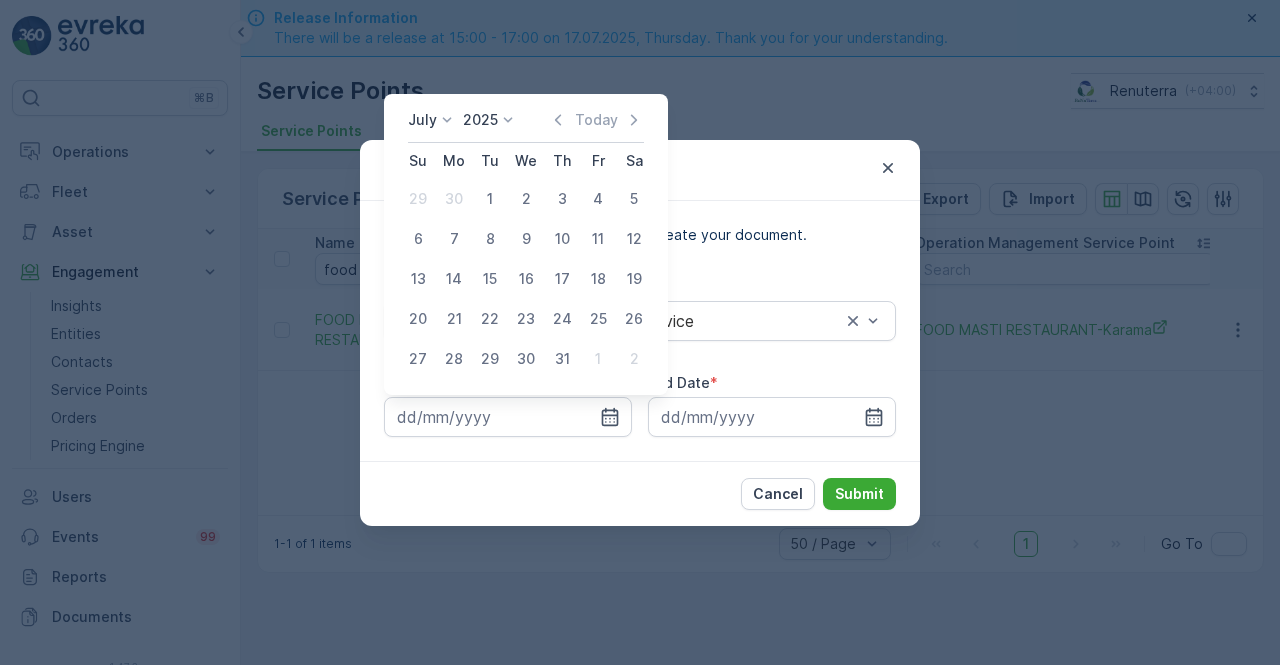 type on "01.07.2025" 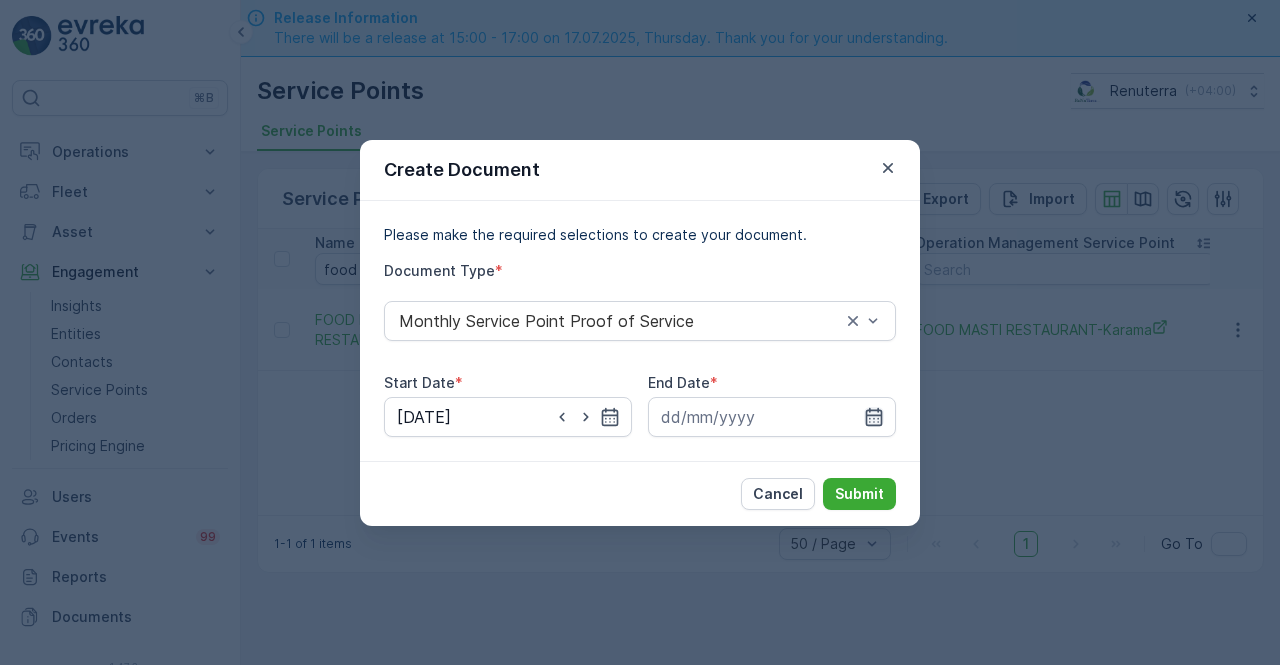 click 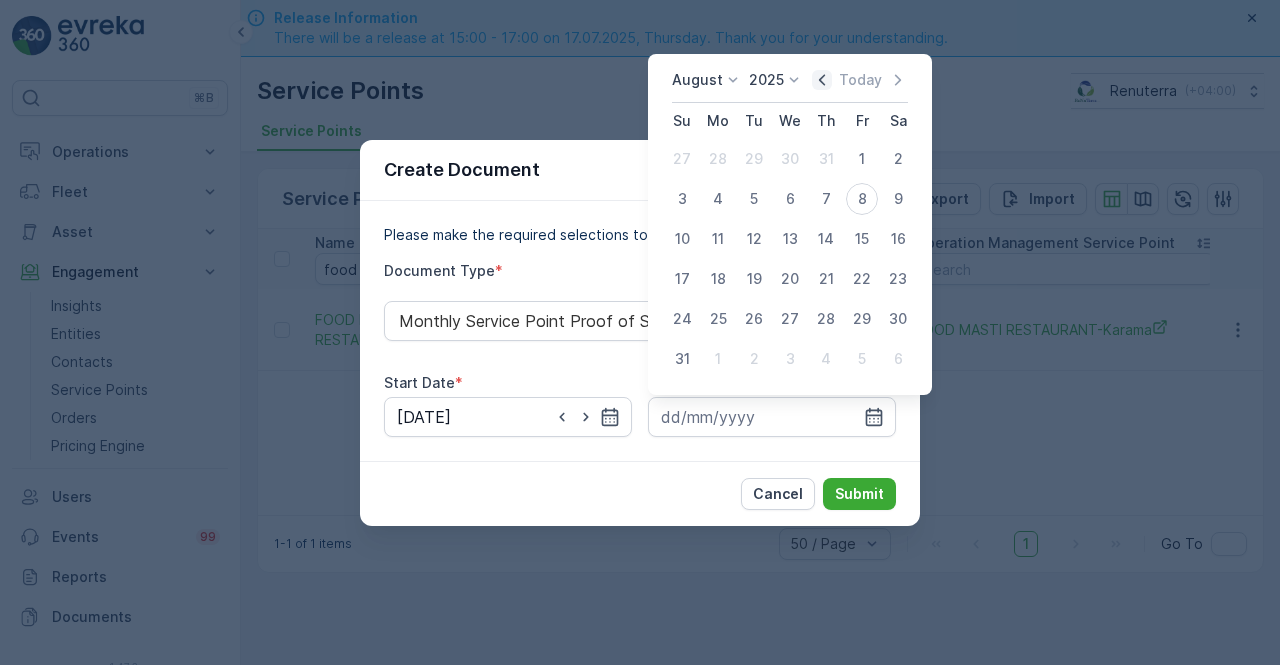 click 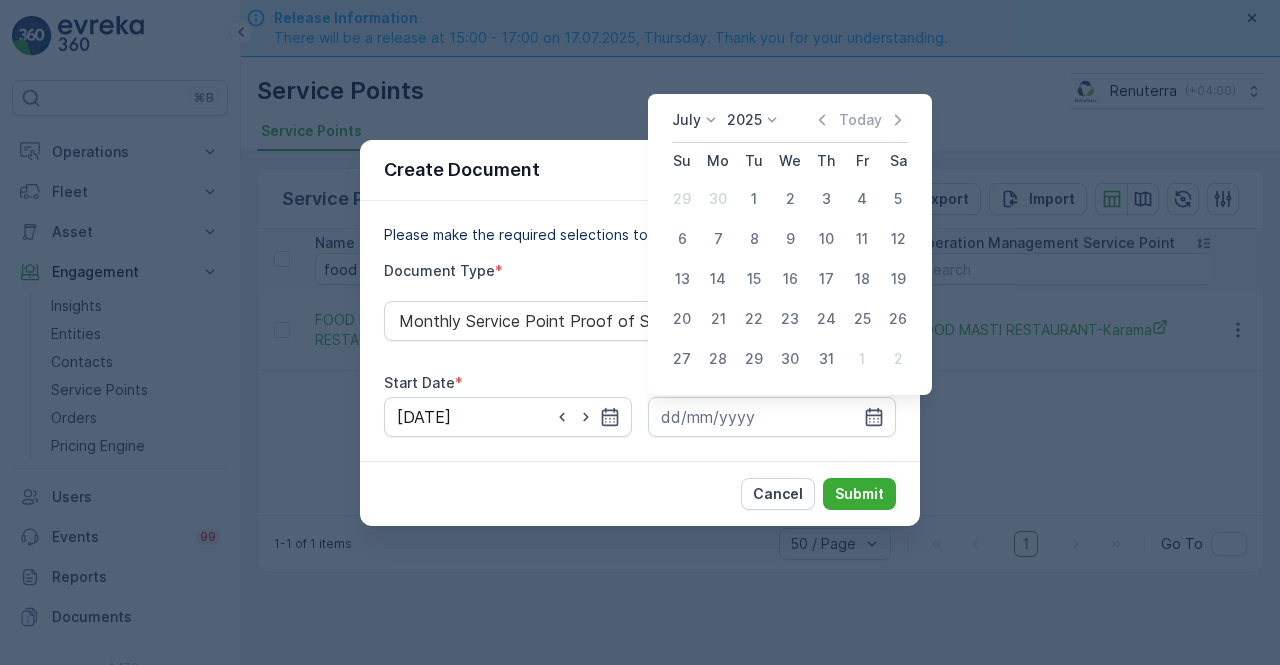 click on "31" at bounding box center [826, 359] 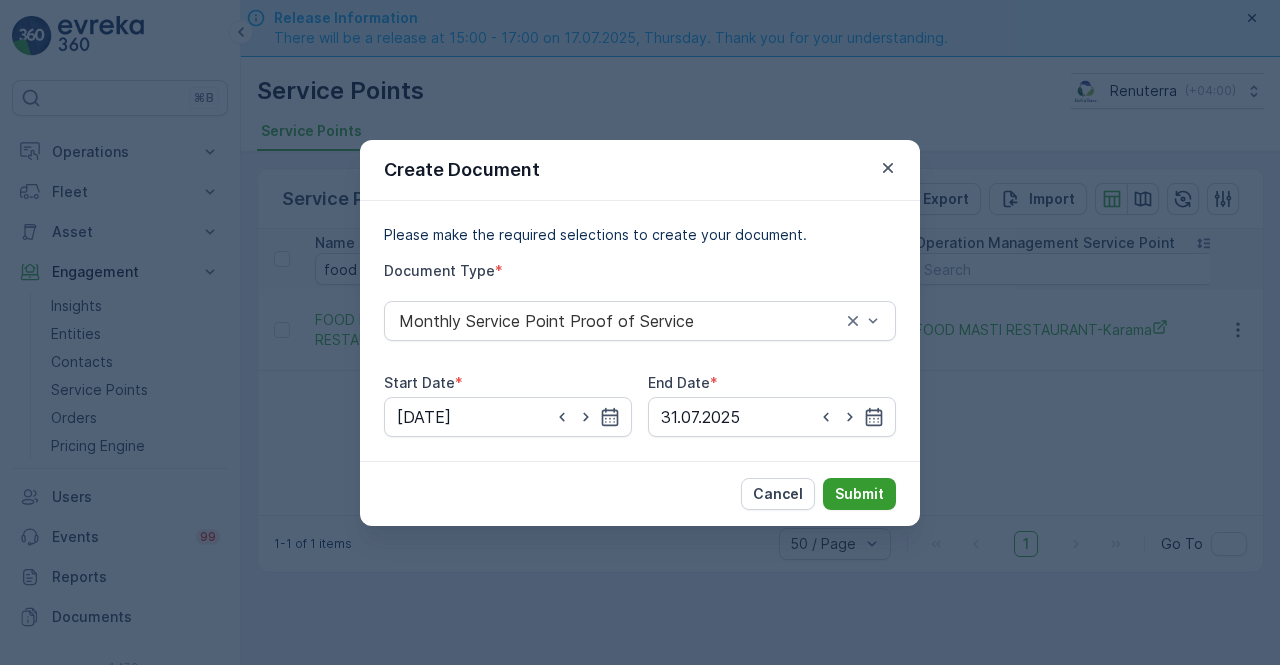 click on "Submit" at bounding box center [859, 494] 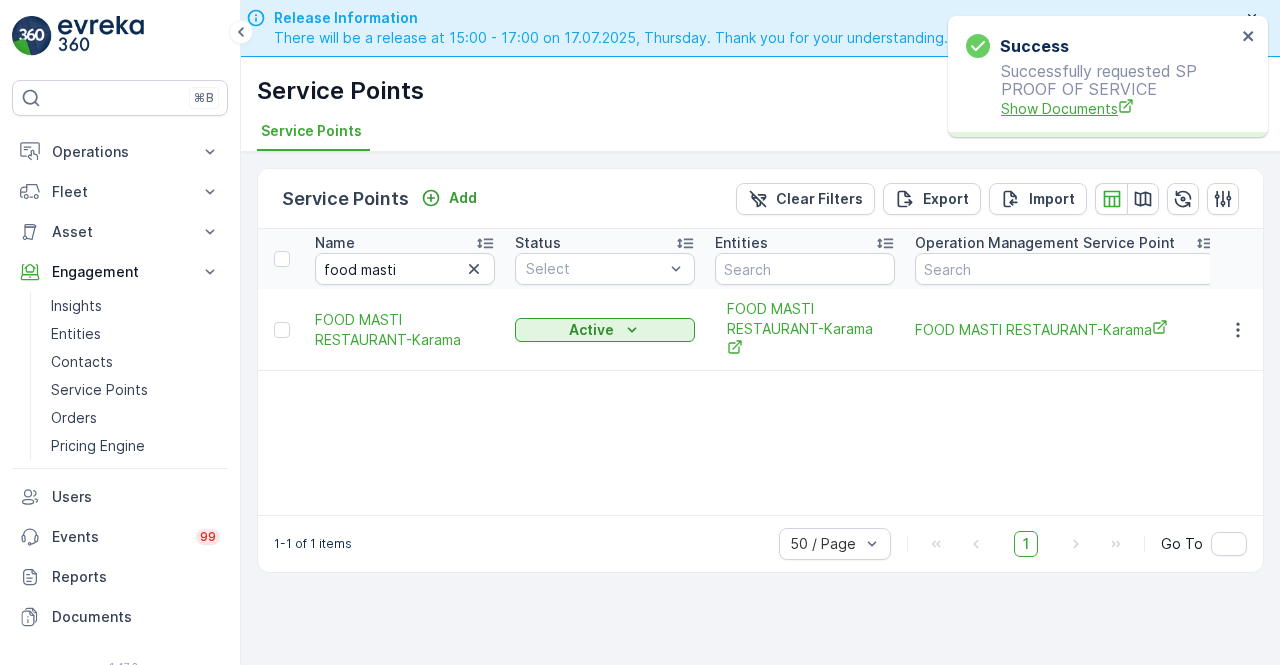 click on "Show Documents" at bounding box center [1118, 108] 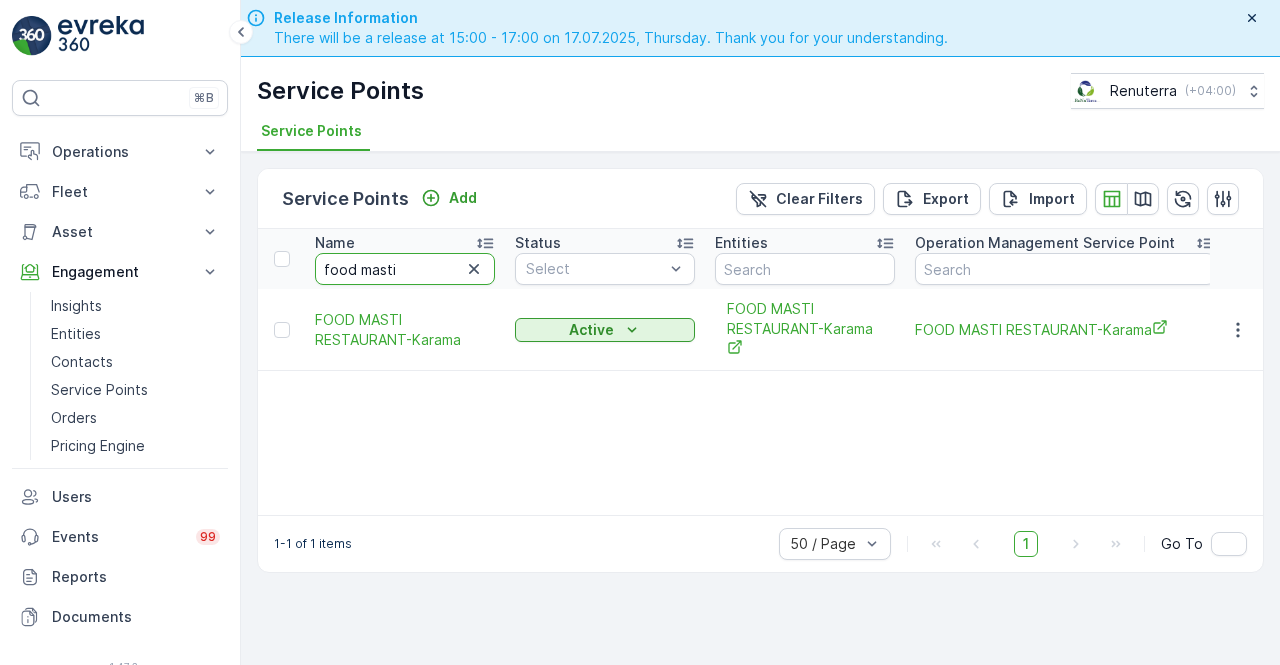 click on "food masti" at bounding box center (405, 269) 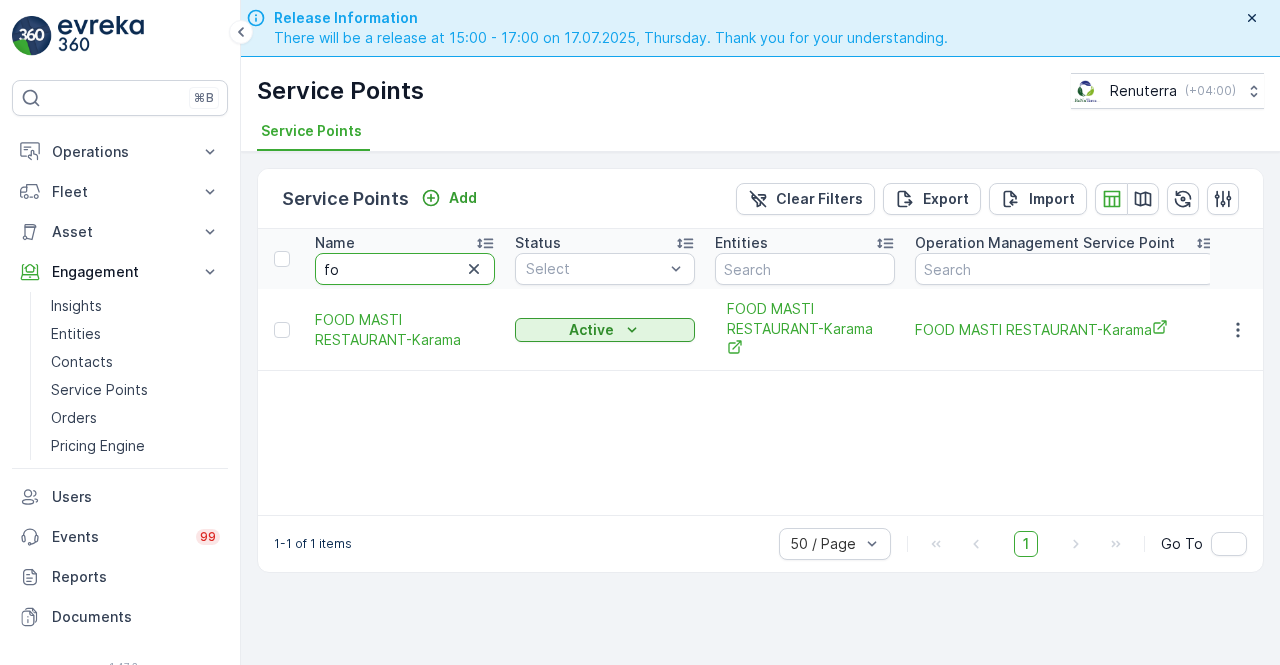 type on "f" 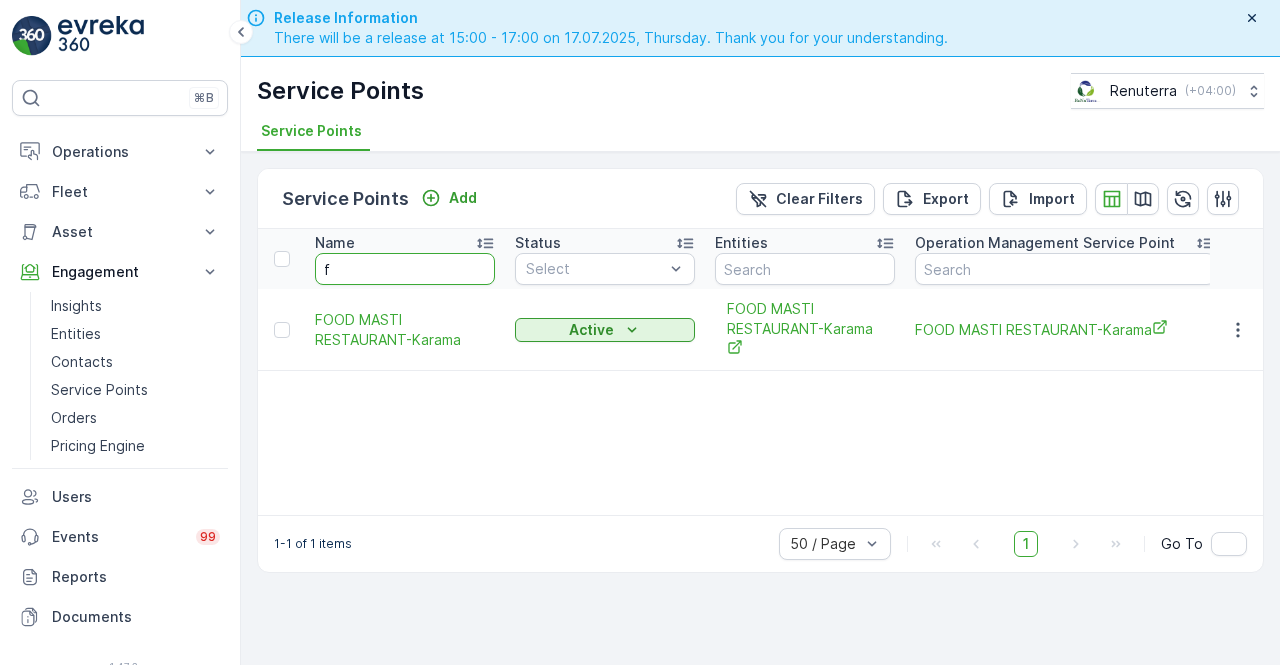 type 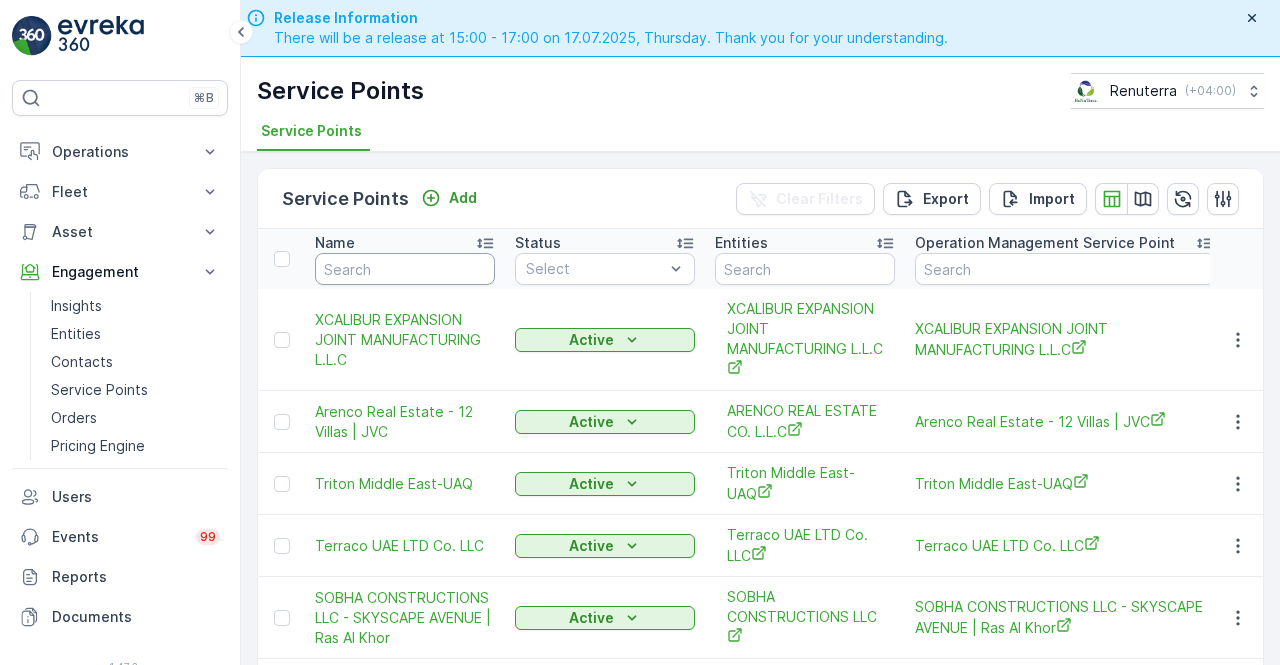 click at bounding box center (405, 269) 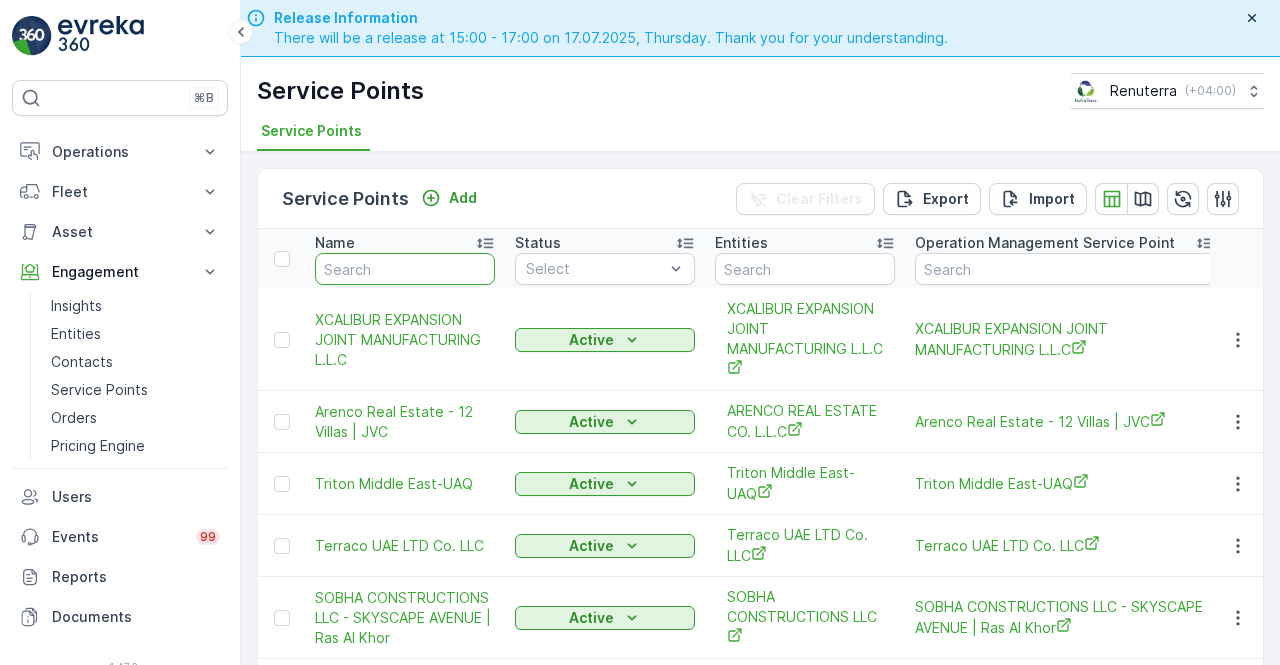 type on "g" 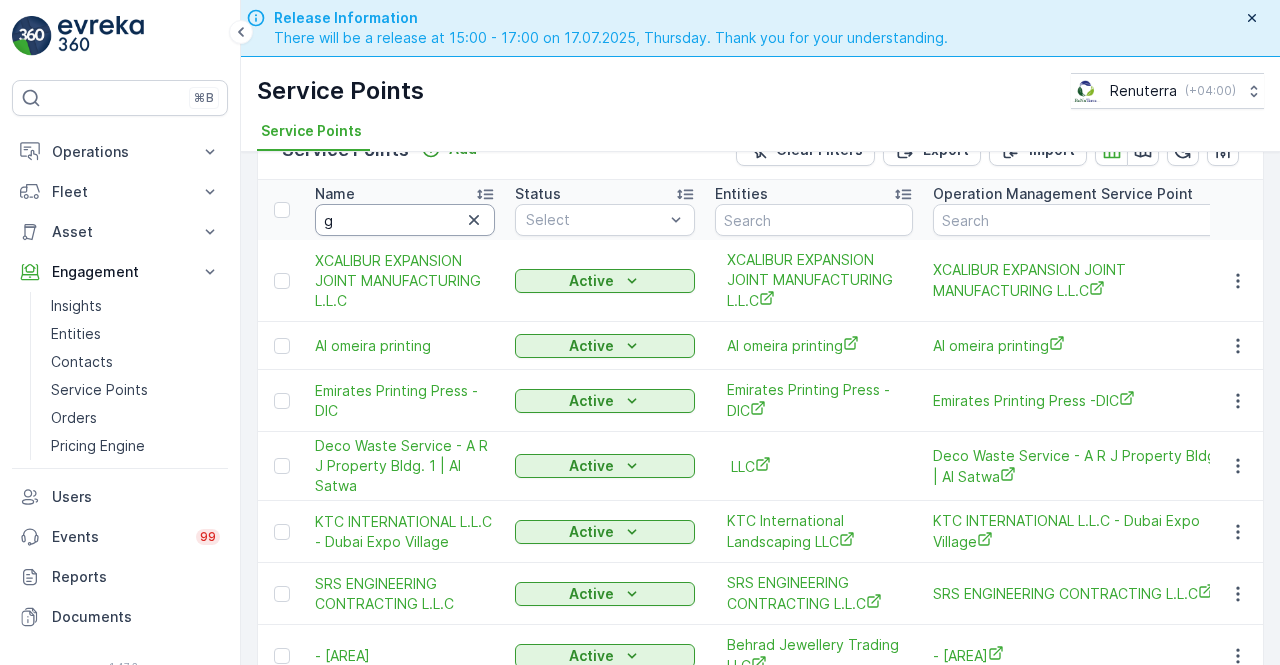 scroll, scrollTop: 0, scrollLeft: 0, axis: both 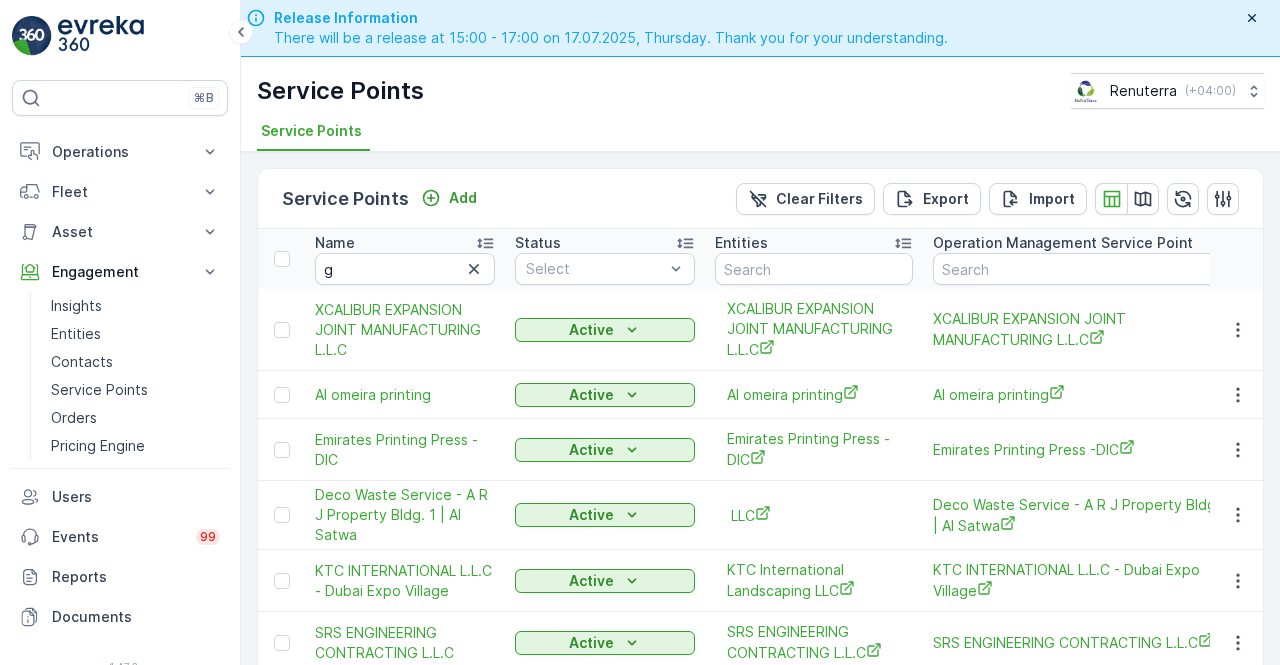 click on "XCALIBUR EXPANSION JOINT MANUFACTURING L.L.C" at bounding box center (405, 330) 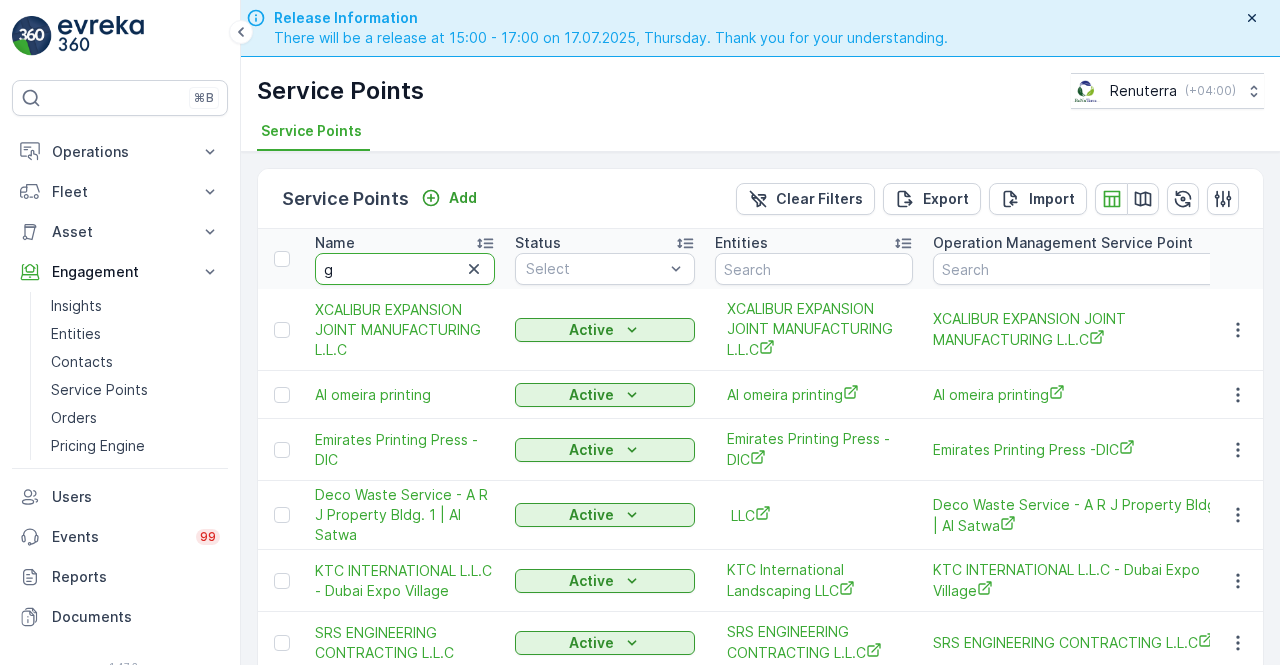 click on "g" at bounding box center [405, 269] 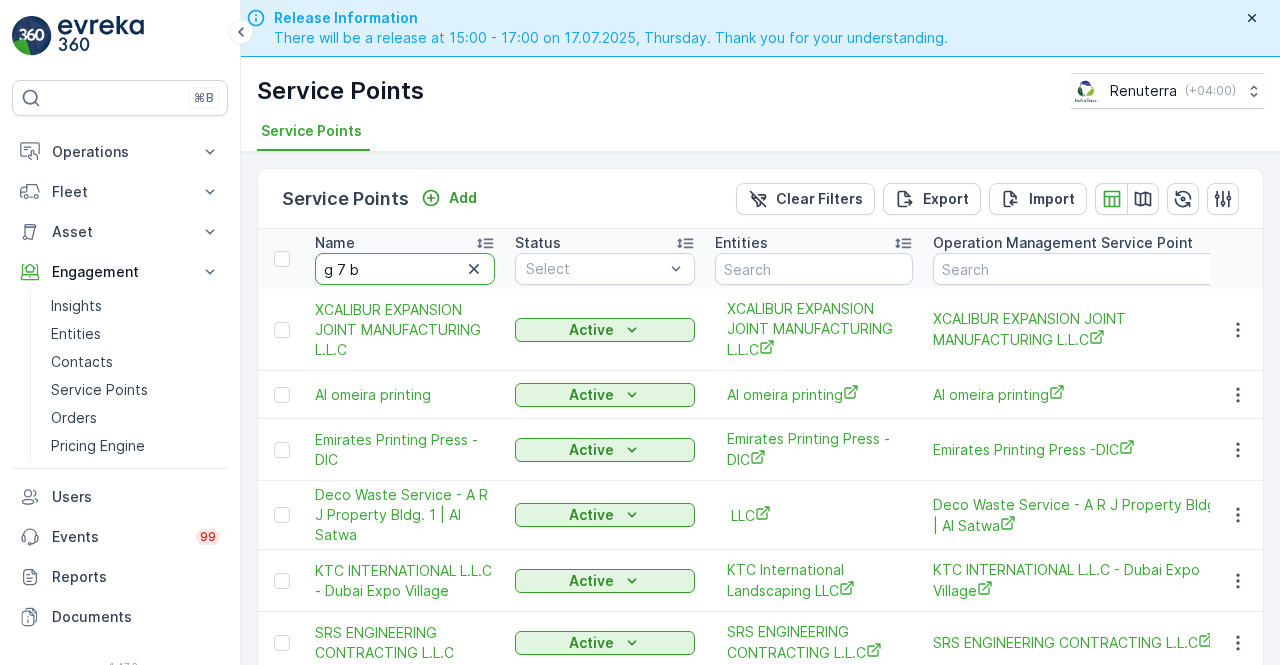 type on "g 7 b" 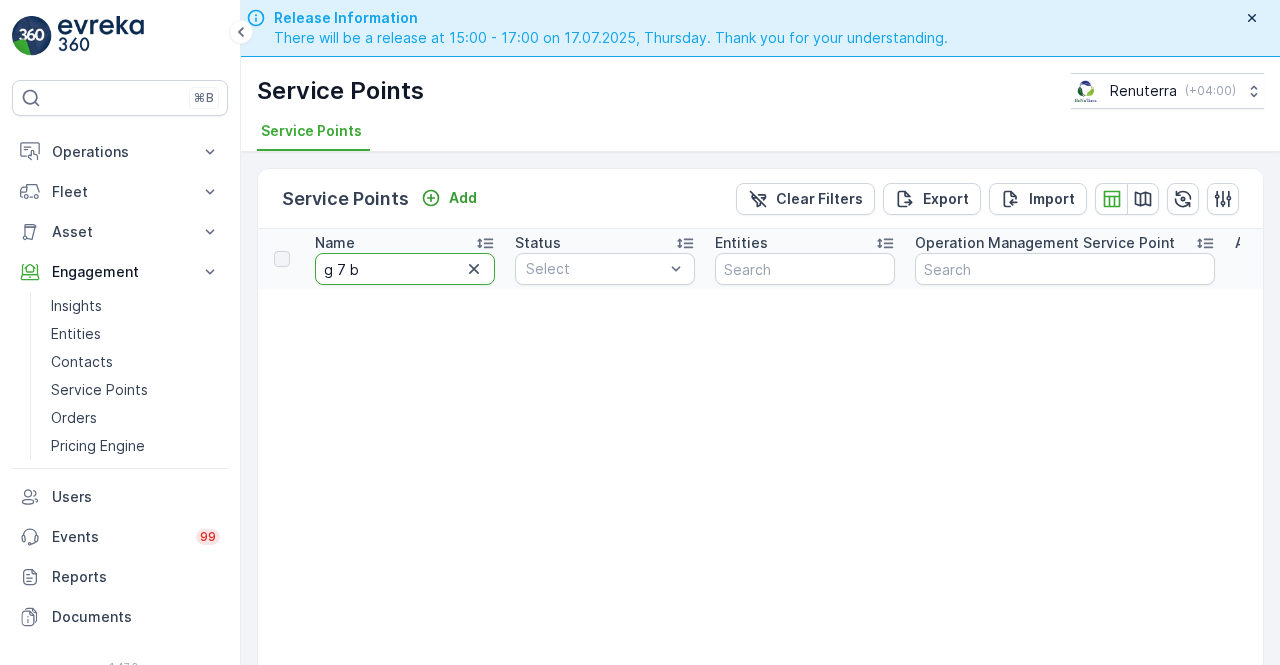 click on "g 7 b" at bounding box center (405, 269) 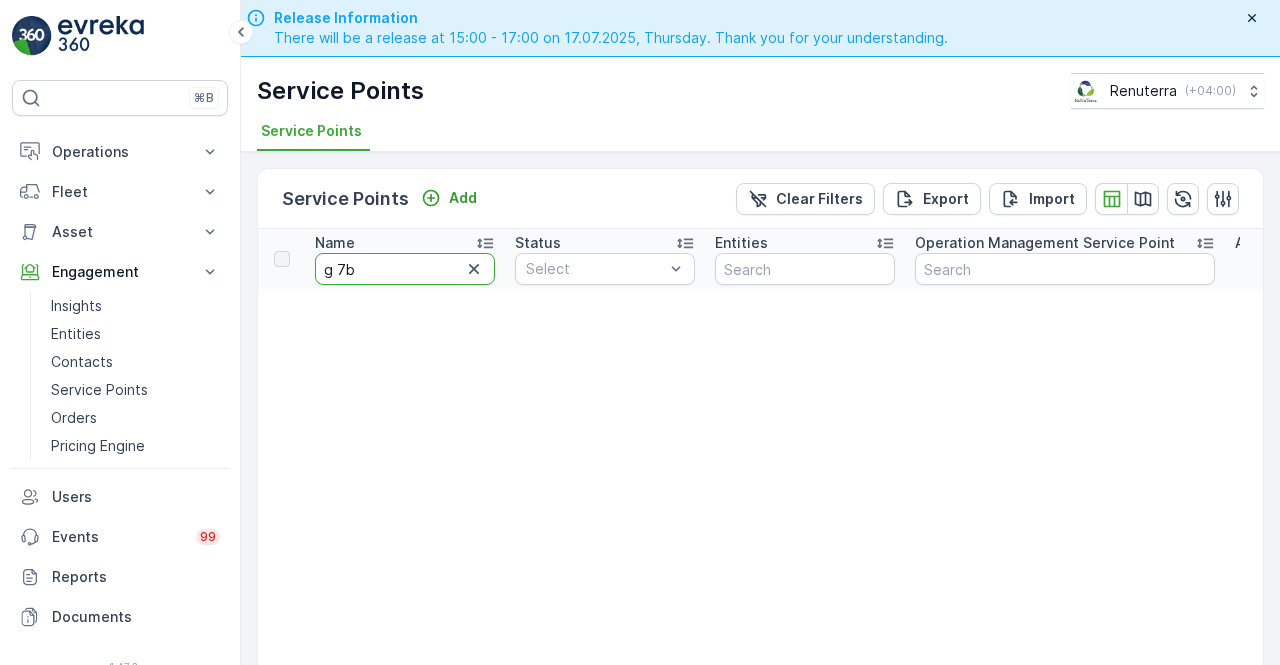 click on "g 7b" at bounding box center (405, 269) 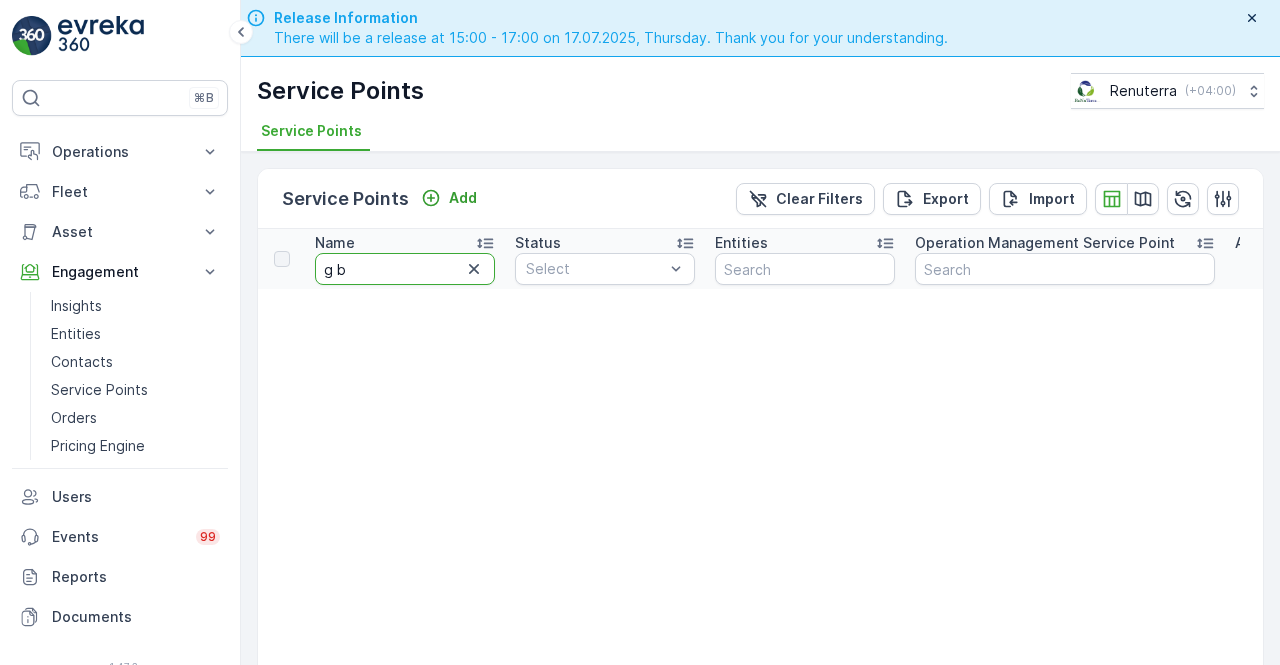 click on "g b" at bounding box center (405, 269) 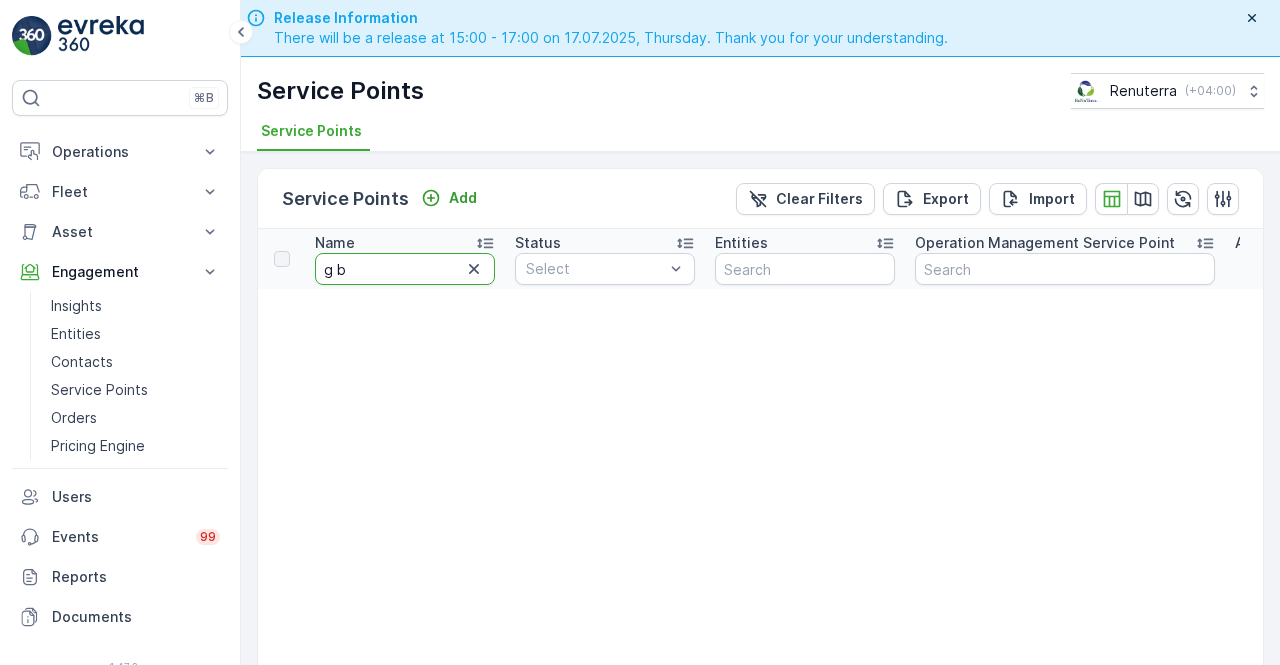 type on "g &b" 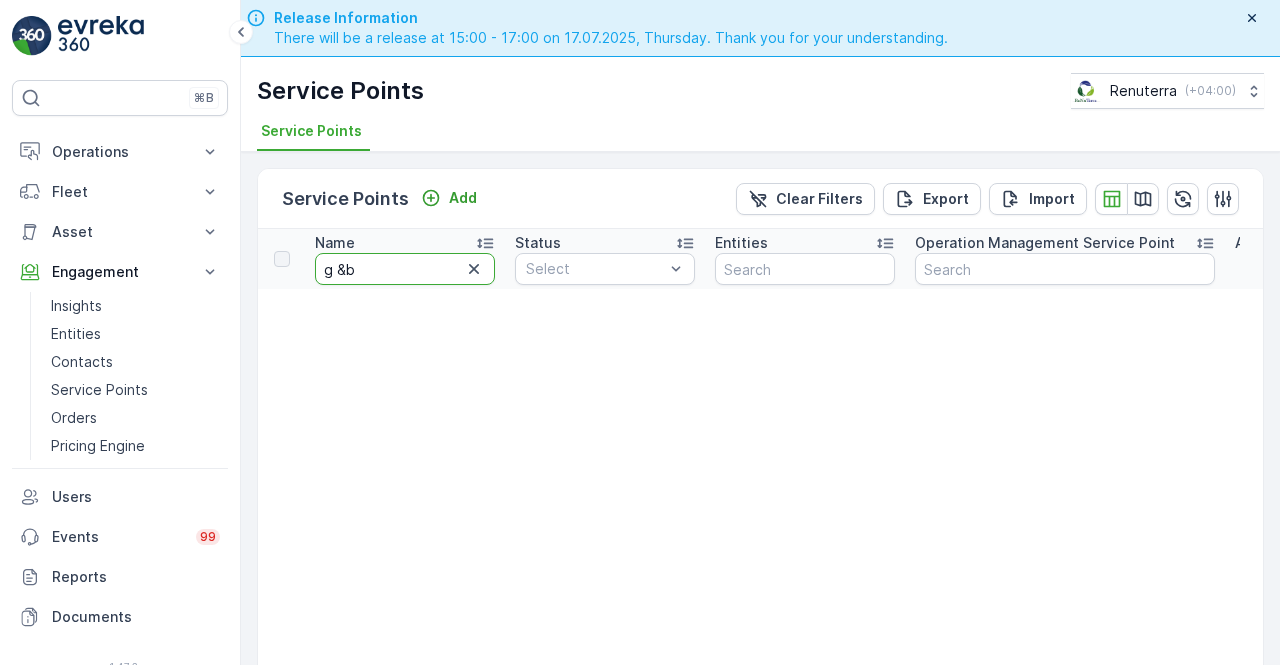 click on "g &b" at bounding box center (405, 269) 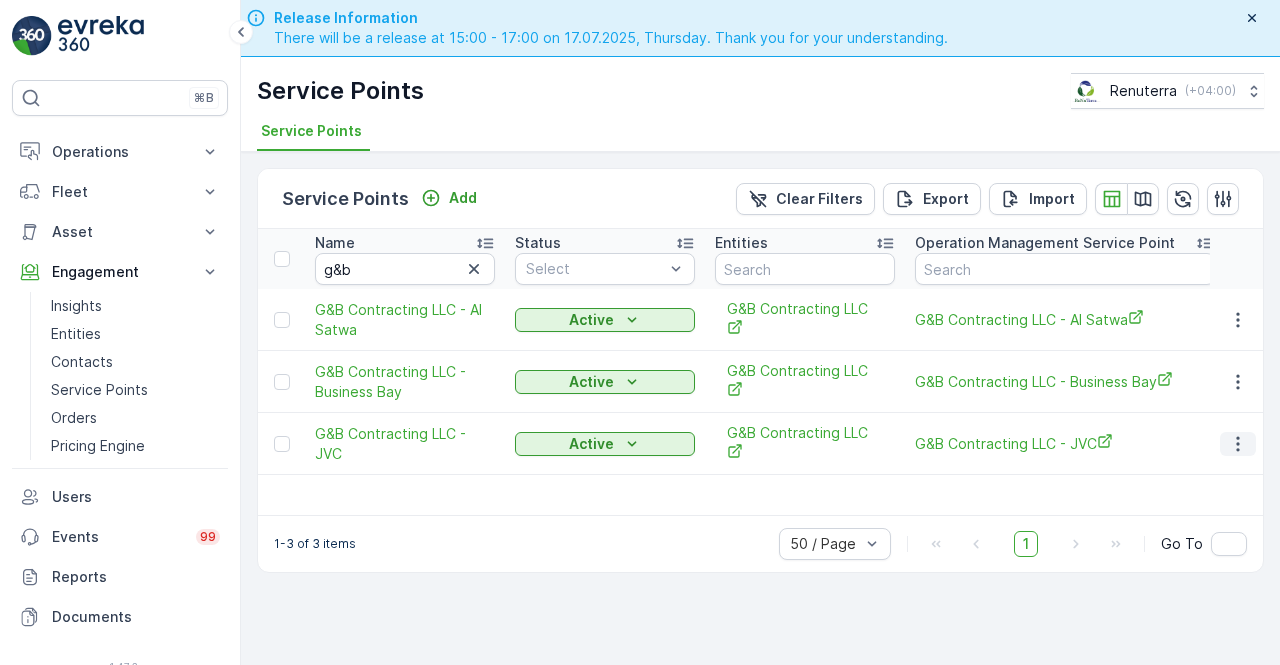 click 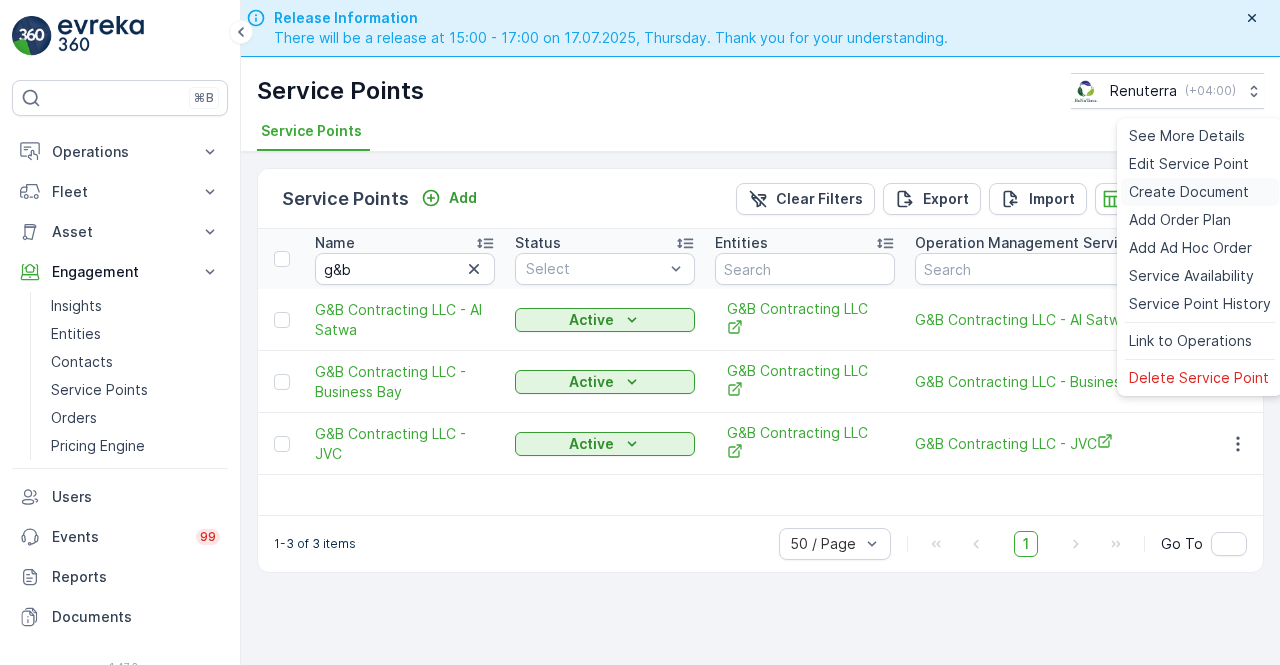 click on "Create Document" at bounding box center [1189, 192] 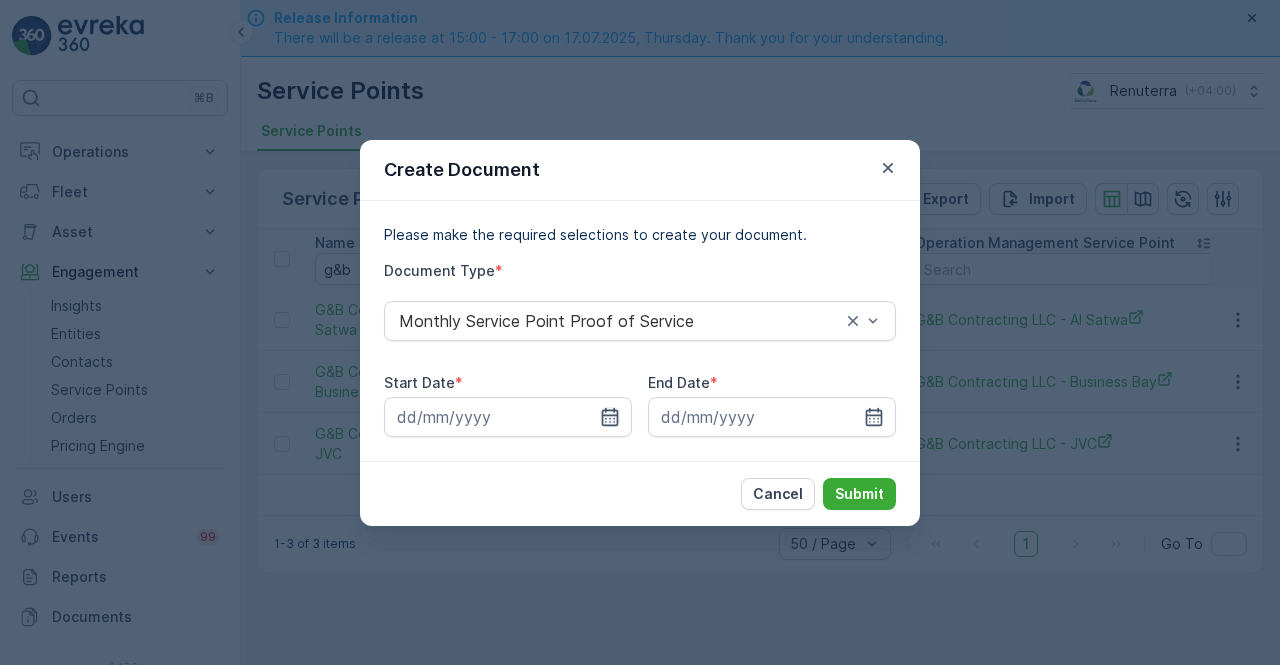 drag, startPoint x: 611, startPoint y: 421, endPoint x: 606, endPoint y: 409, distance: 13 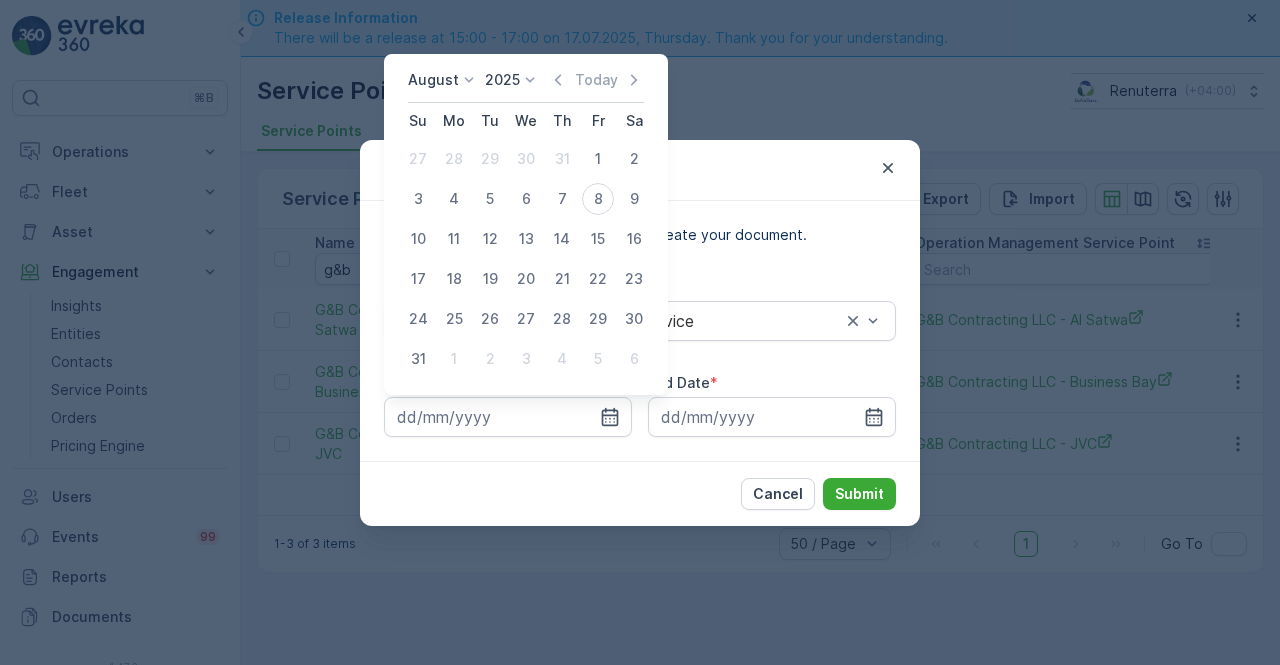 click 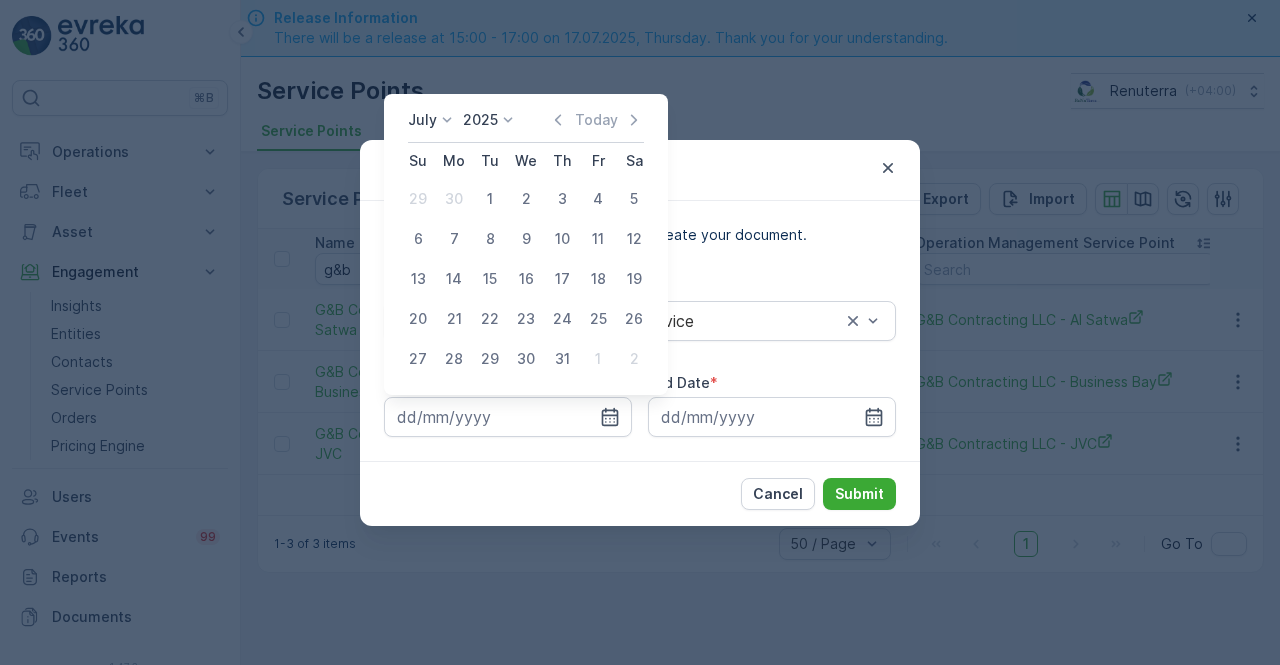 click on "1" at bounding box center (490, 199) 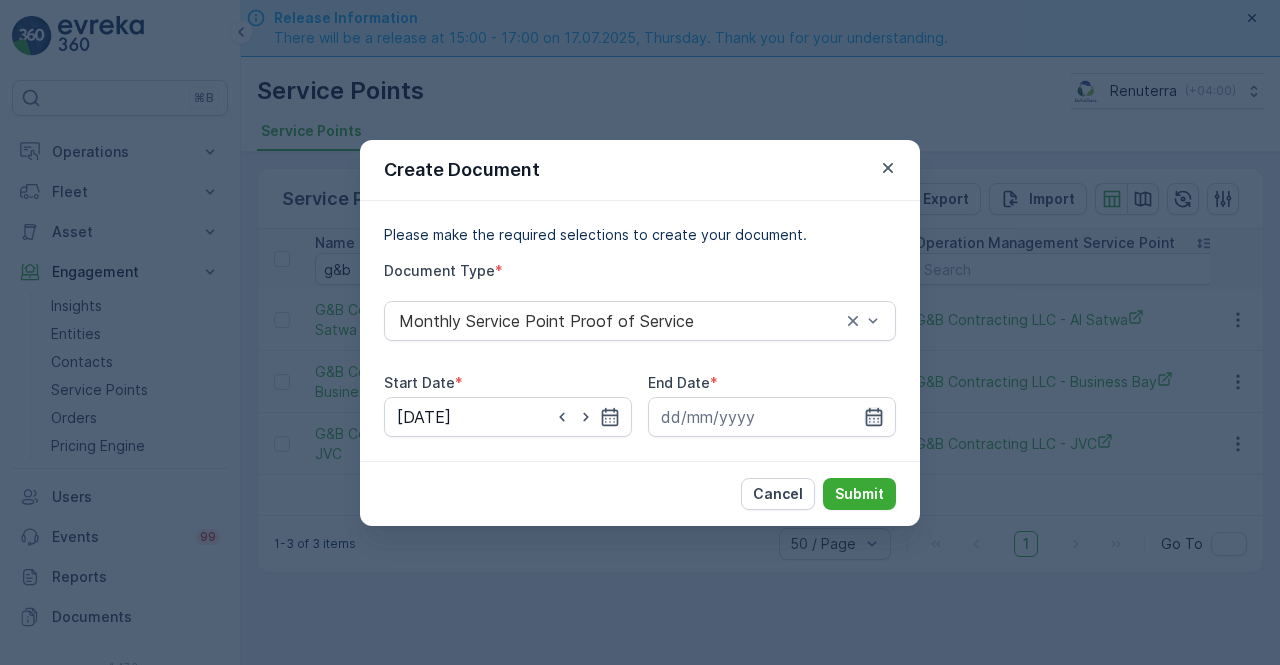 click 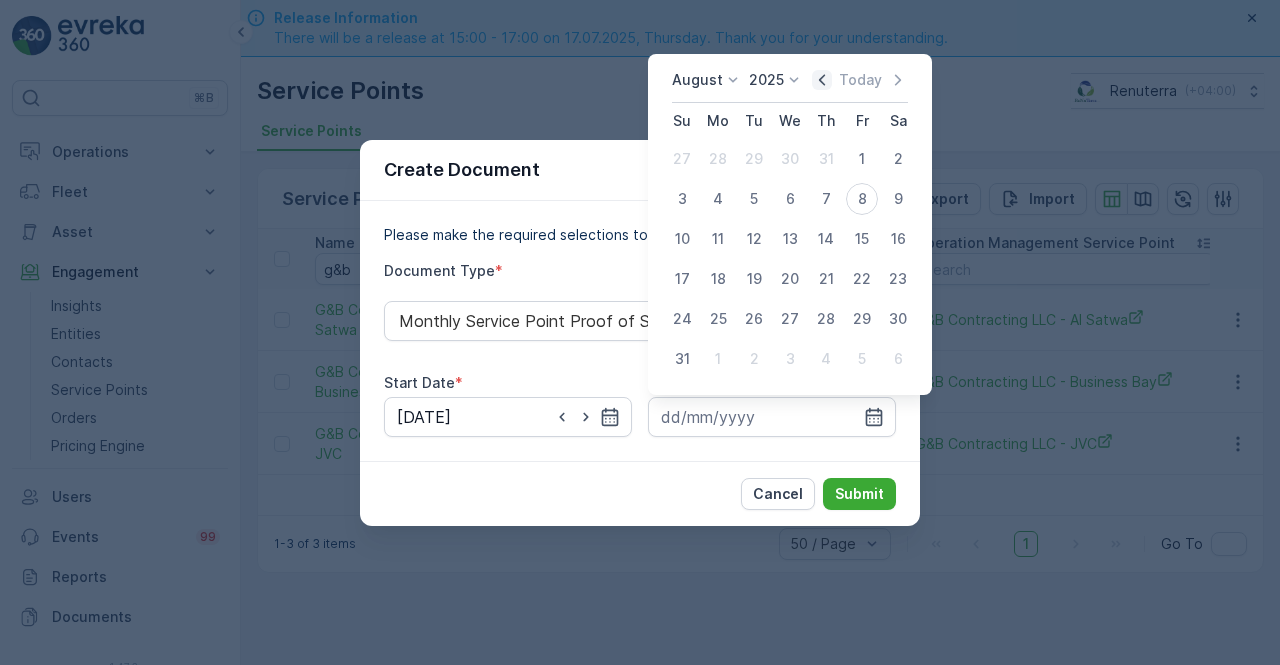 click 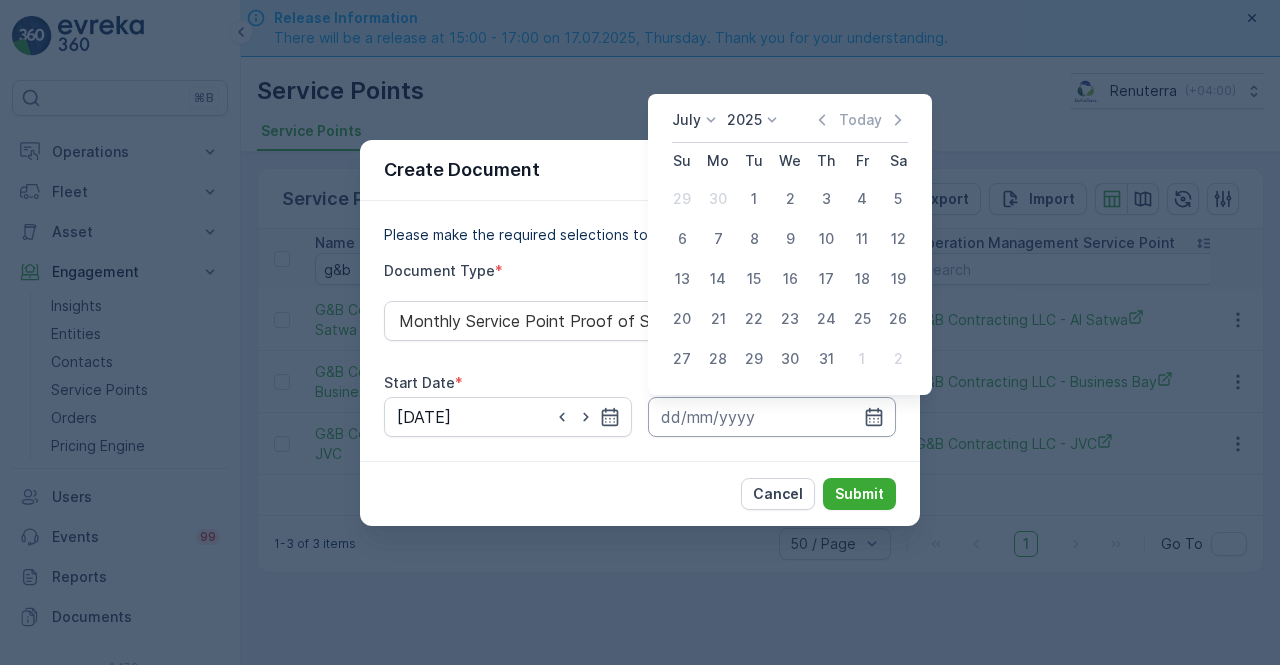 drag, startPoint x: 820, startPoint y: 365, endPoint x: 841, endPoint y: 401, distance: 41.677334 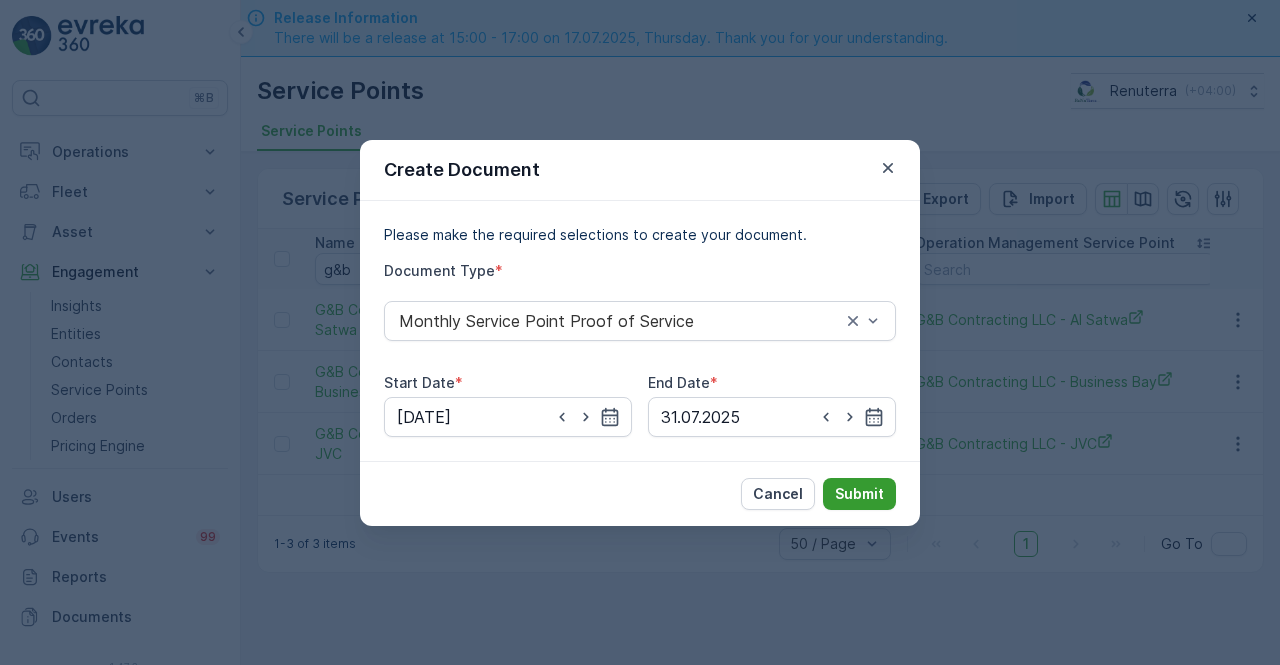 click on "Submit" at bounding box center (859, 494) 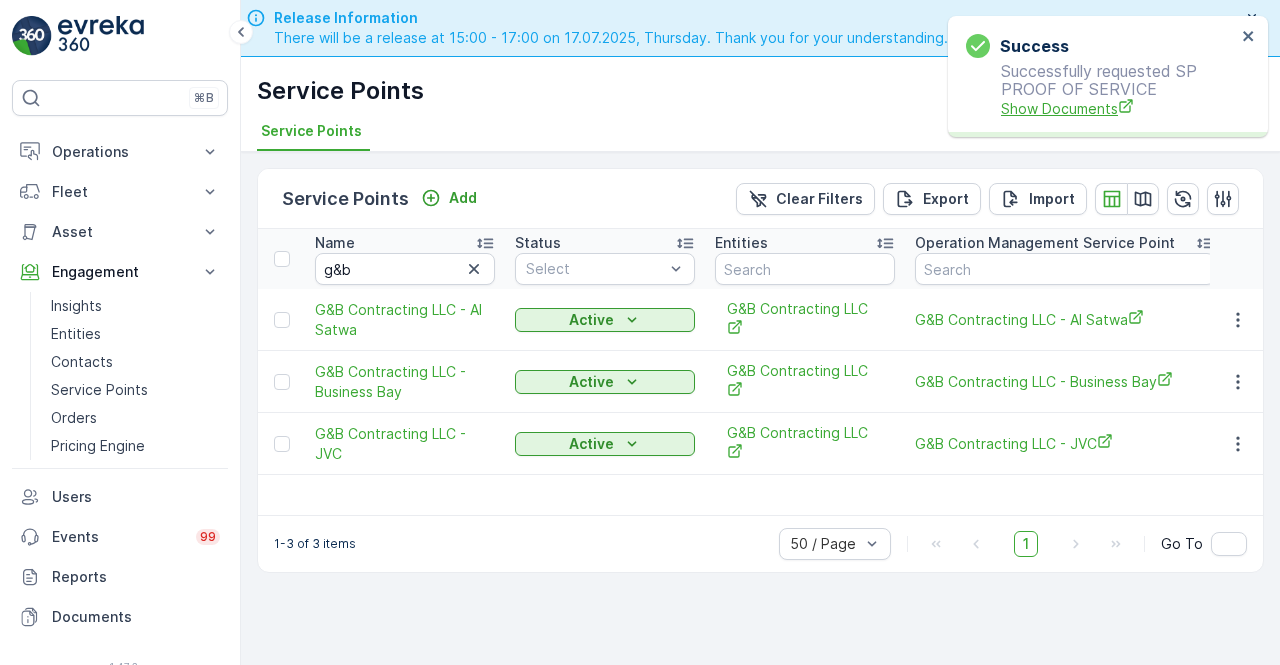 click on "Show Documents" at bounding box center [1118, 108] 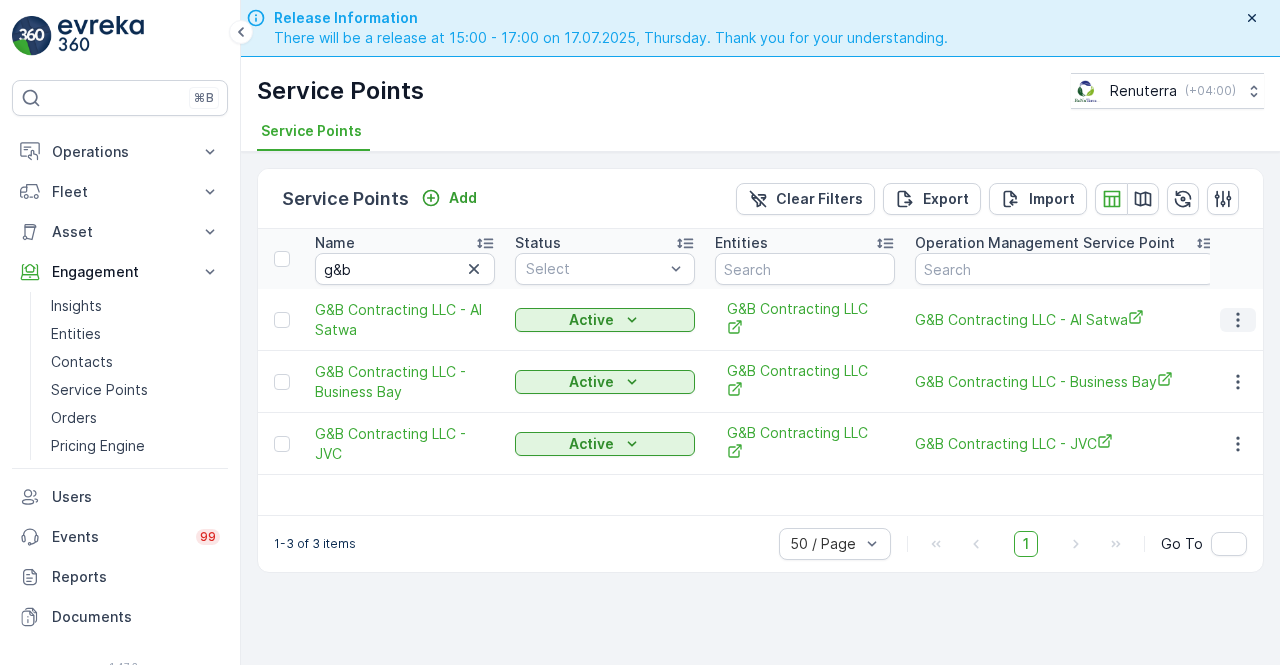 click 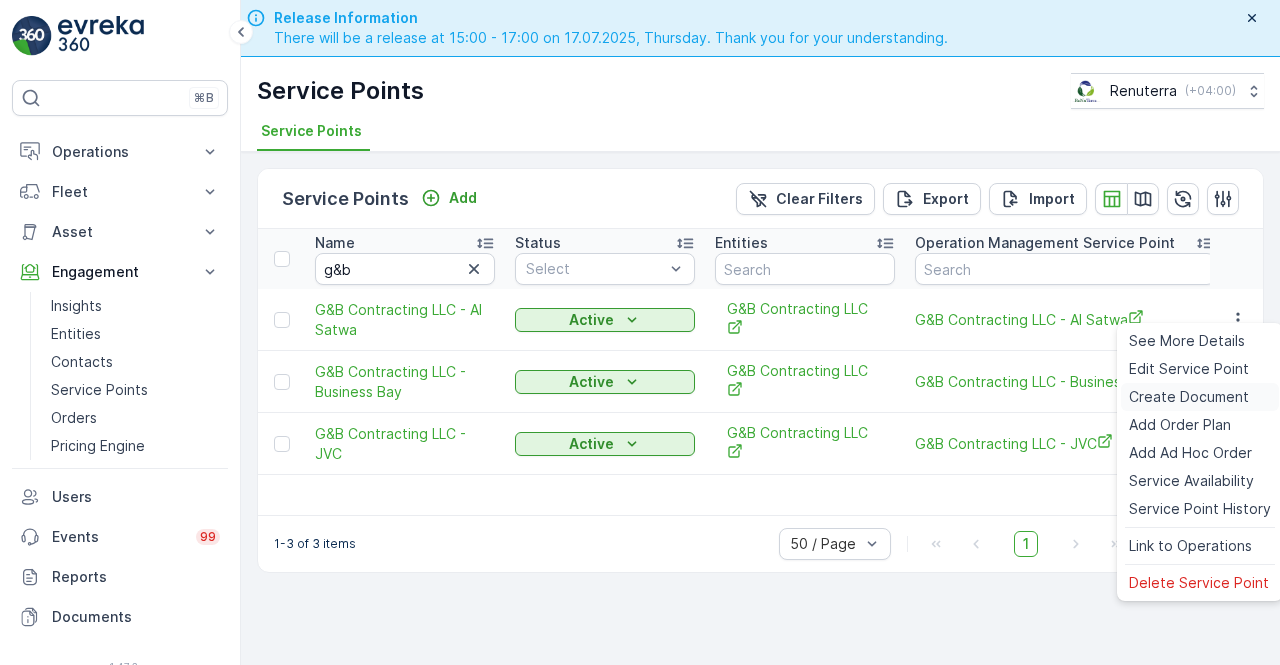 click on "Create Document" at bounding box center [1189, 397] 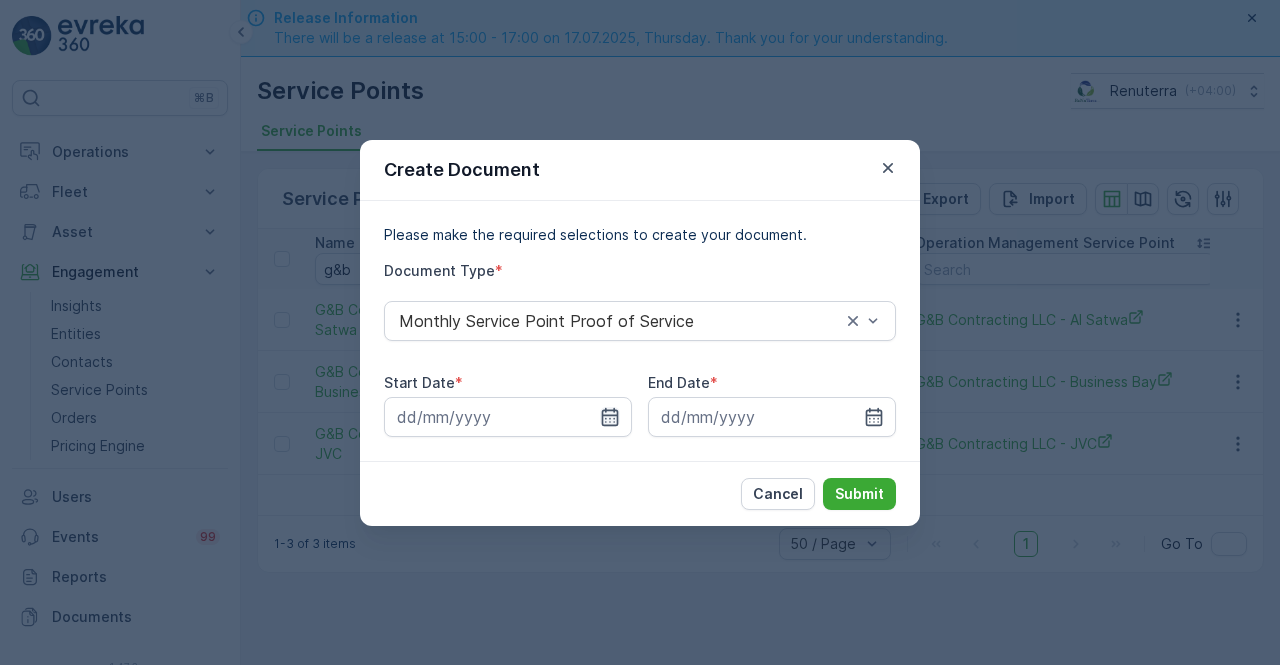 click 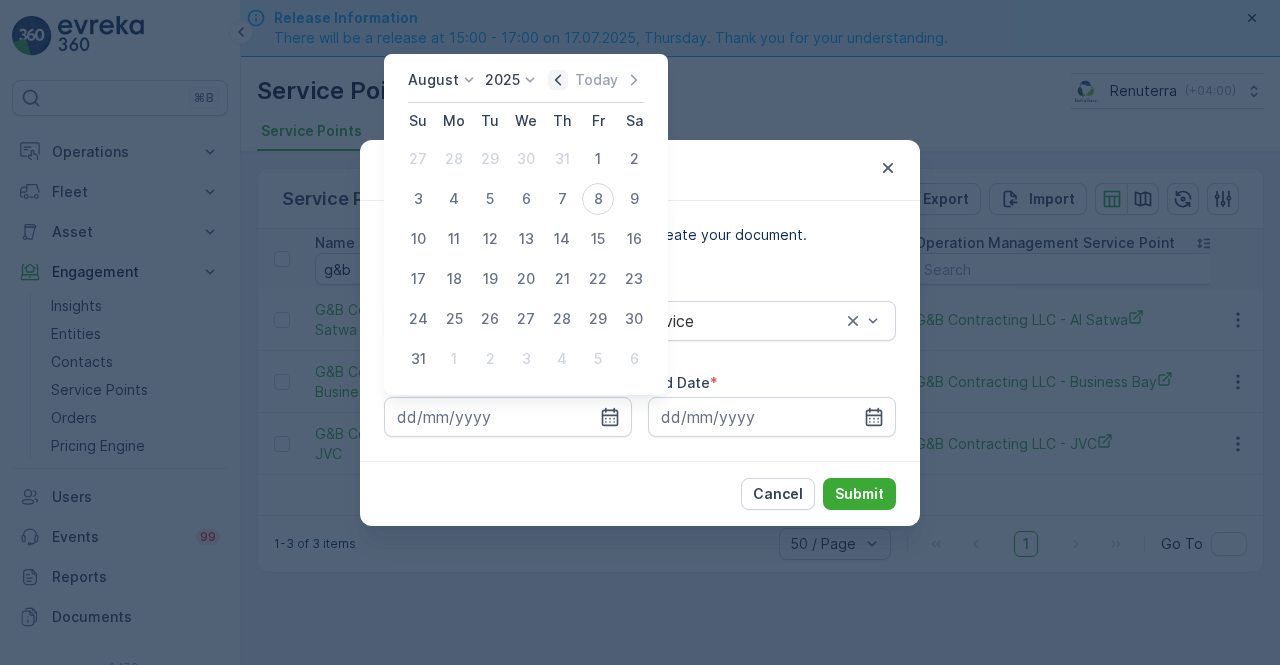 click 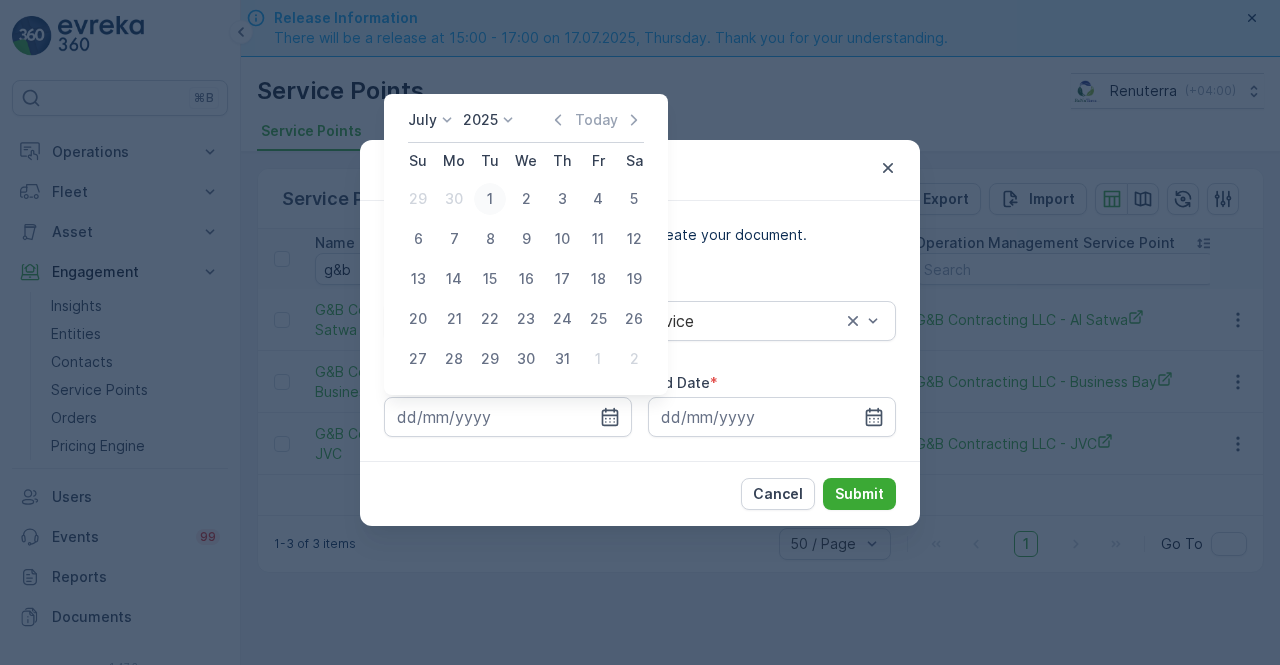click on "1" at bounding box center [490, 199] 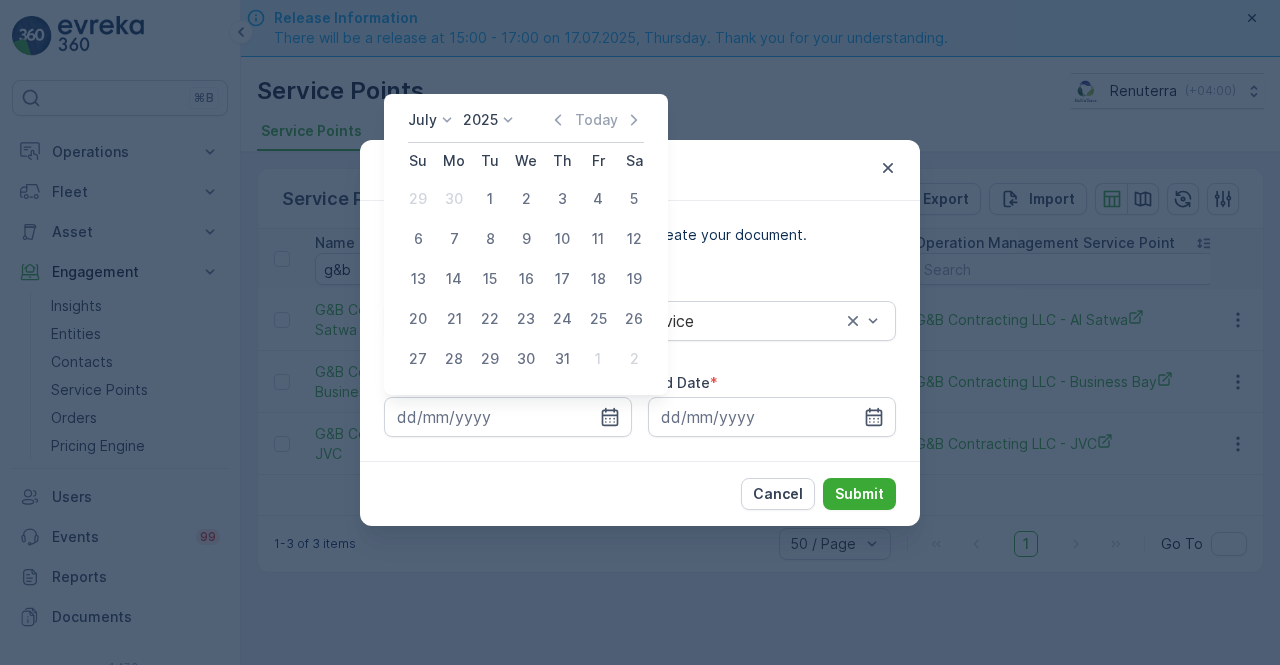 type on "01.07.2025" 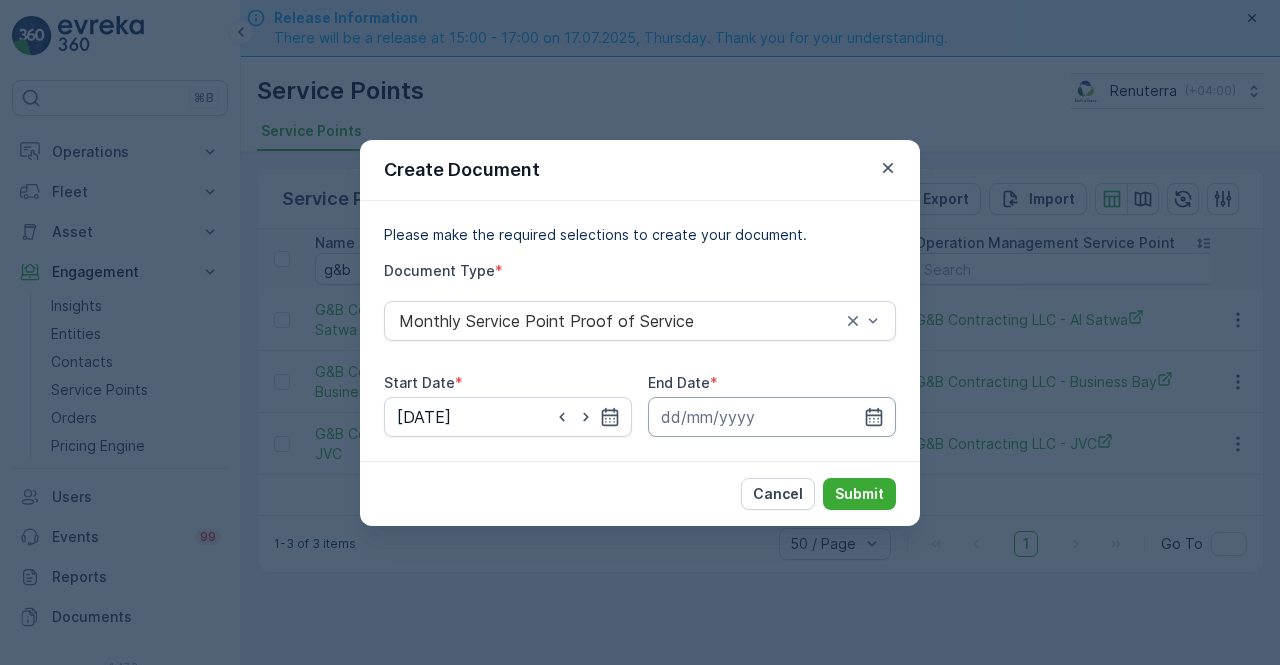 click at bounding box center (772, 417) 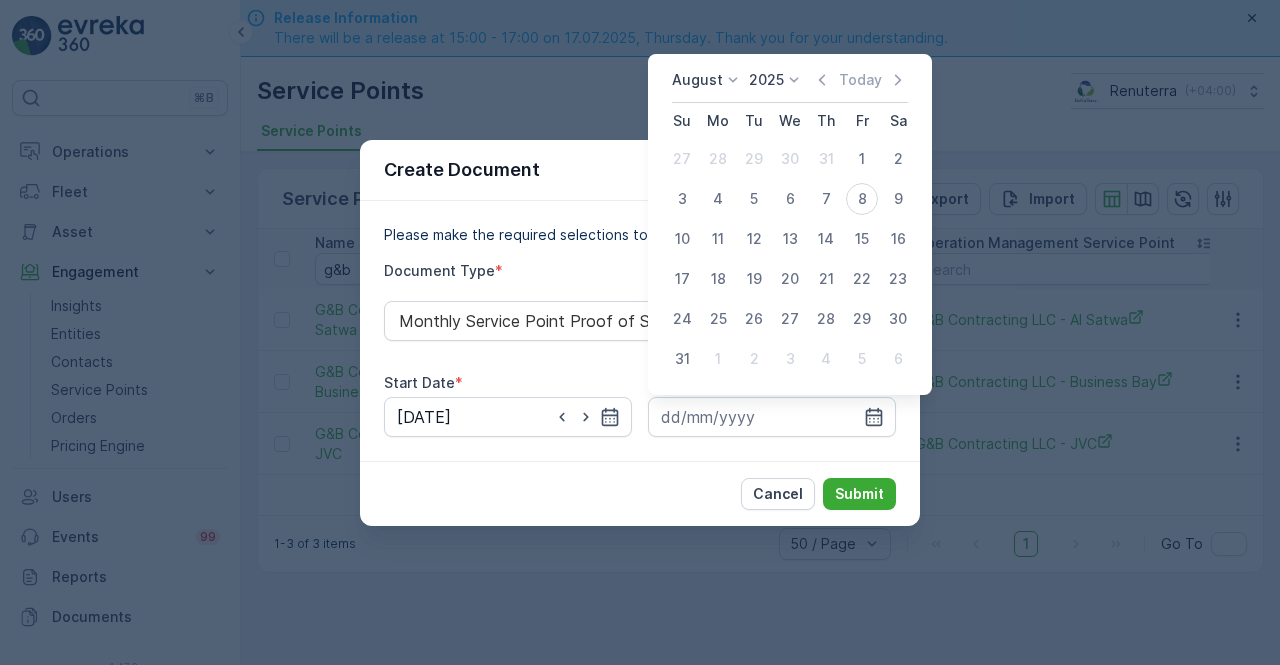 click on "August 2025 Today" at bounding box center (790, 86) 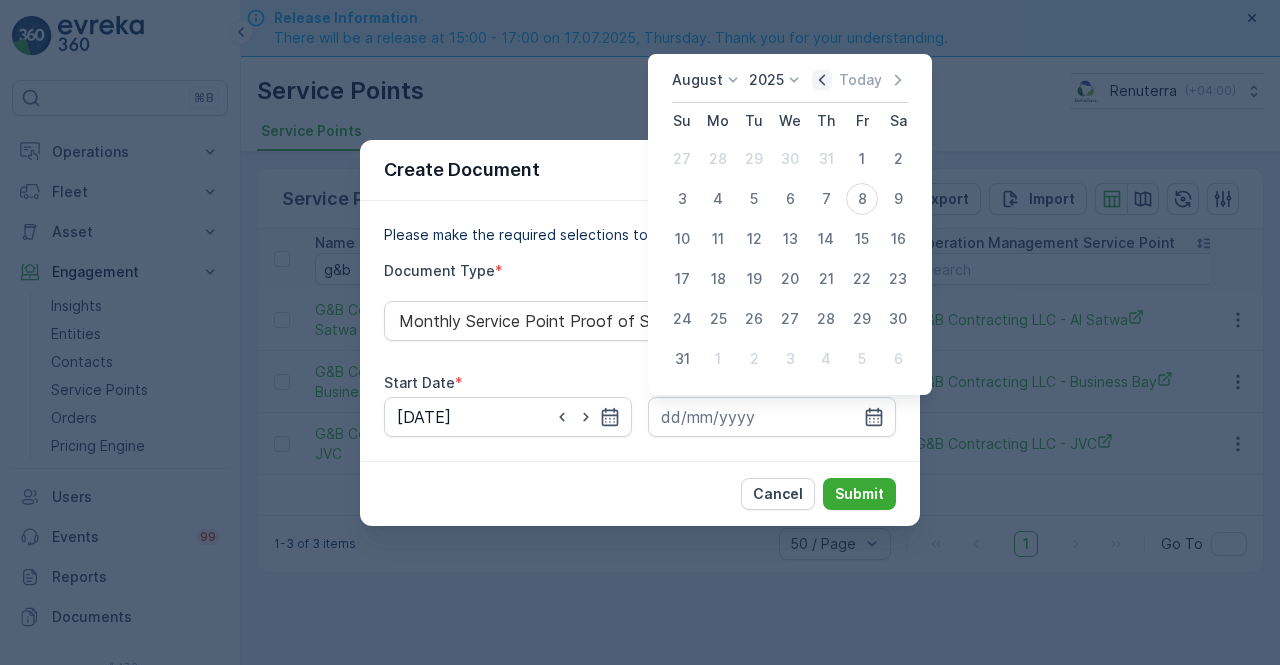click 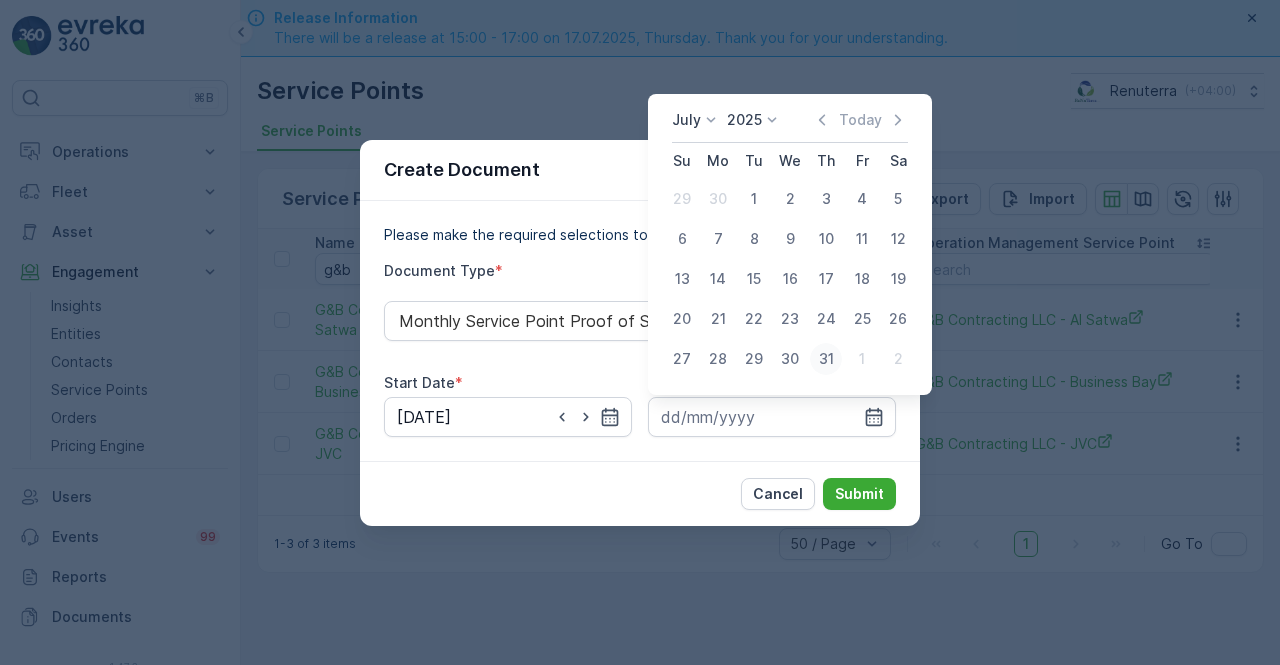 click on "31" at bounding box center (826, 359) 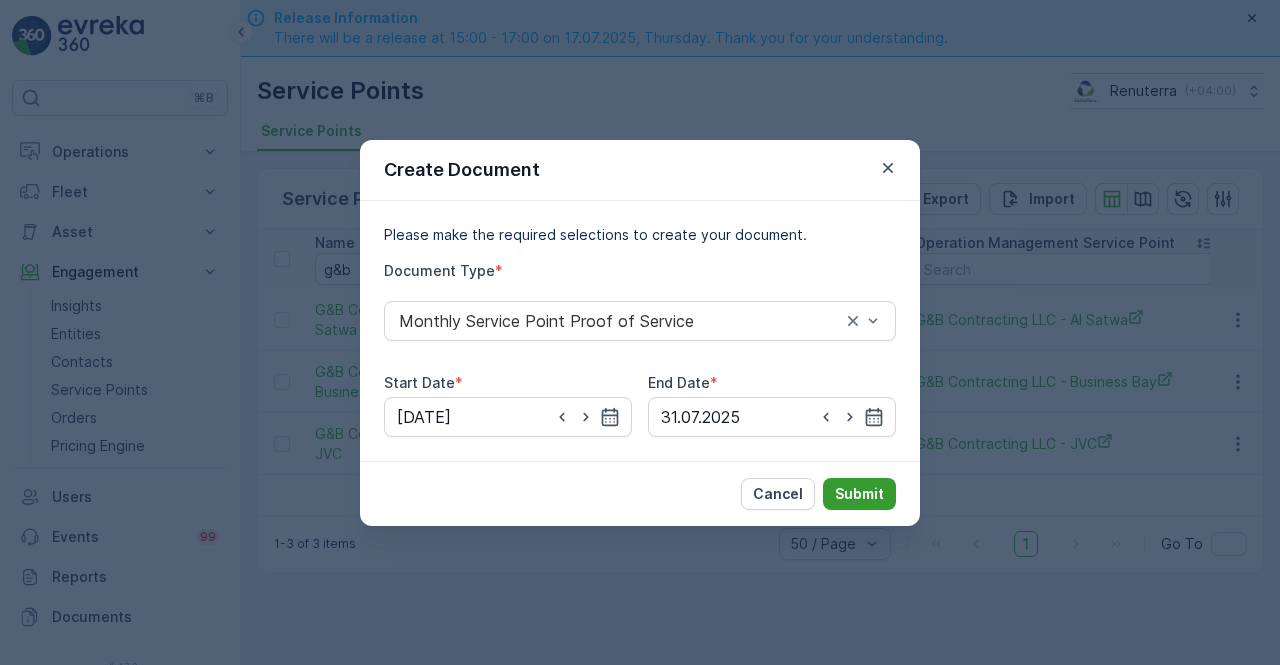 click on "Submit" at bounding box center [859, 494] 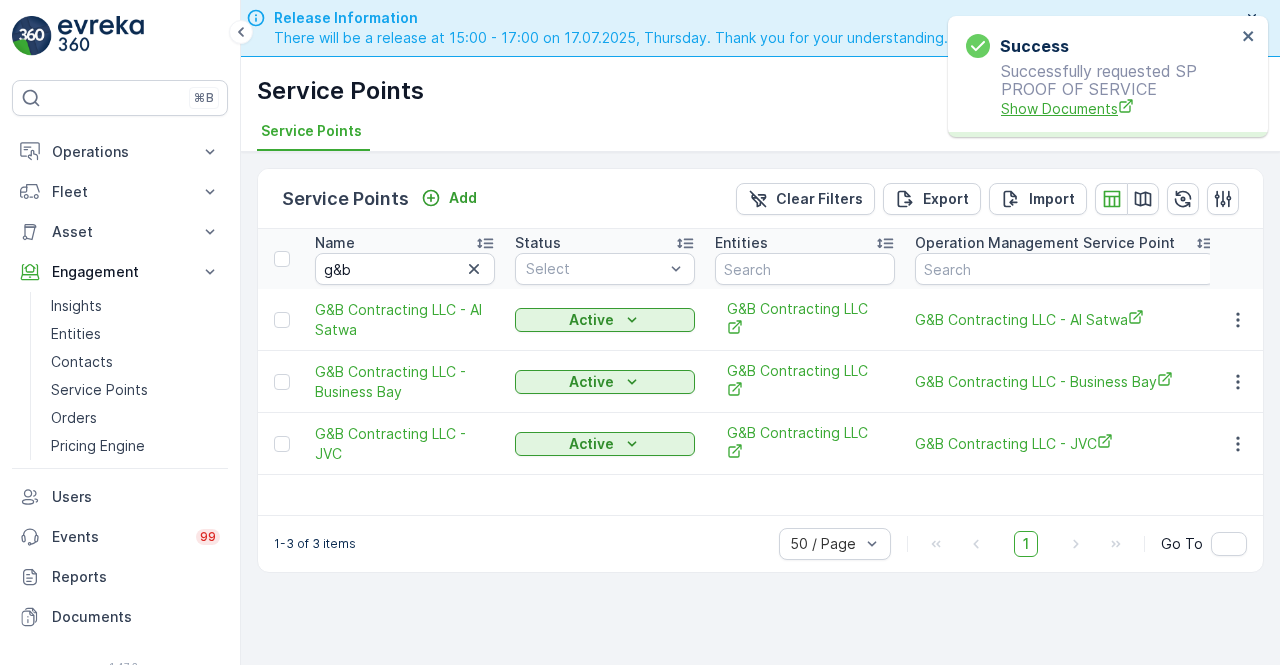 click on "Show Documents" at bounding box center (1118, 108) 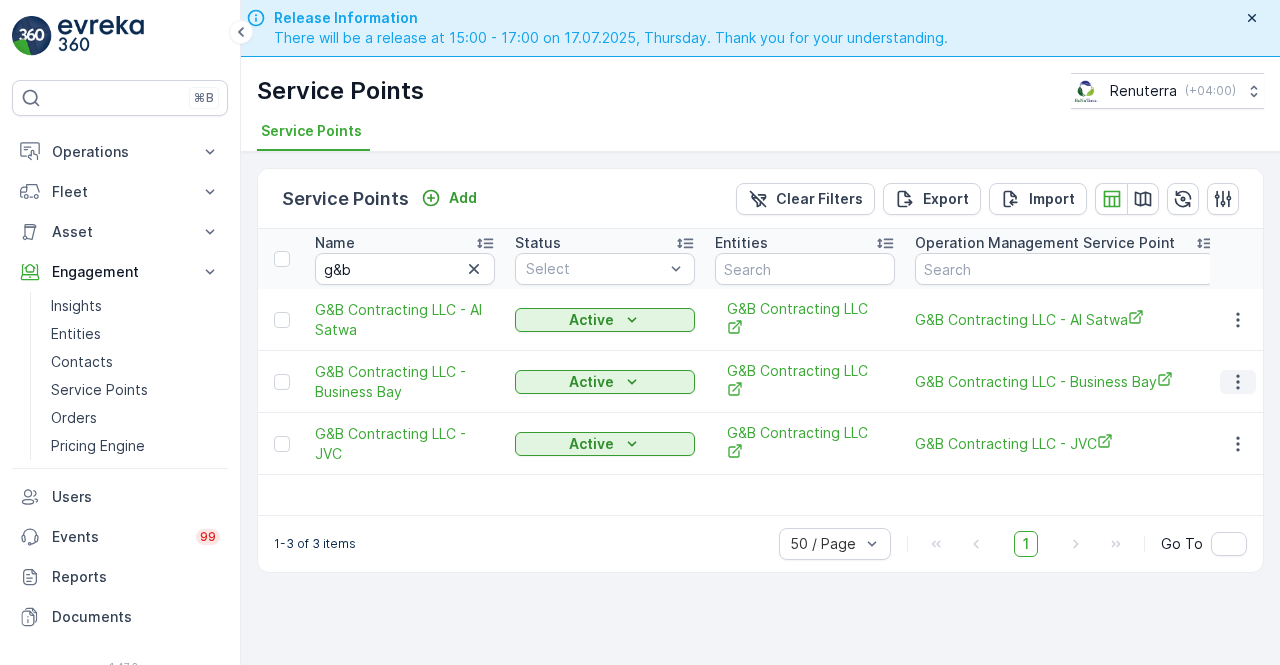 click 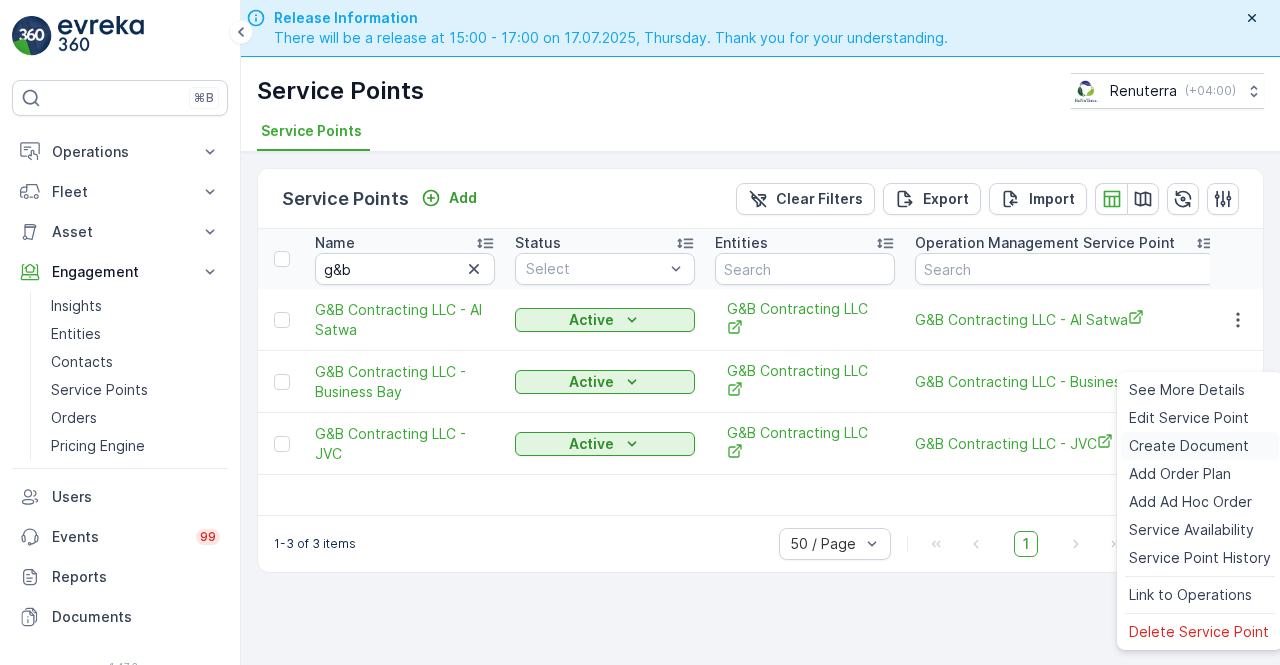 click on "Create Document" at bounding box center (1189, 446) 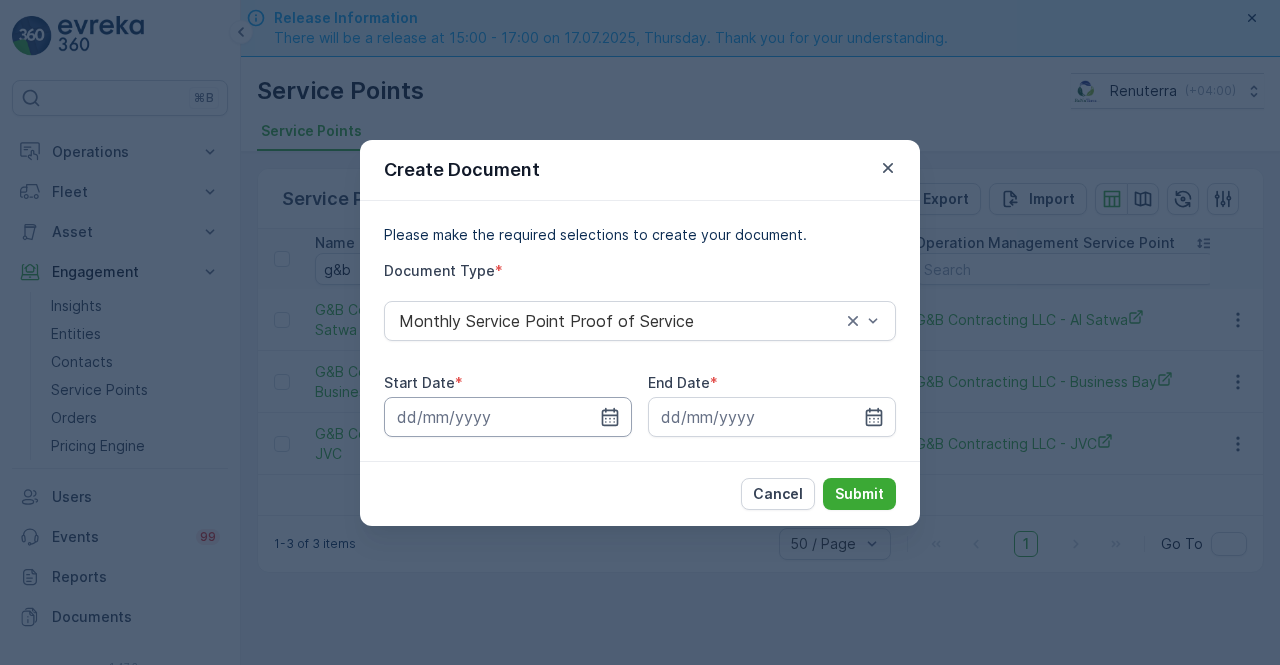 click at bounding box center [508, 417] 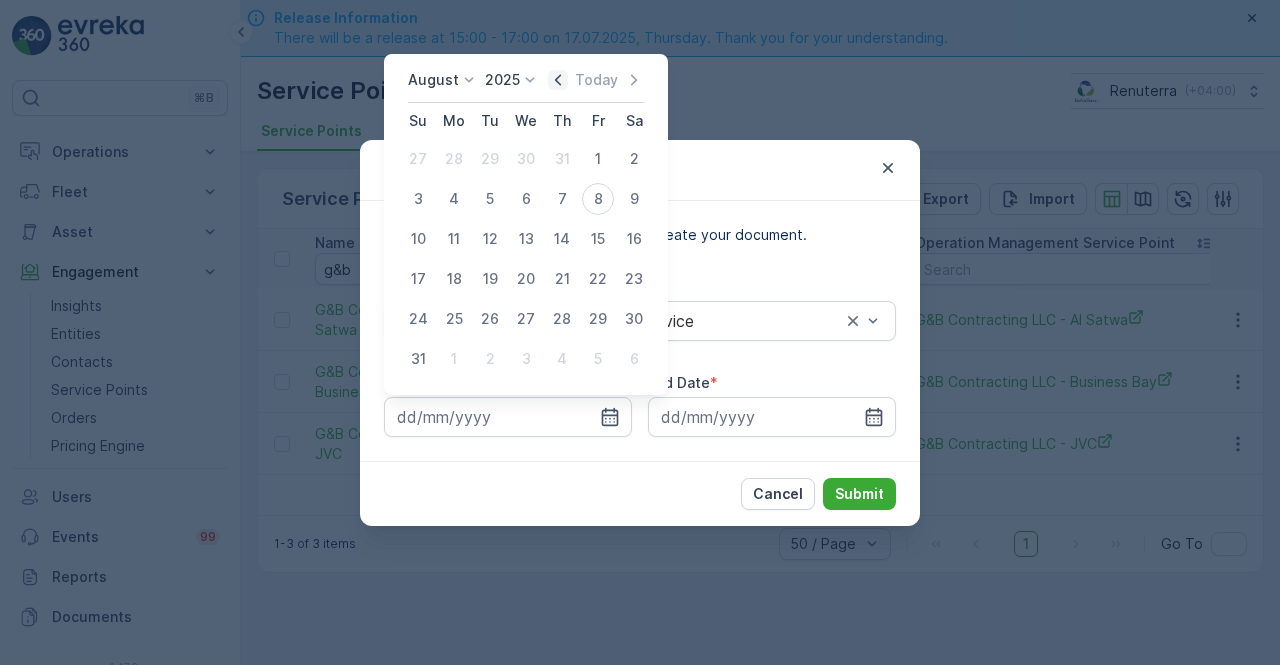 click 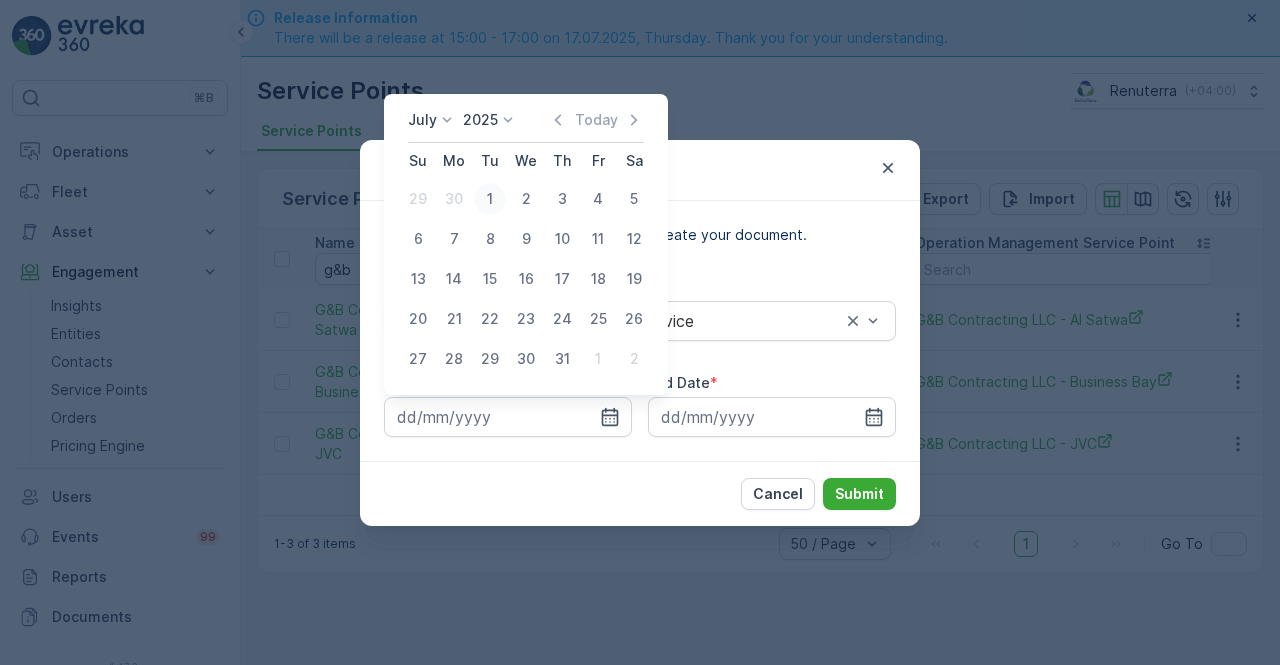 click on "1" at bounding box center (490, 199) 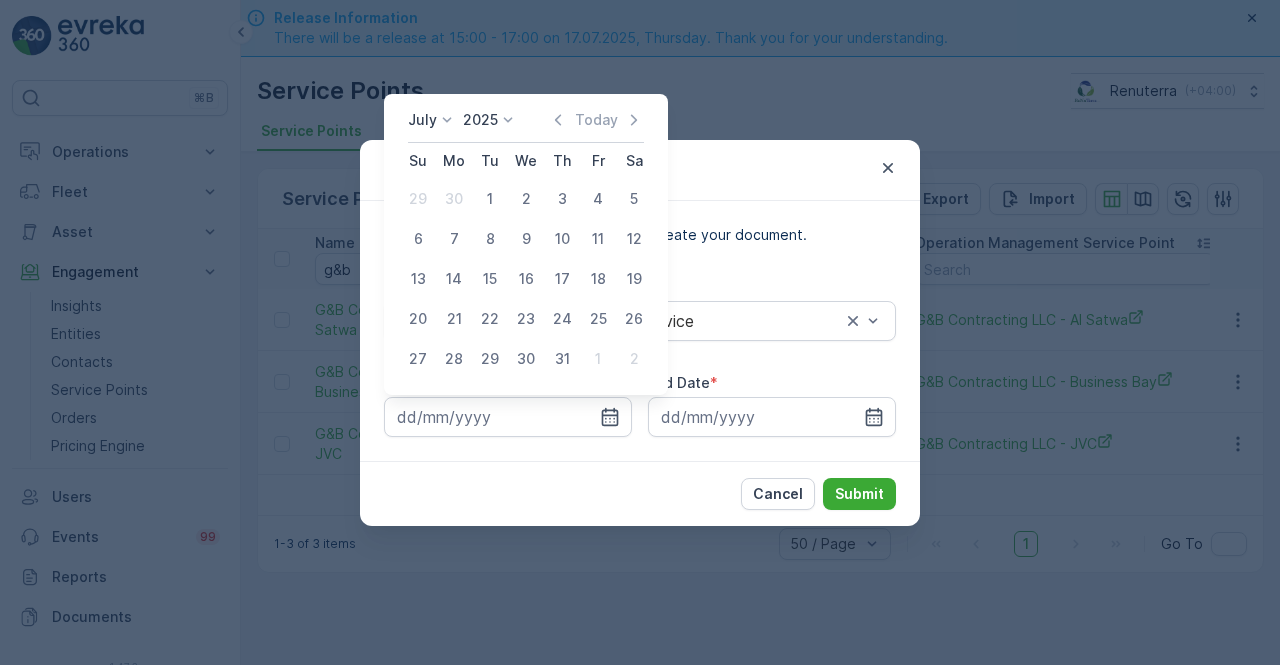type on "01.07.2025" 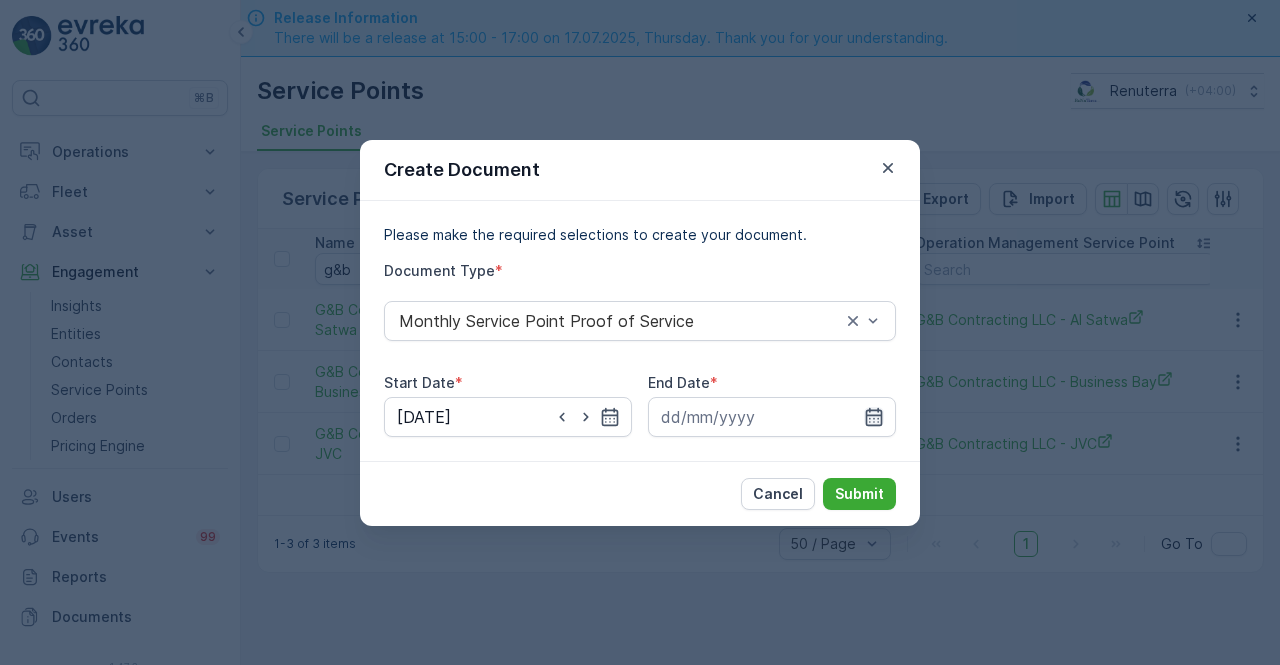 click at bounding box center [772, 417] 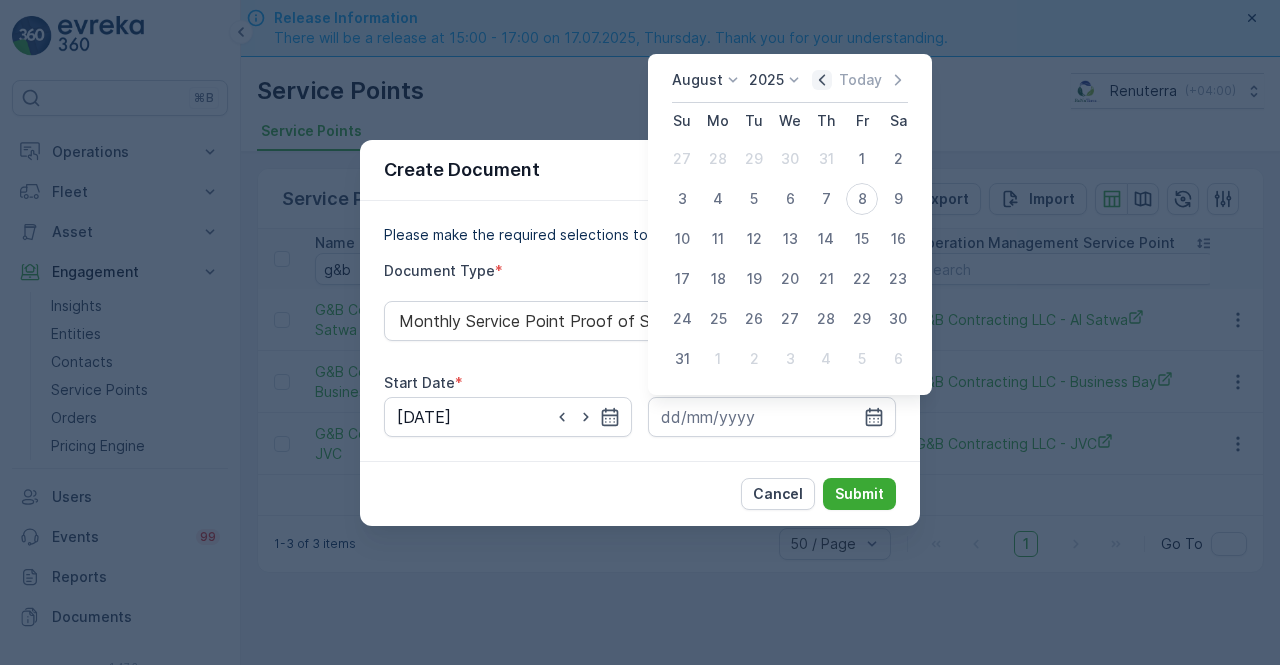 click on "August 2025 Today Su Mo Tu We Th Fr Sa 27 28 29 30 31 1 2 3 4 5 6 7 8 9 10 11 12 13 14 15 16 17 18 19 20 21 22 23 24 25 26 27 28 29 30 31 1 2 3 4 5 6" at bounding box center [790, 224] 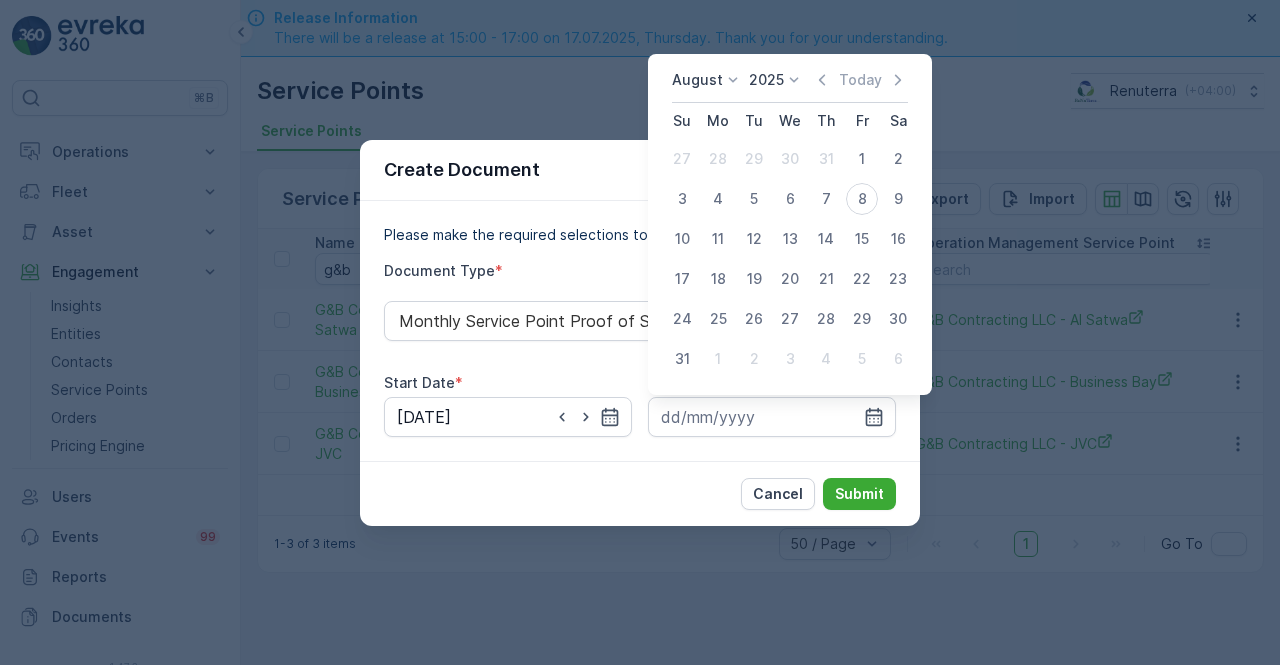 drag, startPoint x: 826, startPoint y: 81, endPoint x: 828, endPoint y: 99, distance: 18.110771 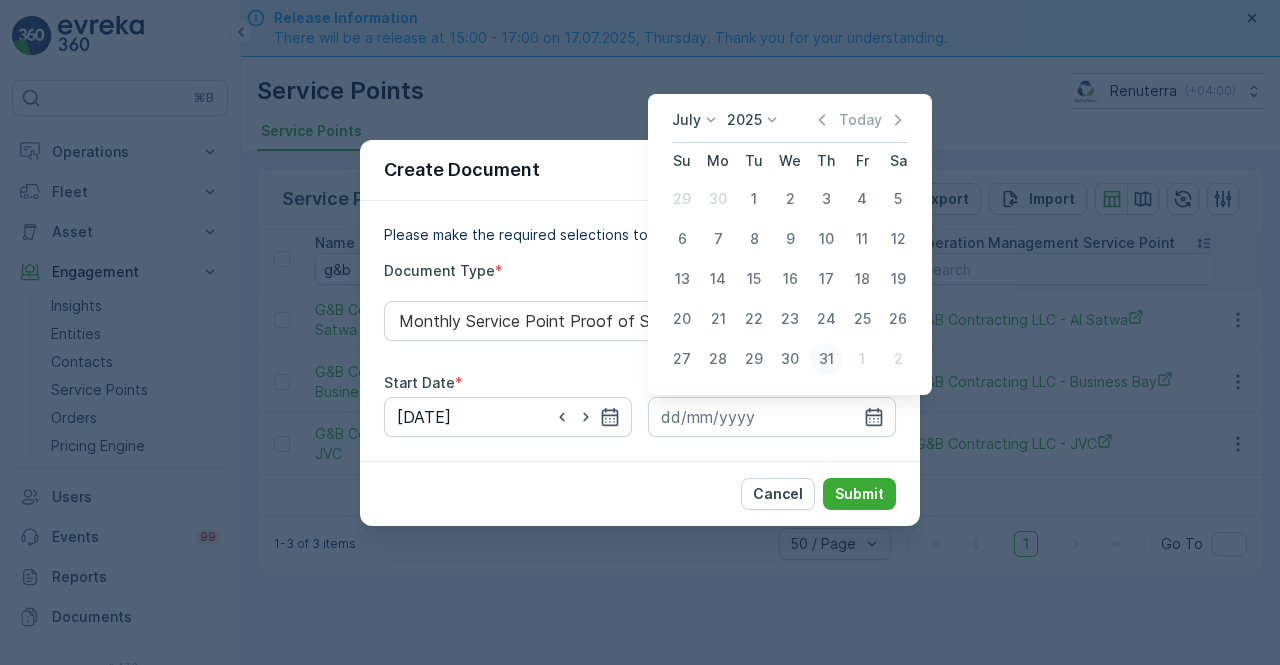 click on "31" at bounding box center (826, 359) 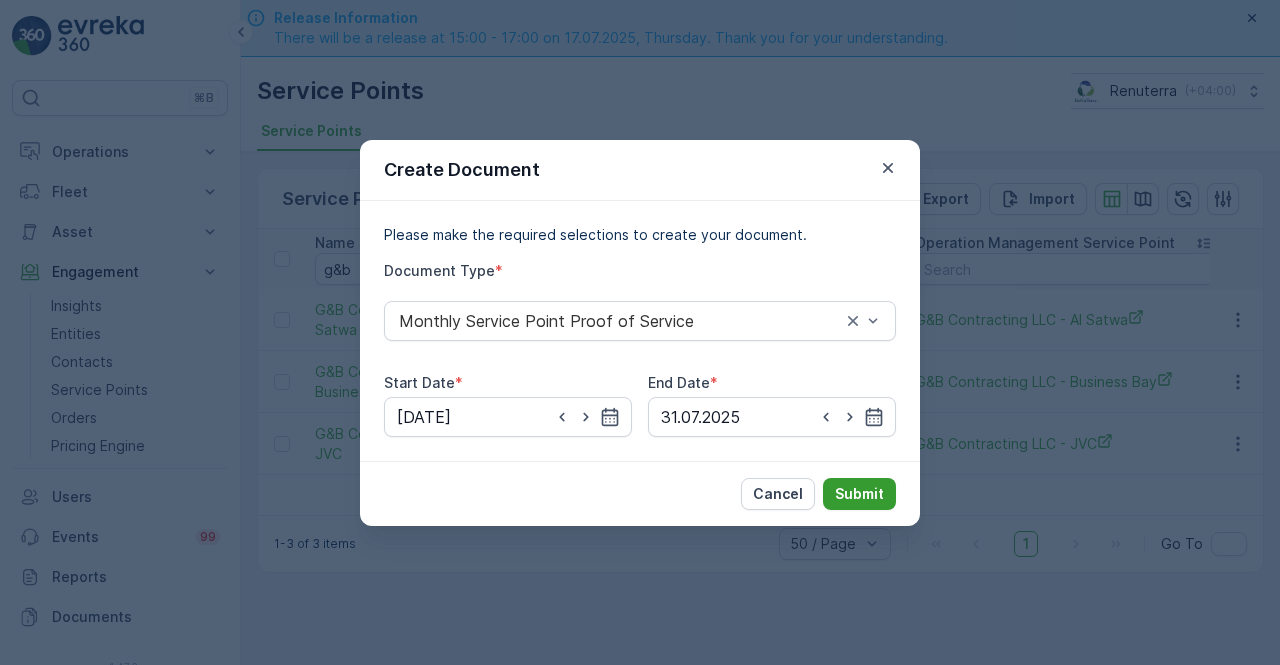 click on "Submit" at bounding box center (859, 494) 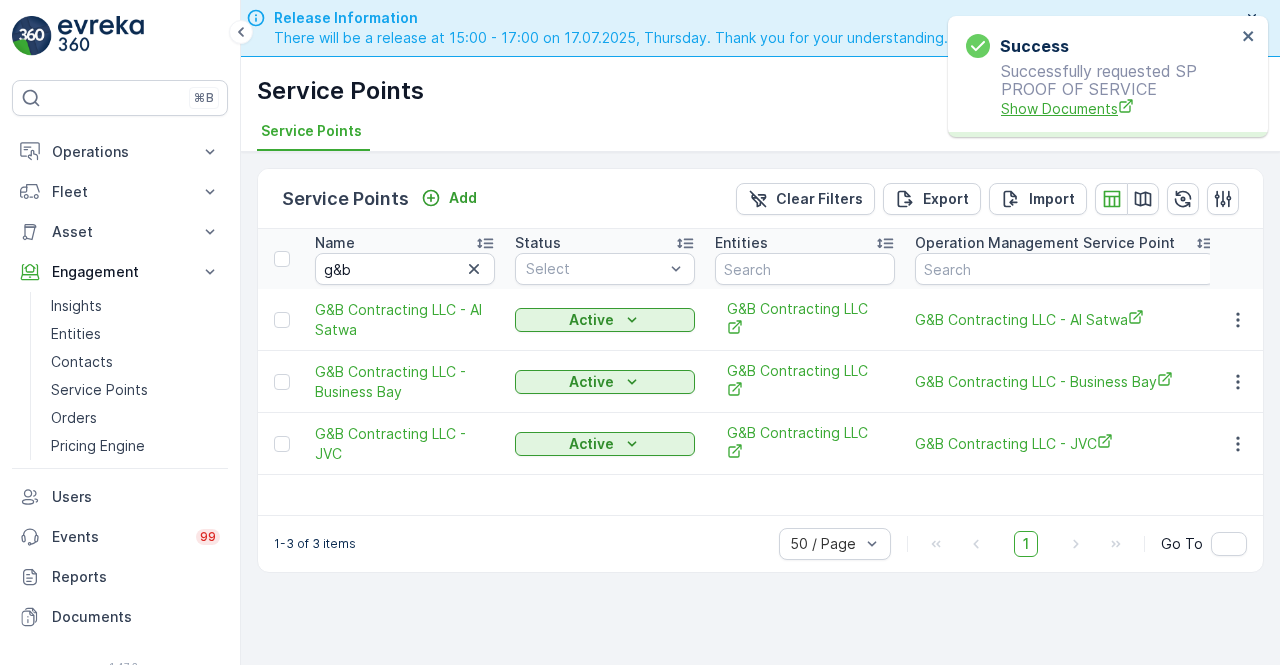 click on "Show Documents" at bounding box center [1118, 108] 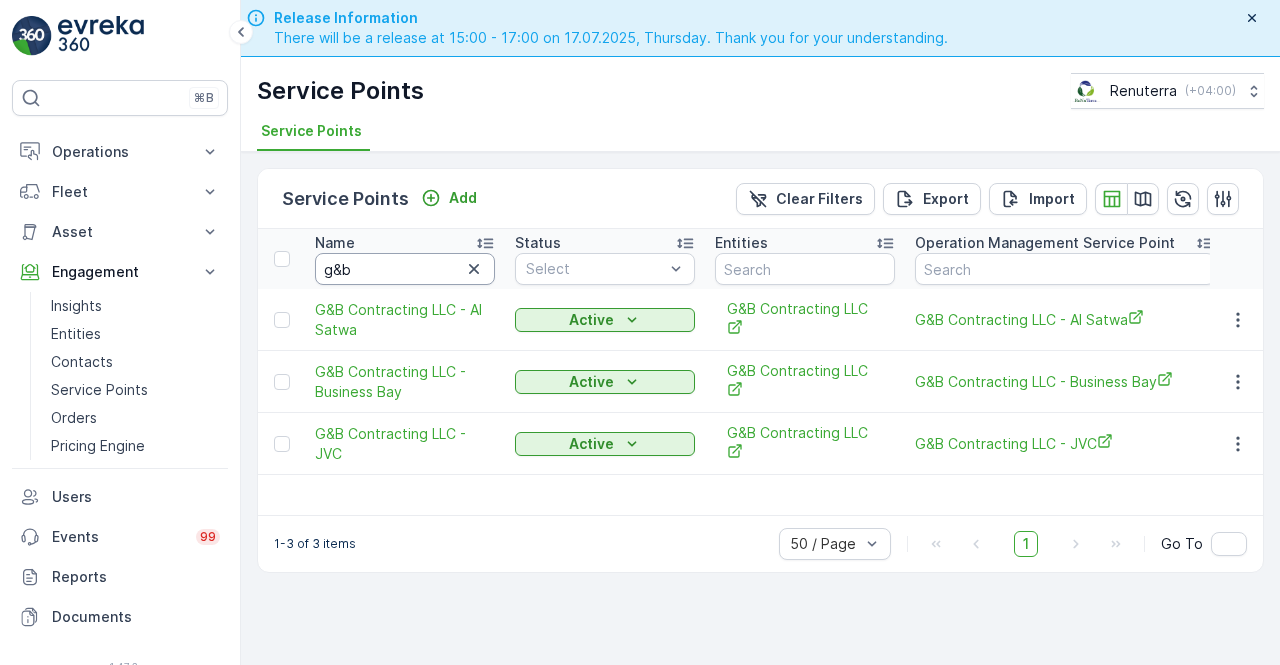 click on "g&b" at bounding box center (405, 269) 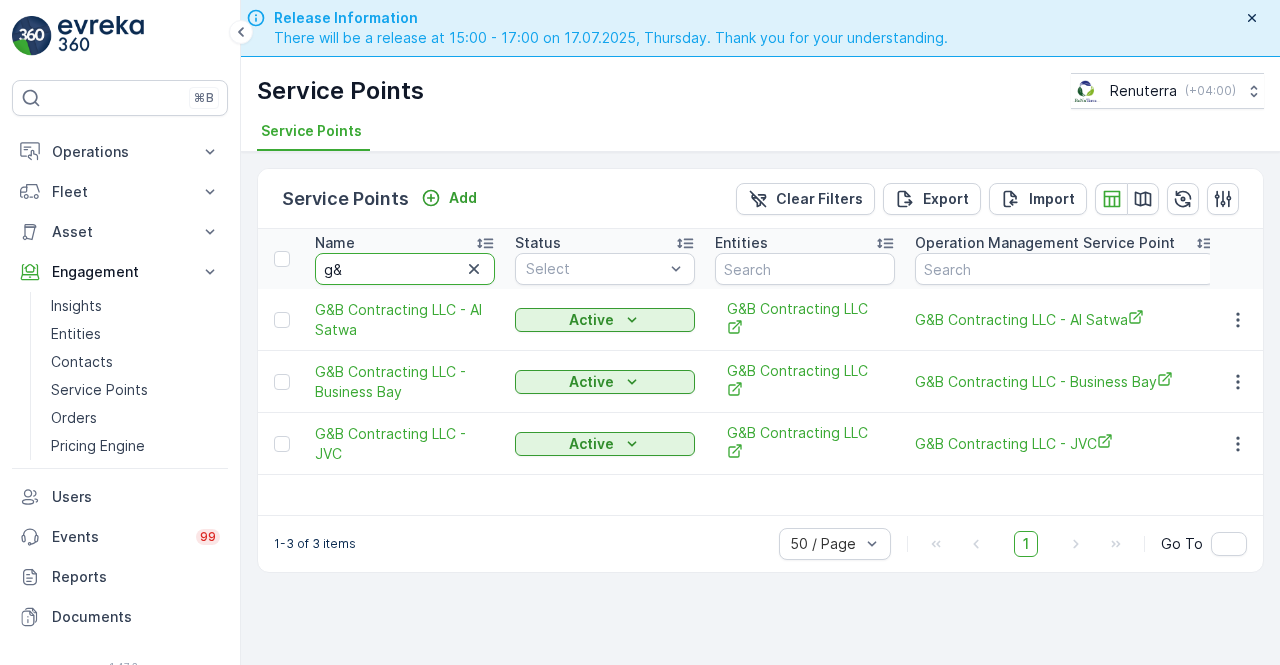 type on "g" 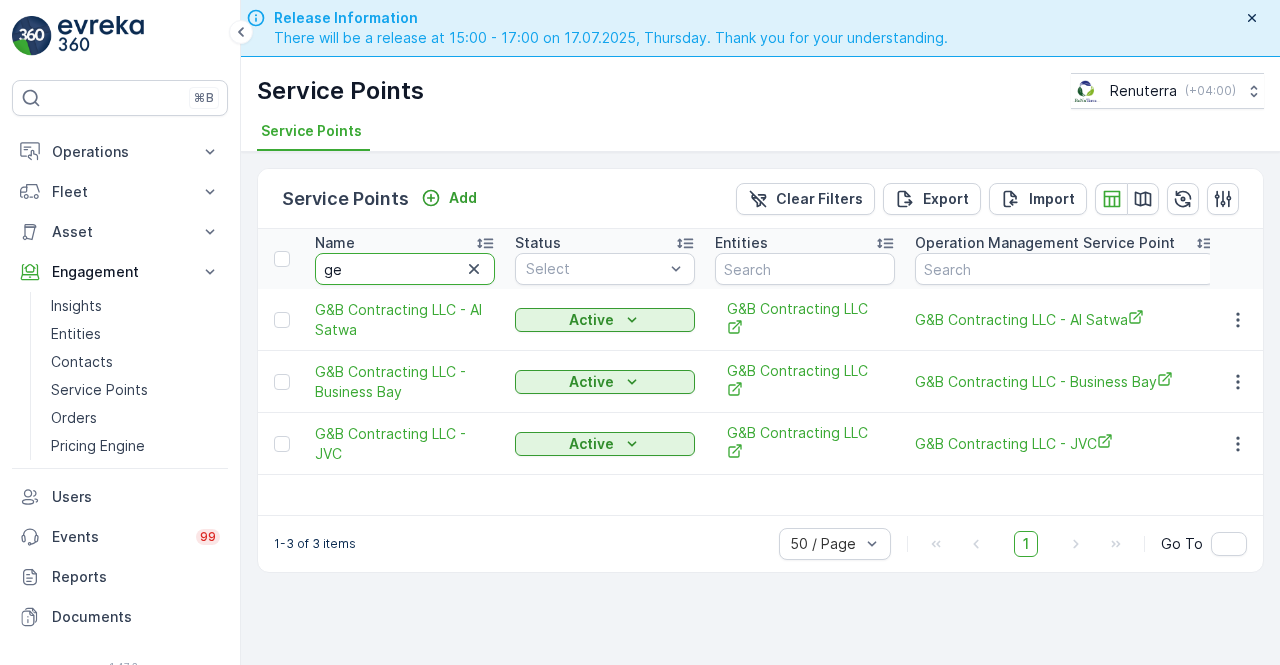 type on "geo" 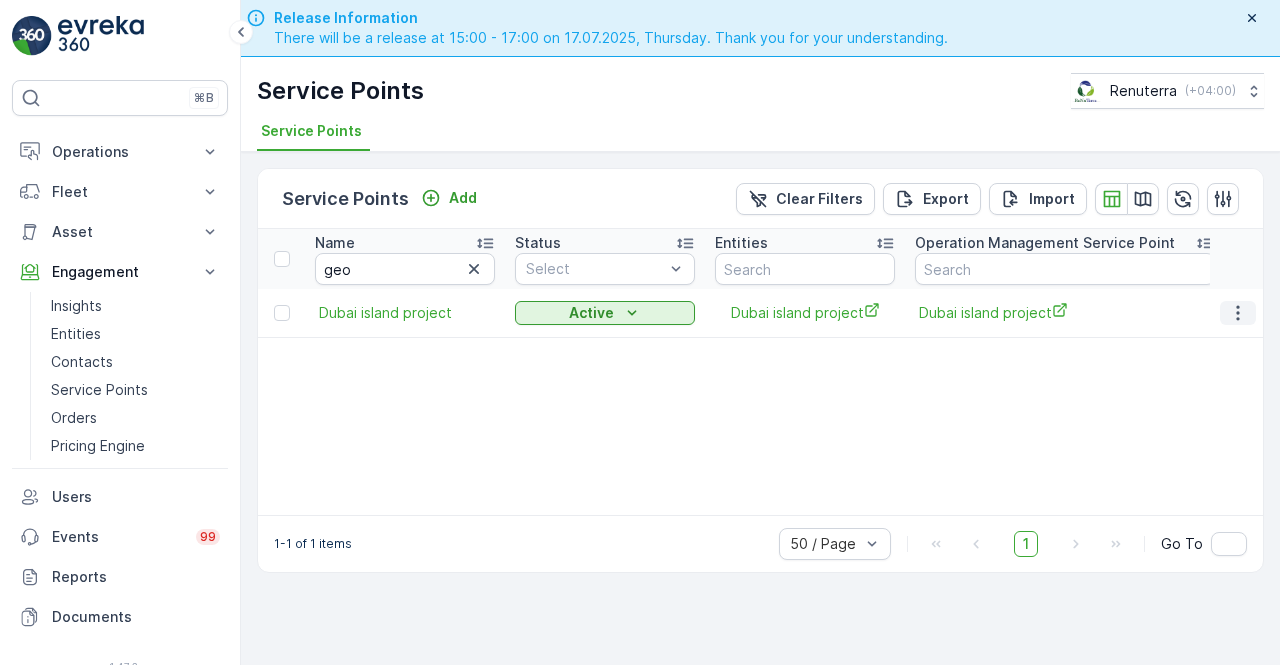 click 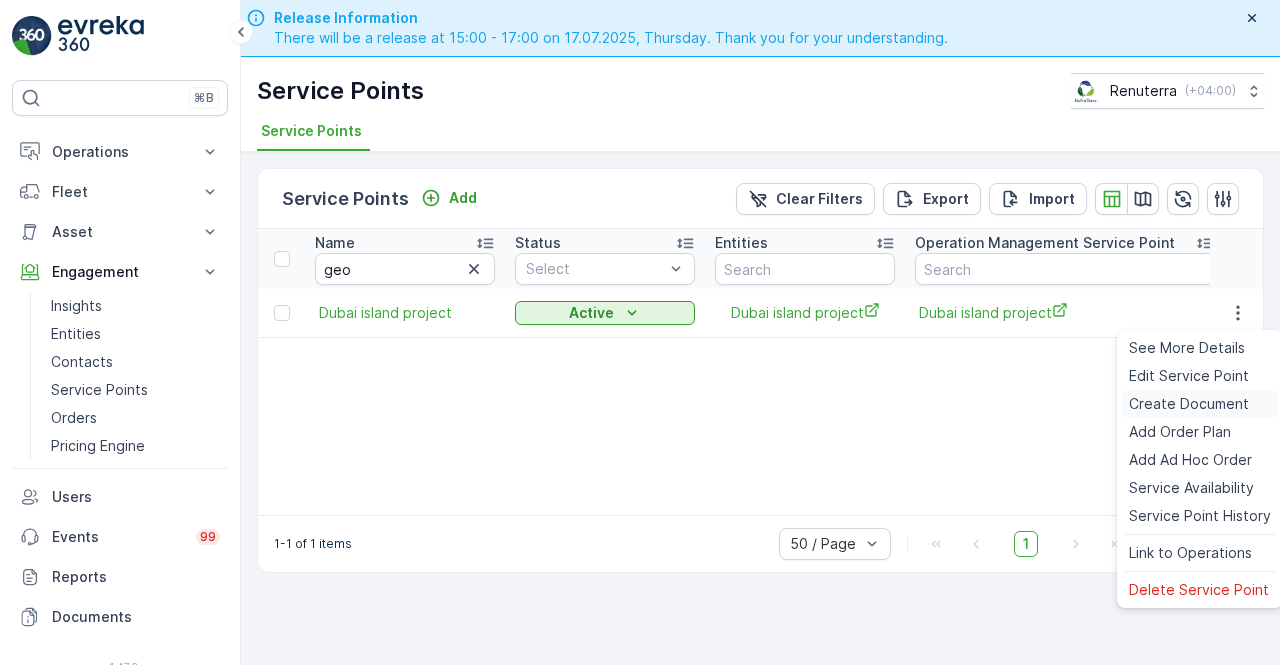 click on "Create Document" at bounding box center (1189, 404) 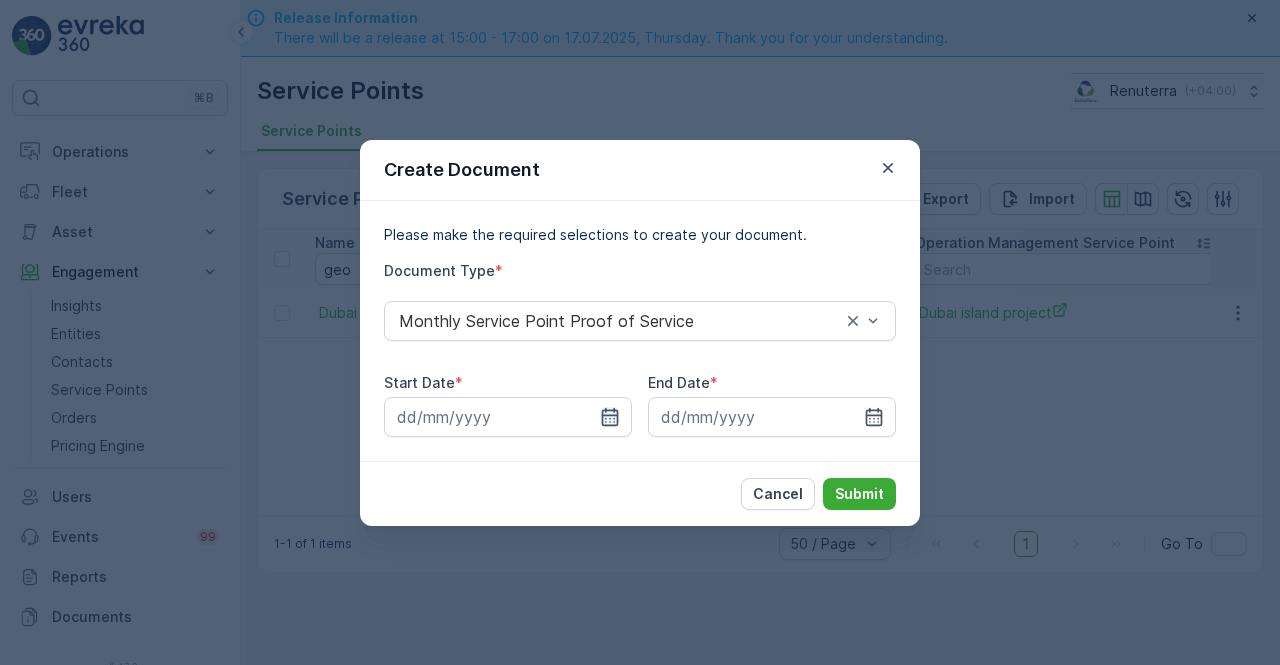 drag, startPoint x: 615, startPoint y: 424, endPoint x: 614, endPoint y: 410, distance: 14.035668 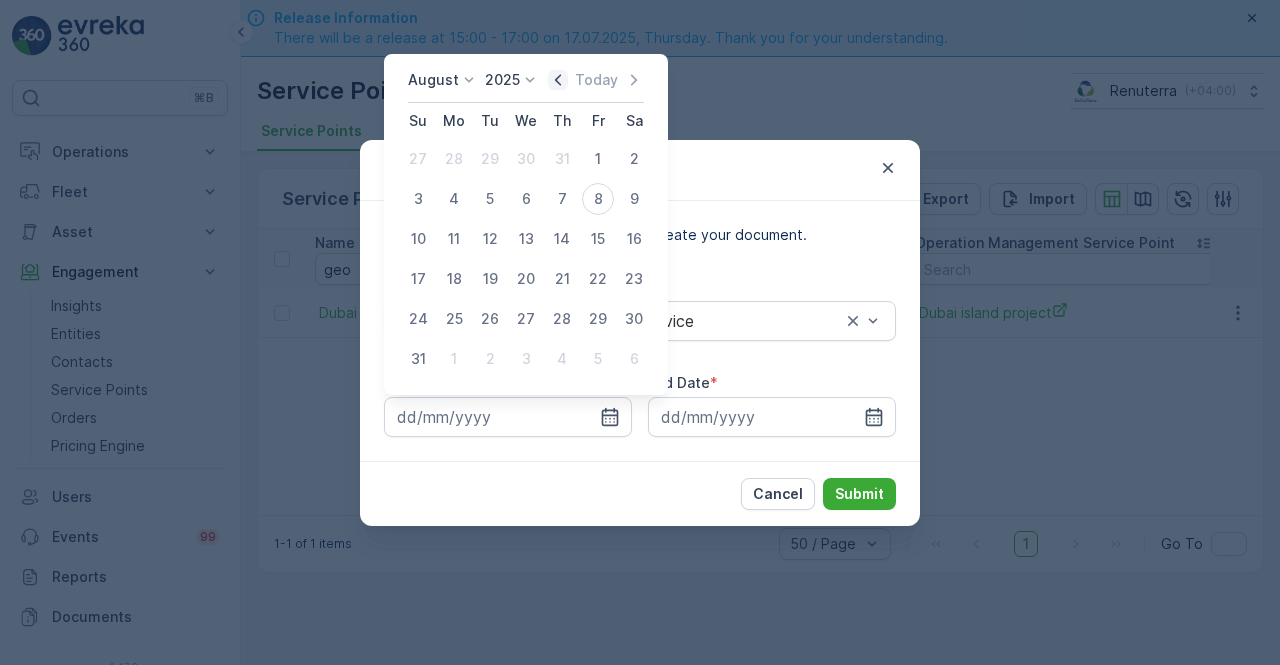 click 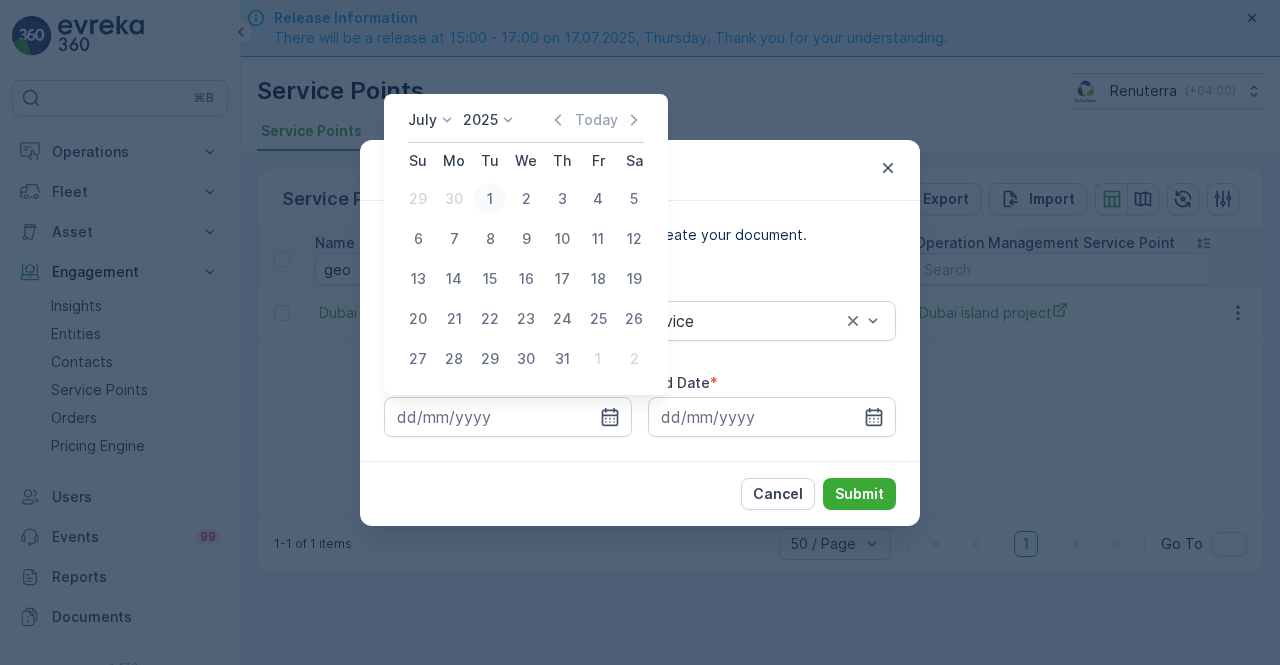 click on "1" at bounding box center [490, 199] 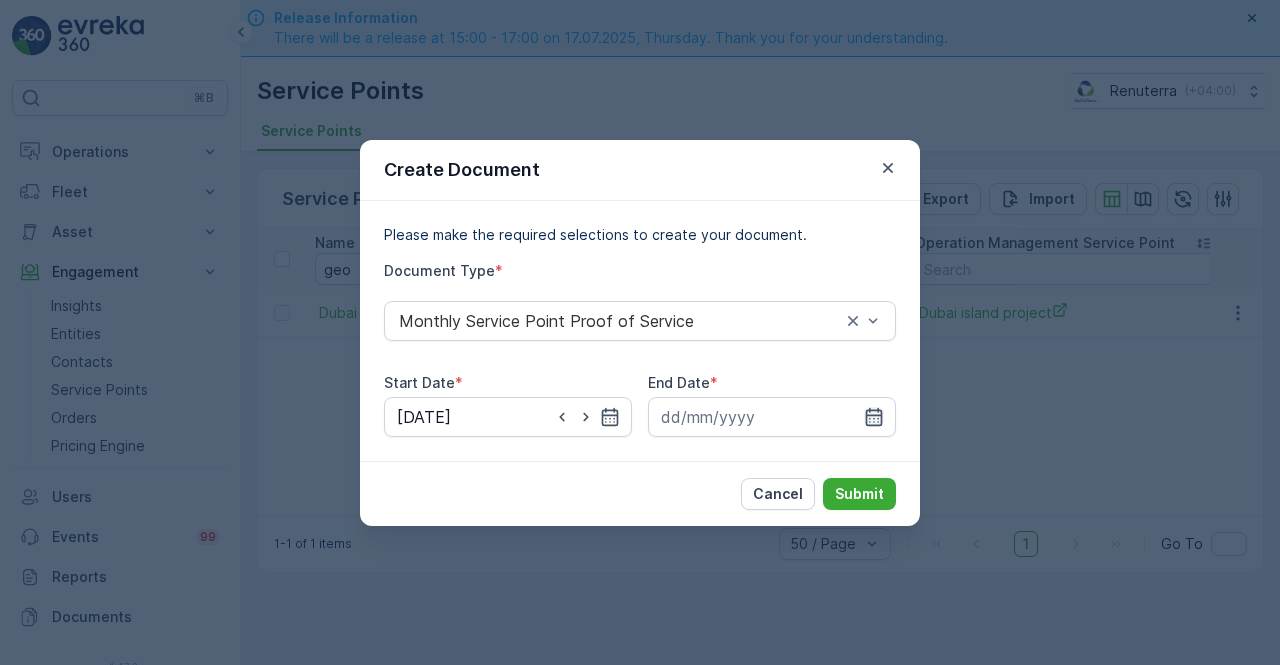 click 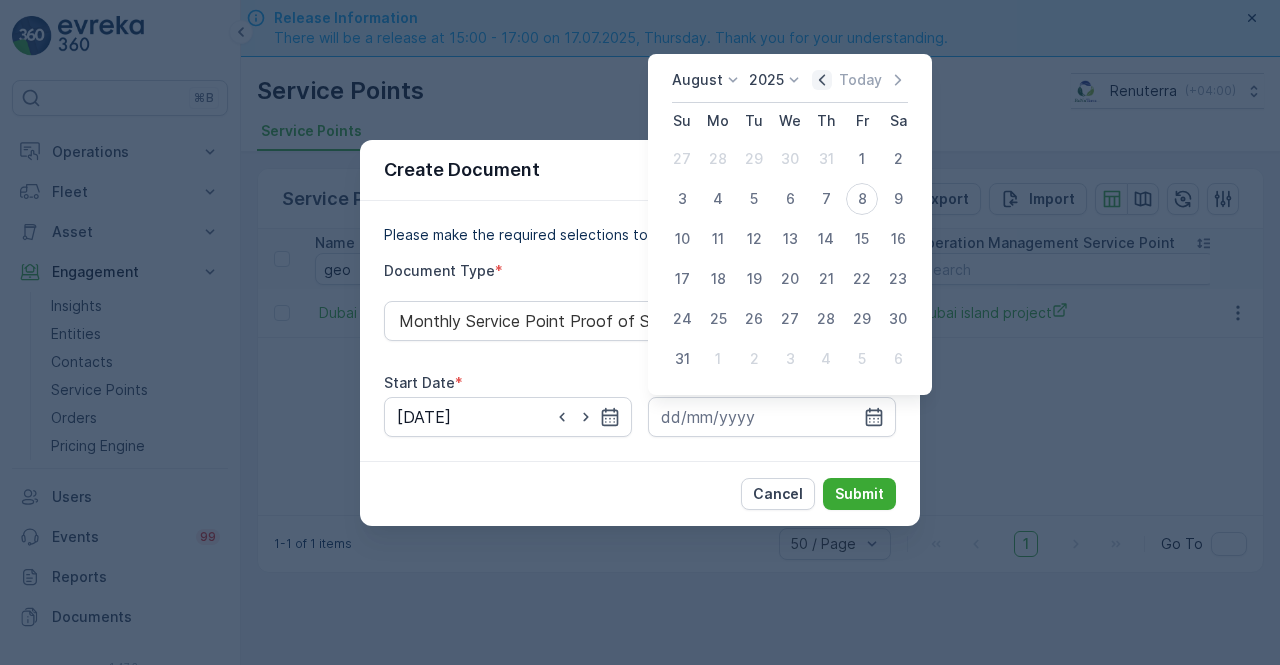 click on "August 2025 Today Su Mo Tu We Th Fr Sa 27 28 29 30 31 1 2 3 4 5 6 7 8 9 10 11 12 13 14 15 16 17 18 19 20 21 22 23 24 25 26 27 28 29 30 31 1 2 3 4 5 6" at bounding box center [790, 224] 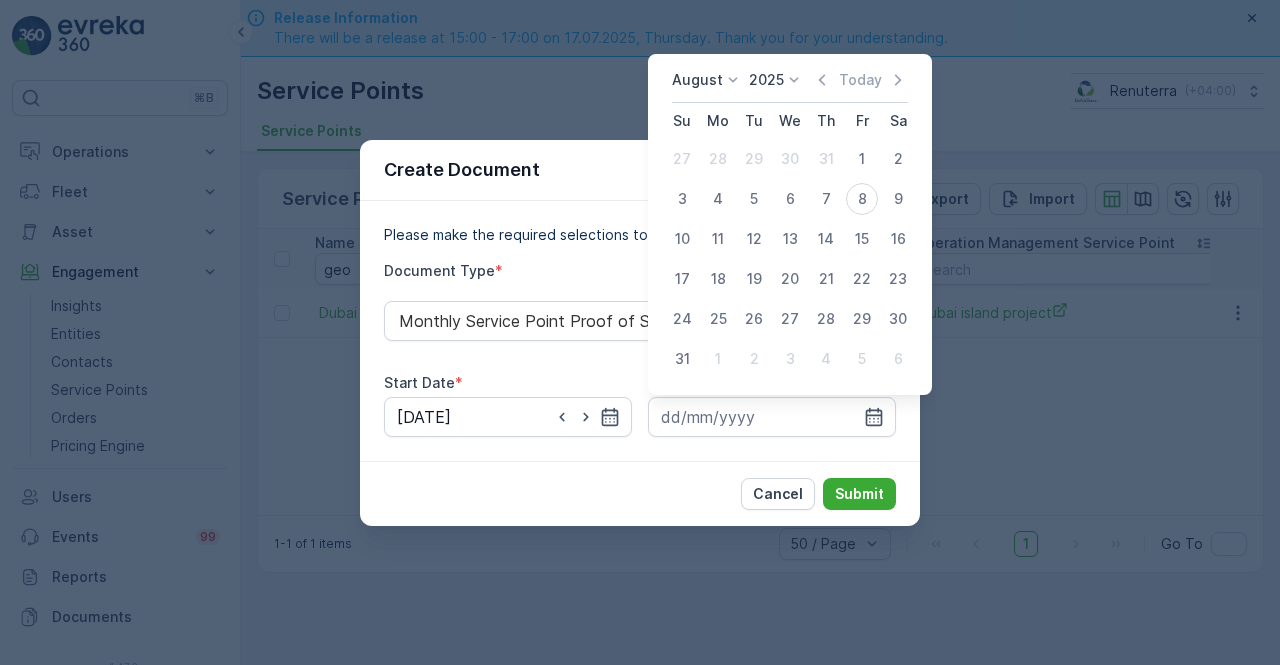 click 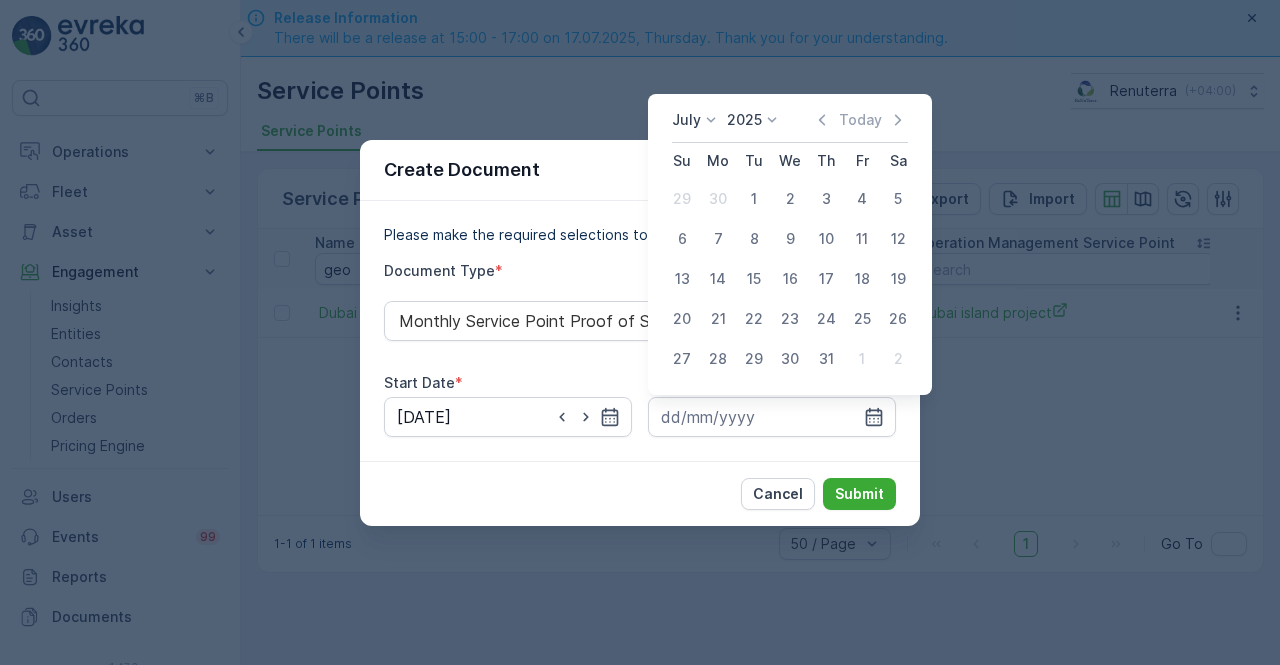 drag, startPoint x: 828, startPoint y: 355, endPoint x: 830, endPoint y: 389, distance: 34.058773 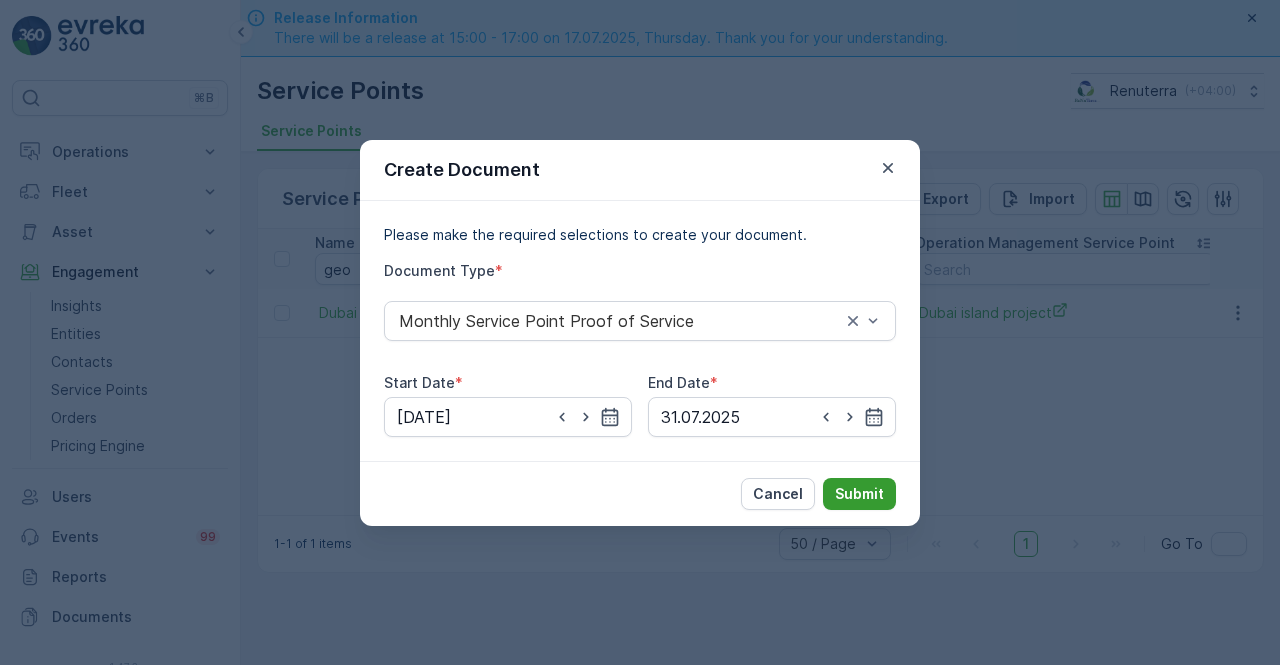 click on "Submit" at bounding box center [859, 494] 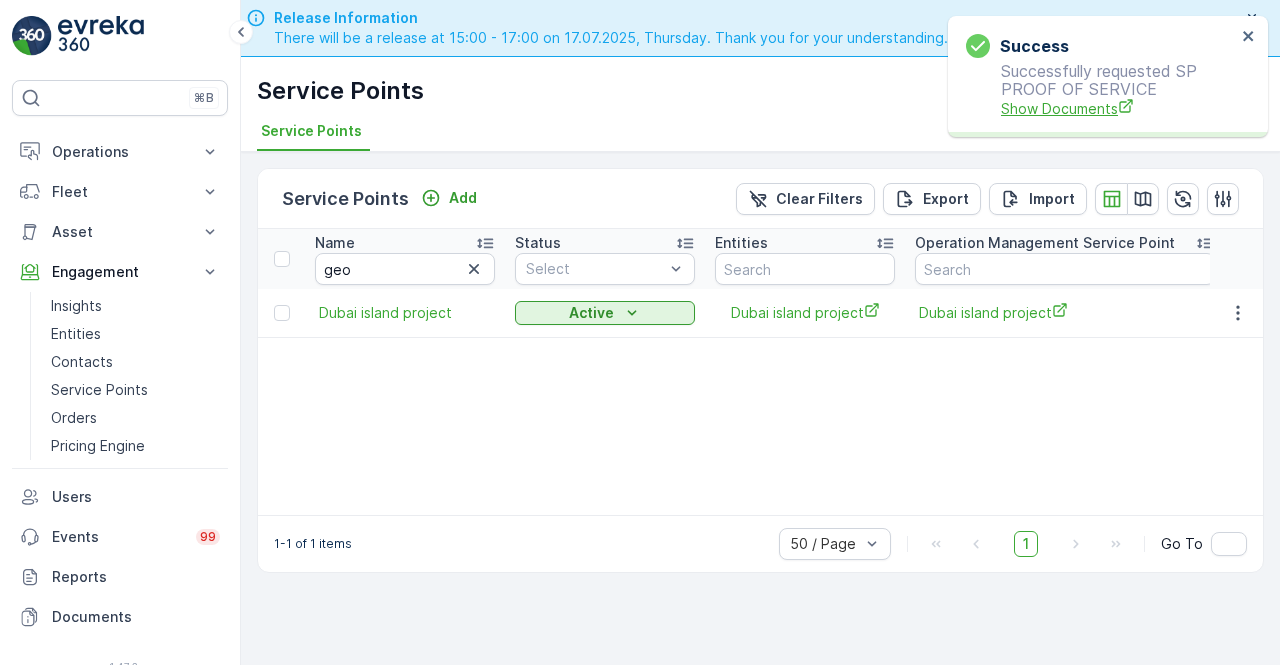 click on "Show Documents" at bounding box center (1118, 108) 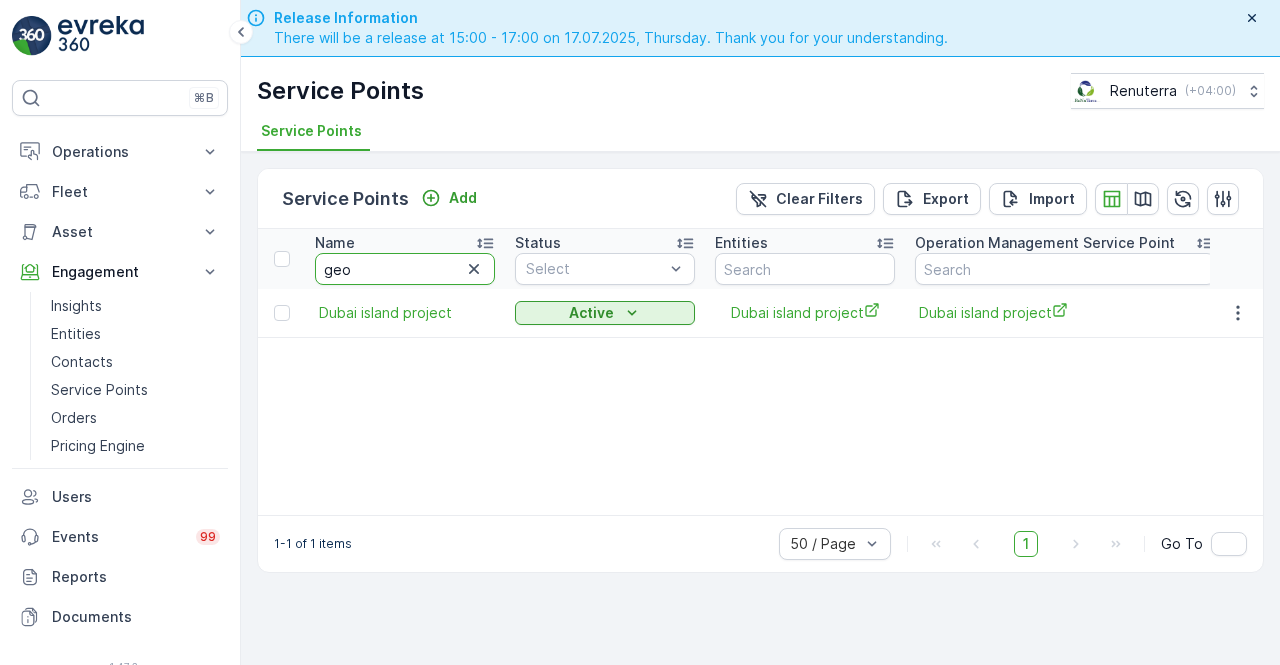click on "geo" at bounding box center (405, 269) 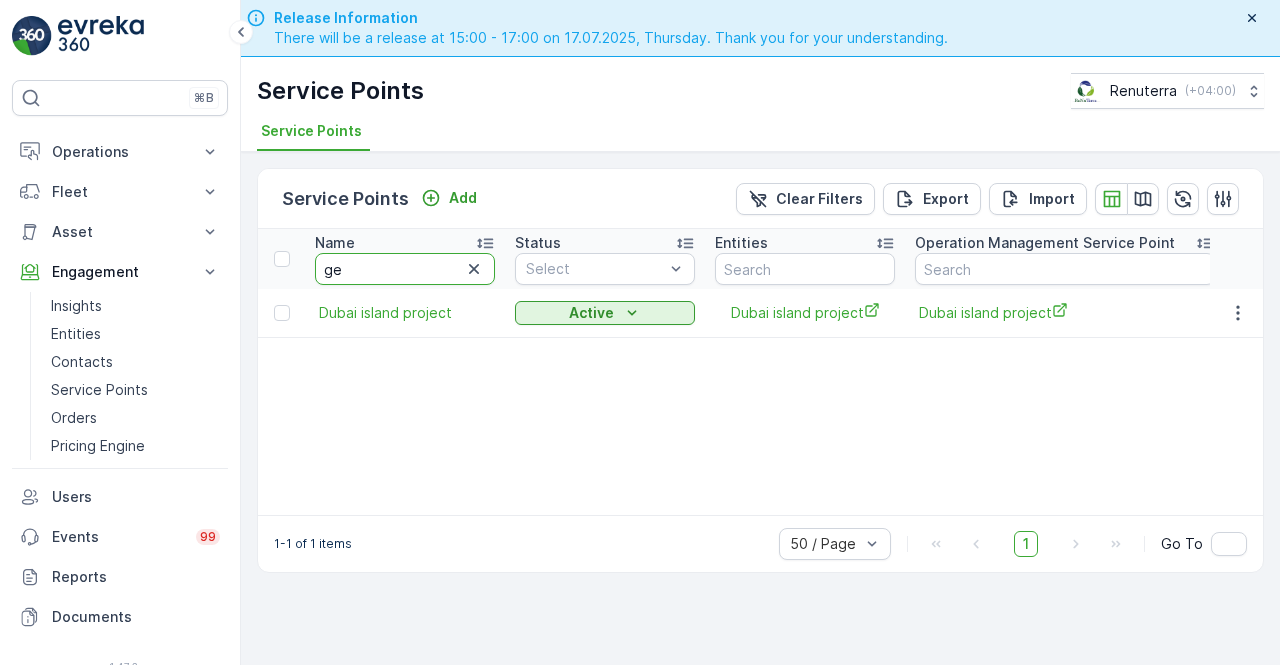 type on "g" 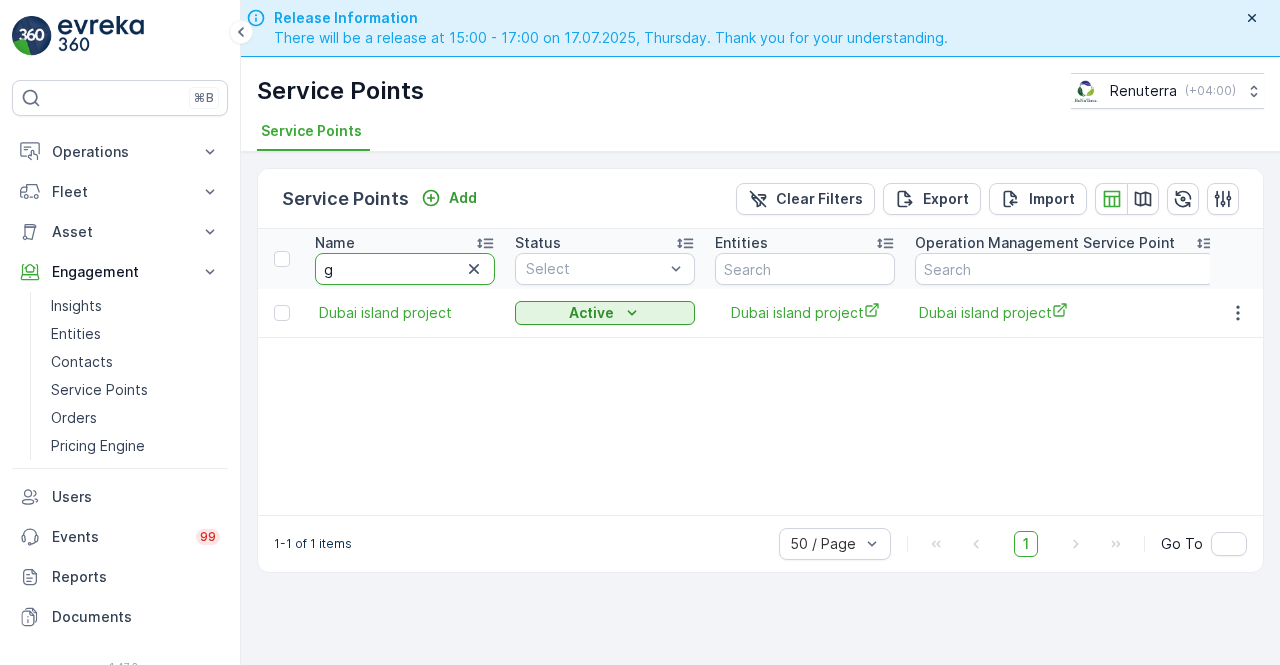 type 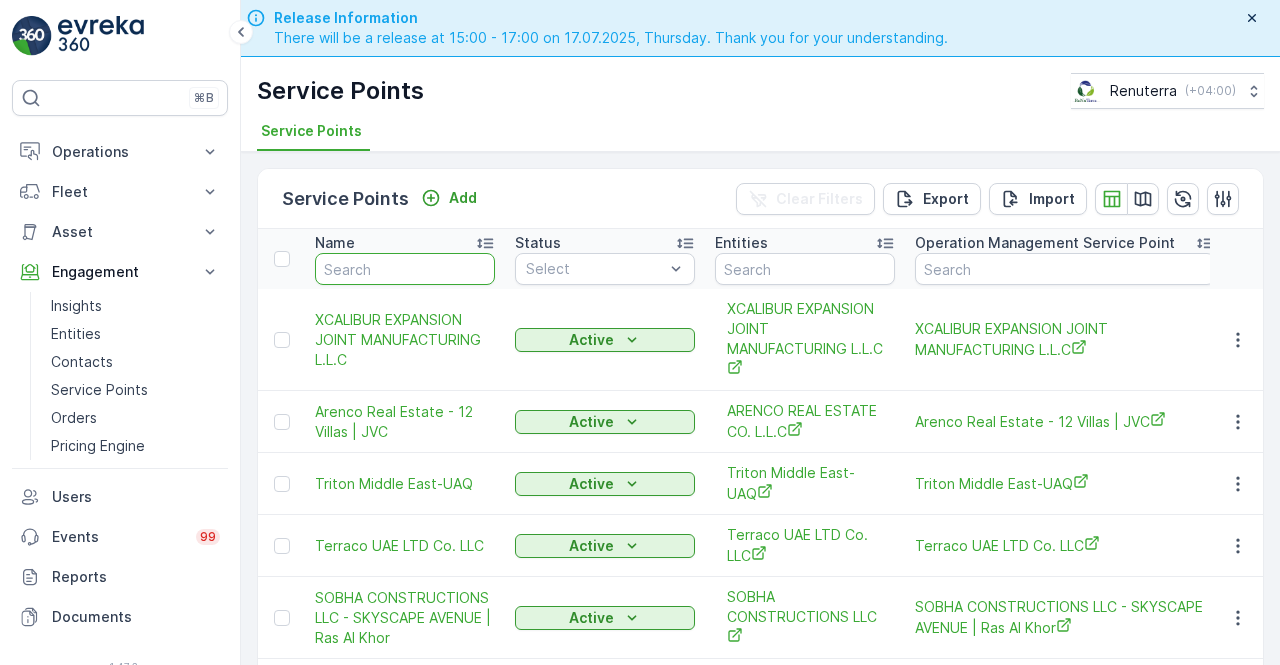 click at bounding box center (405, 269) 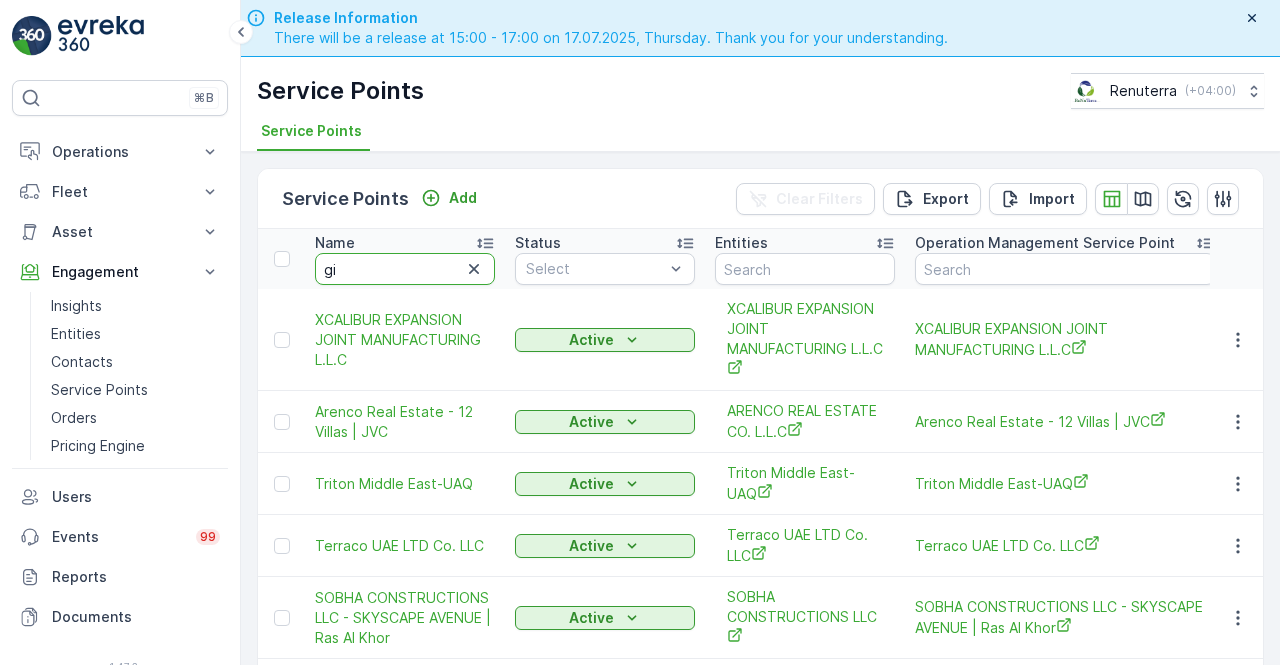 type on "gio" 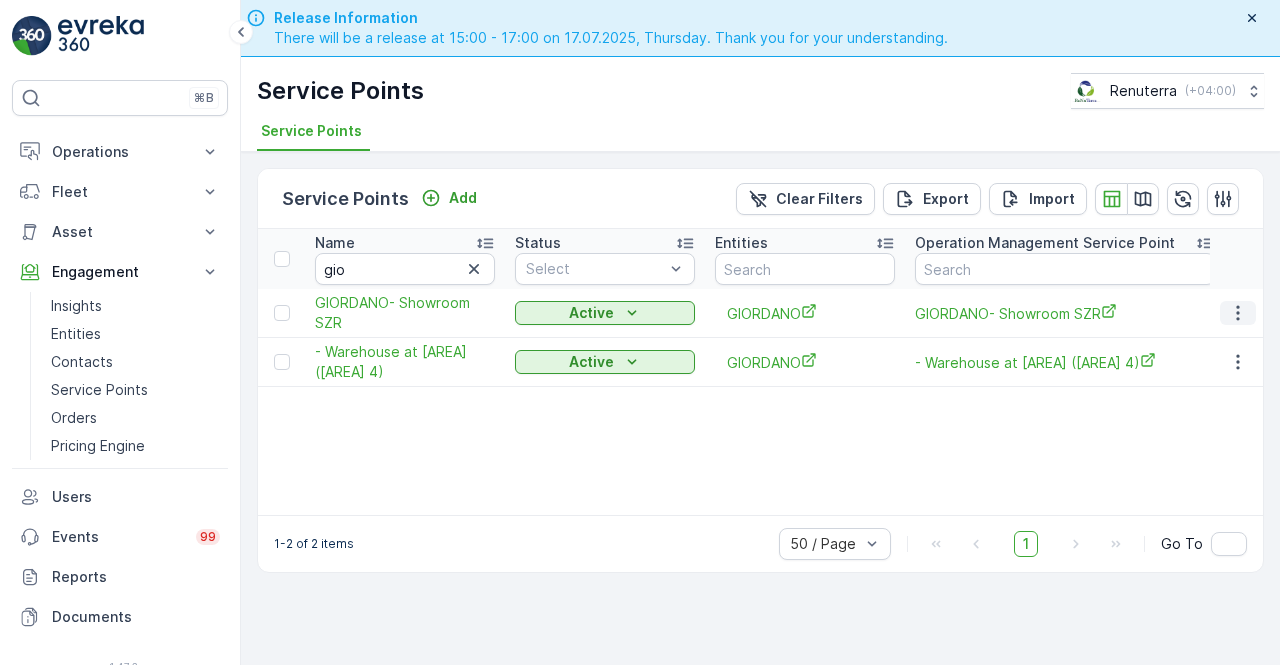 click 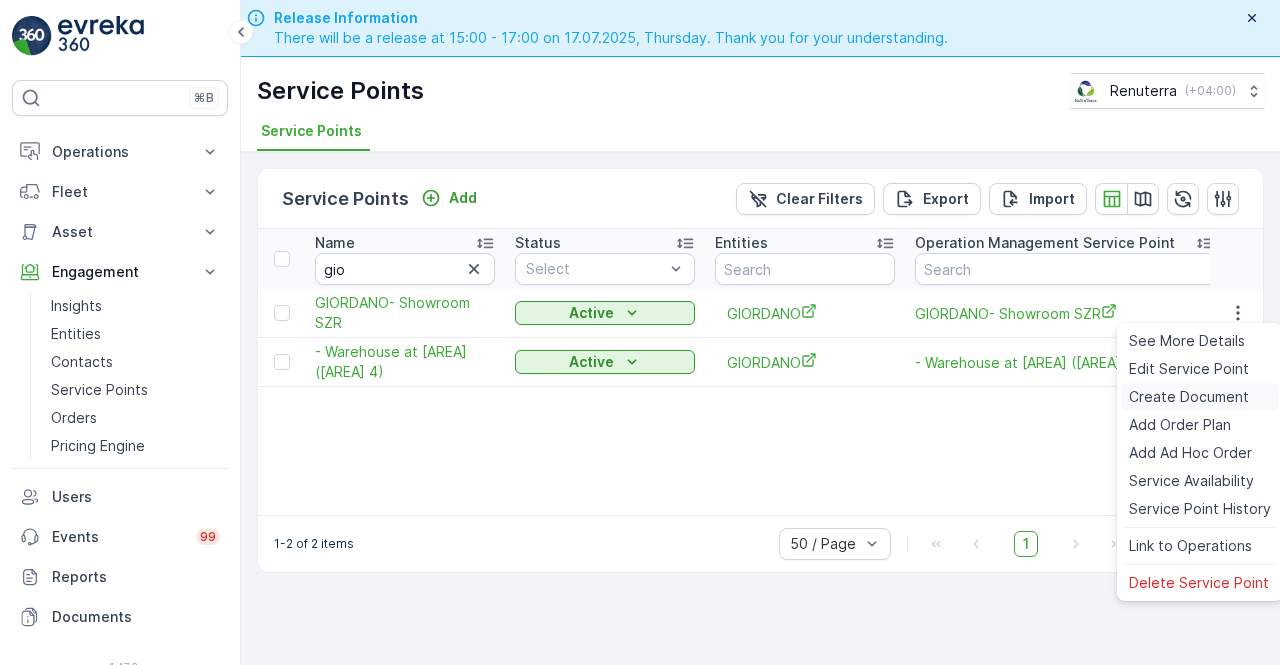 click on "Create Document" at bounding box center (1189, 397) 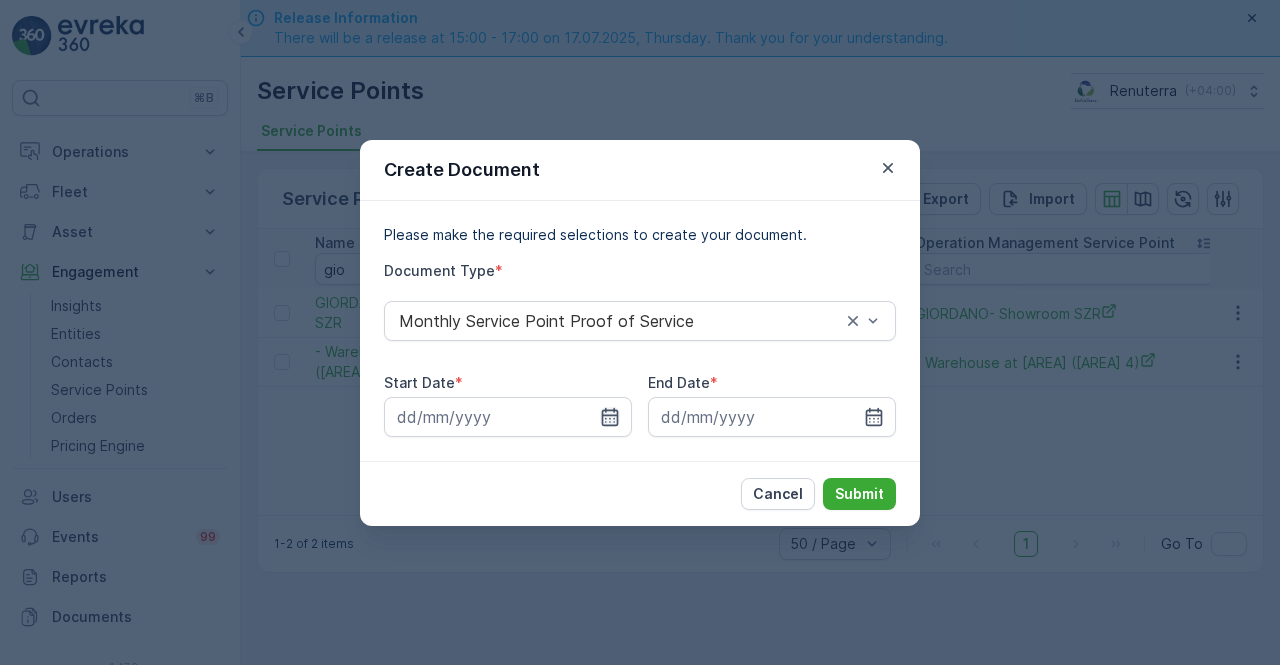 click 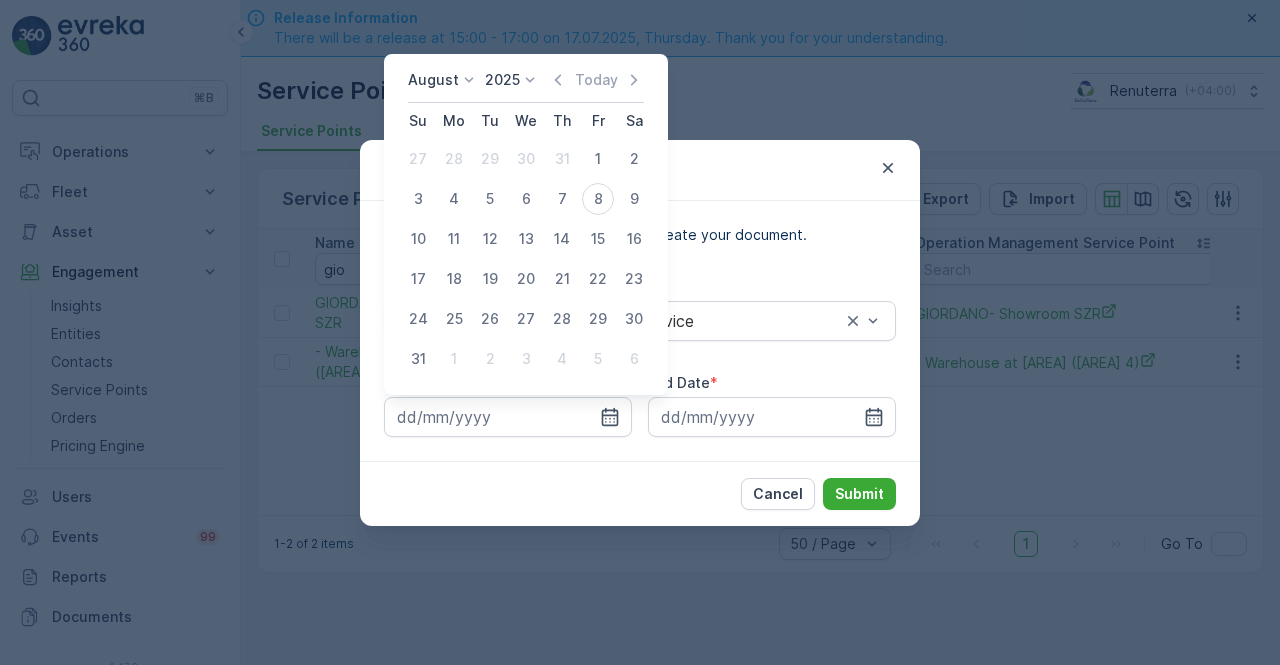 click on "August 2025 Today" at bounding box center (526, 86) 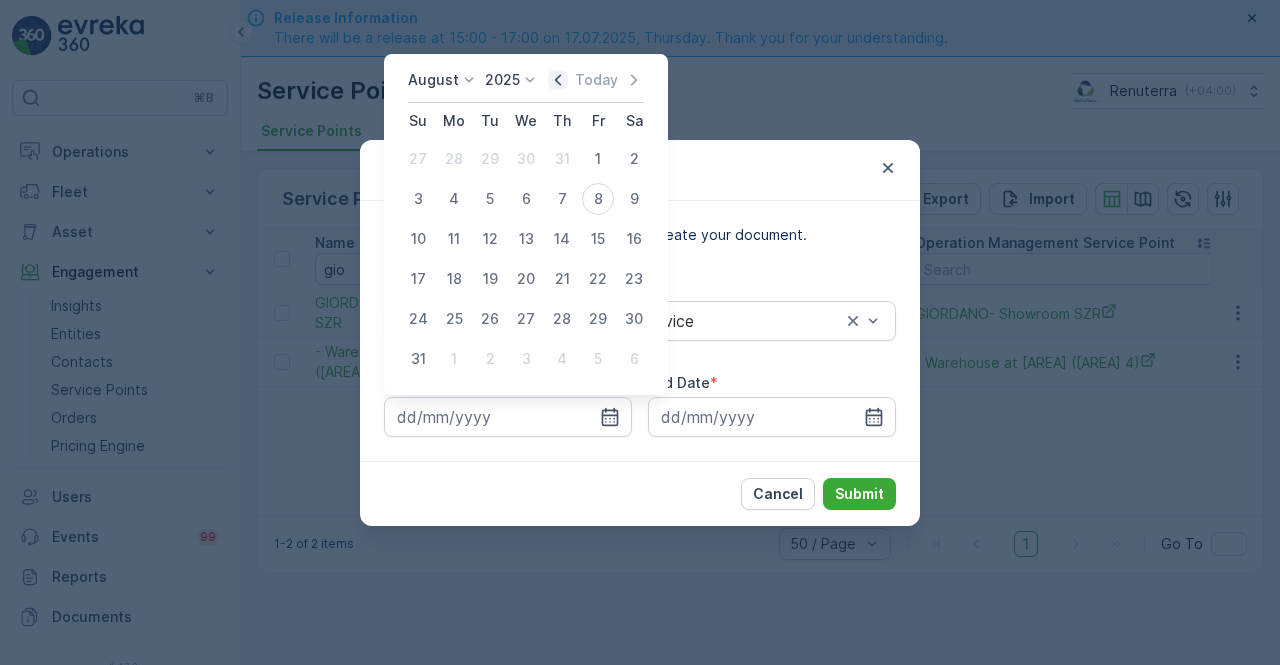 click 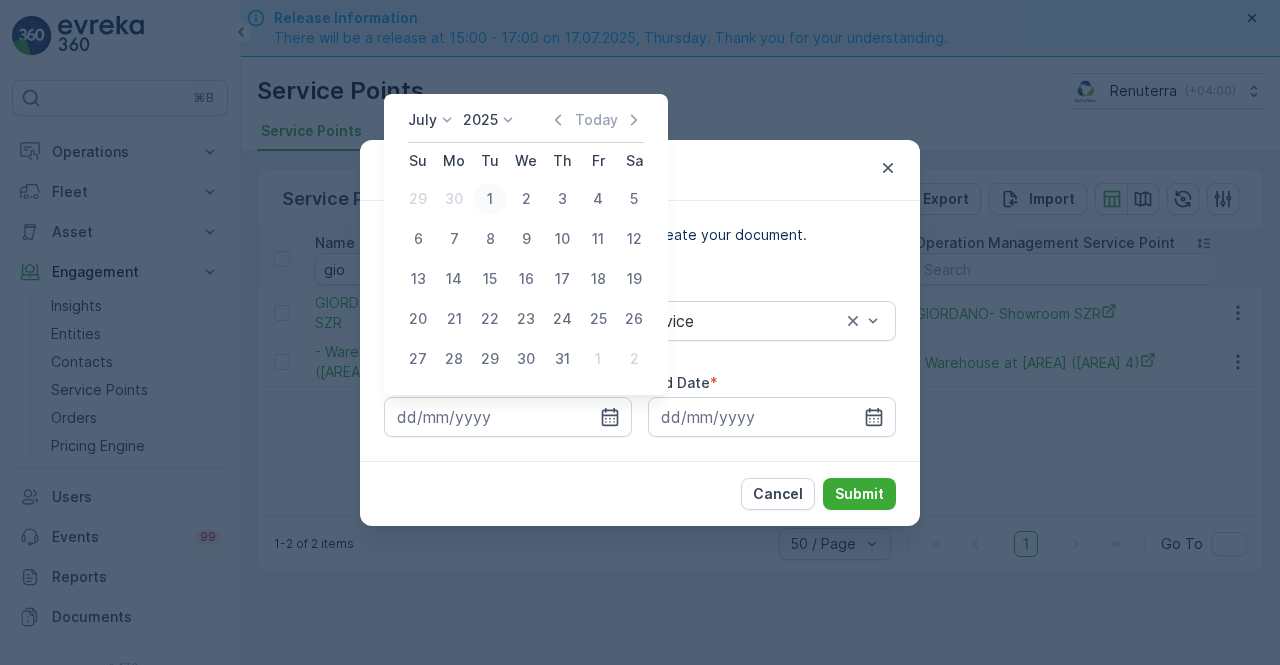 click on "1" at bounding box center (490, 199) 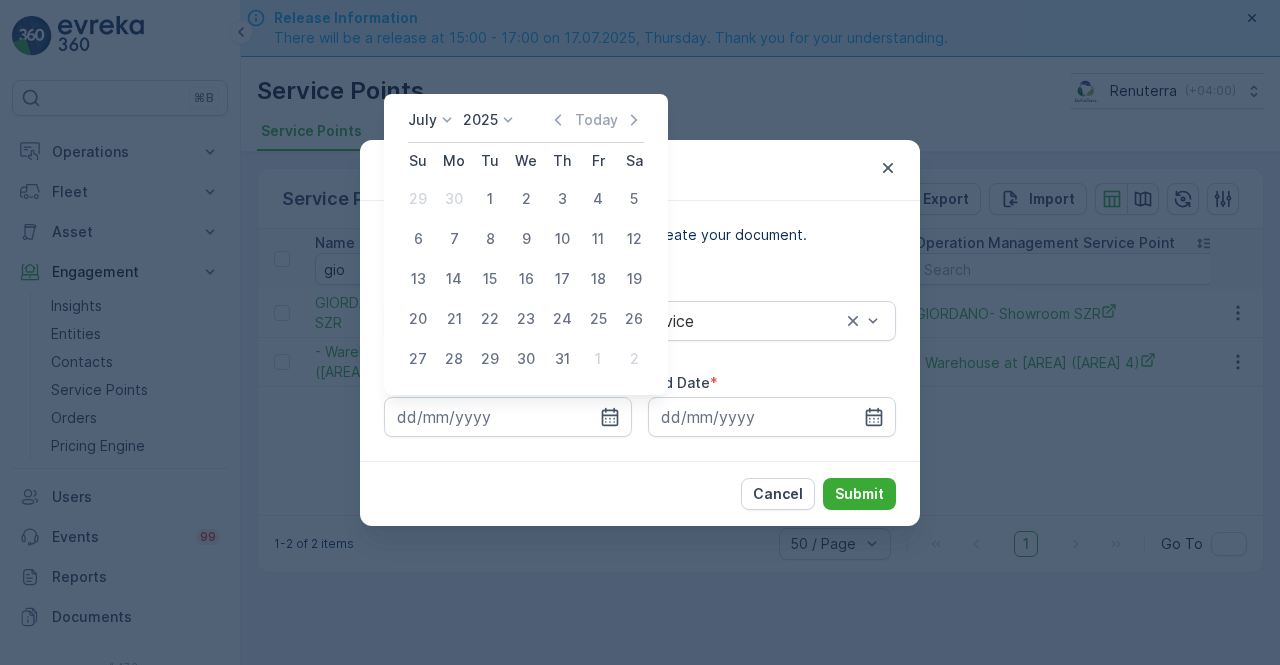 type on "01.07.2025" 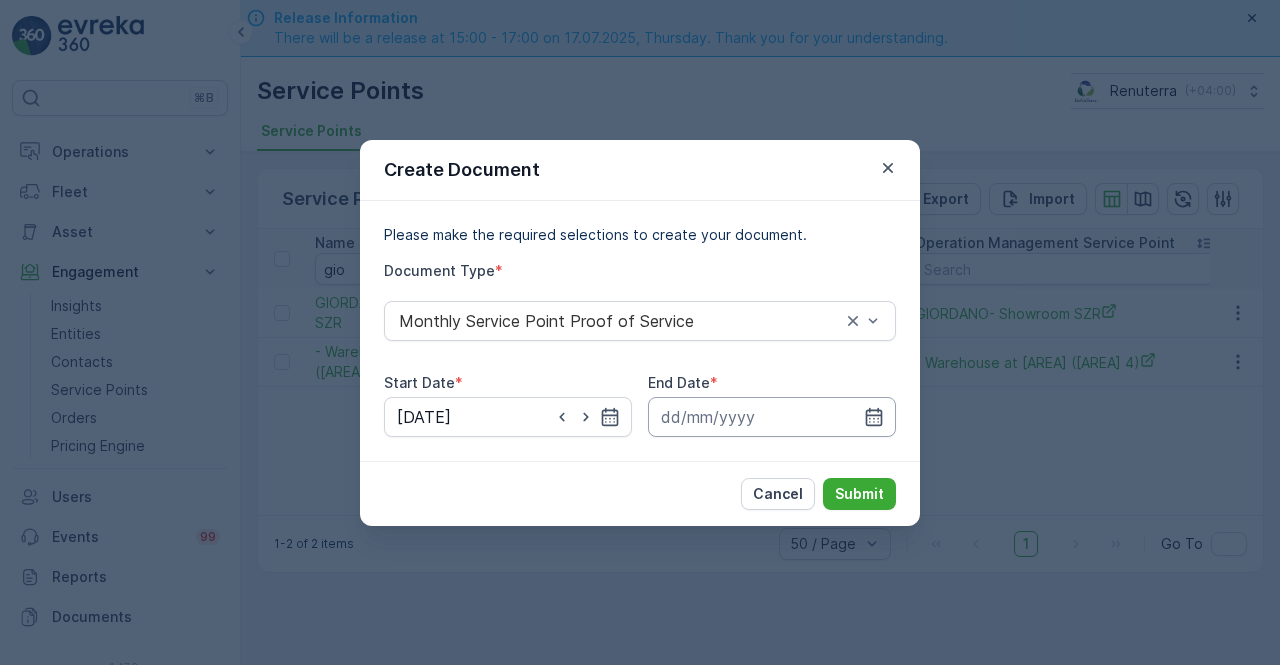 drag, startPoint x: 871, startPoint y: 413, endPoint x: 866, endPoint y: 396, distance: 17.720045 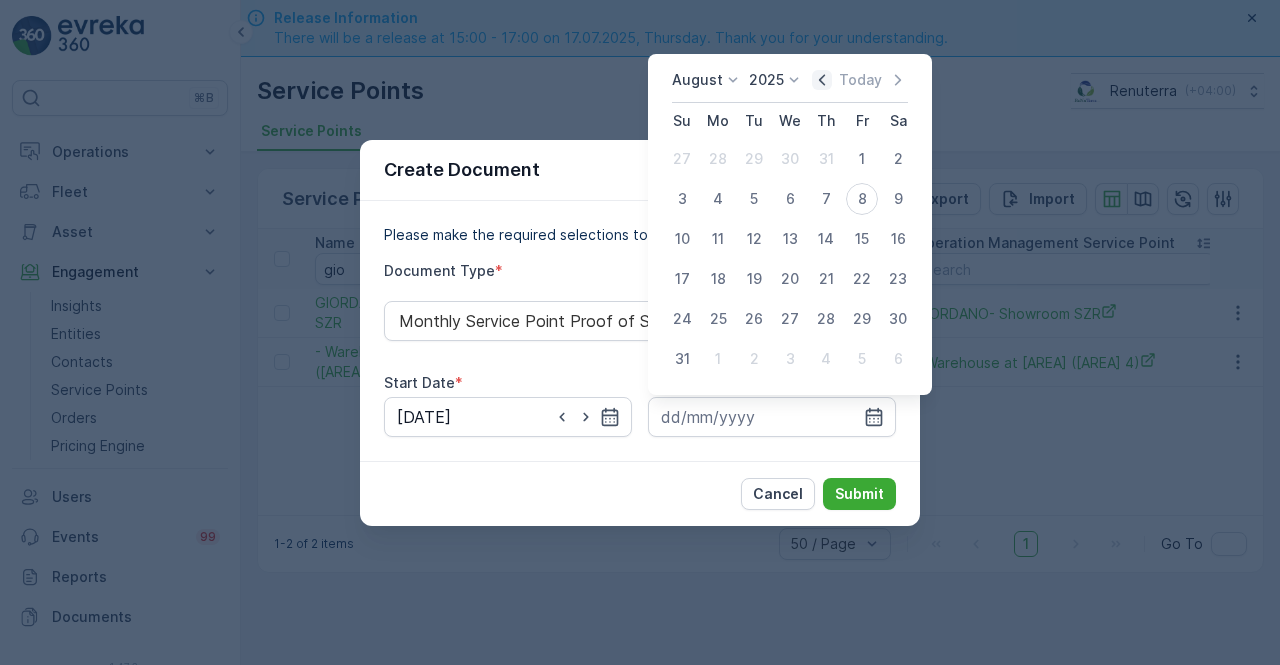 click 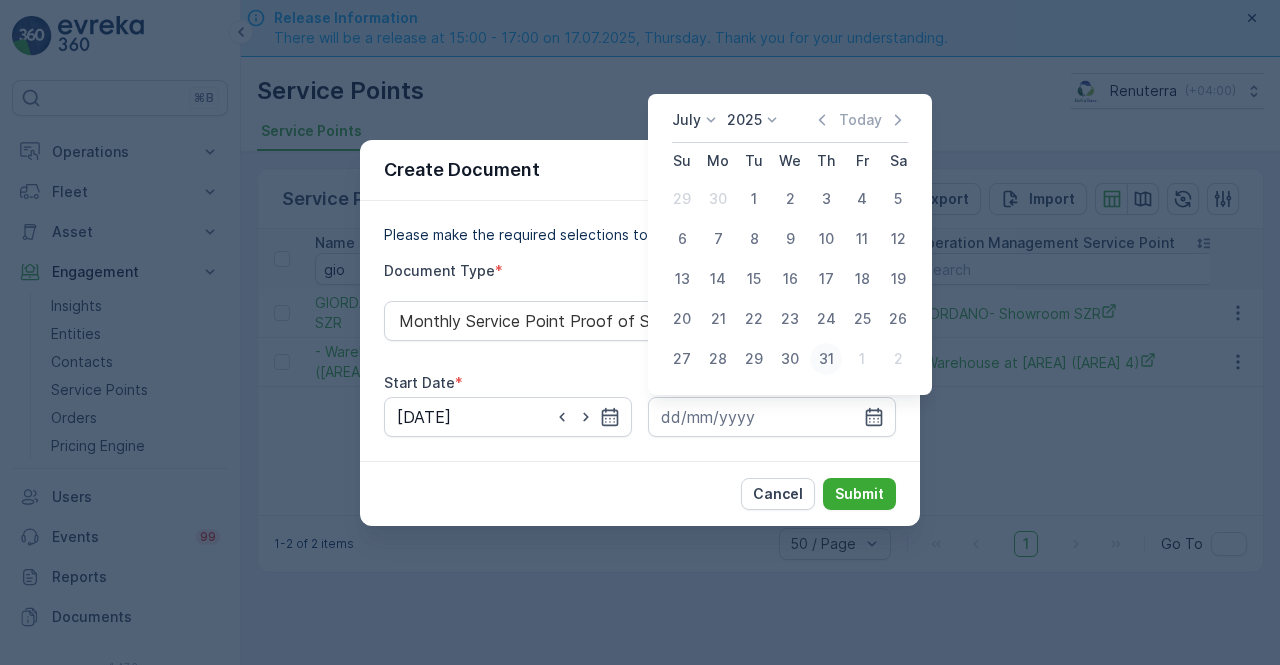 click on "31" at bounding box center [826, 359] 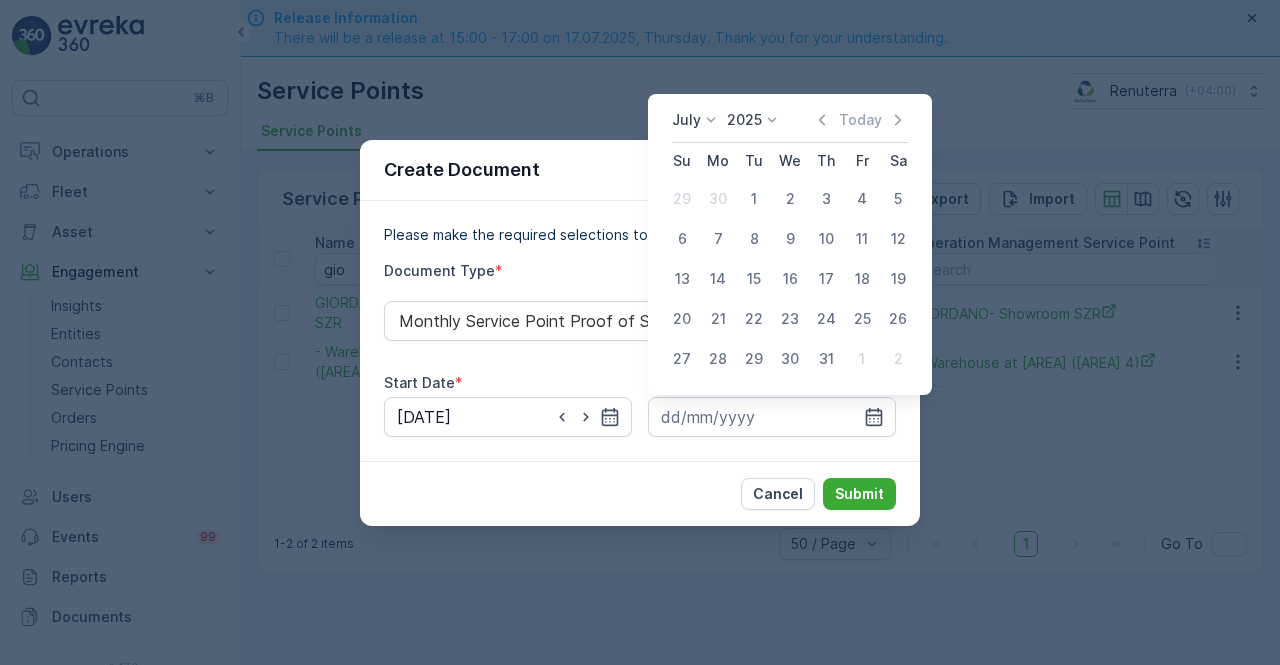 type on "31.07.2025" 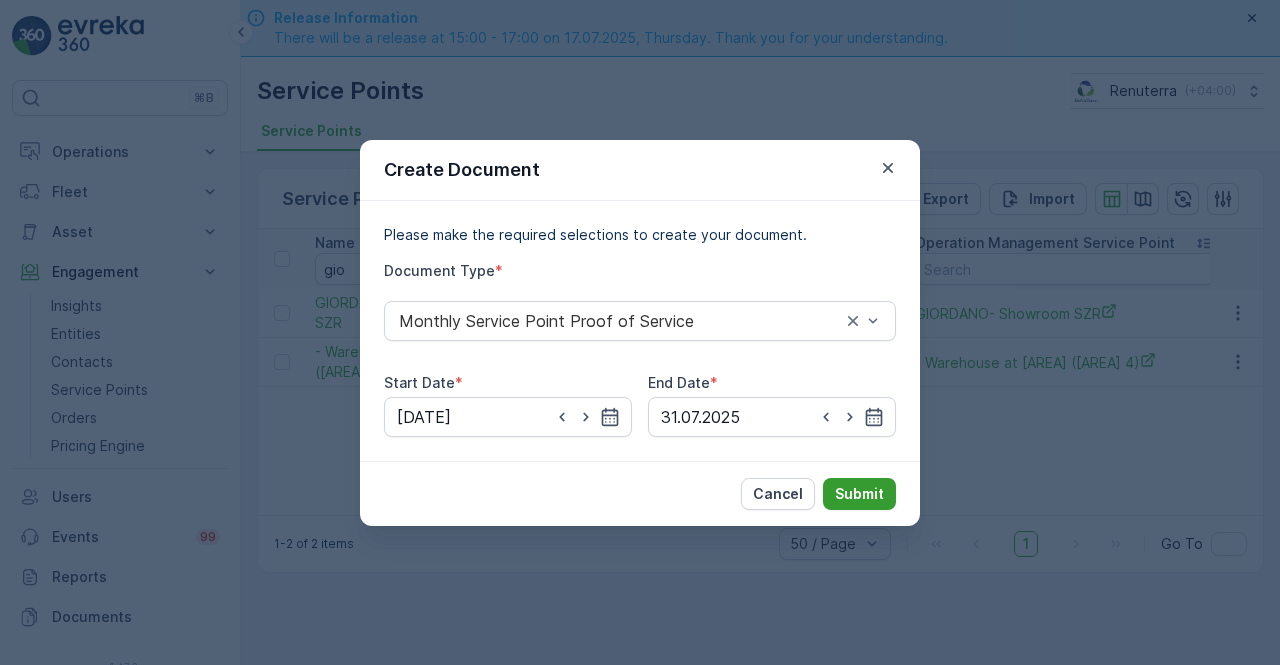 click on "Submit" at bounding box center (859, 494) 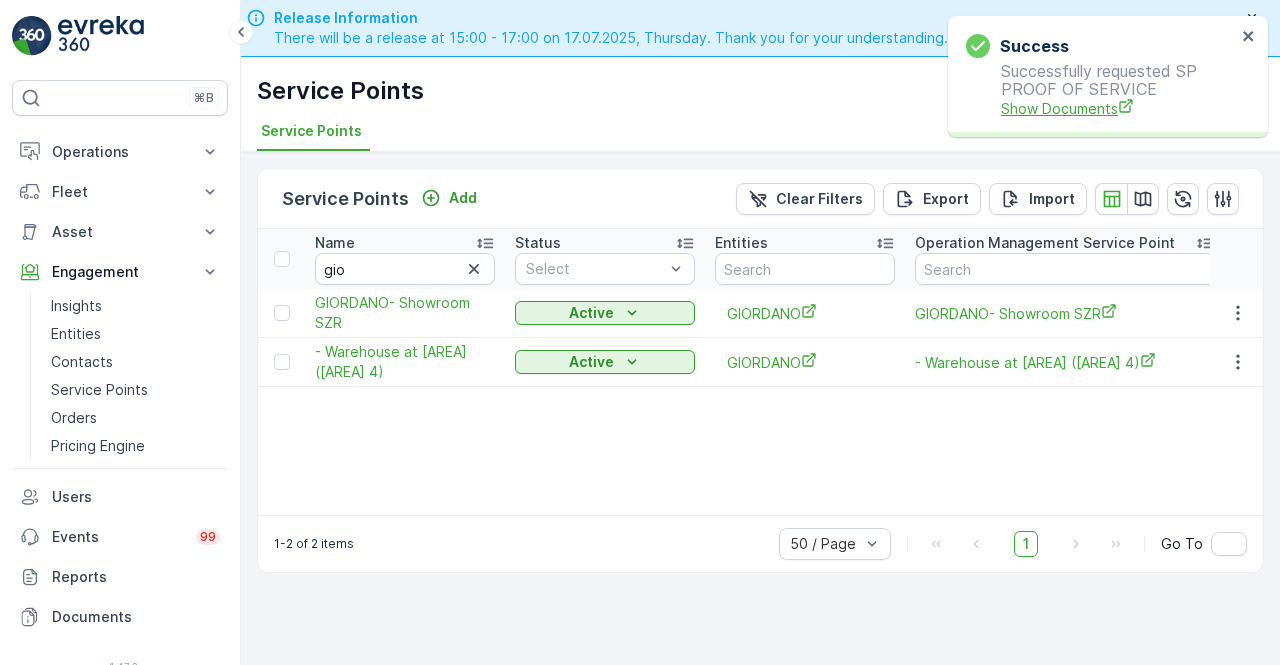 click on "Show Documents" at bounding box center (1118, 108) 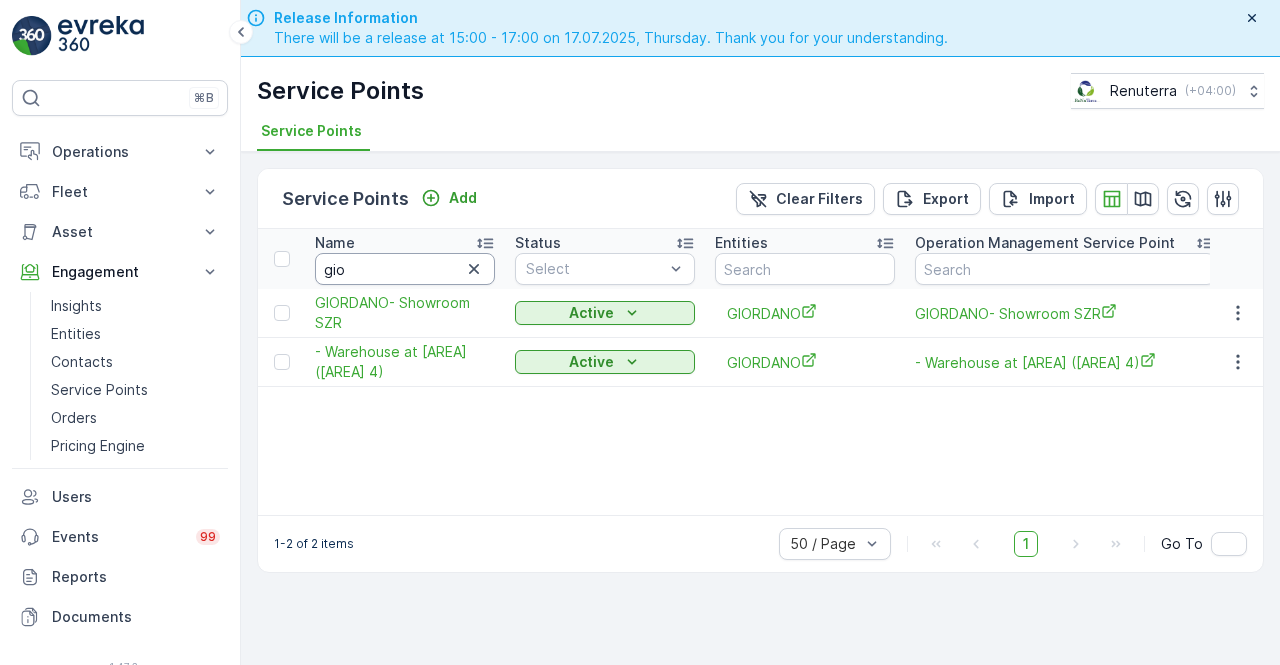 click on "gio" at bounding box center (405, 269) 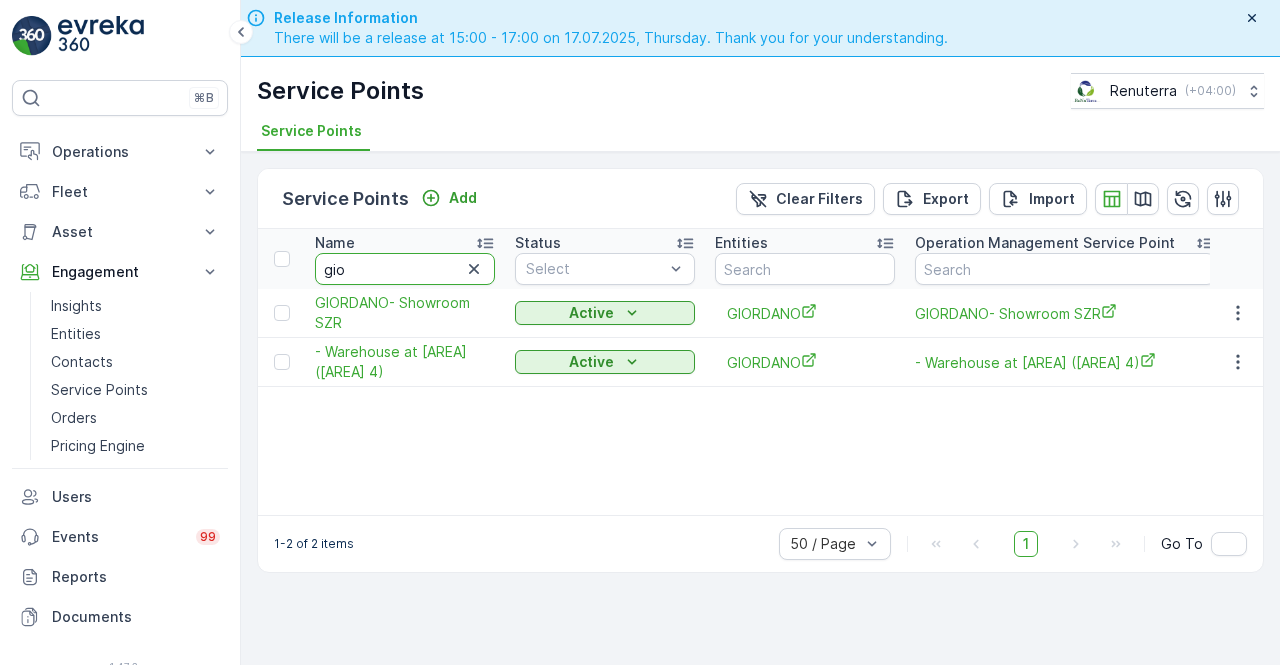 click at bounding box center [1237, 362] 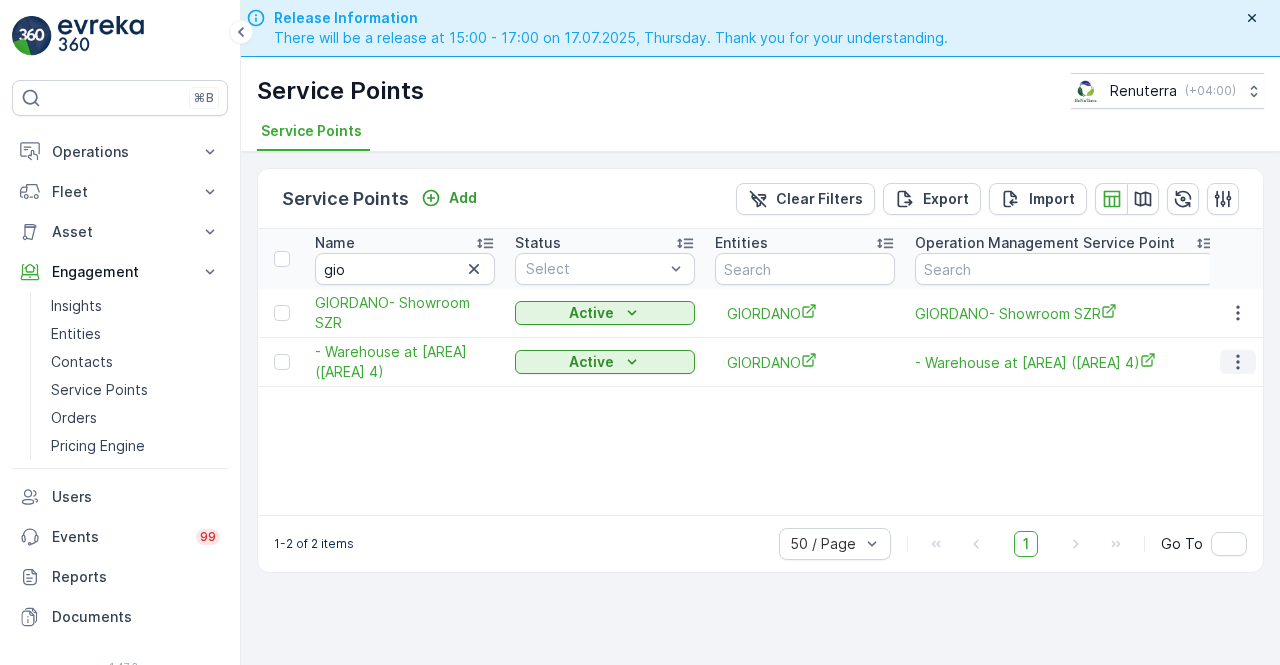 click 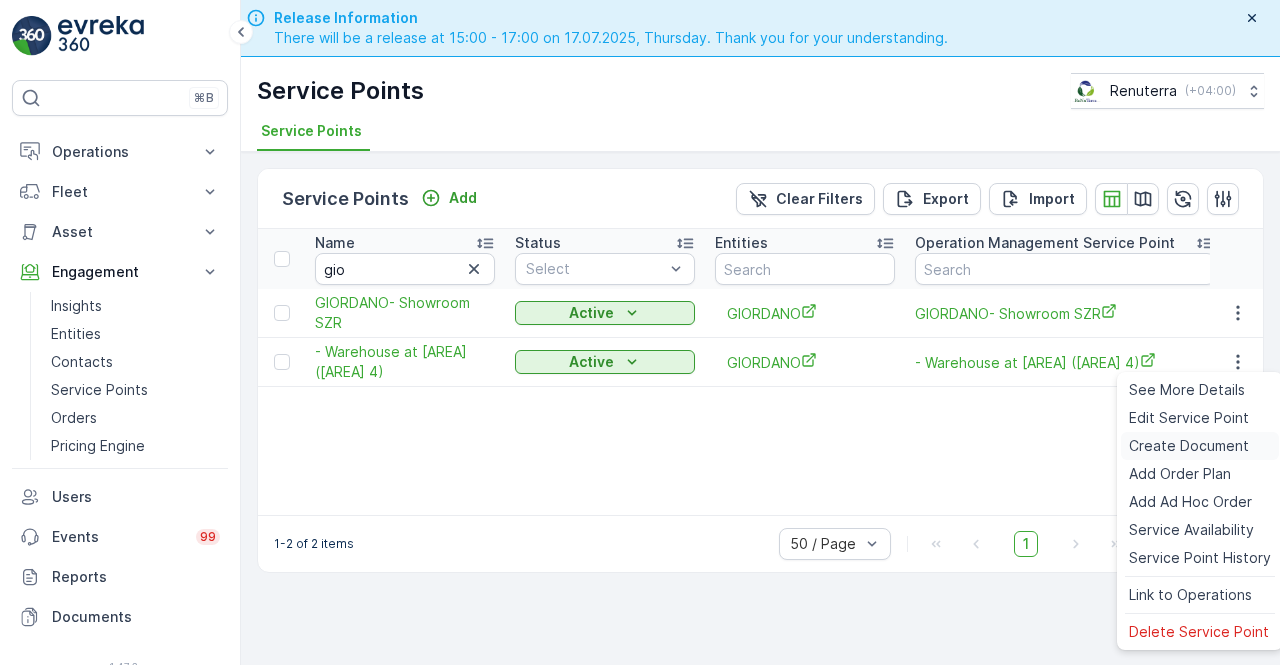 drag, startPoint x: 1163, startPoint y: 447, endPoint x: 1147, endPoint y: 447, distance: 16 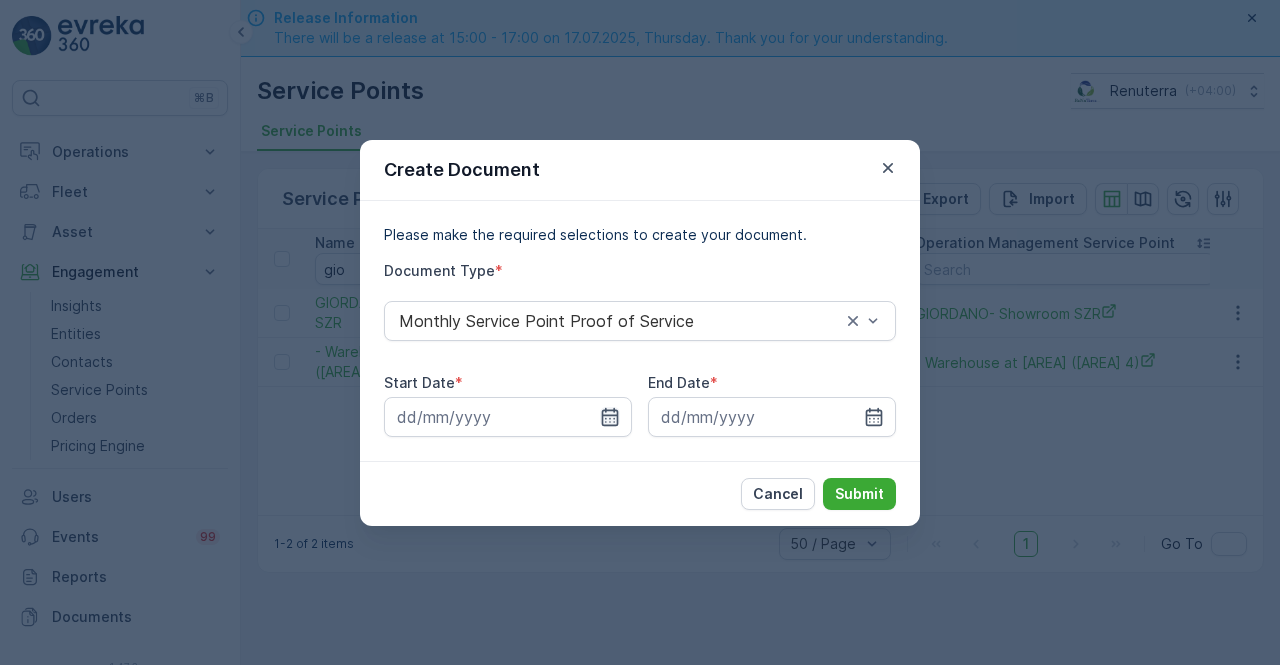 drag, startPoint x: 611, startPoint y: 417, endPoint x: 600, endPoint y: 403, distance: 17.804493 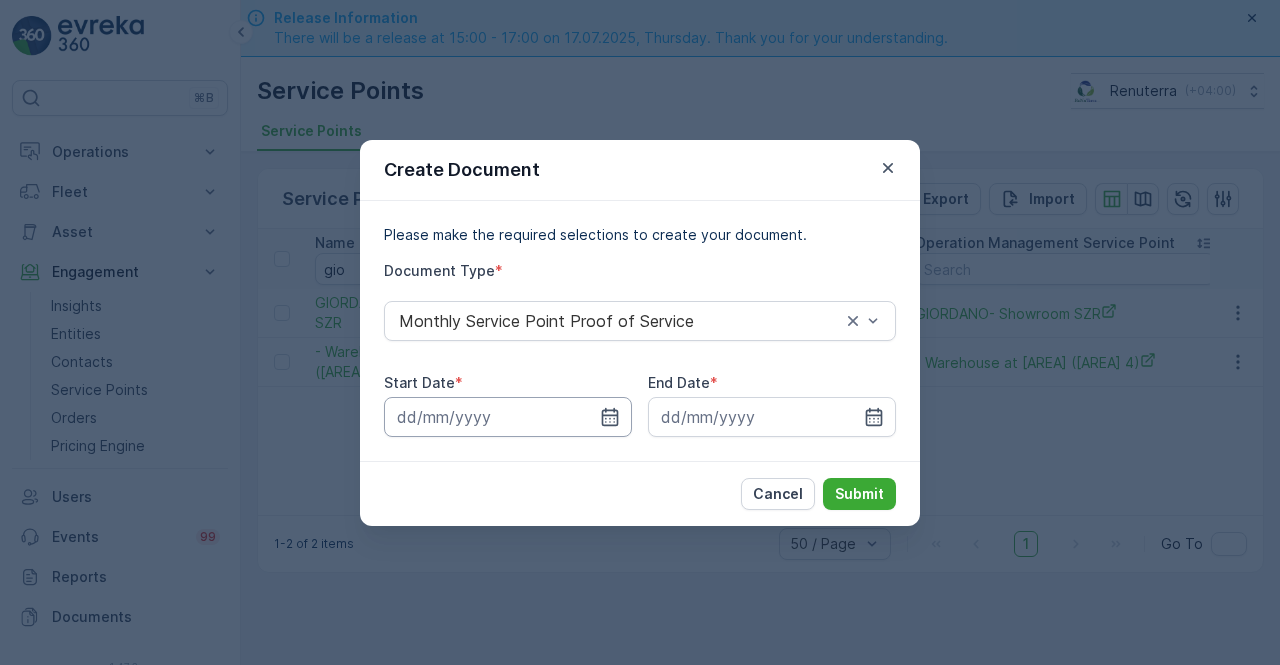 click 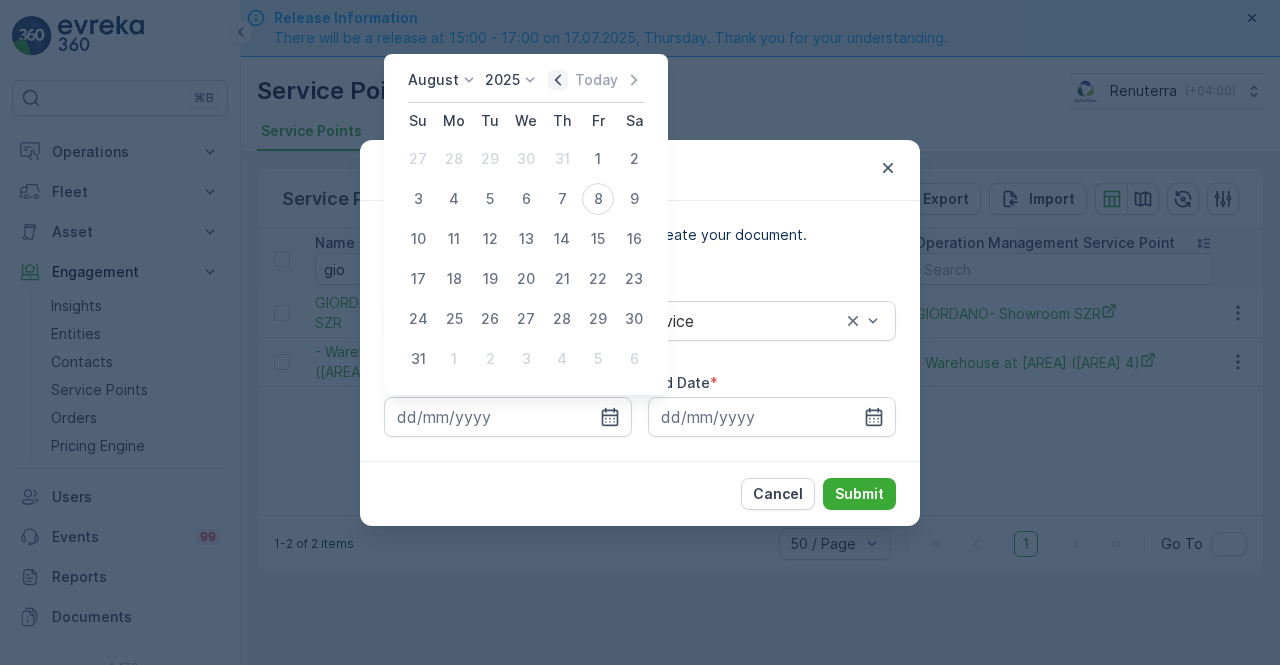 drag, startPoint x: 558, startPoint y: 81, endPoint x: 543, endPoint y: 85, distance: 15.524175 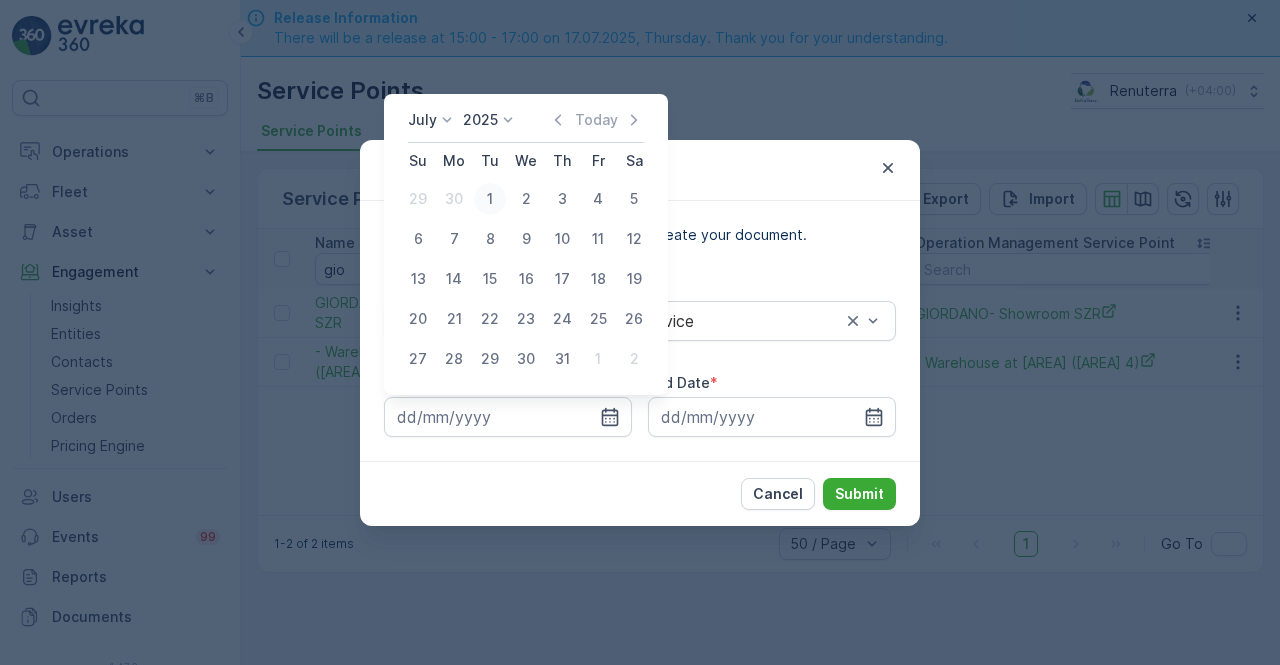click on "1" at bounding box center [490, 199] 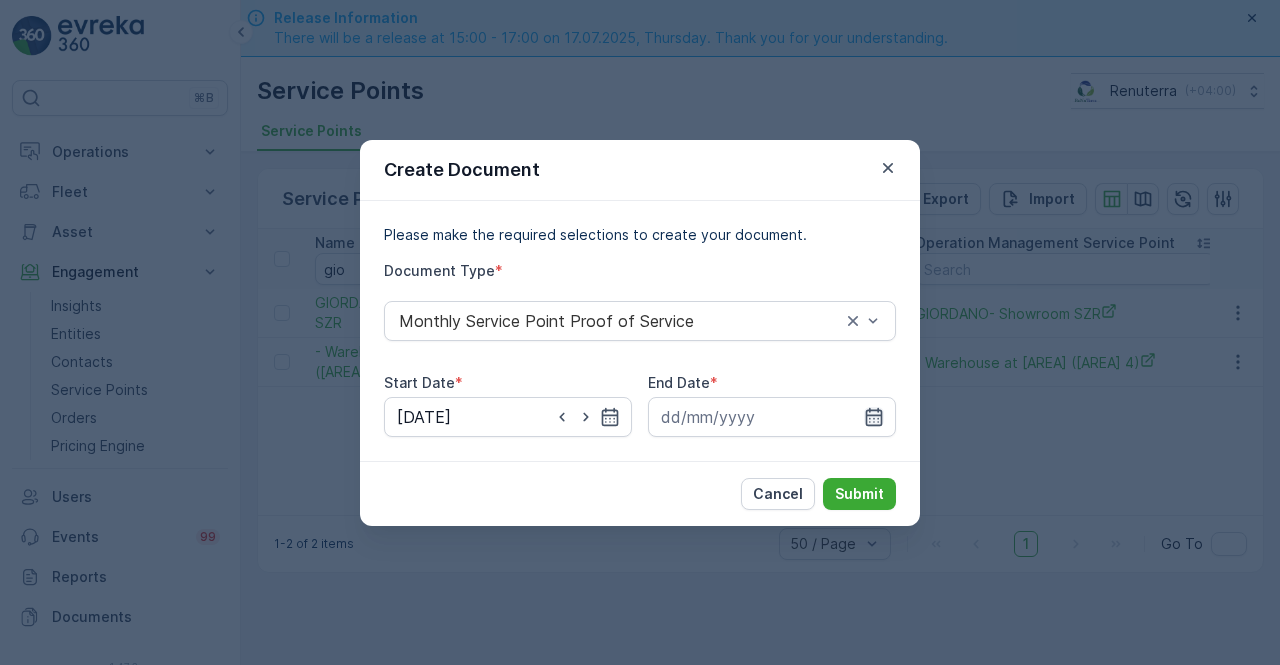 click 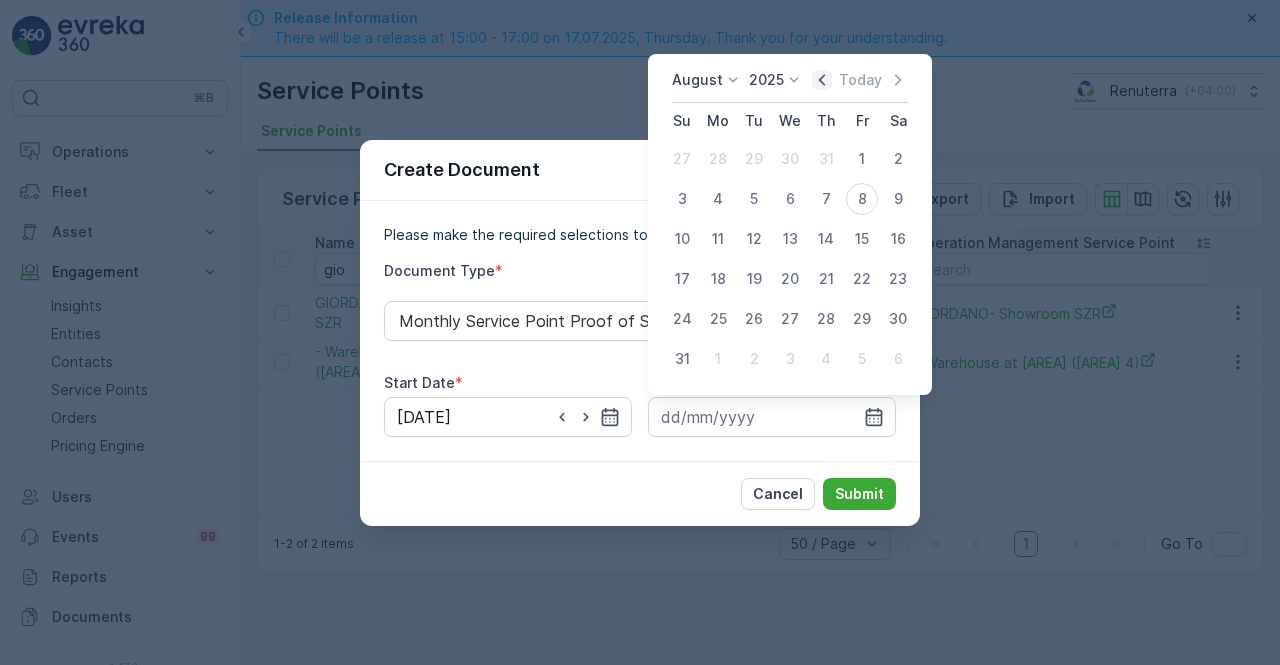 click 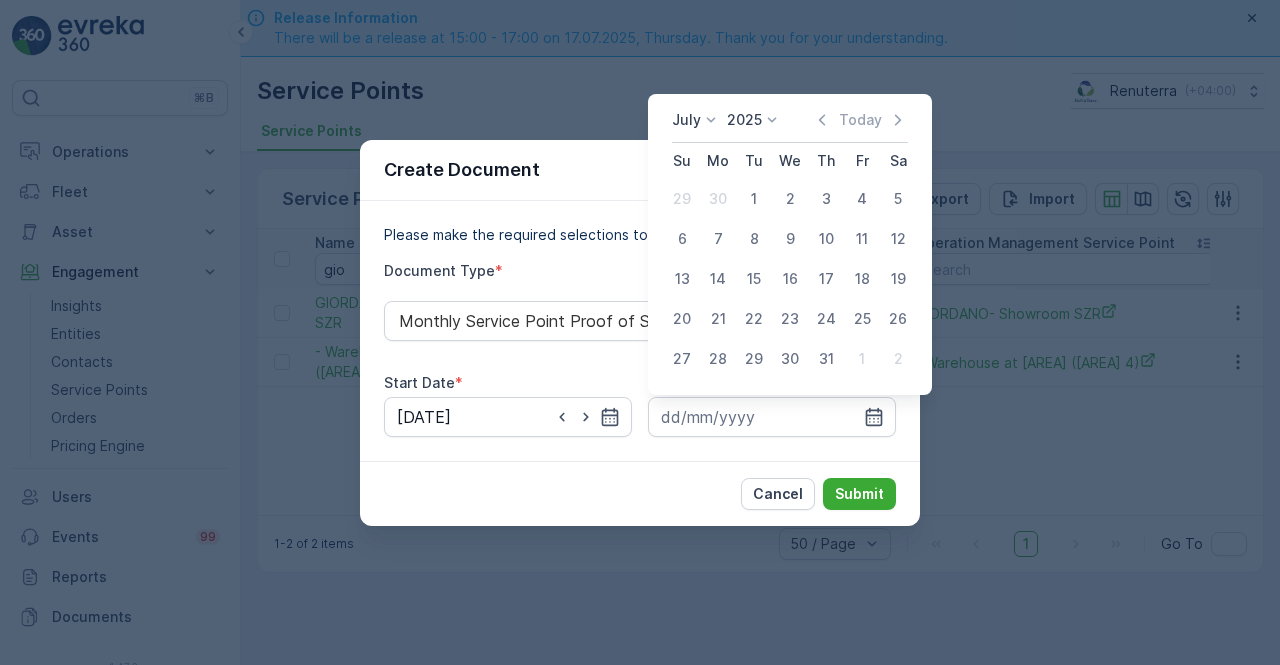 drag, startPoint x: 821, startPoint y: 360, endPoint x: 823, endPoint y: 374, distance: 14.142136 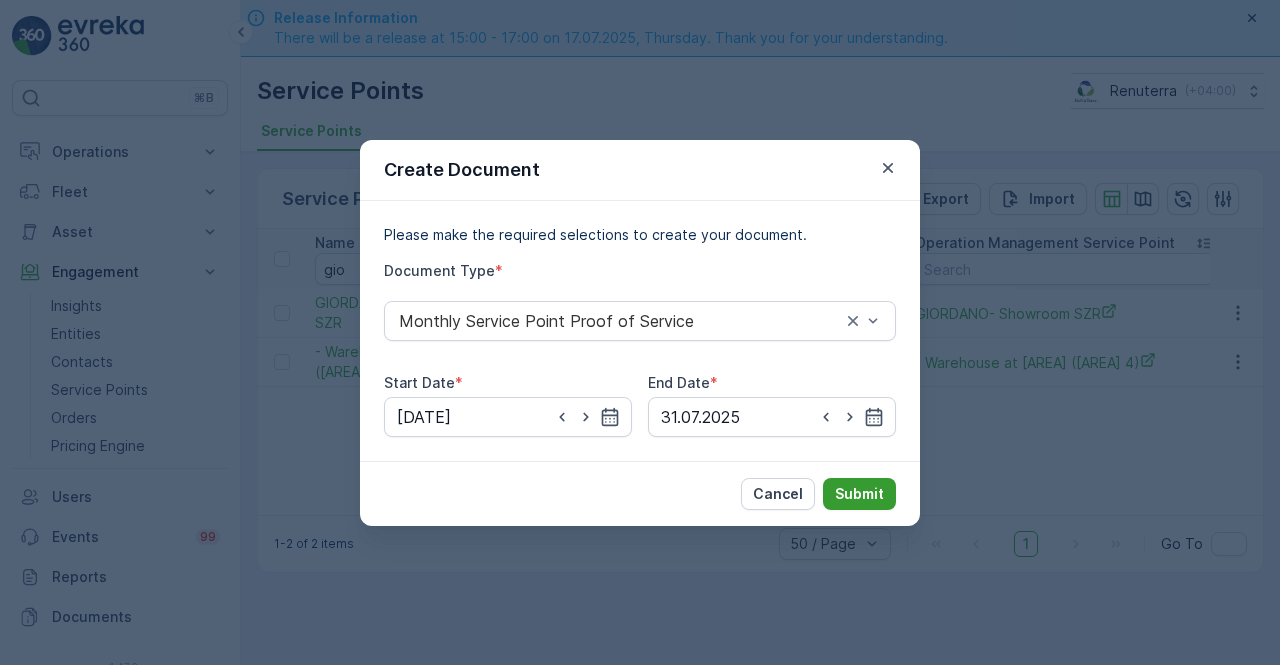 click on "Submit" at bounding box center (859, 494) 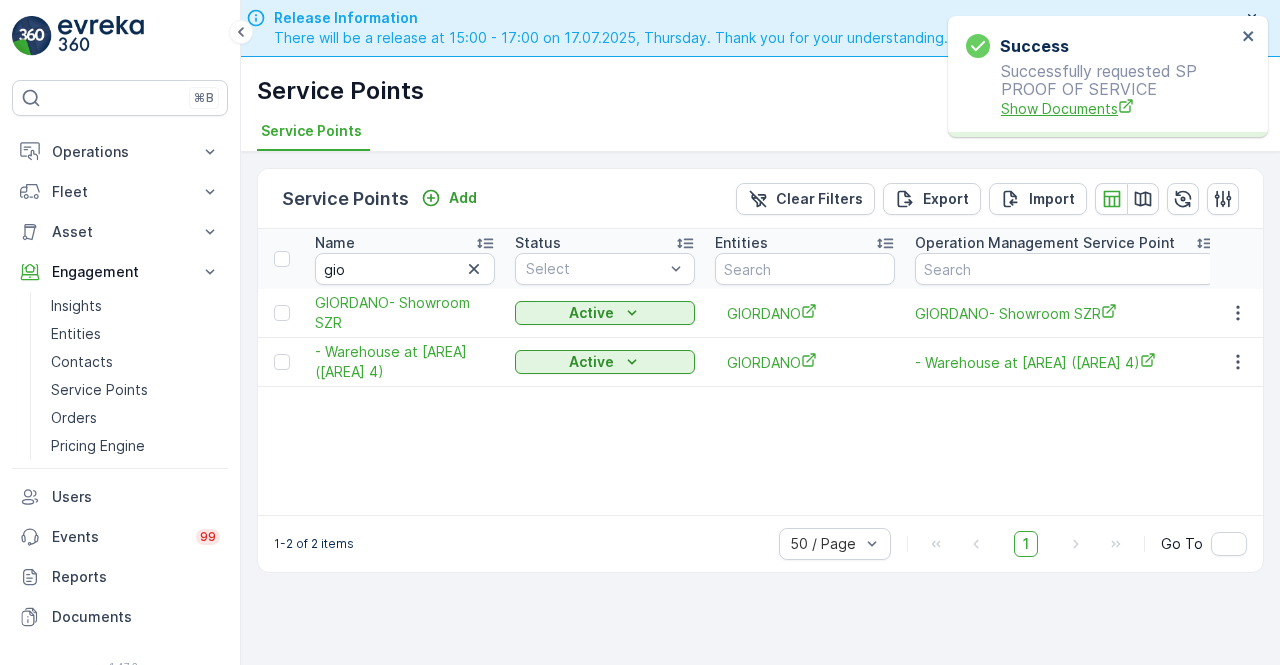 click on "Show Documents" at bounding box center (1118, 108) 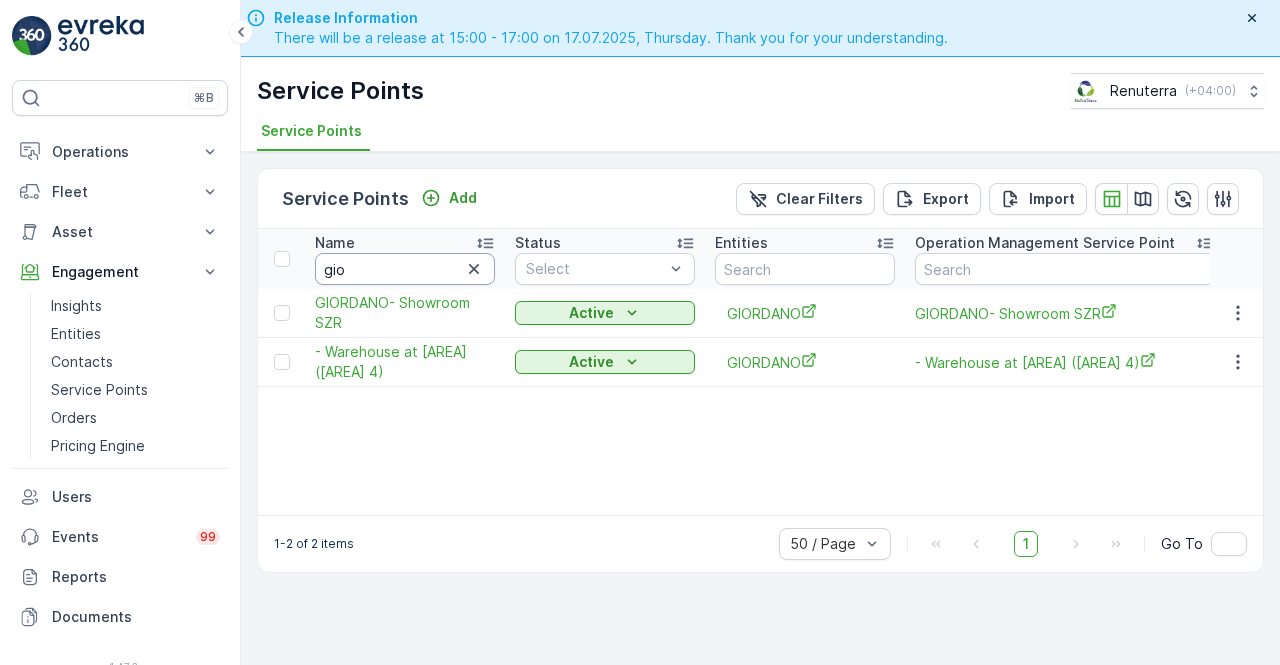 click on "gio" at bounding box center [405, 269] 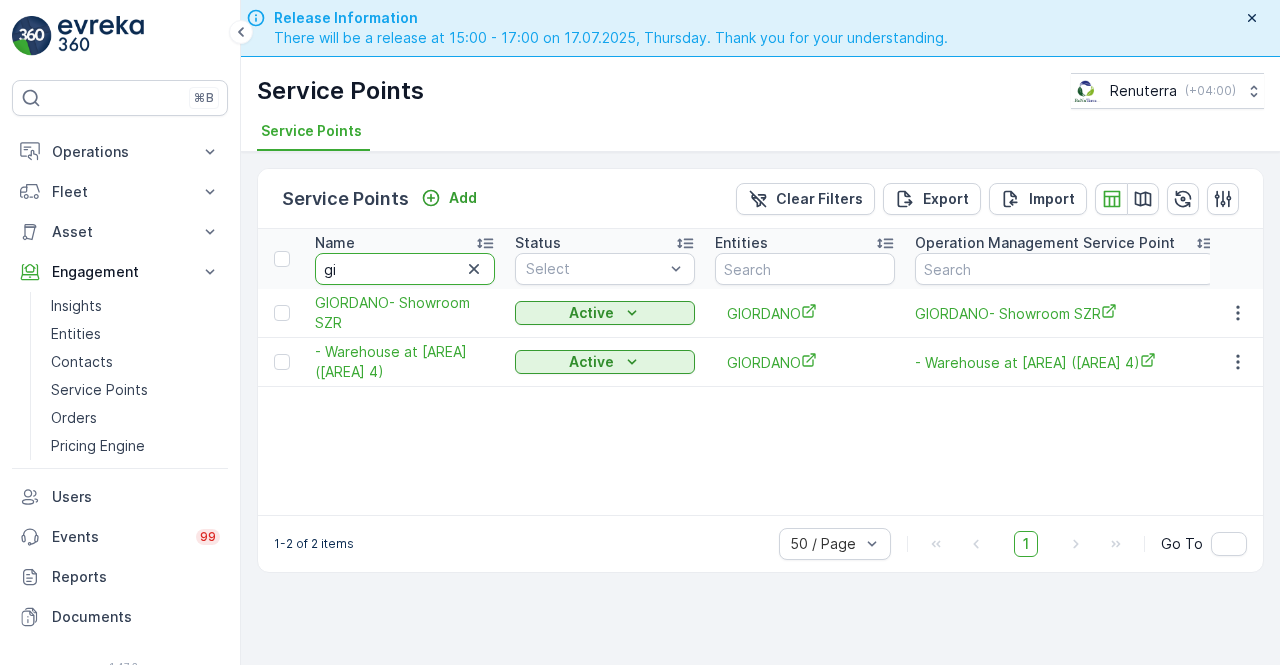 type on "g" 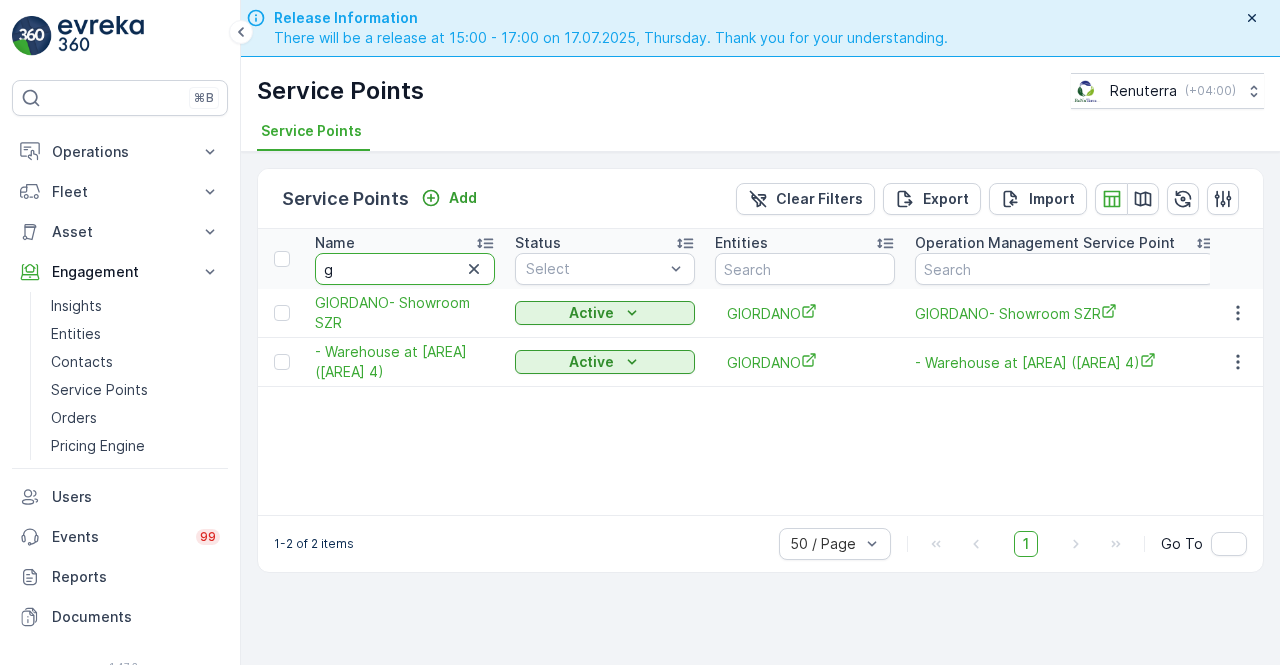 type 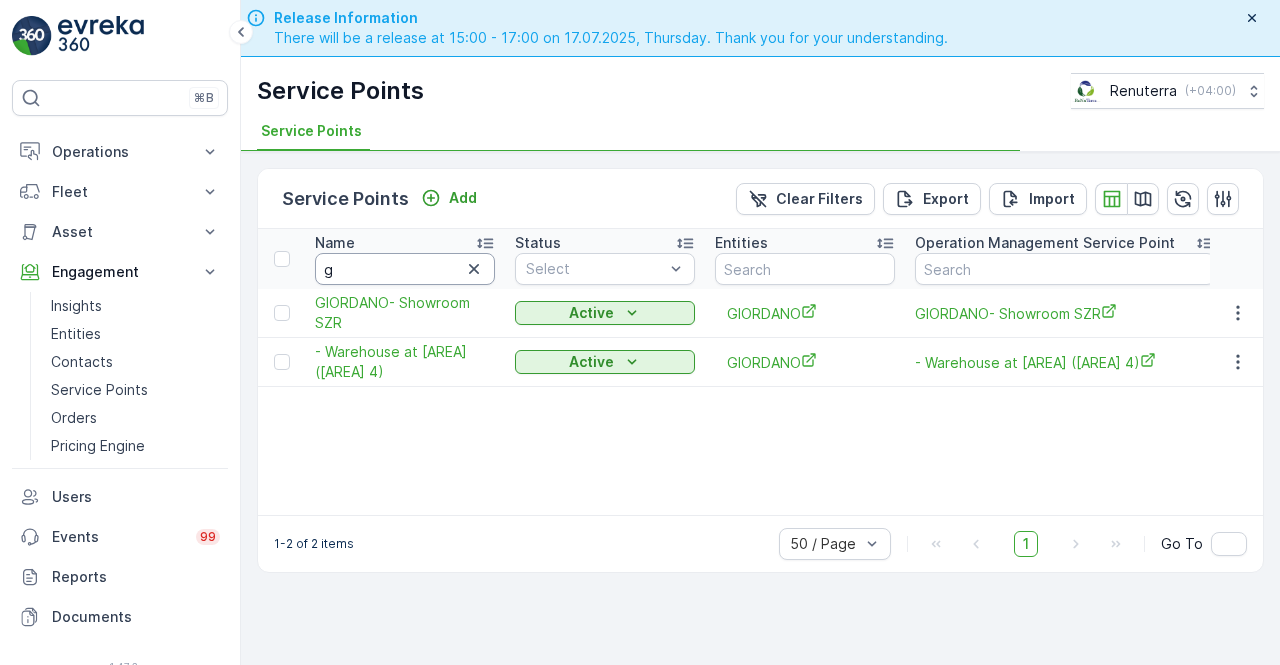 scroll, scrollTop: 56, scrollLeft: 0, axis: vertical 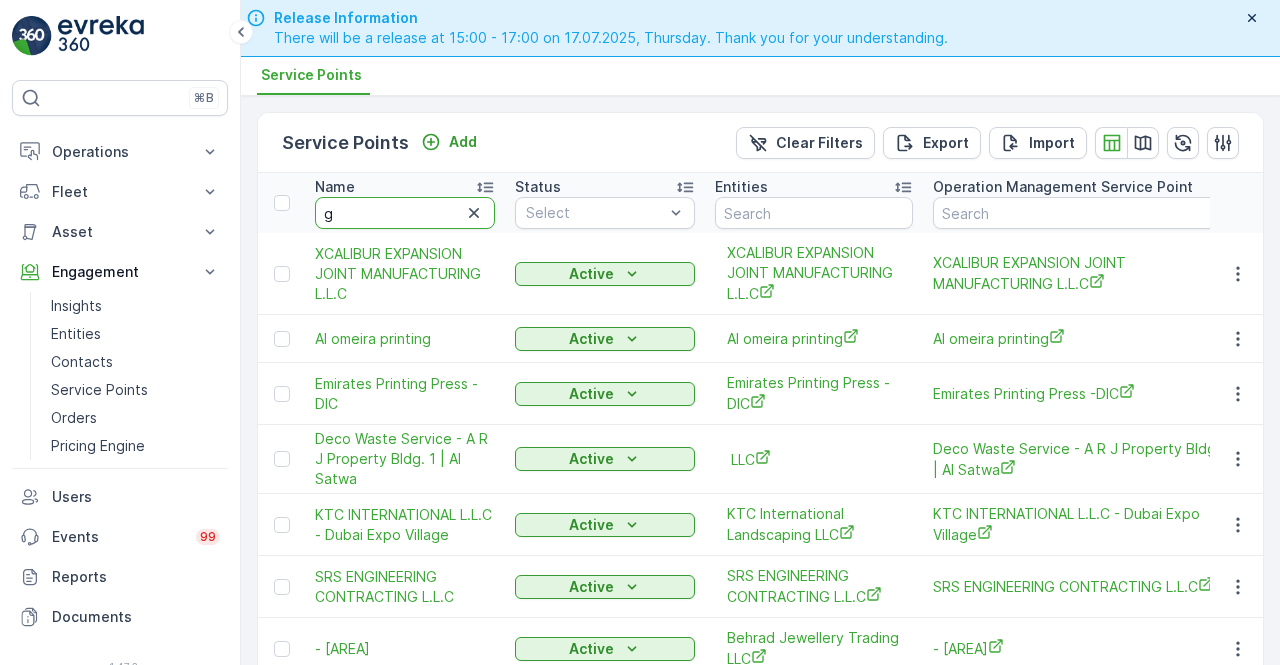 click on "g" at bounding box center (405, 213) 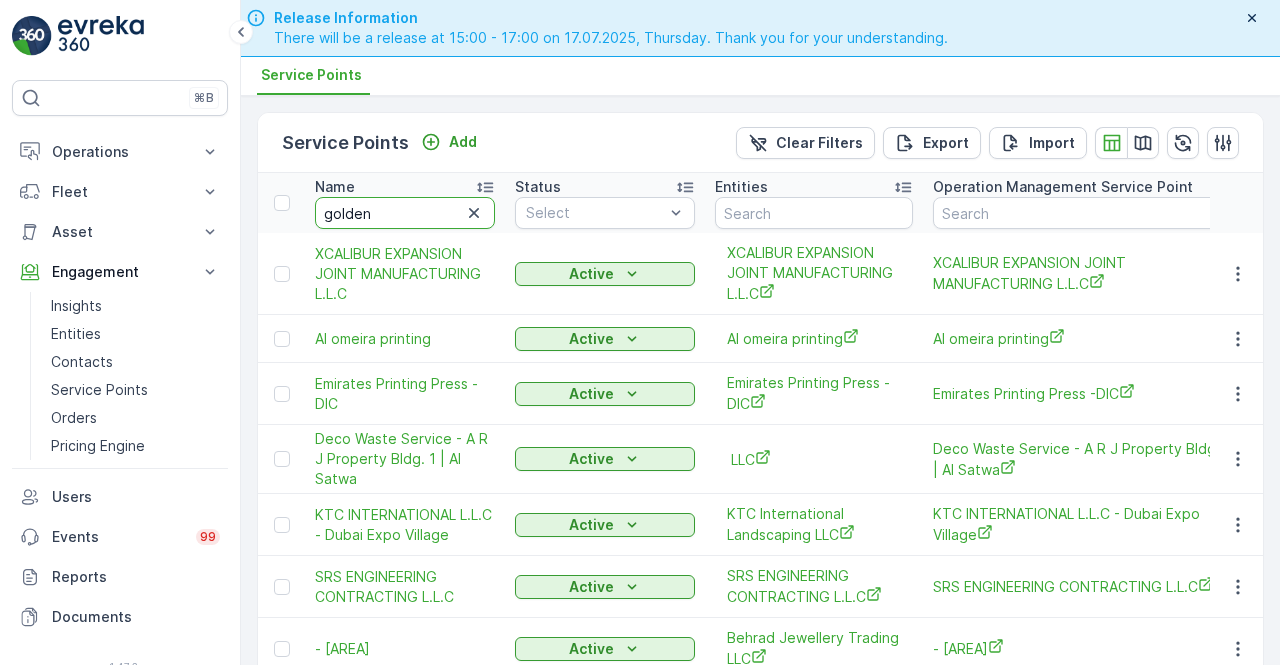 type on "golden" 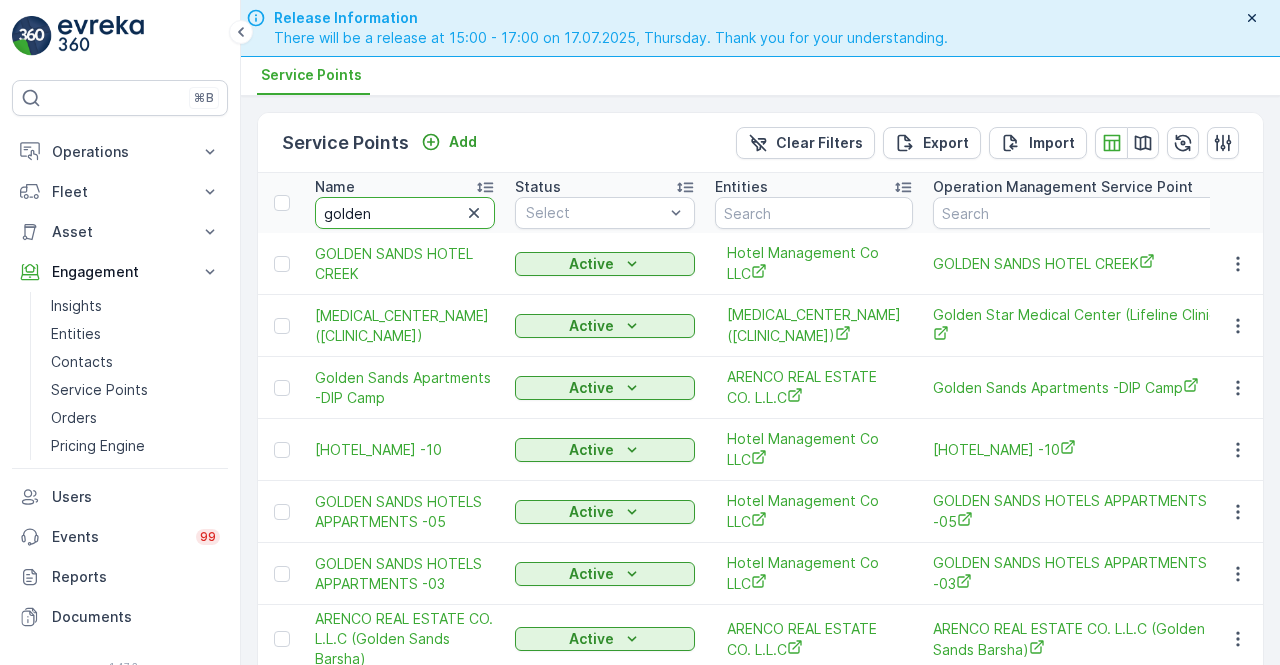 click on "golden" at bounding box center [405, 213] 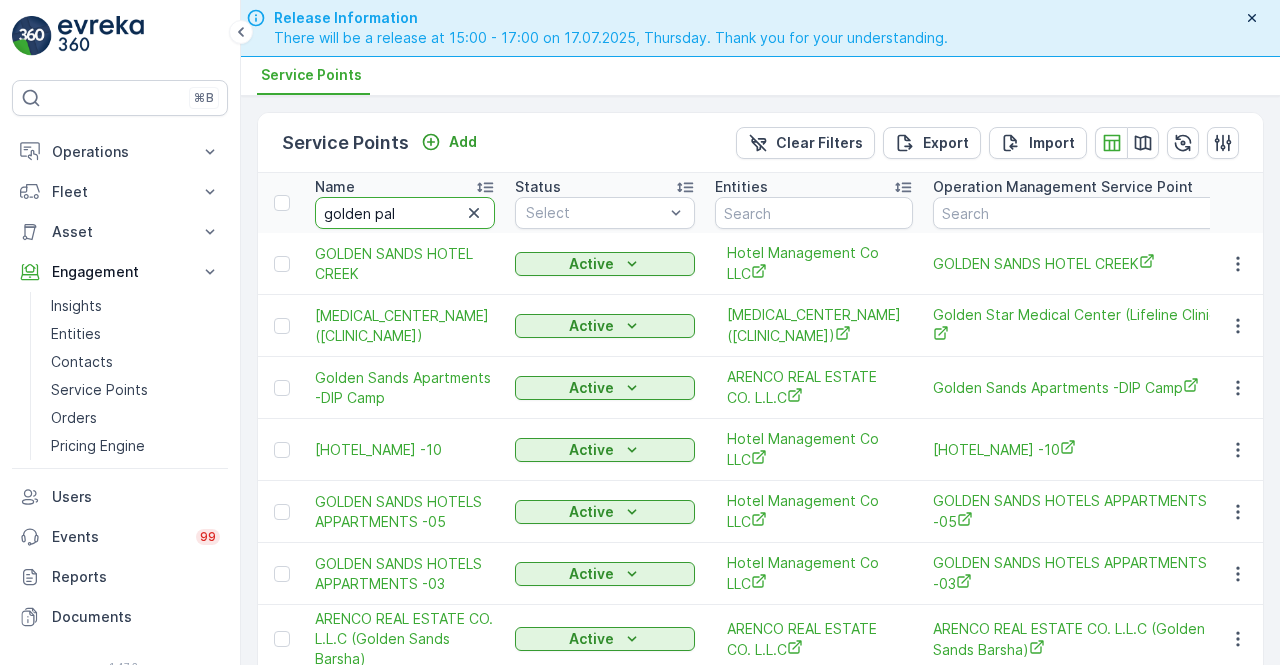 type on "golden pala" 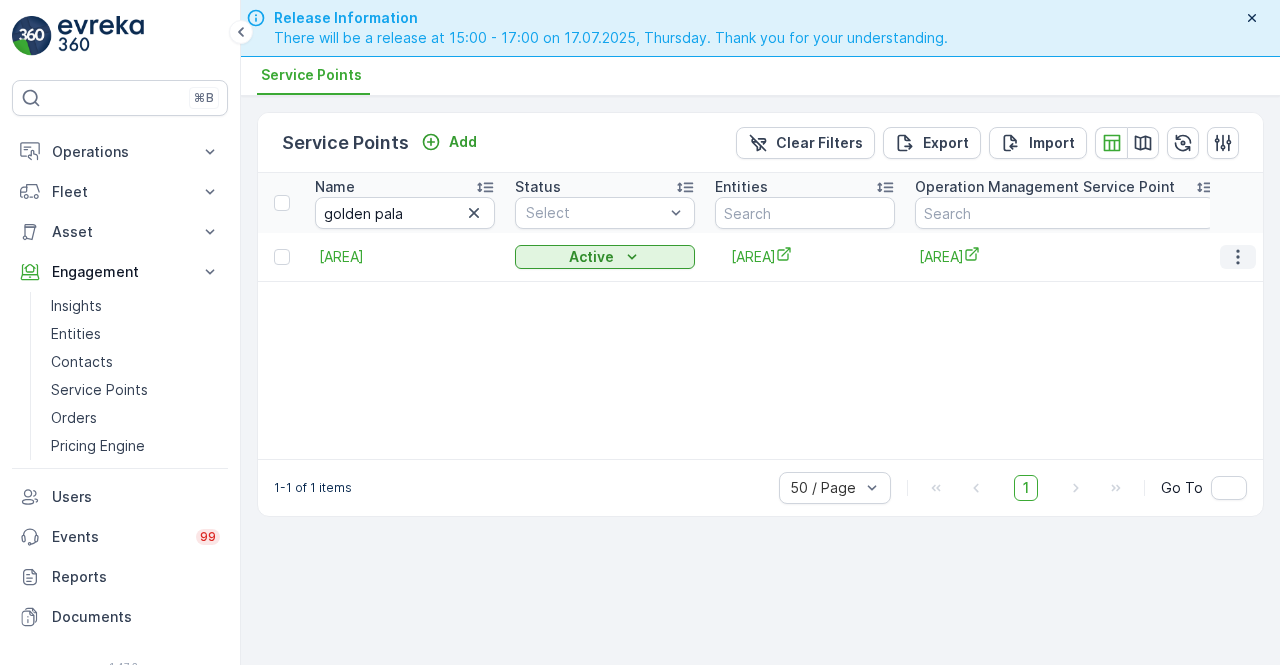 click 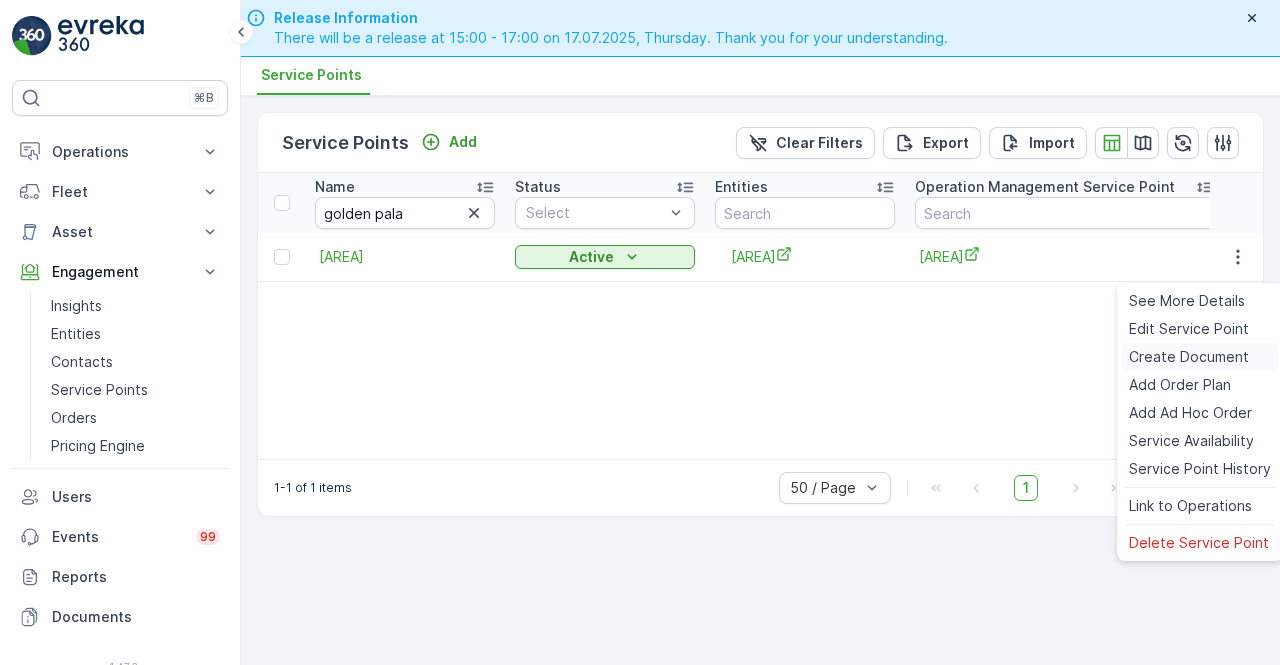 click on "Create Document" at bounding box center (1189, 357) 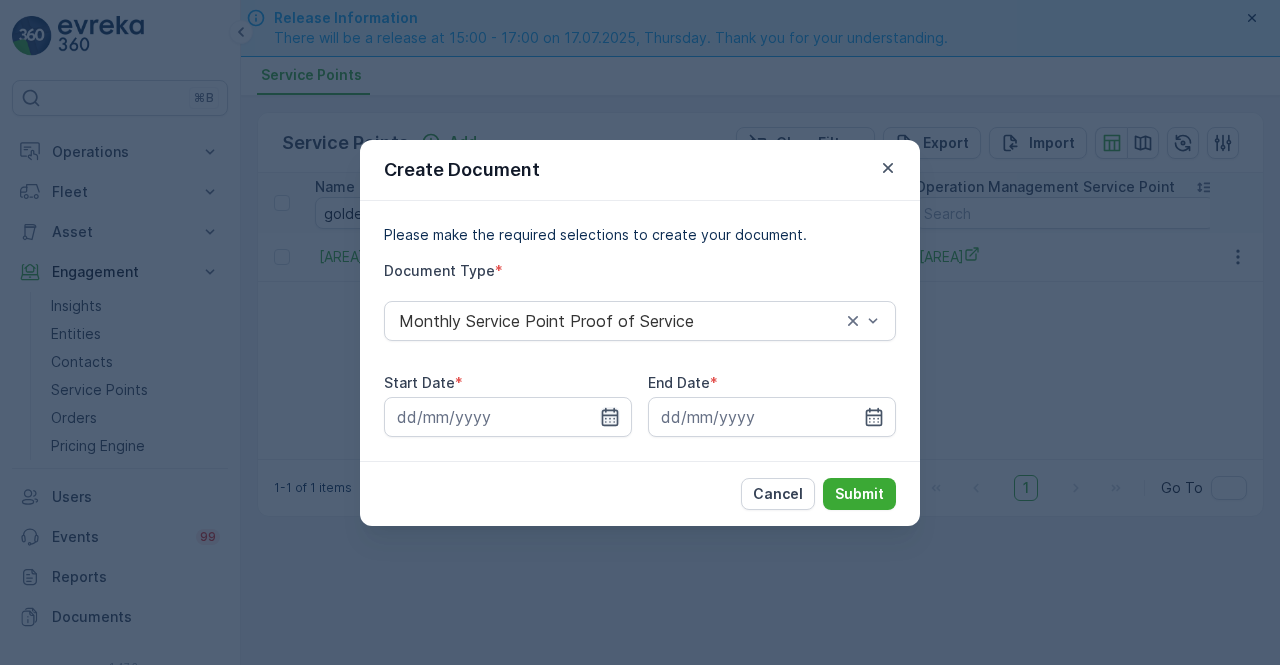 click 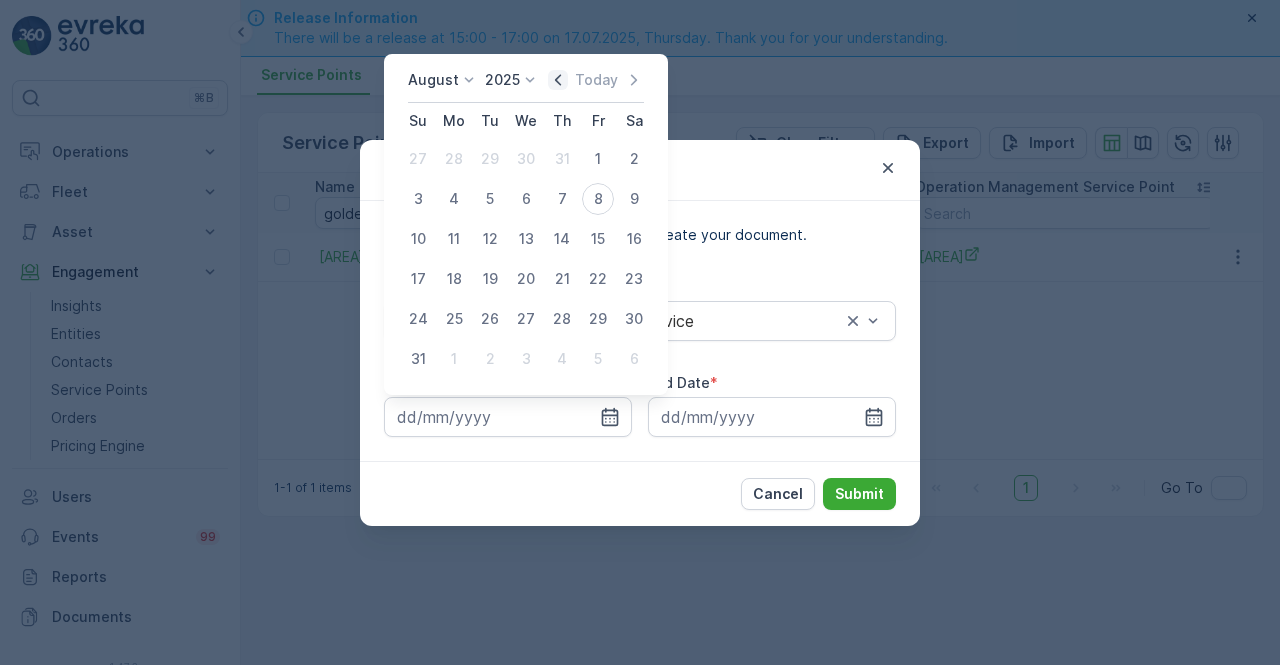 click 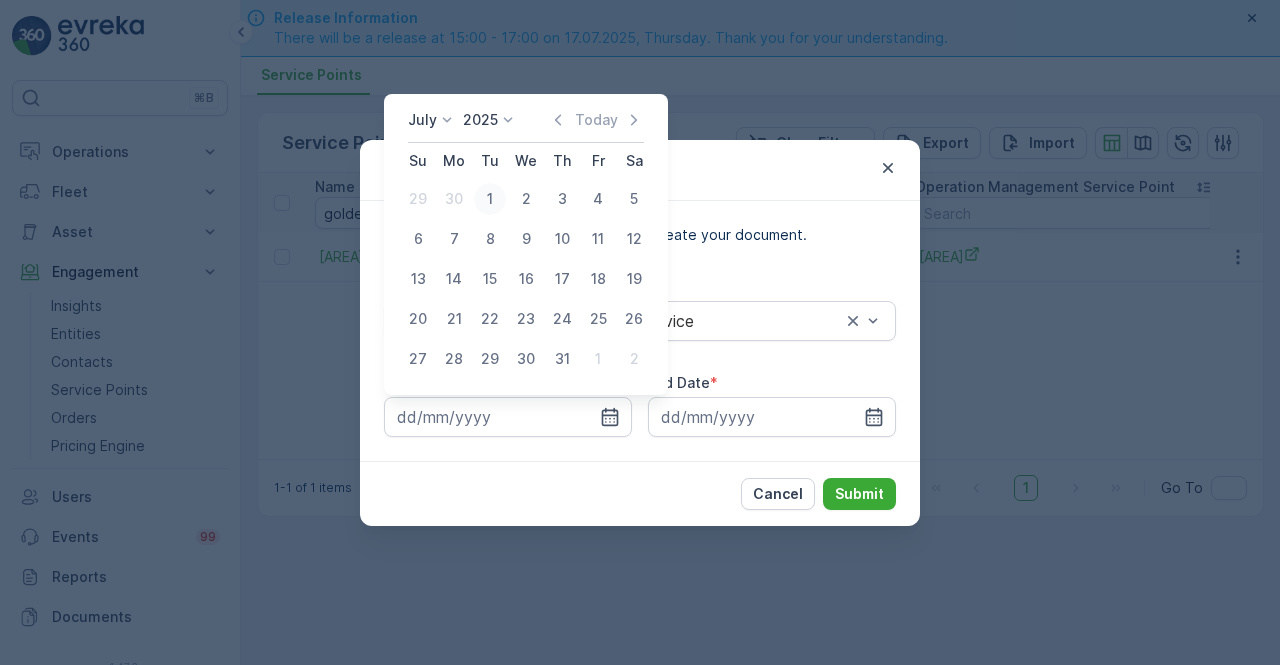 click on "1" at bounding box center [490, 199] 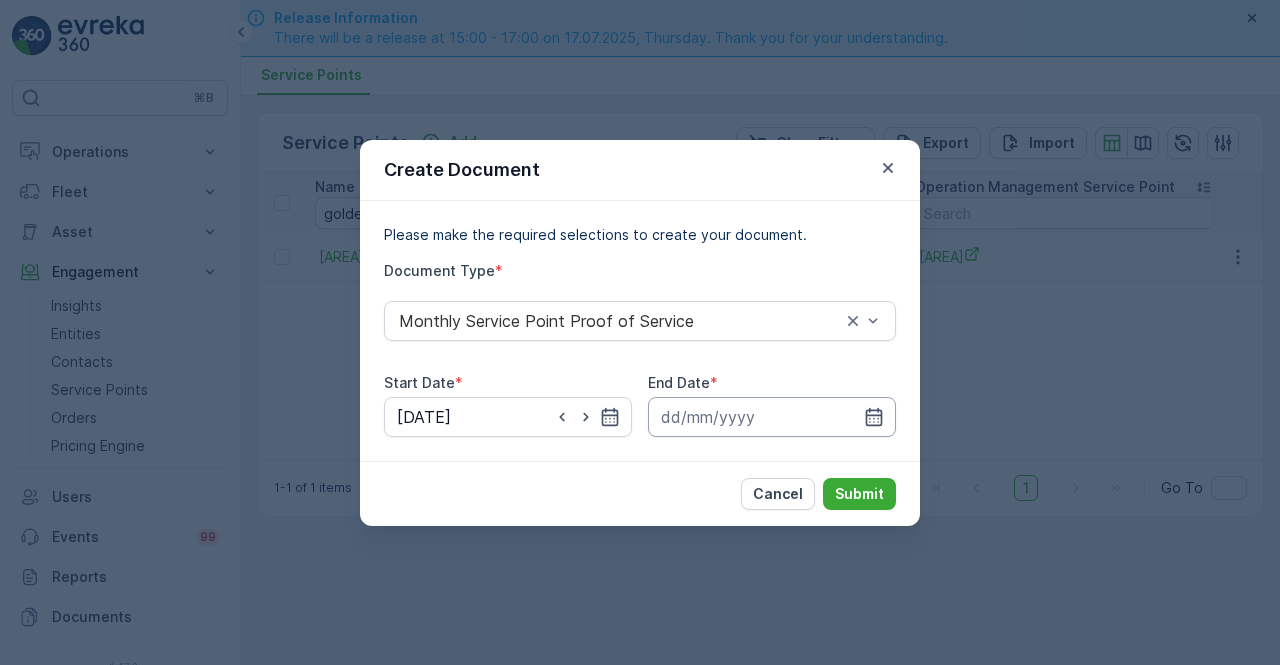 click at bounding box center [772, 417] 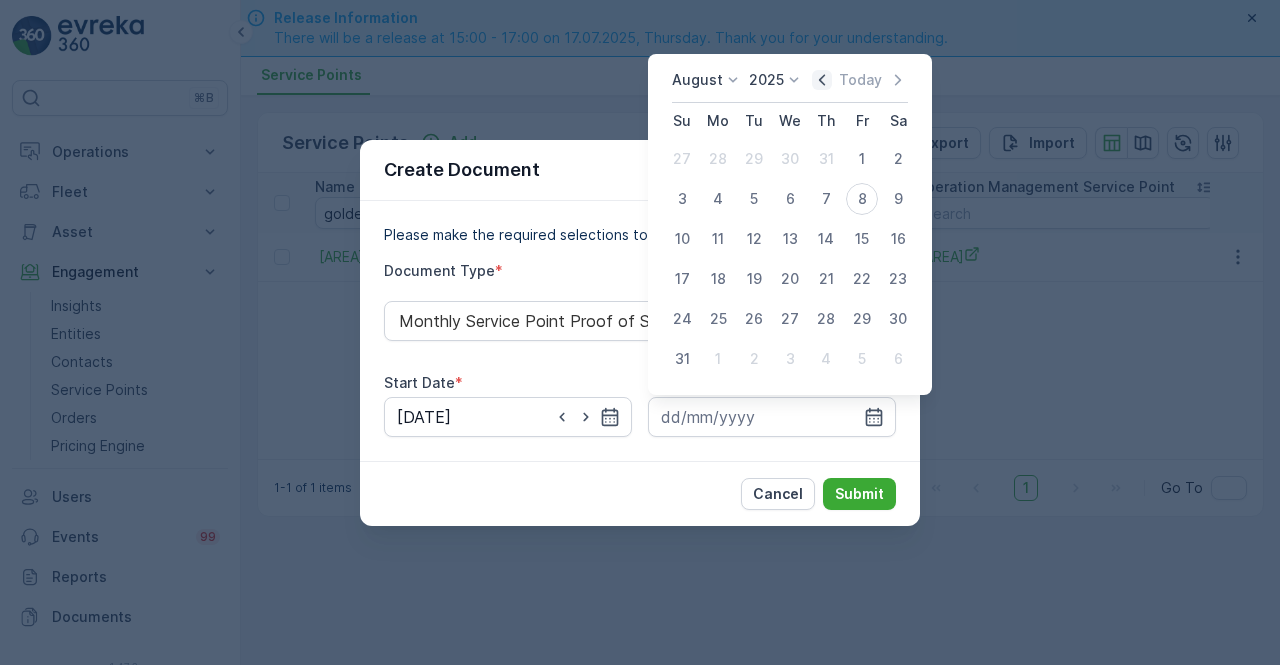 click 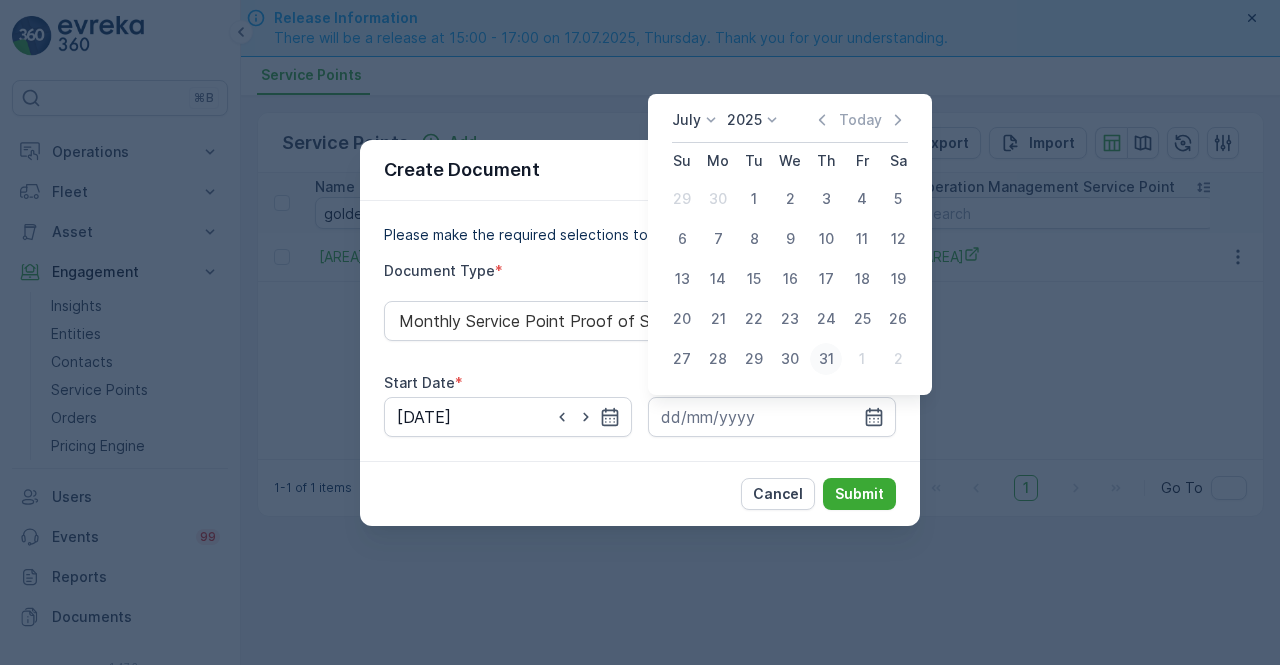 click on "31" at bounding box center [826, 359] 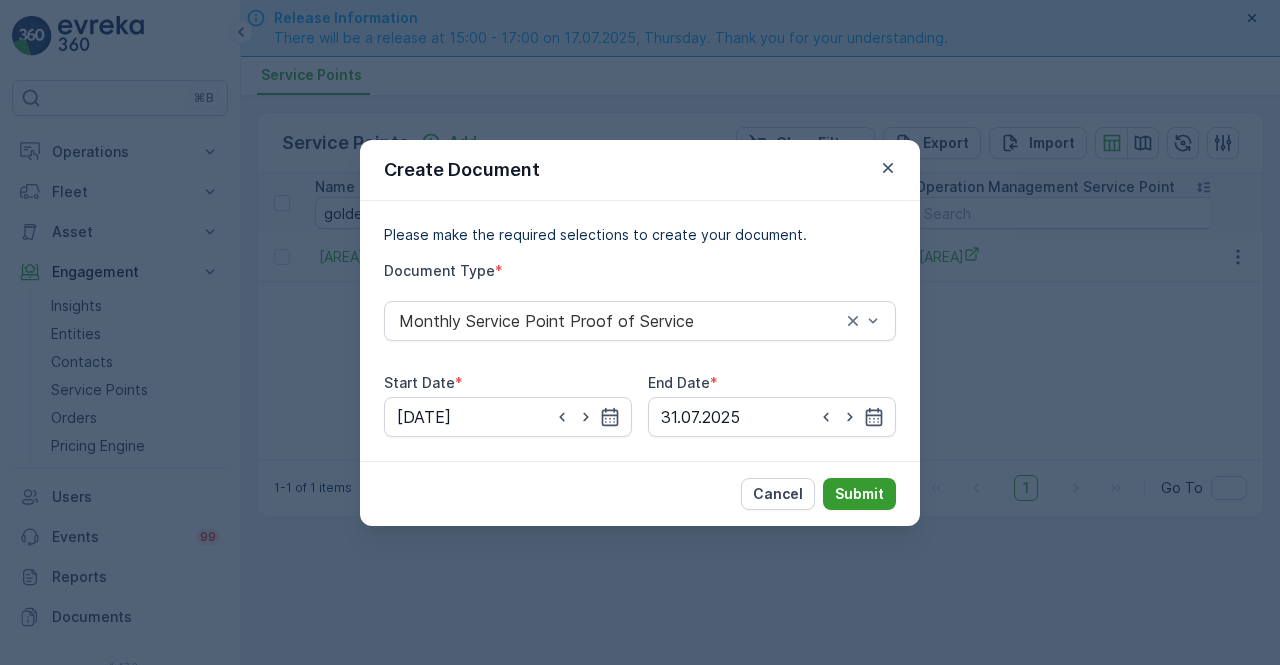 click on "Submit" at bounding box center [859, 494] 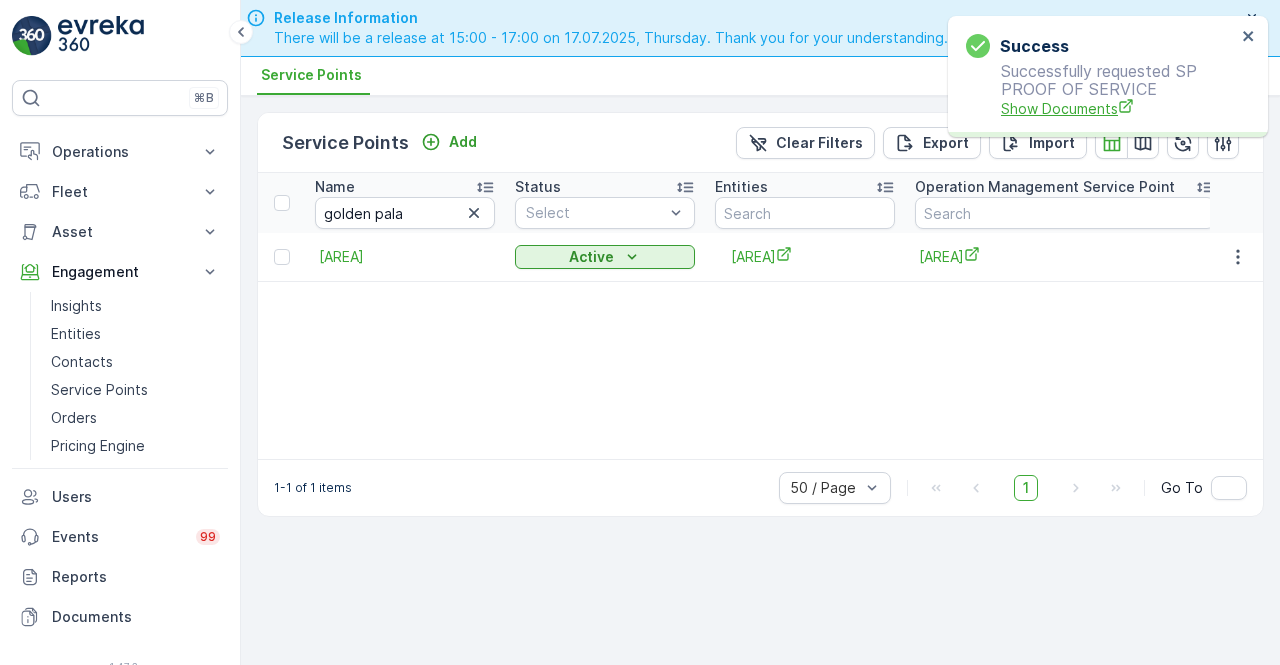 click on "Show Documents" at bounding box center (1118, 108) 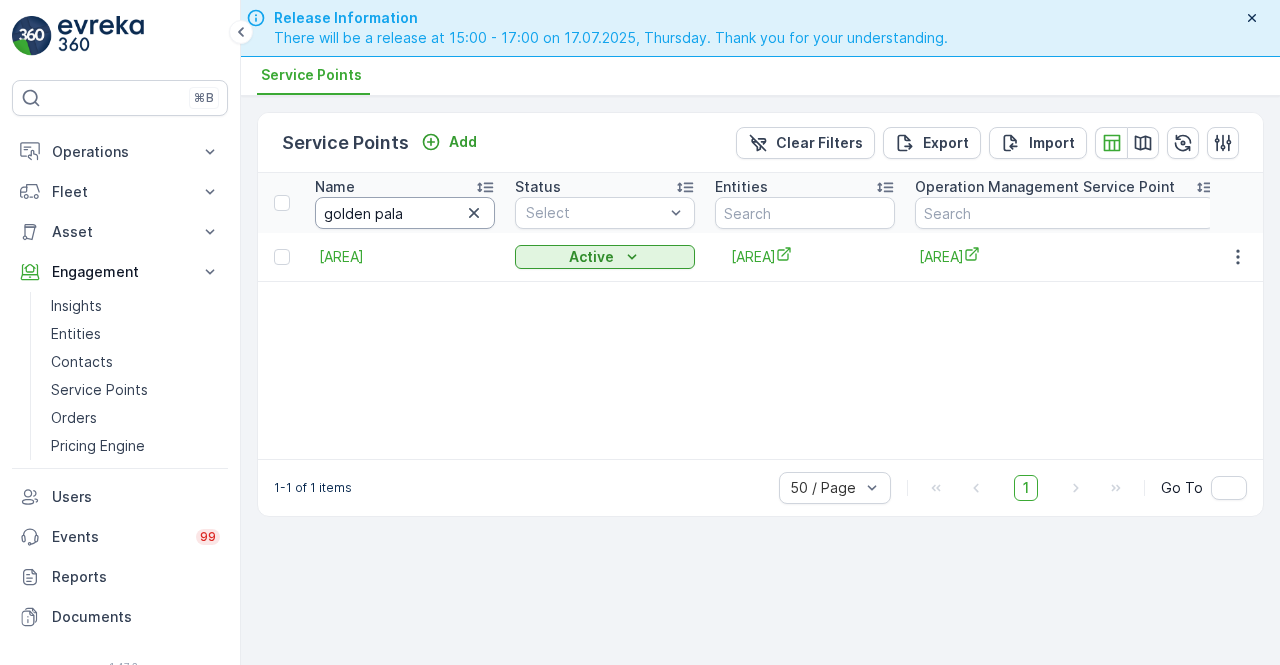 click on "golden pala" at bounding box center [405, 213] 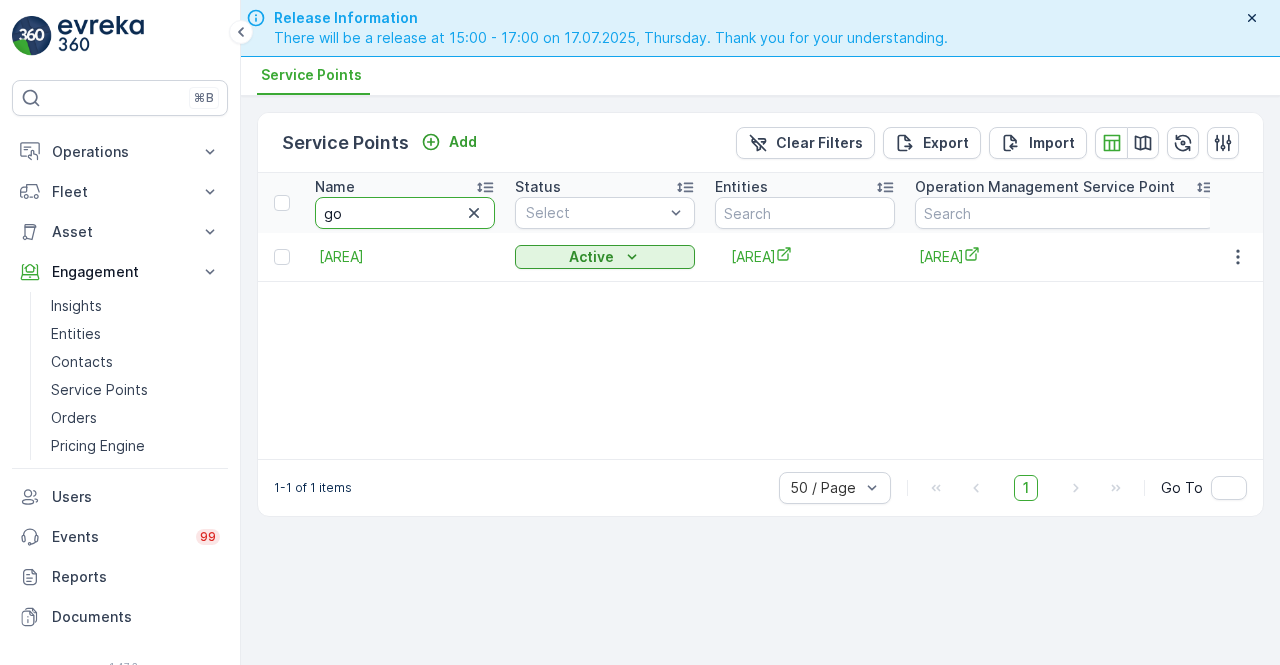 type on "g" 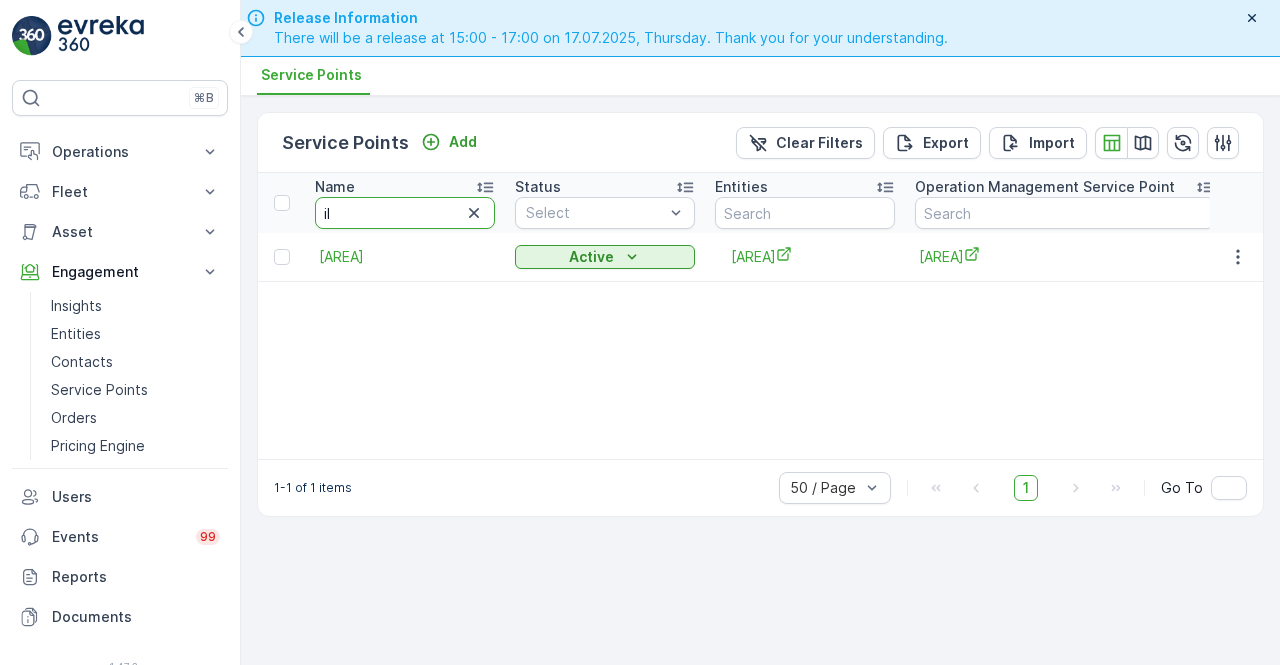 type on "ill" 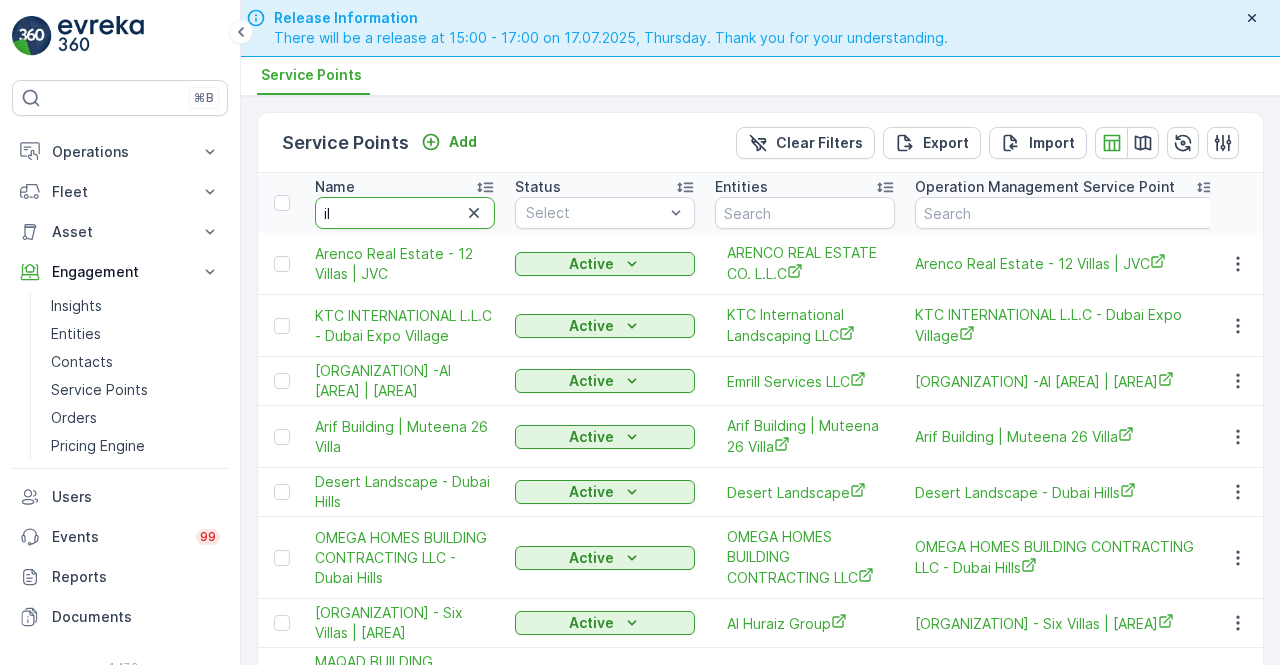 type on "i" 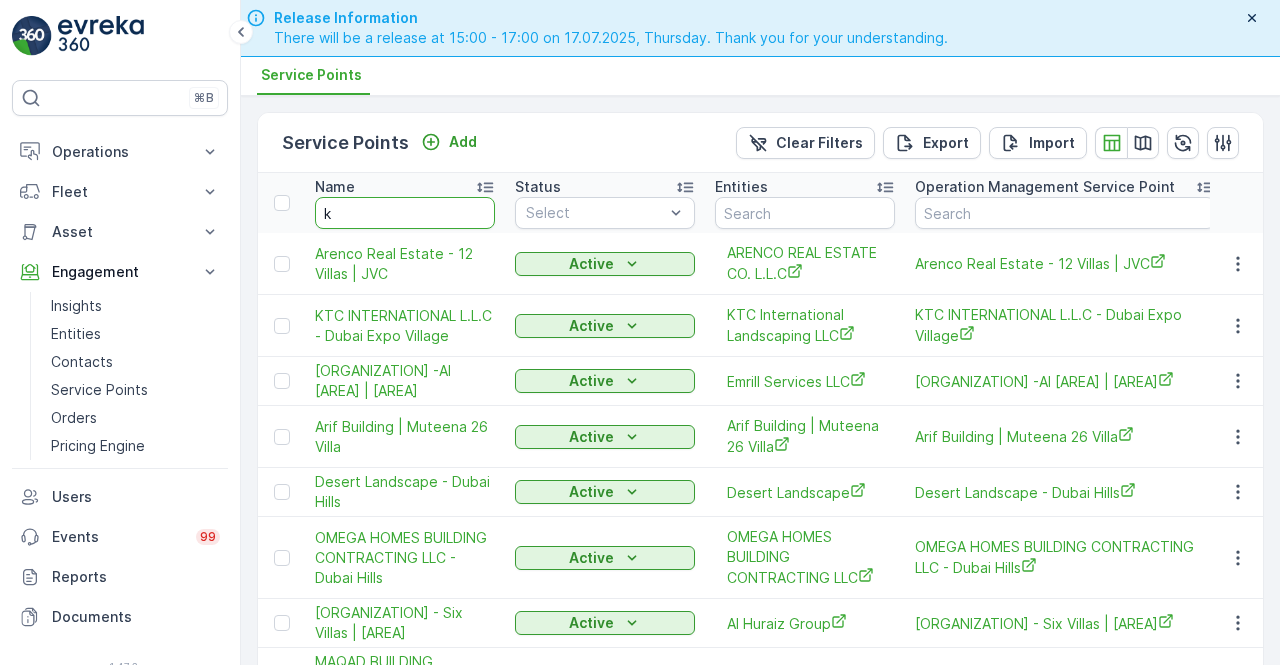 type on "kk" 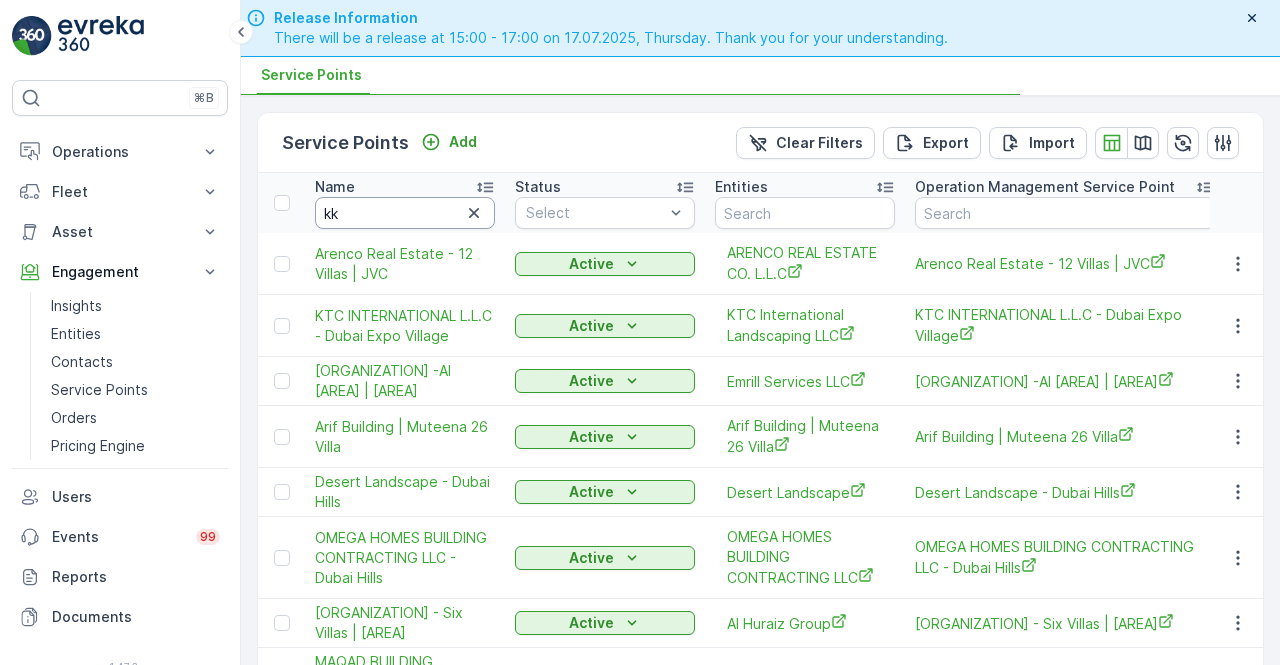 click on "kk" at bounding box center (405, 213) 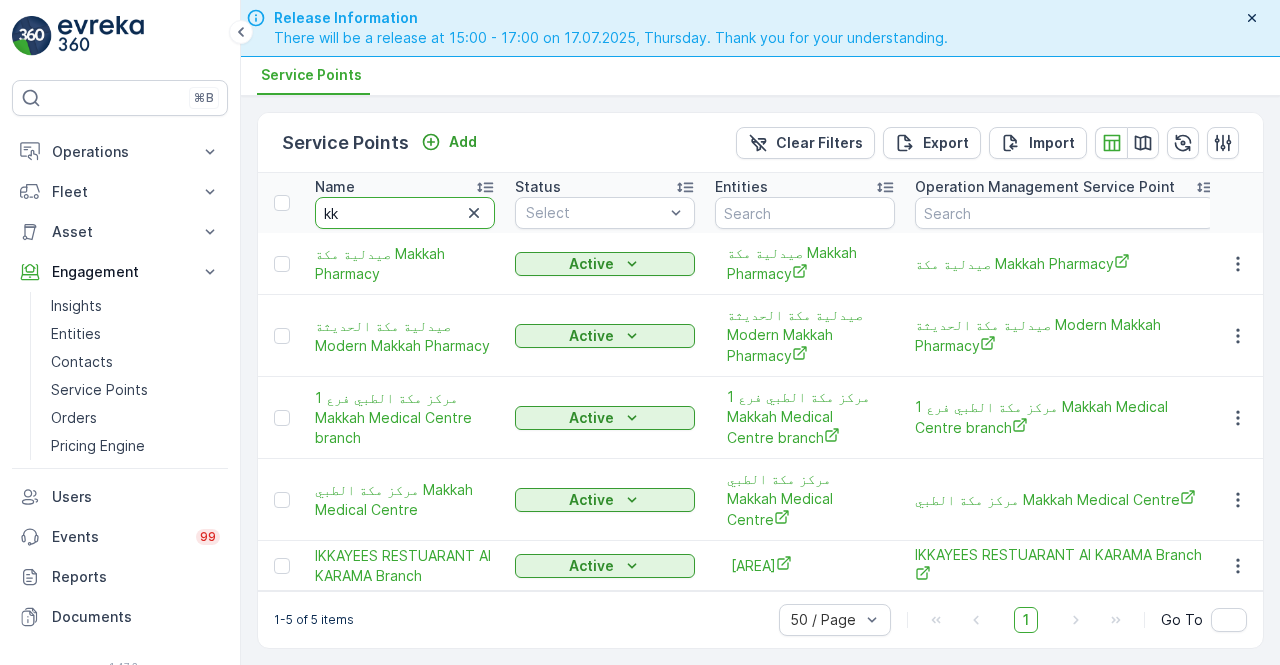 click on "kk" at bounding box center [405, 213] 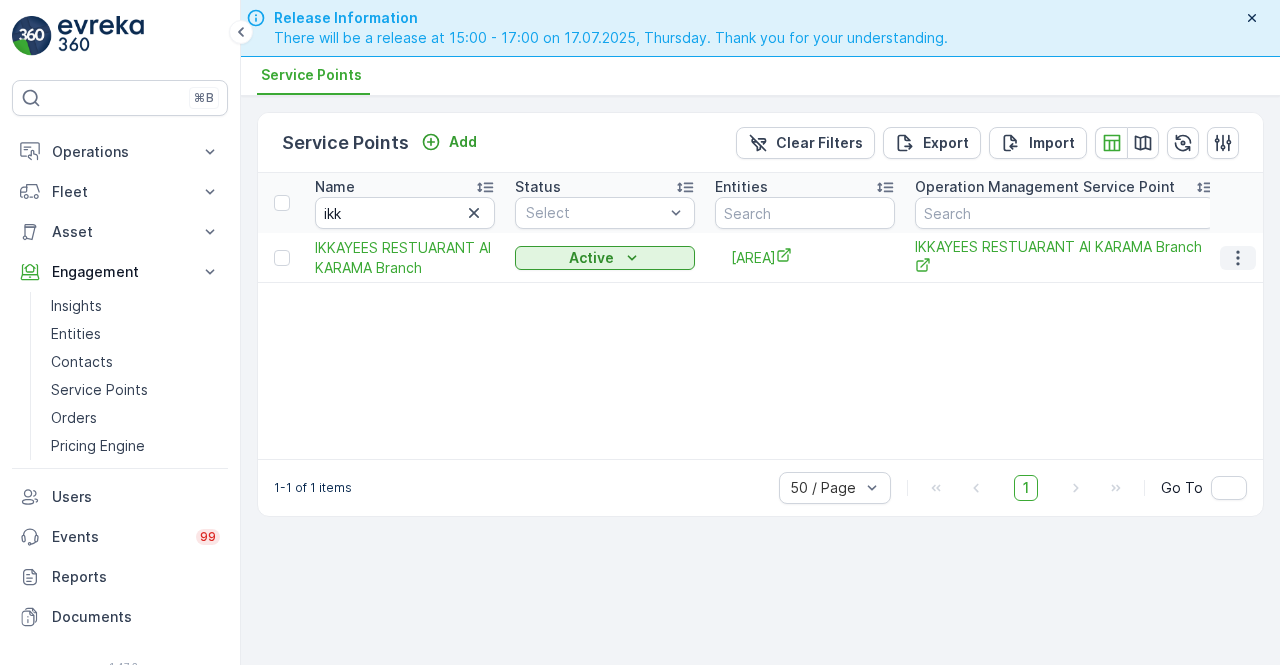 click 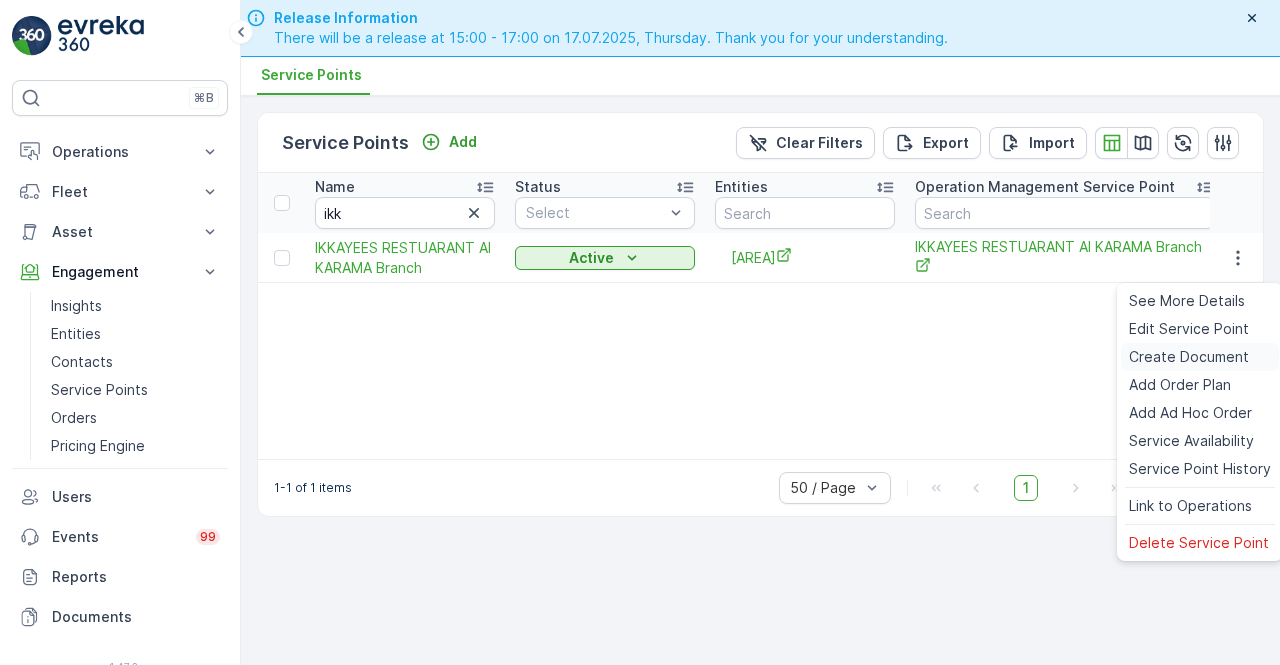 click on "Create Document" at bounding box center (1189, 357) 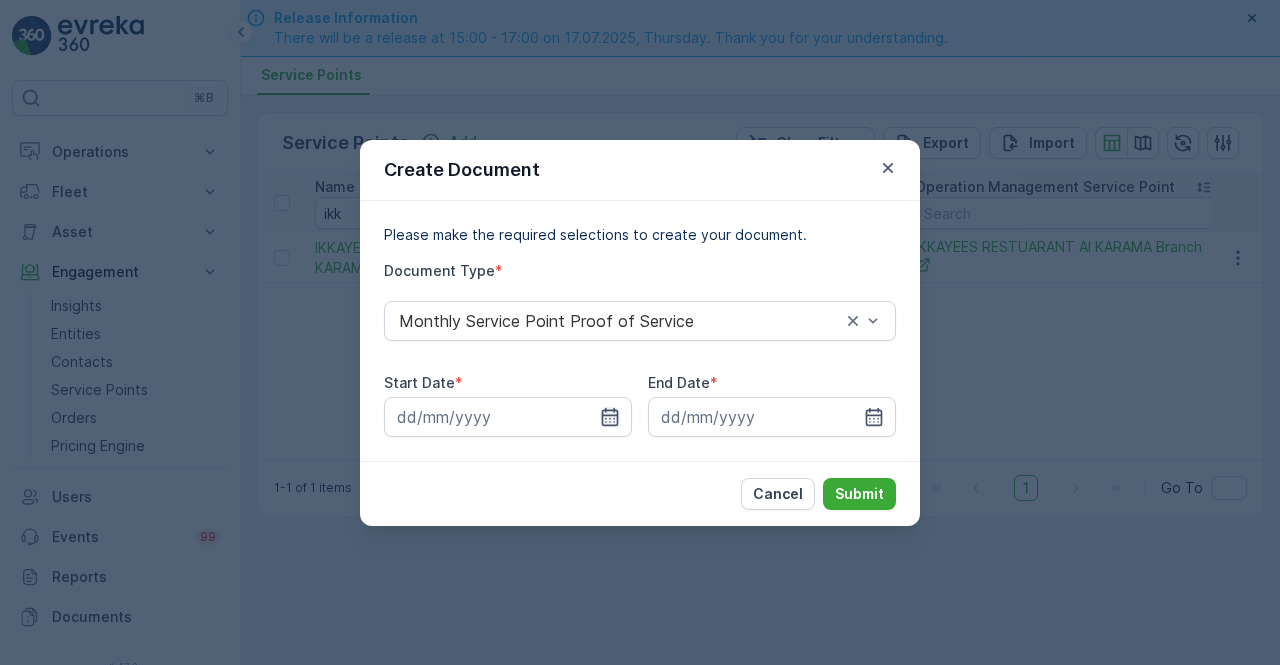 click 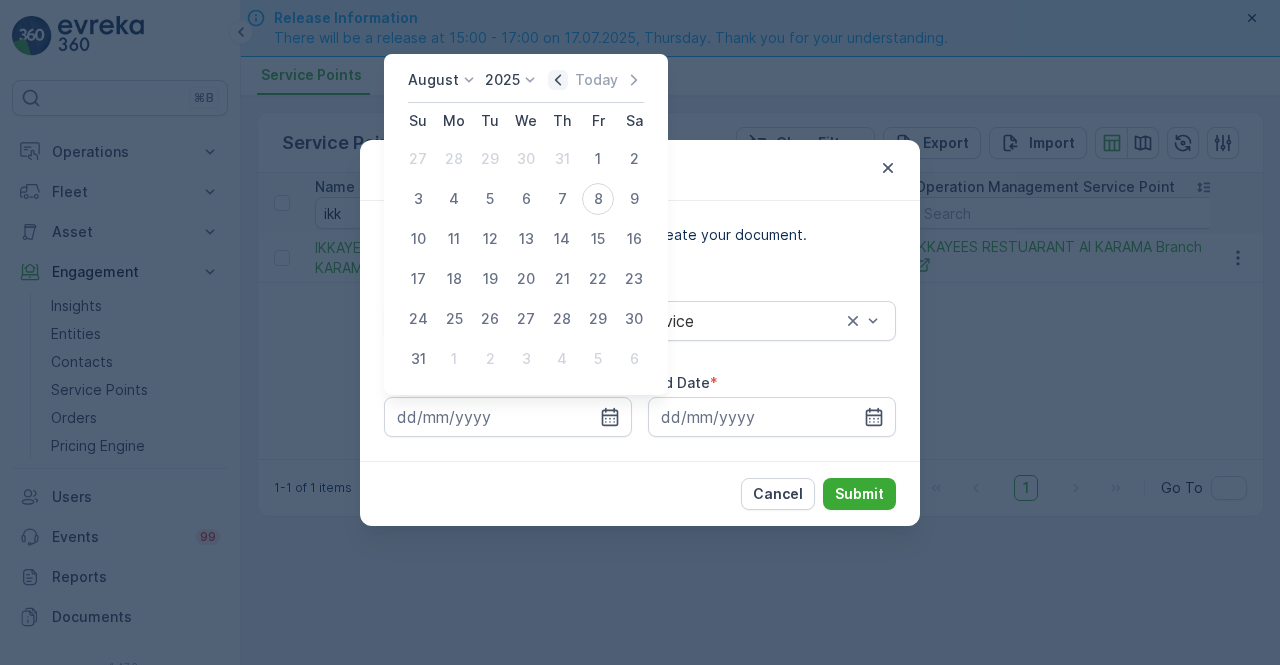 click 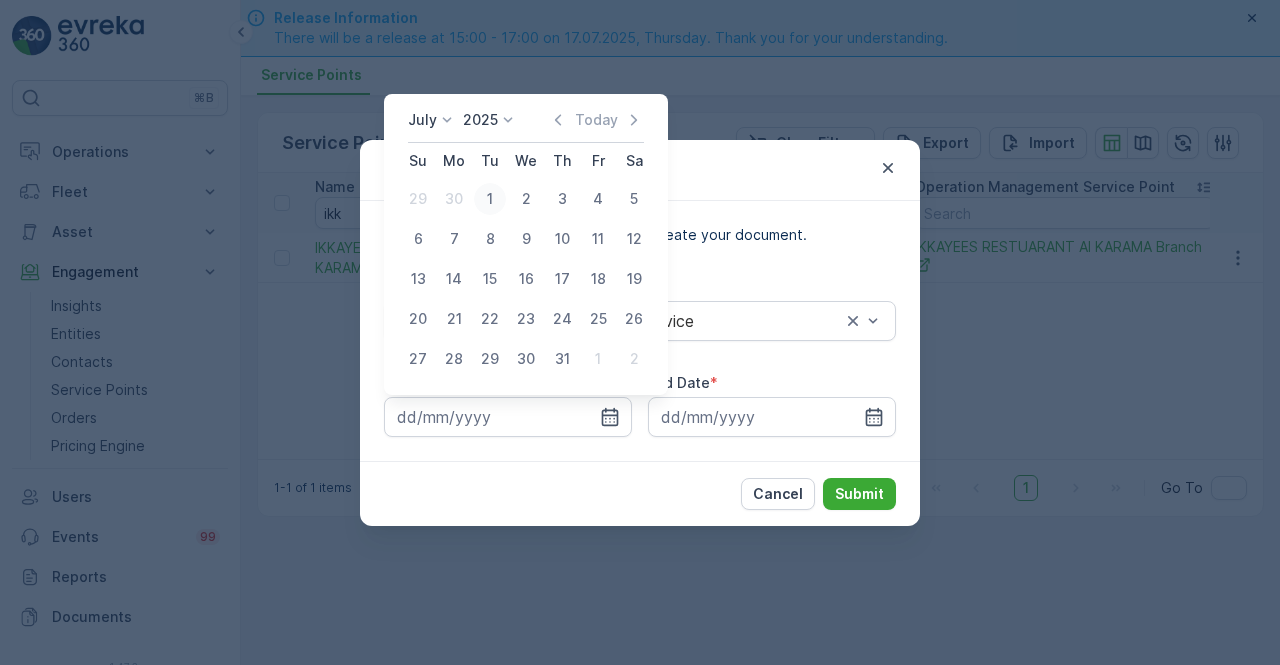 click on "1" at bounding box center (490, 199) 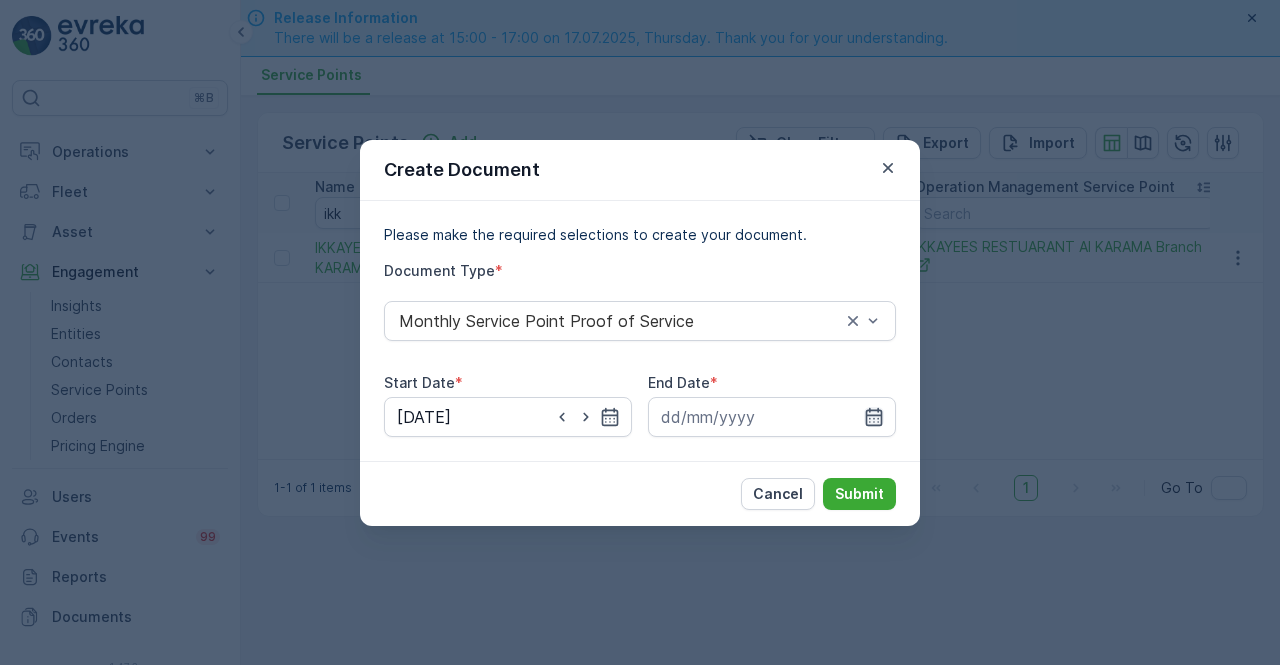 click 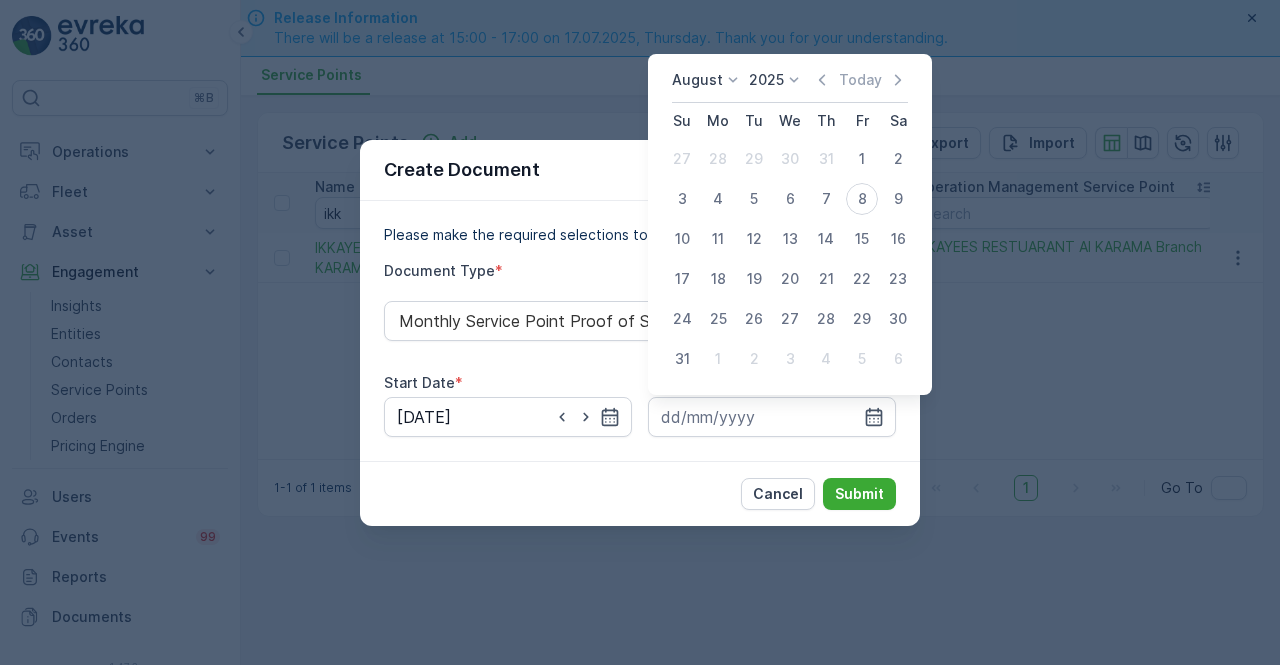 click on "August 2025 Today" at bounding box center [790, 86] 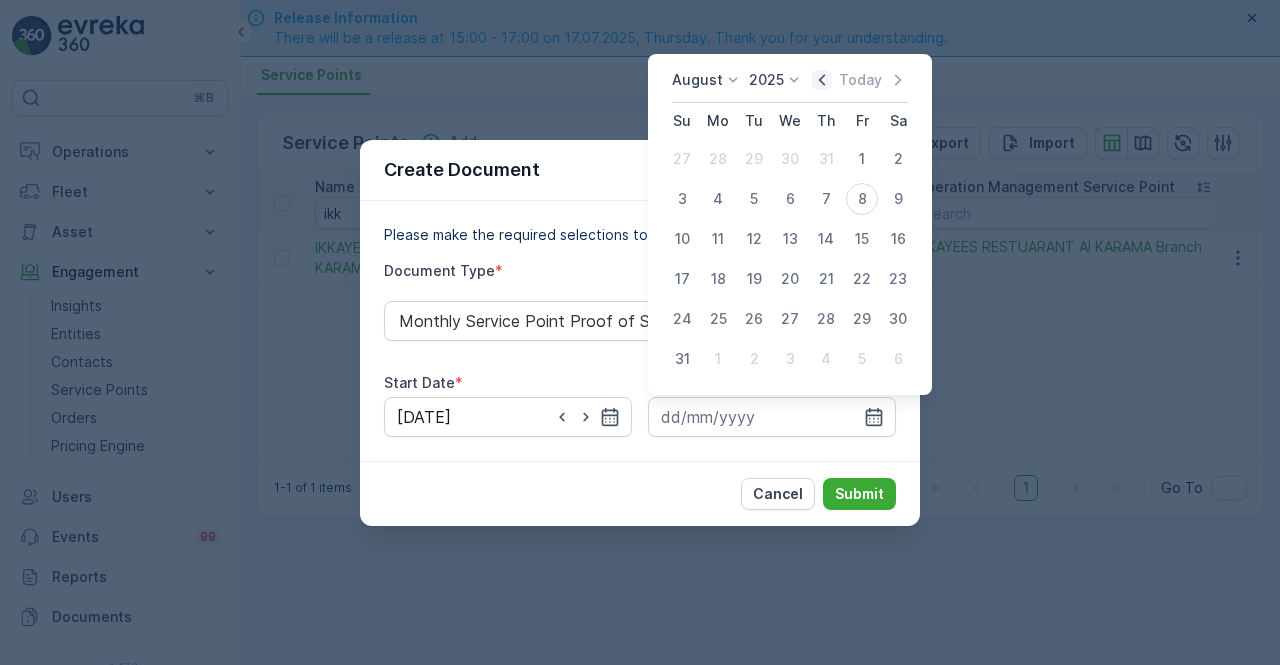 click 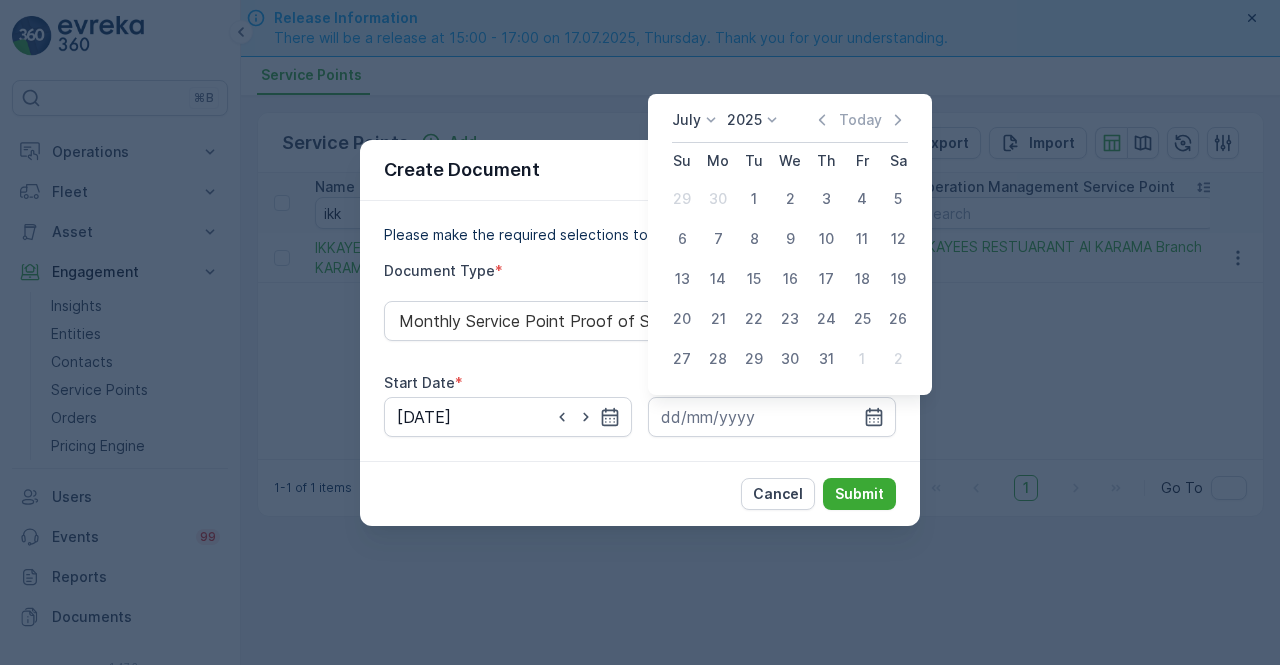 click on "31" at bounding box center [826, 359] 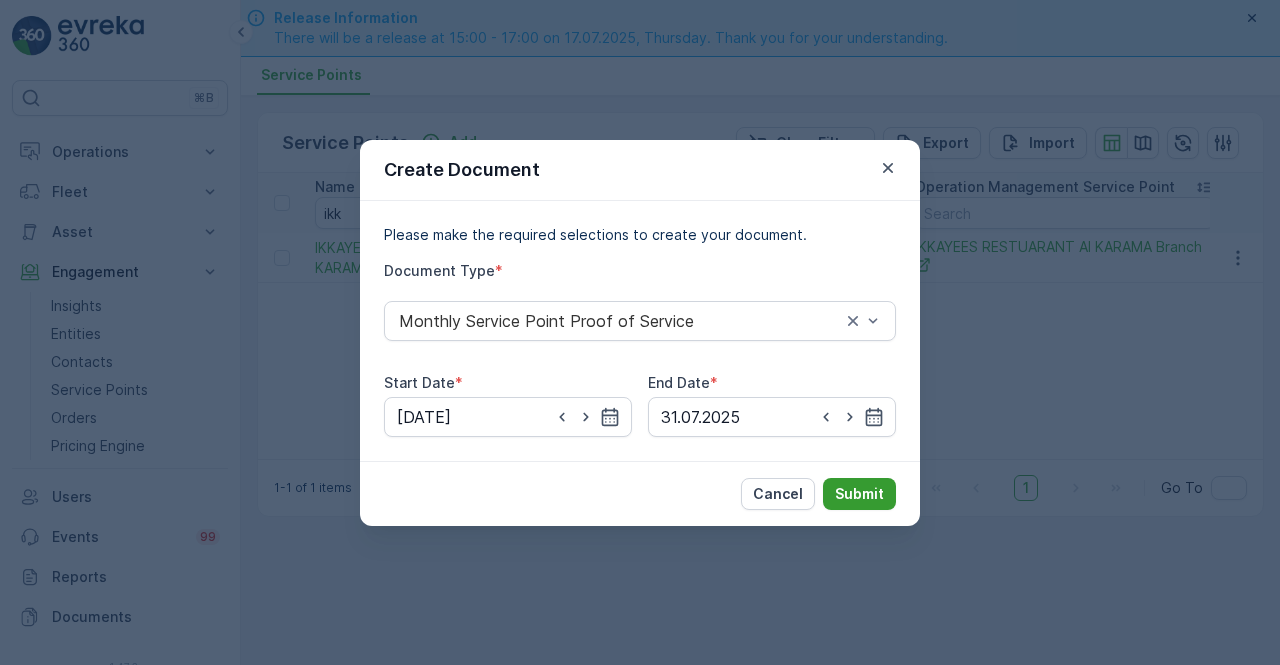 click on "Submit" at bounding box center (859, 494) 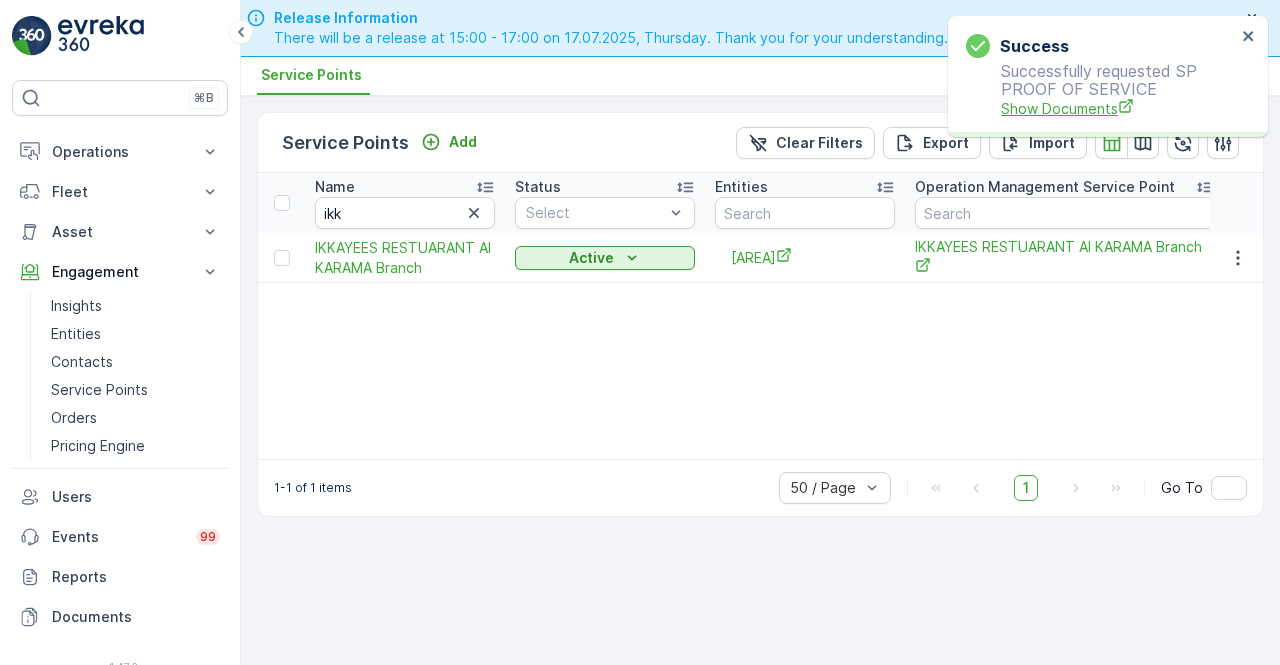 click on "Show Documents" at bounding box center [1118, 108] 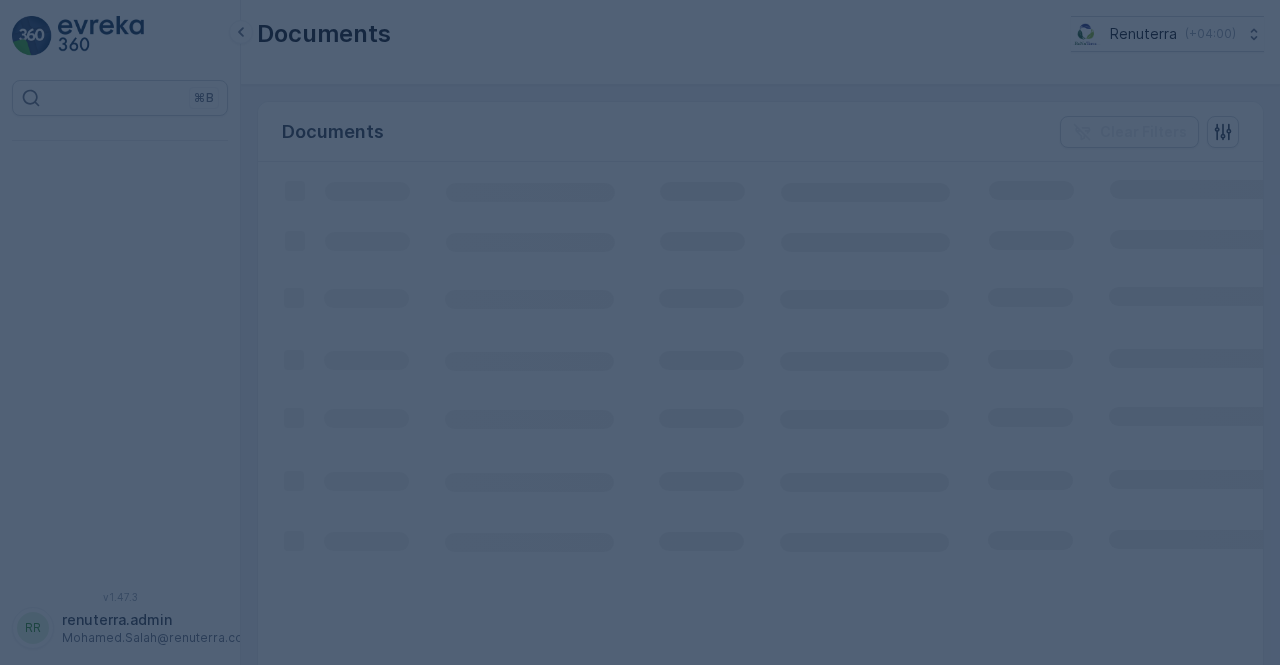scroll, scrollTop: 0, scrollLeft: 0, axis: both 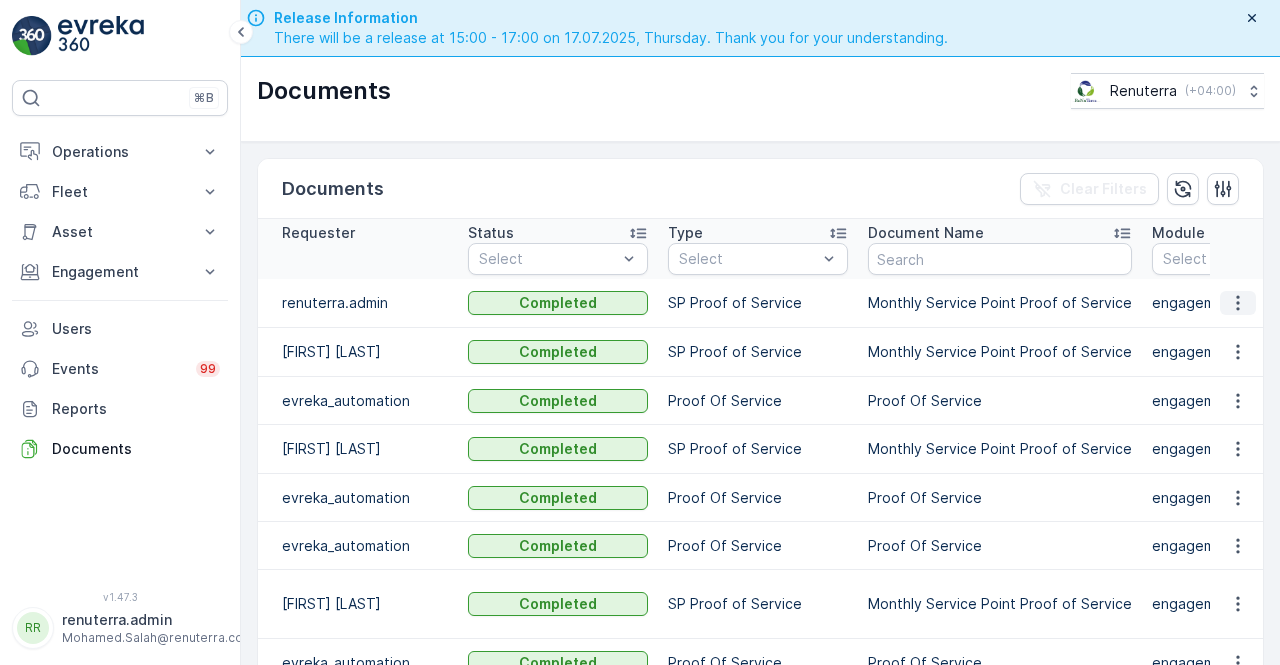 click 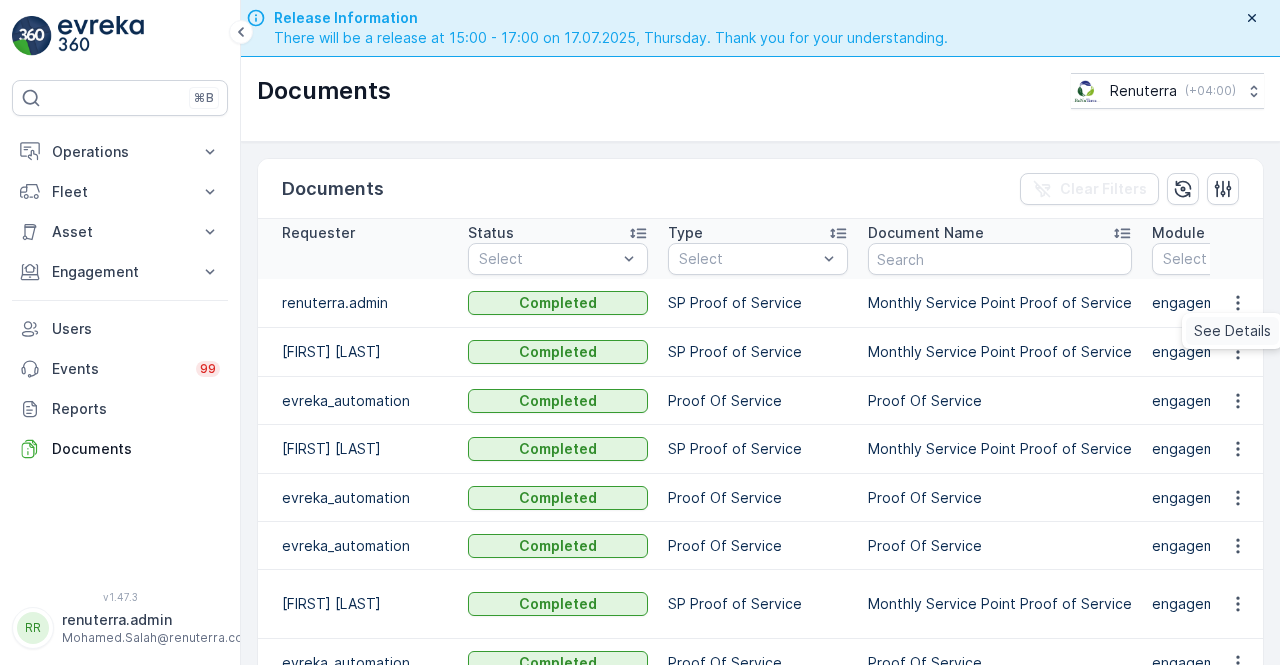 click on "See Details" at bounding box center [1232, 331] 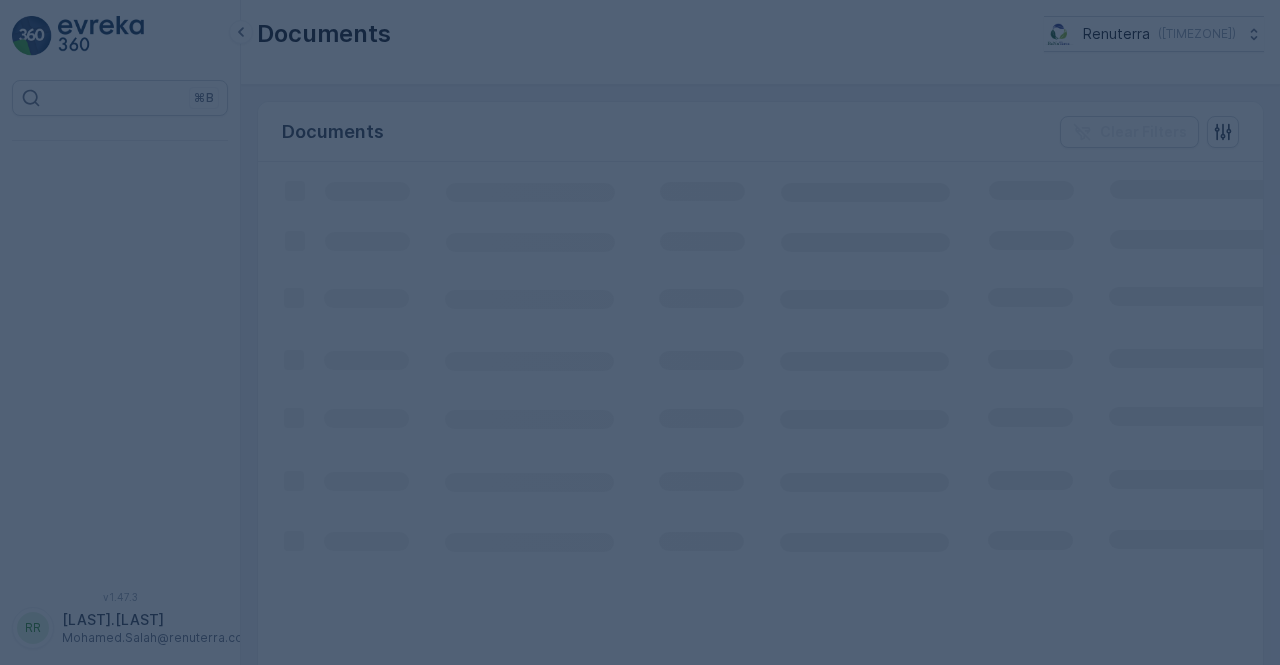 scroll, scrollTop: 0, scrollLeft: 0, axis: both 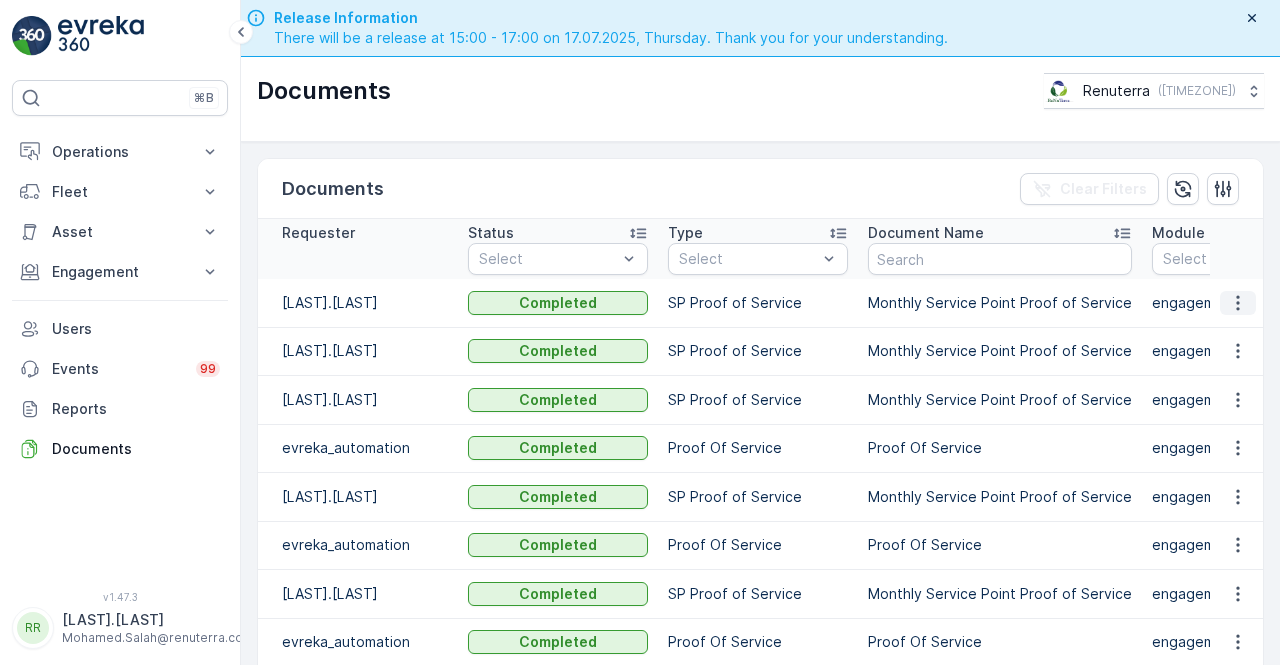 click 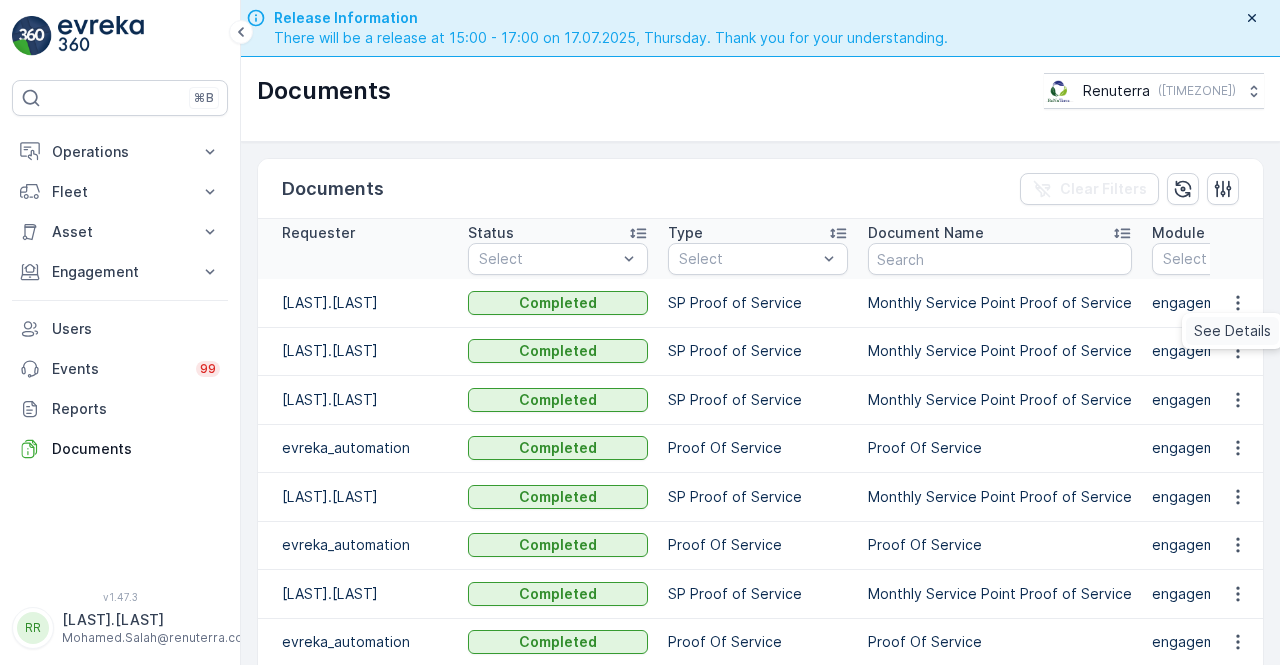 click on "See Details" at bounding box center [1232, 331] 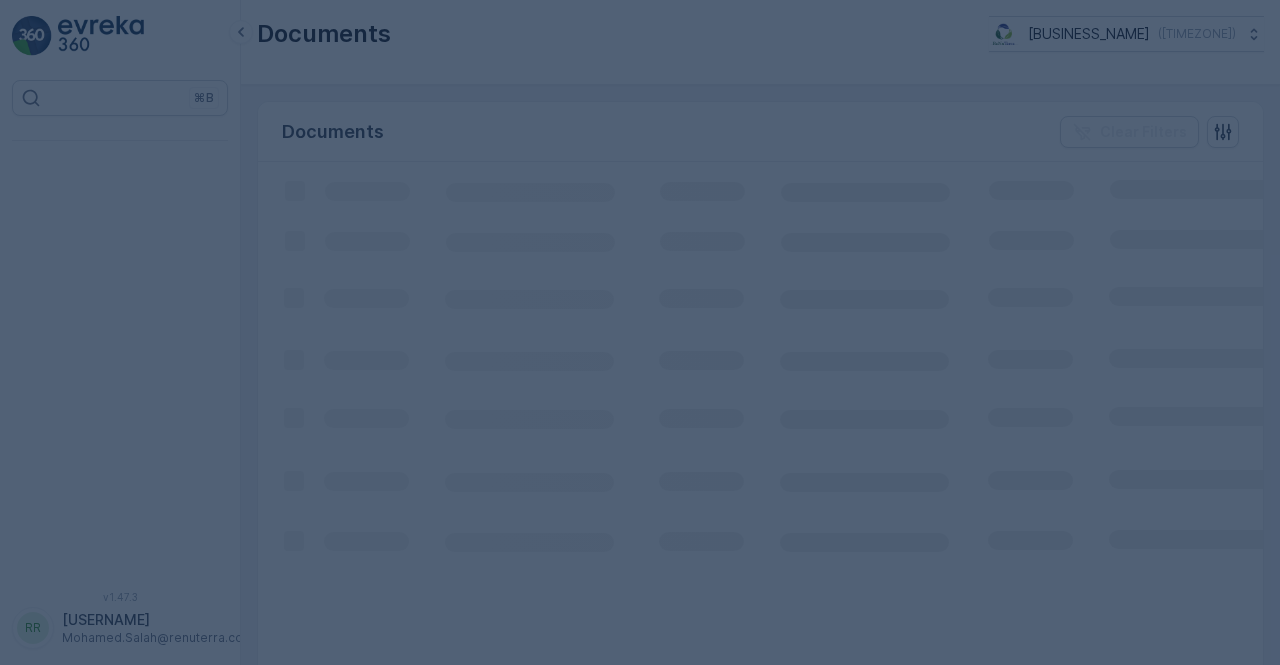 scroll, scrollTop: 0, scrollLeft: 0, axis: both 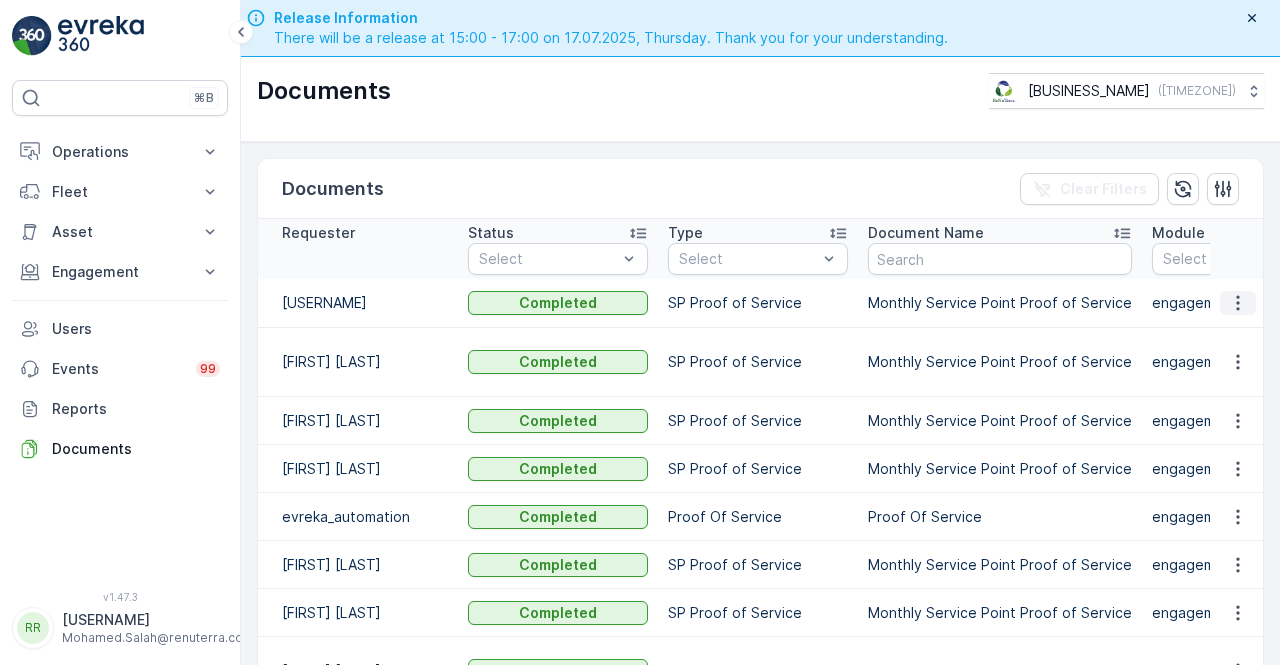 click at bounding box center (1238, 303) 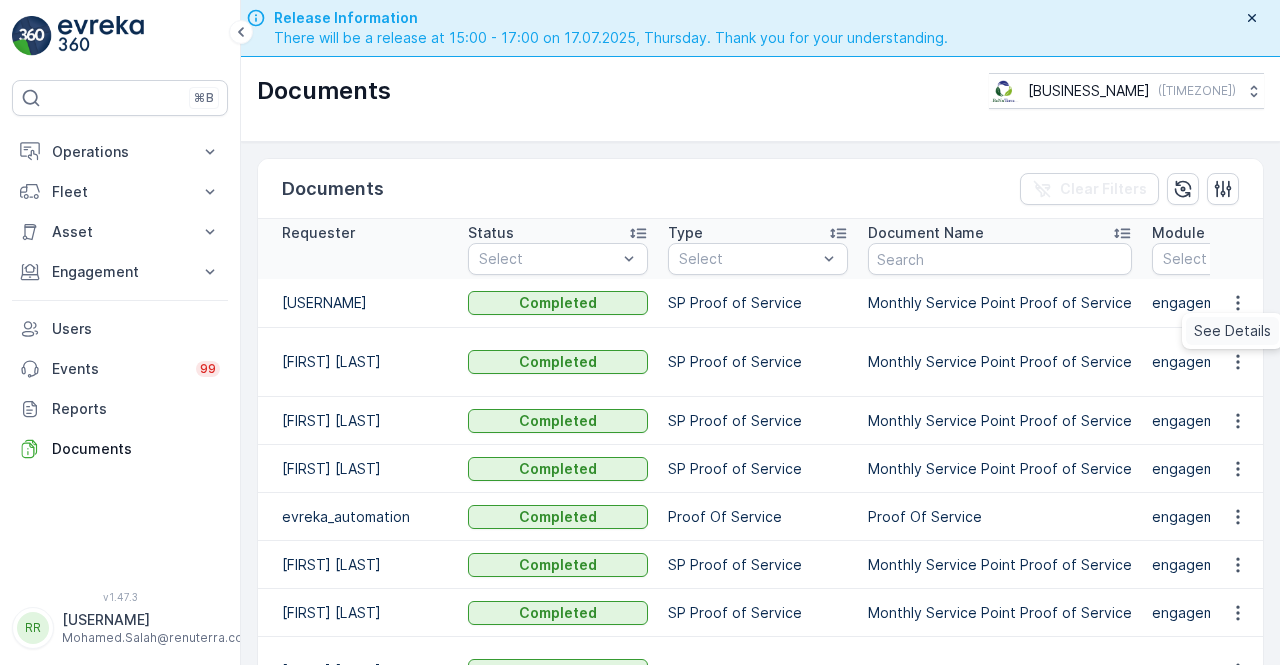 click on "See Details" at bounding box center (1232, 331) 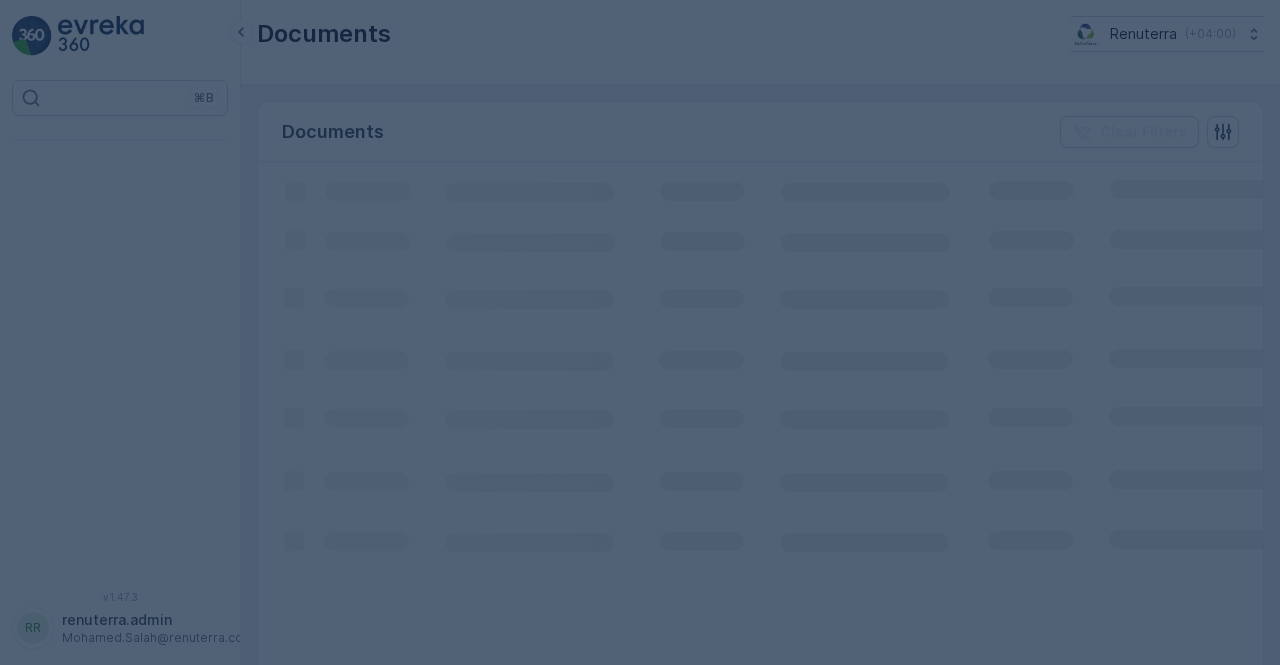 scroll, scrollTop: 0, scrollLeft: 0, axis: both 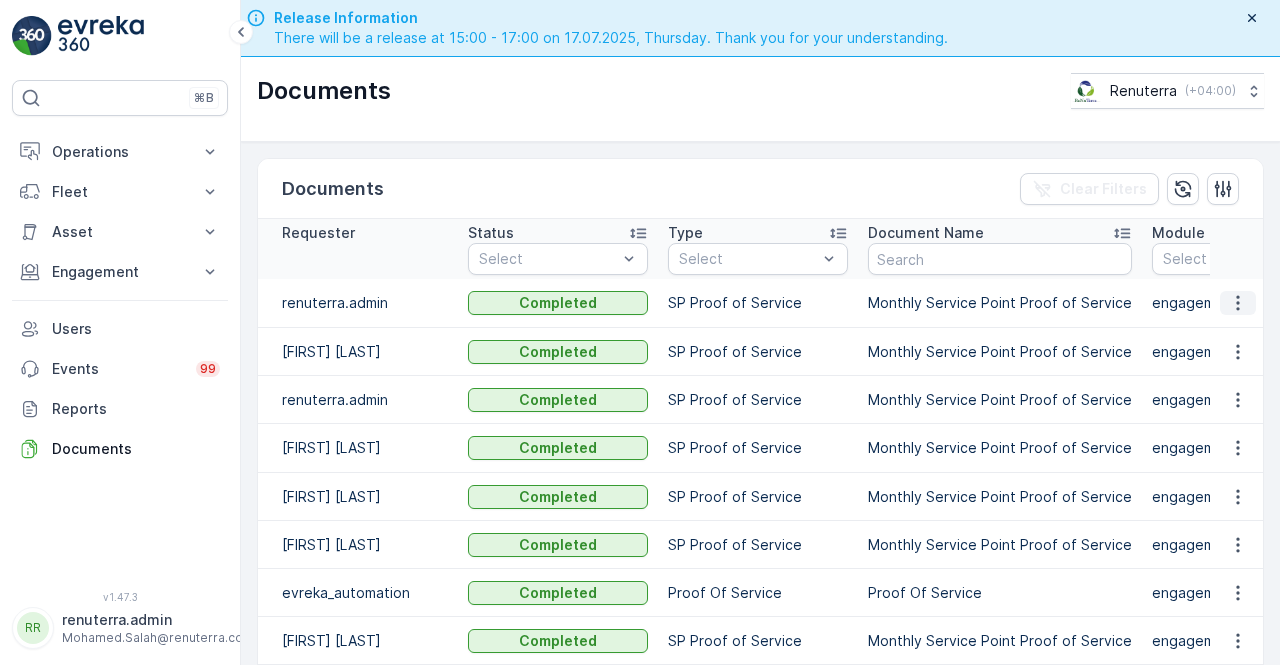 click 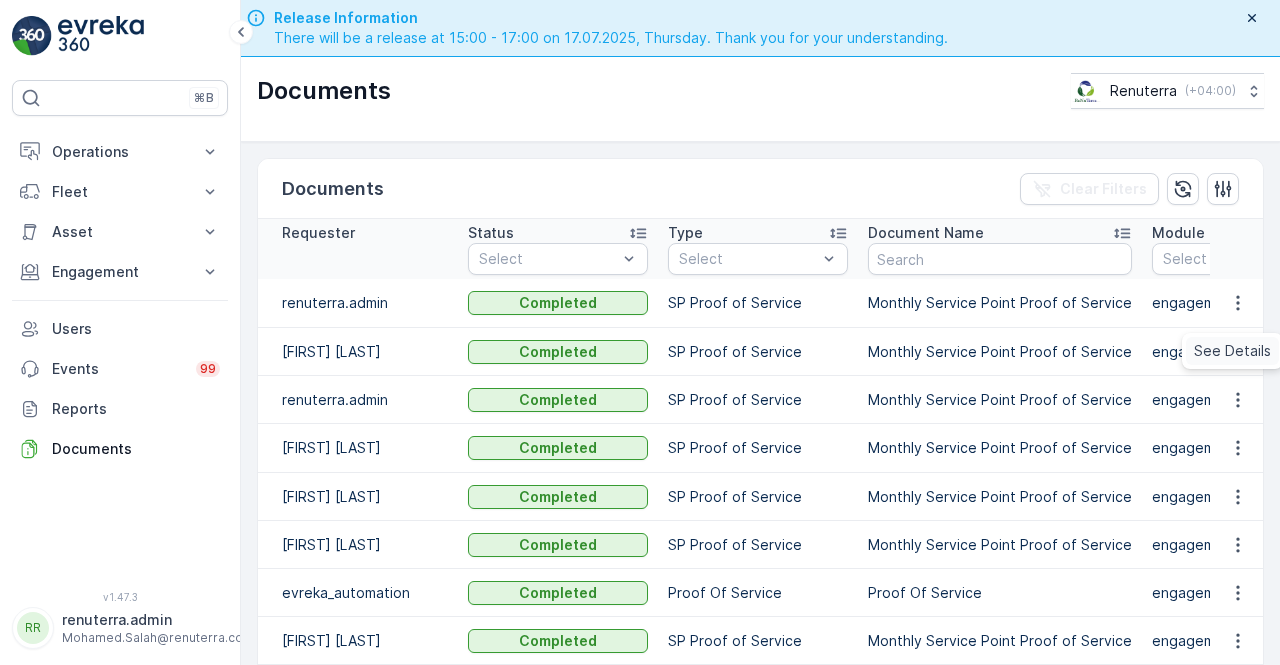 click on "See Details" at bounding box center (1232, 351) 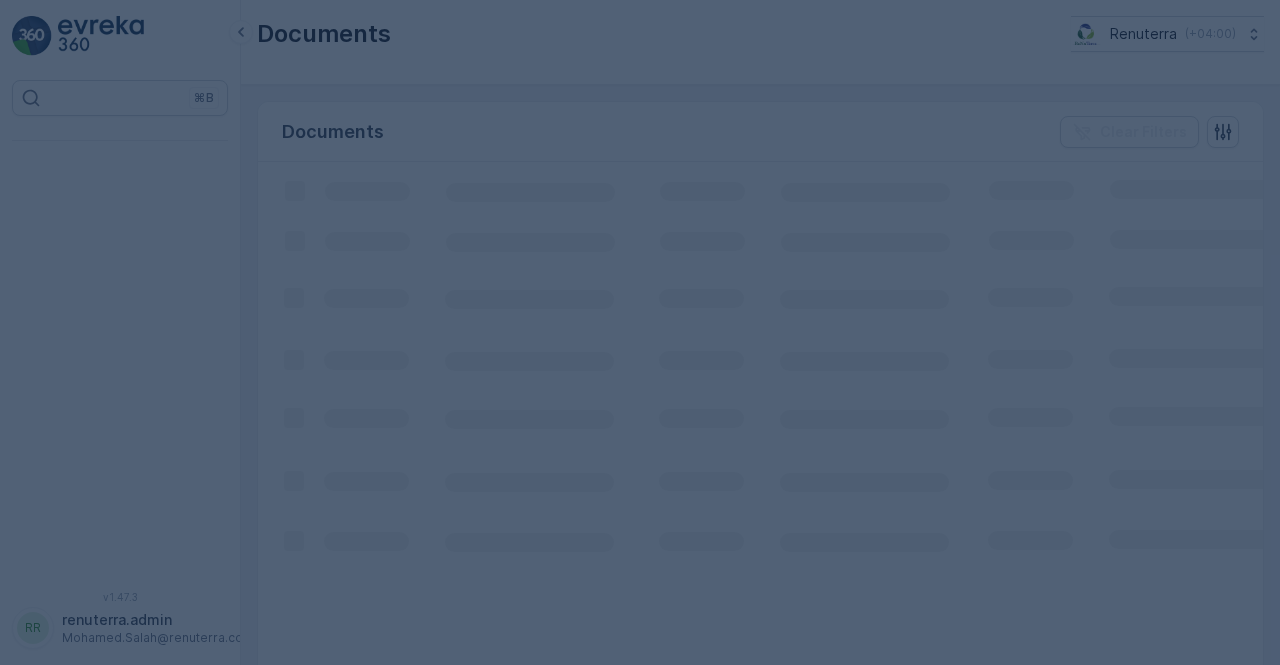 scroll, scrollTop: 0, scrollLeft: 0, axis: both 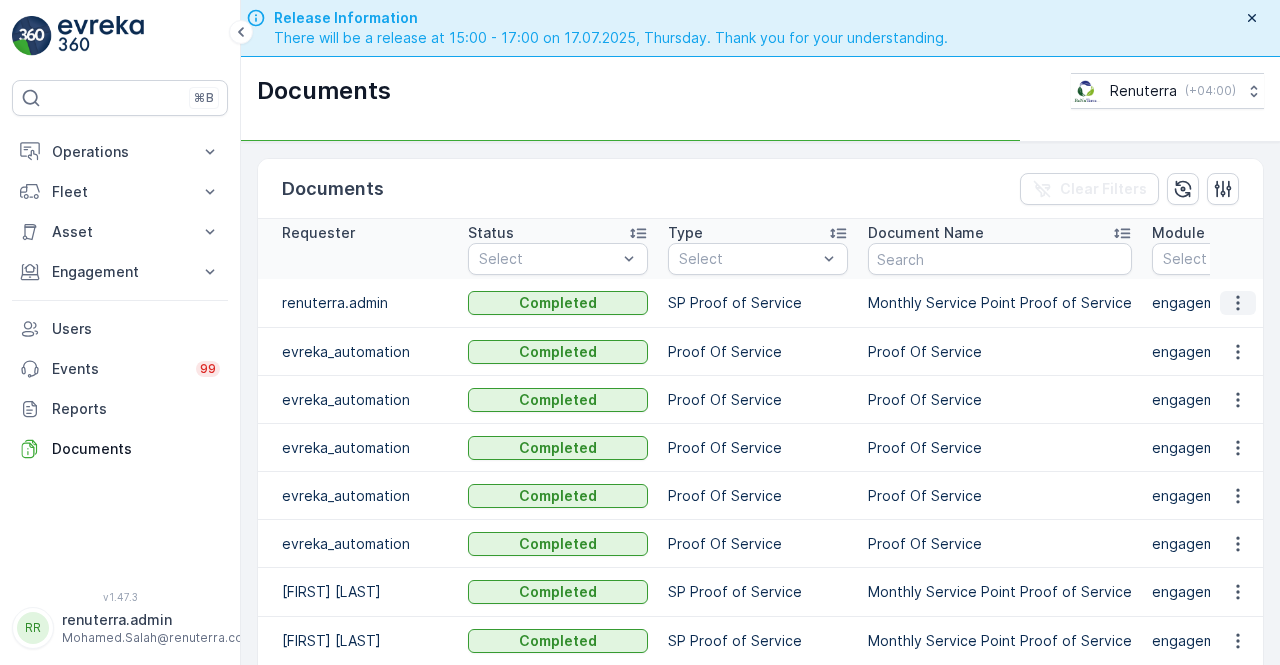 click 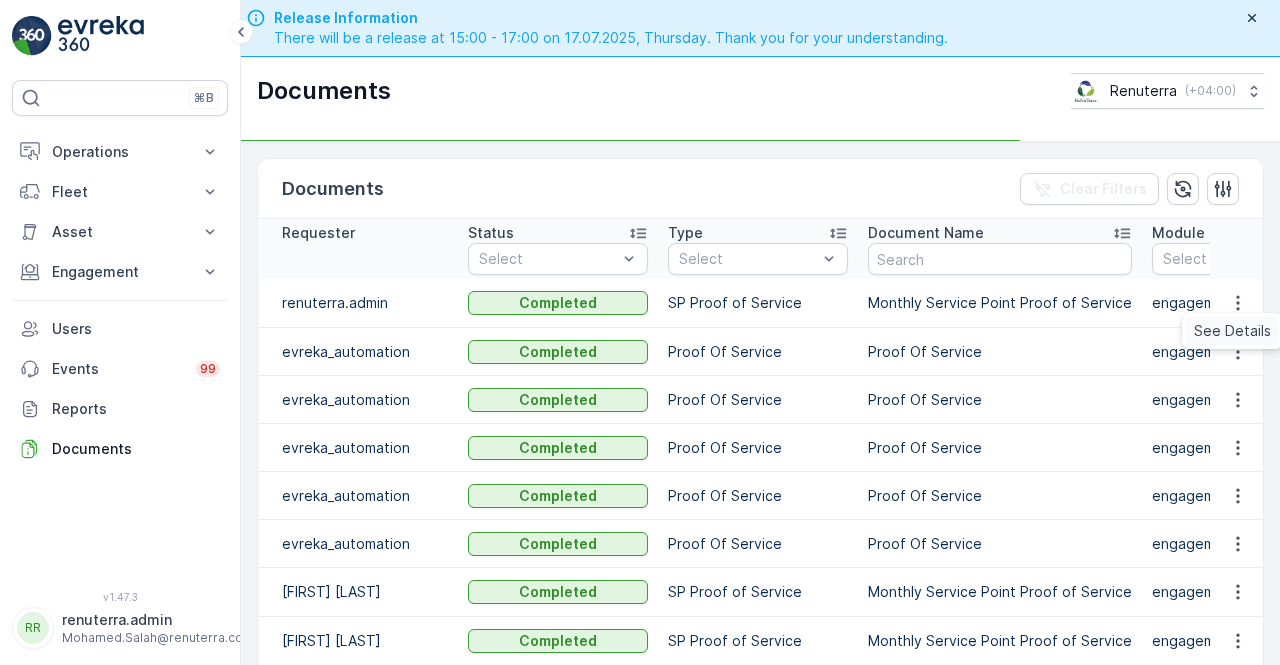 click on "See Details" at bounding box center (1232, 331) 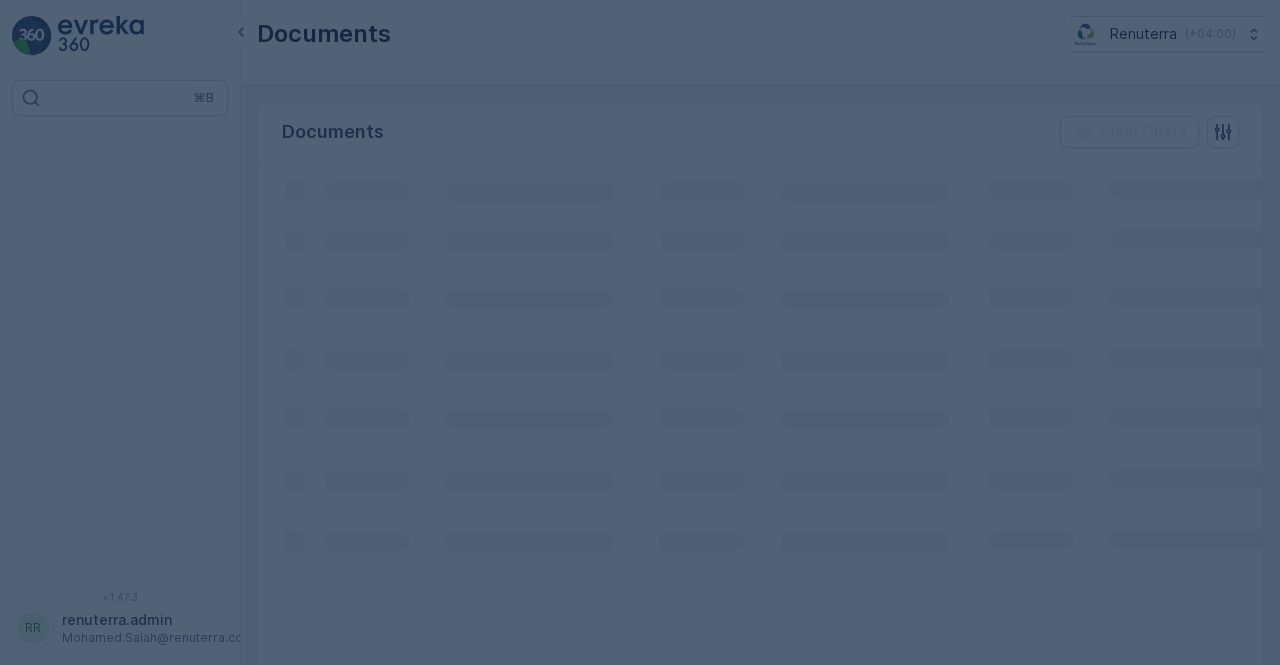 scroll, scrollTop: 0, scrollLeft: 0, axis: both 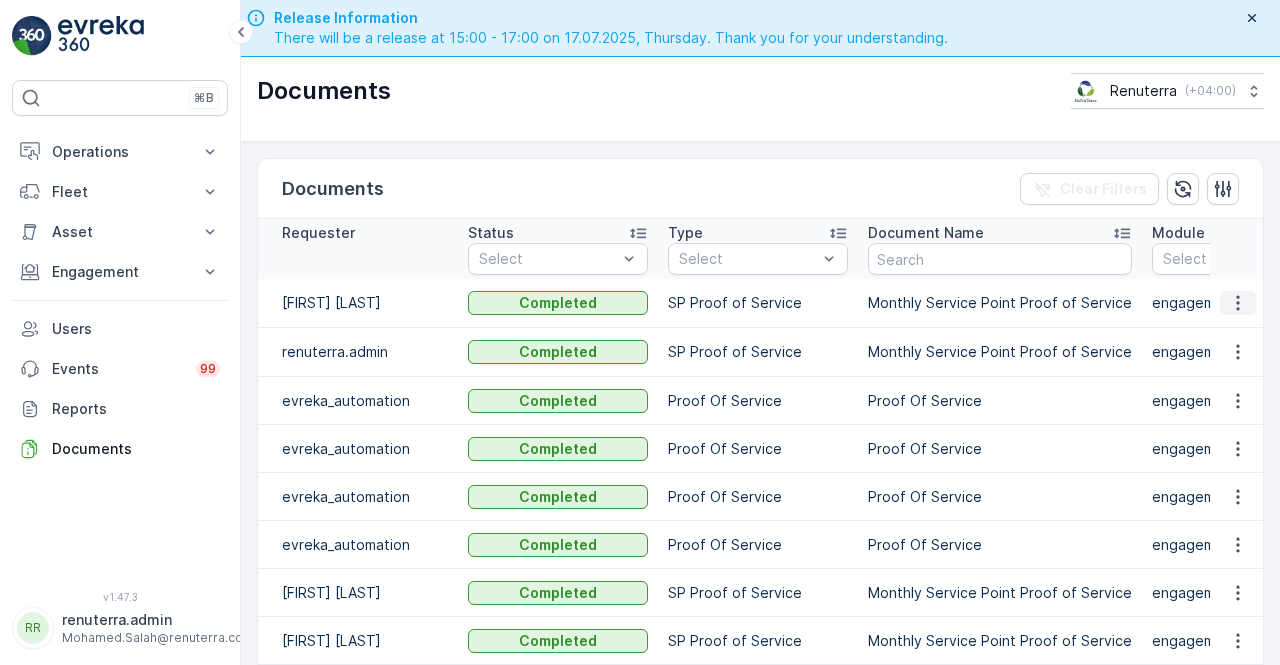 click 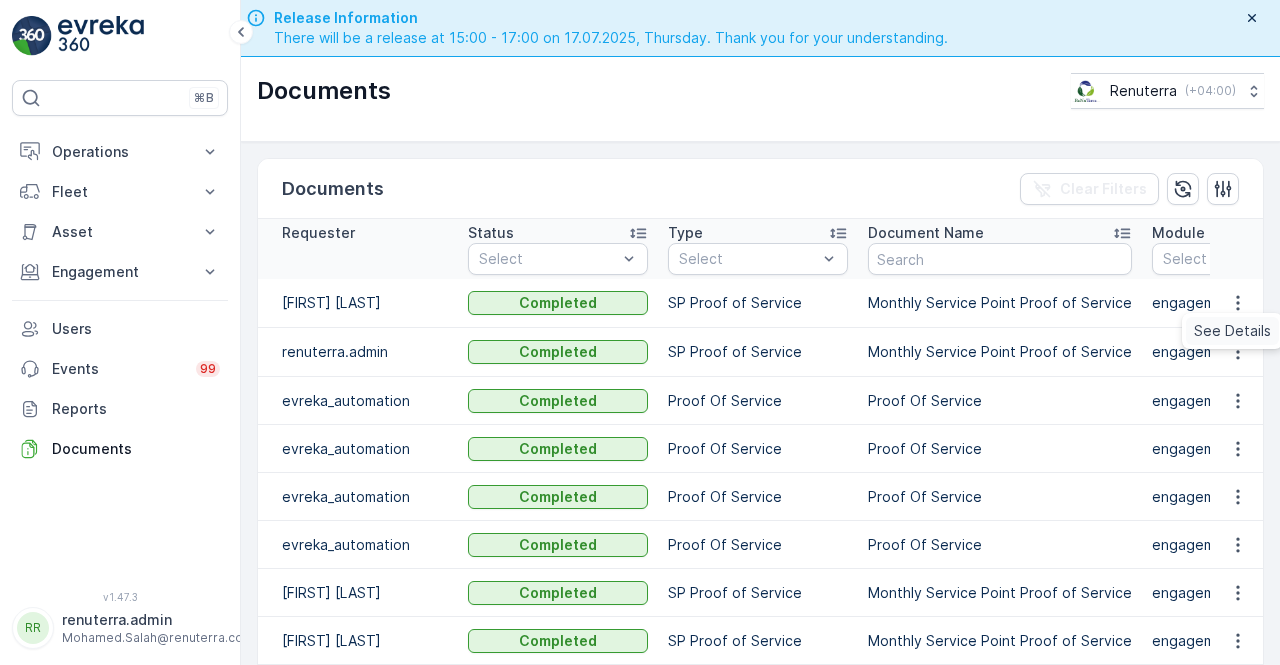 click on "See Details" at bounding box center [1232, 331] 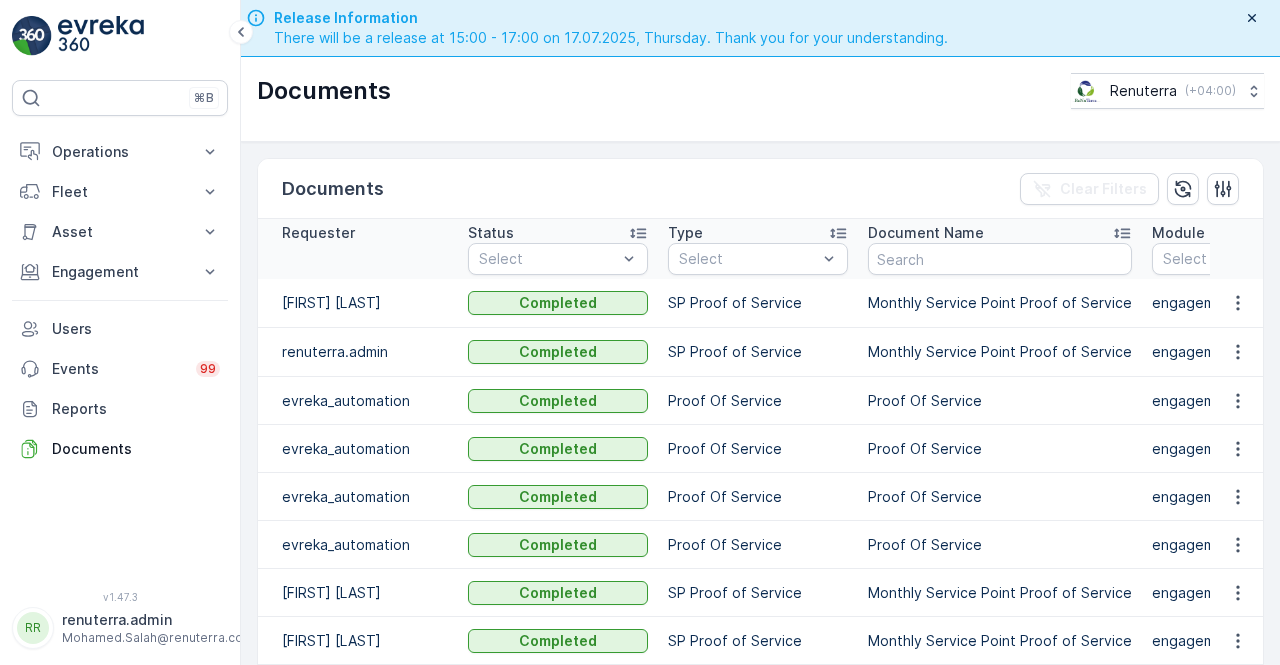 click on "Proof Of Service" at bounding box center (1000, 401) 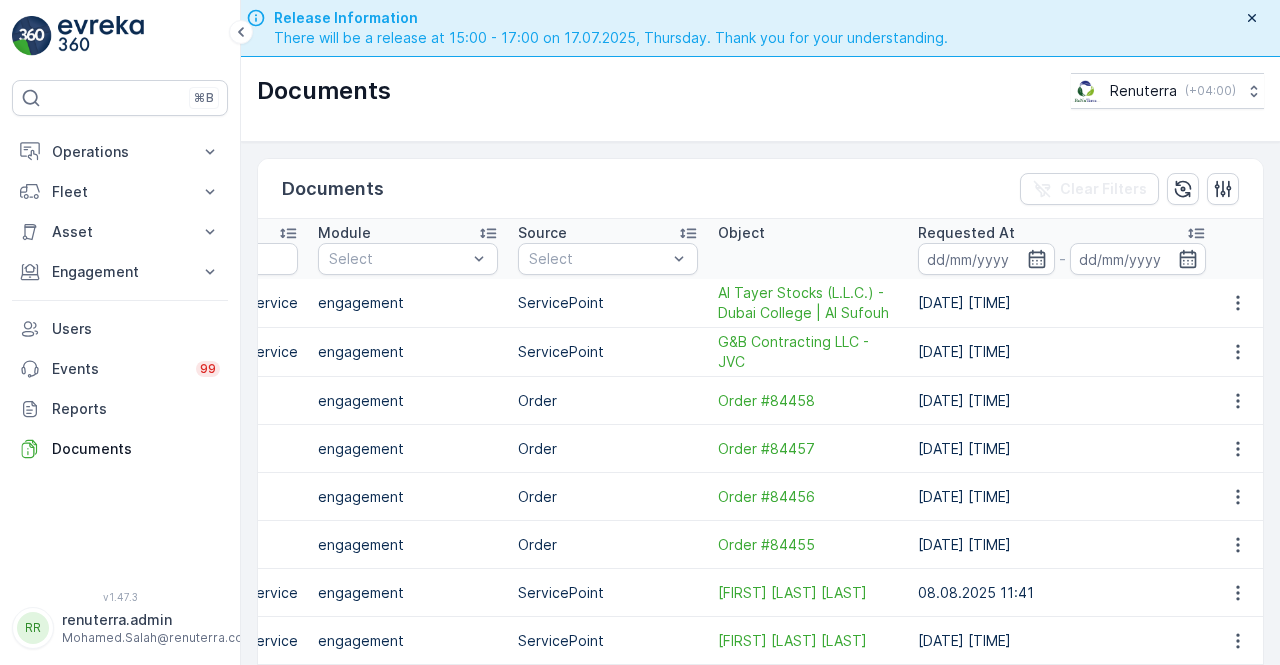 scroll, scrollTop: 0, scrollLeft: 836, axis: horizontal 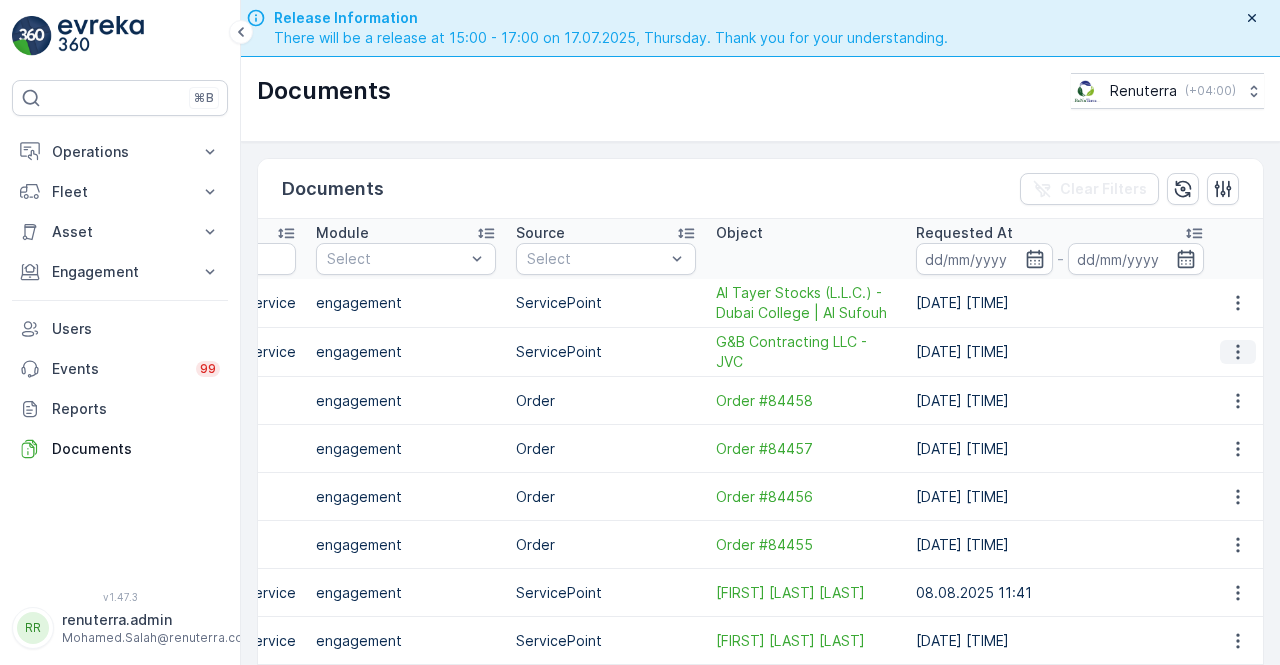 click 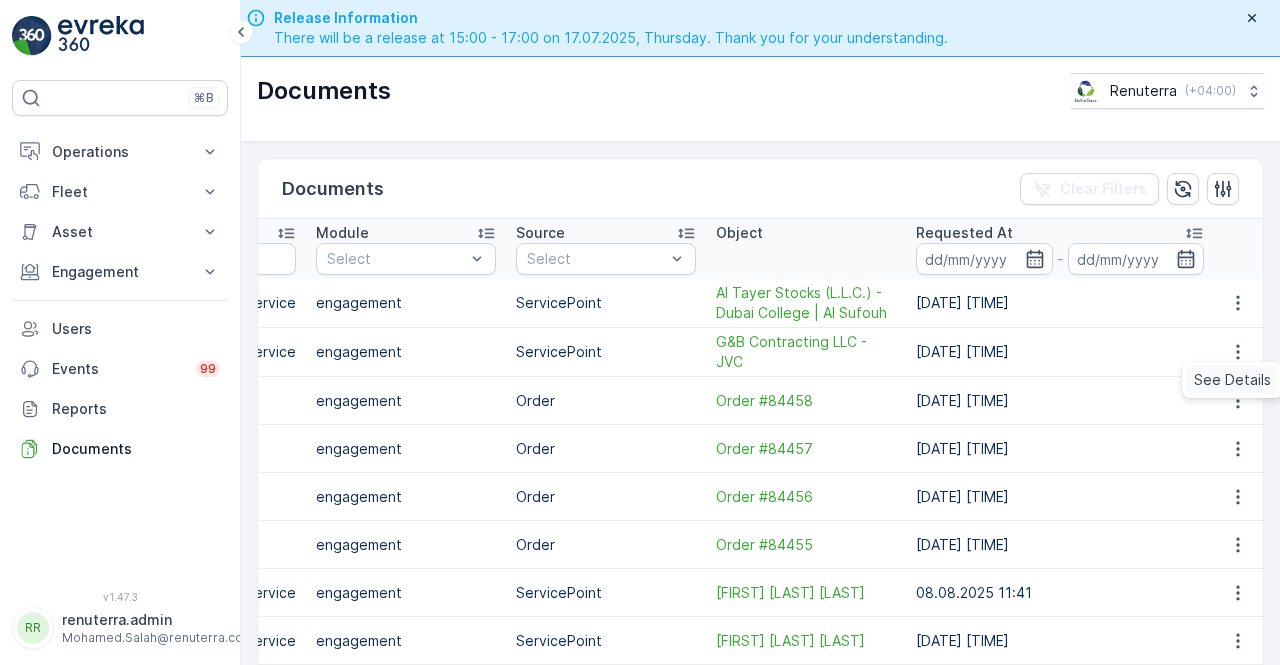click on "See Details" at bounding box center [1232, 380] 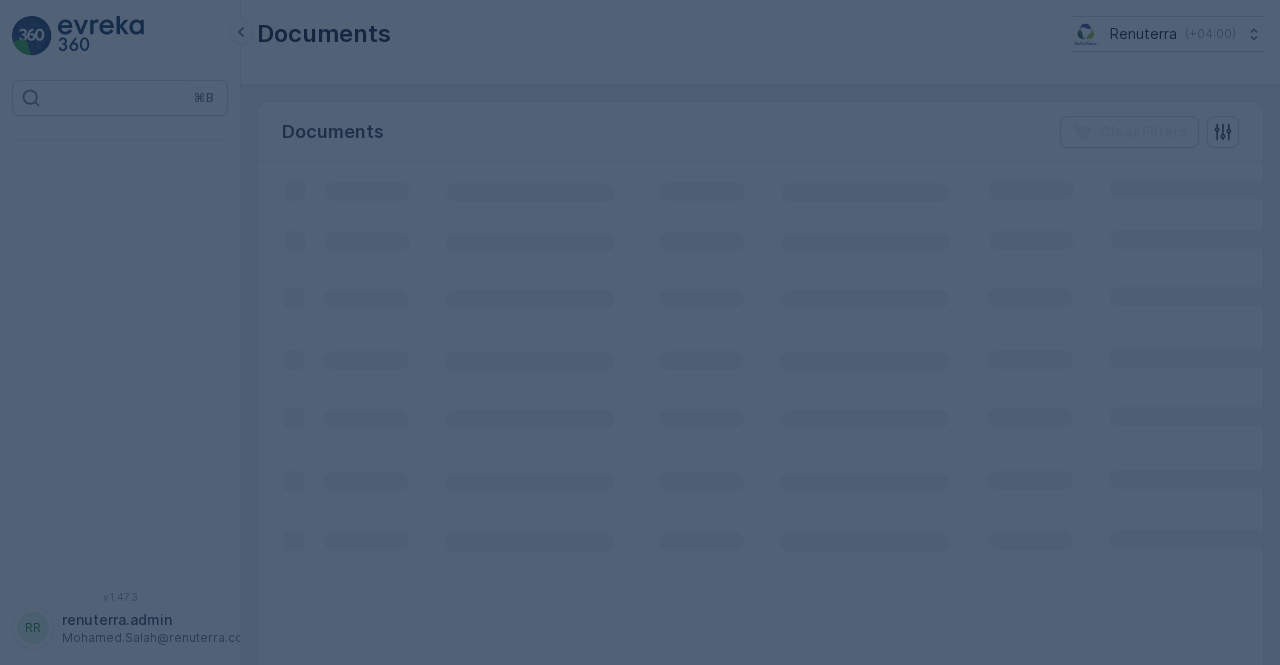 scroll, scrollTop: 0, scrollLeft: 0, axis: both 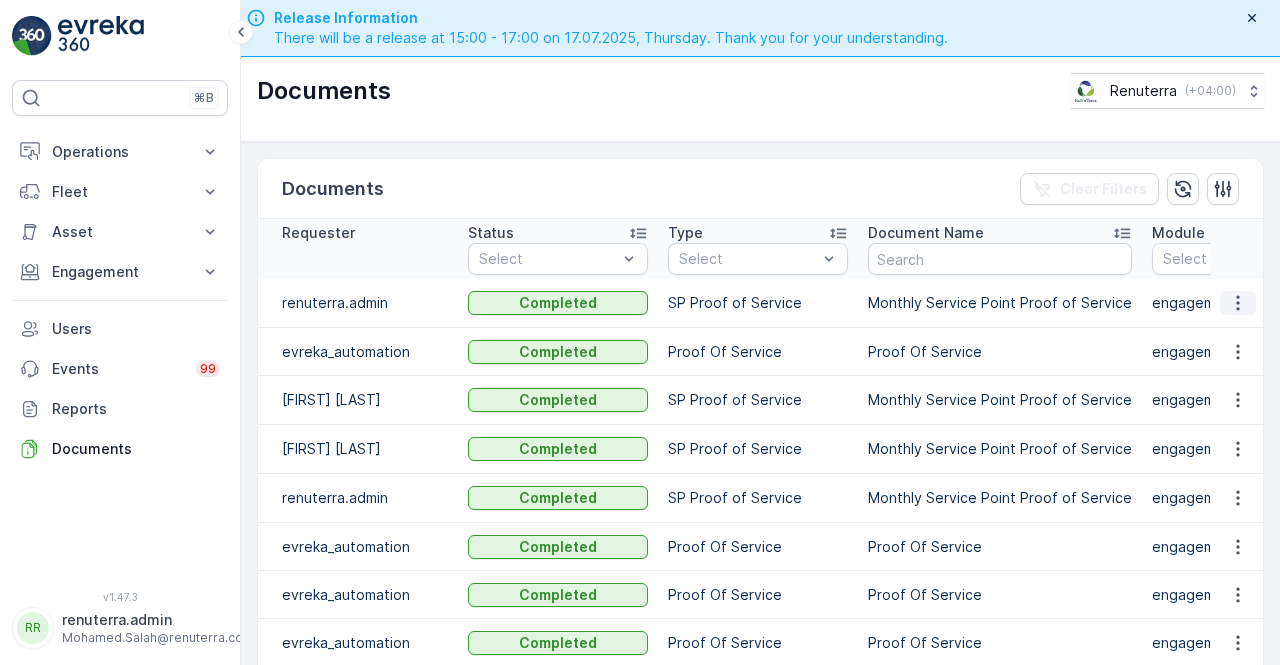 click 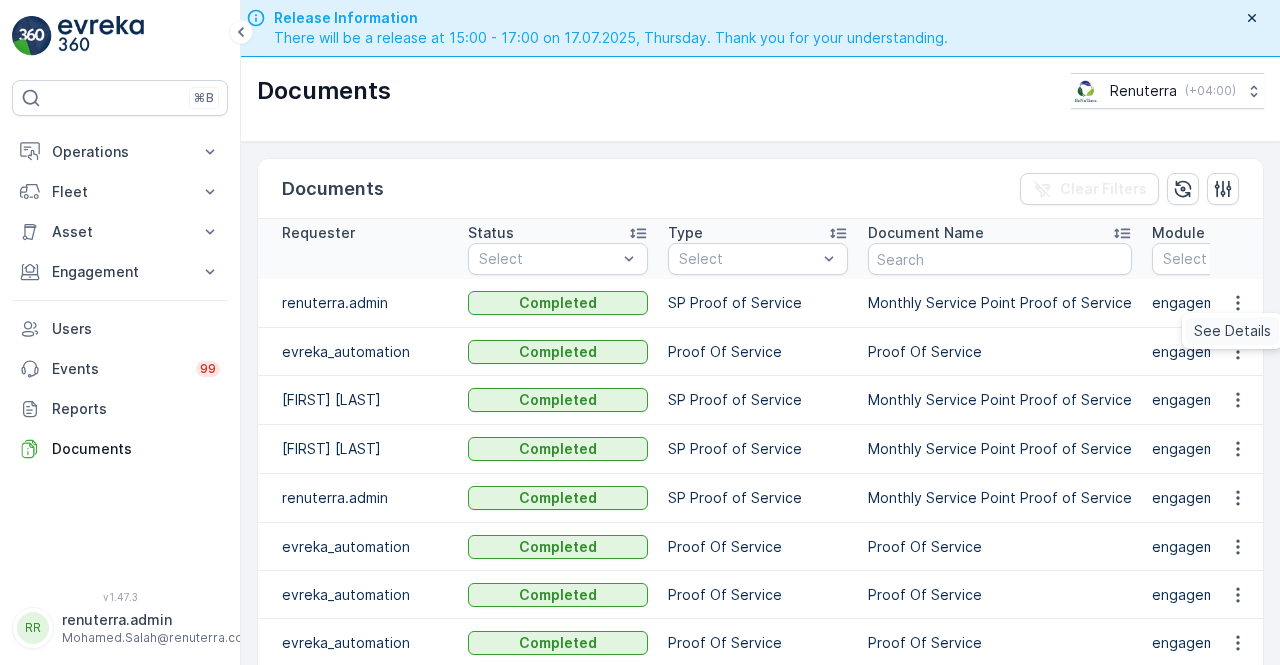 click on "See Details" at bounding box center (1232, 331) 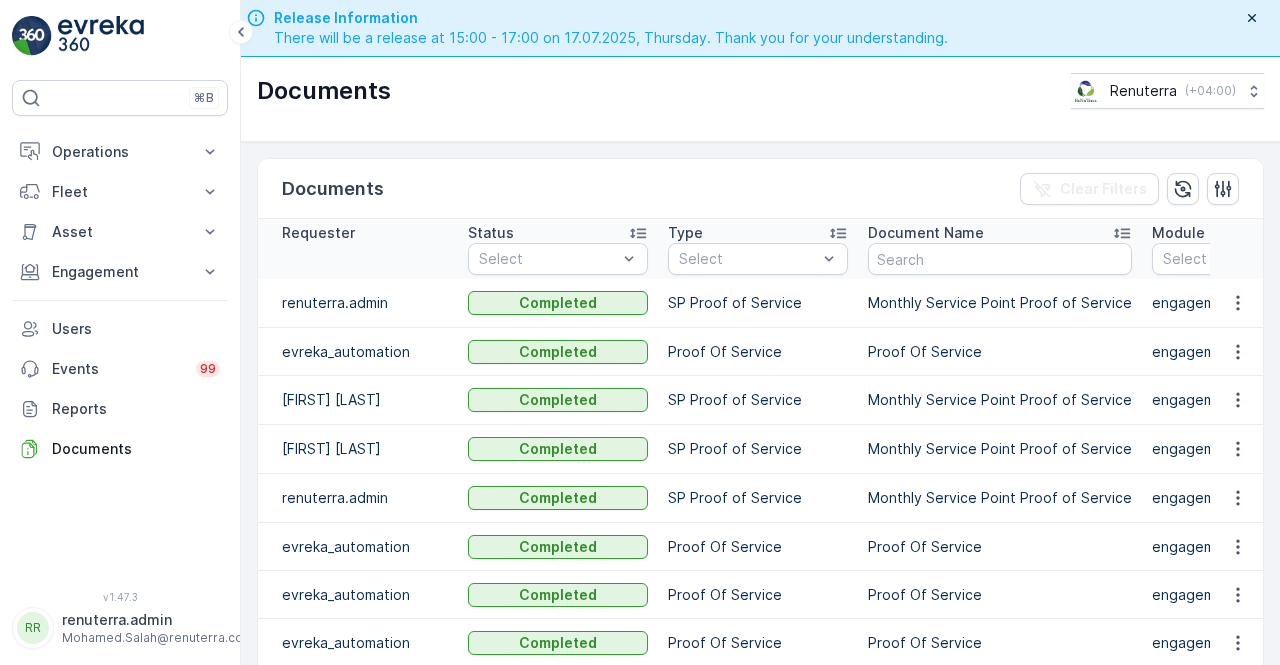 click on "SP Proof of Service" at bounding box center (758, 449) 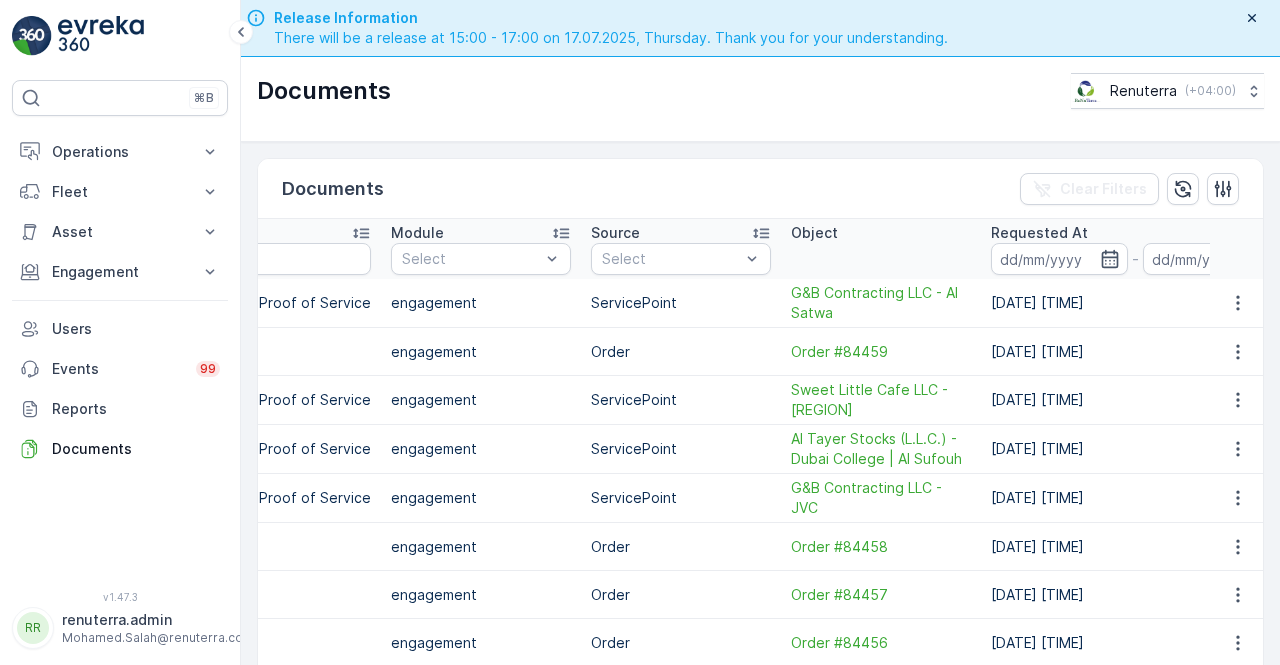 scroll, scrollTop: 0, scrollLeft: 836, axis: horizontal 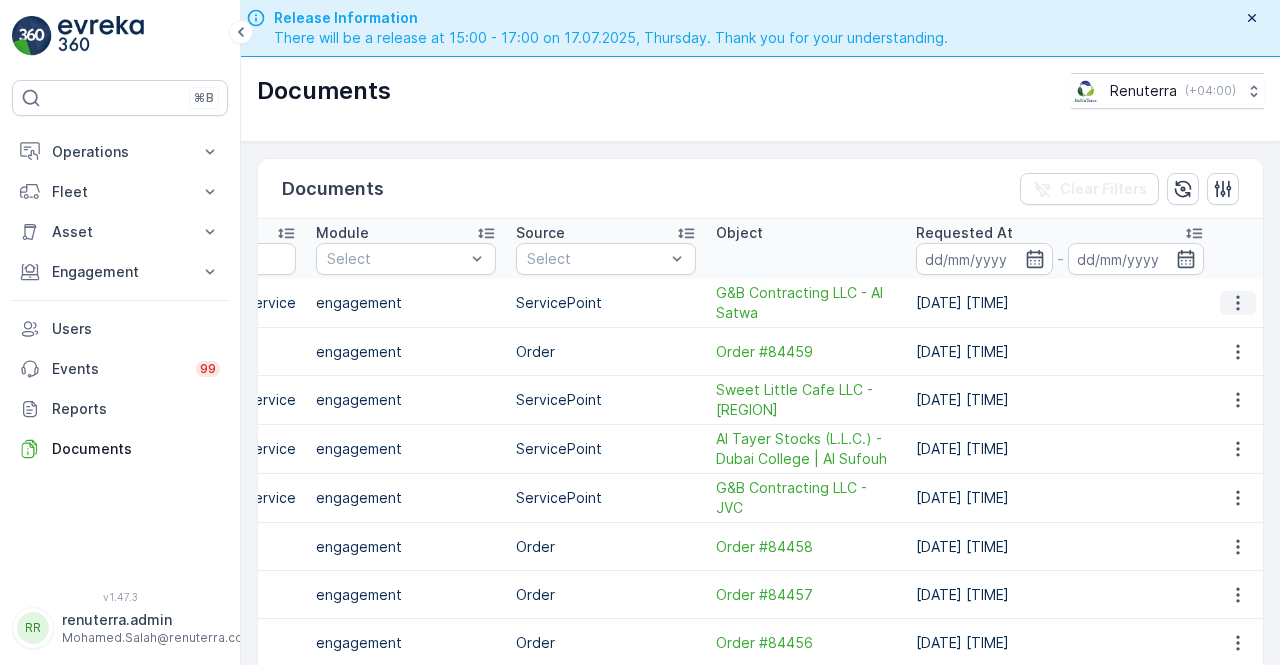 click at bounding box center (1238, 303) 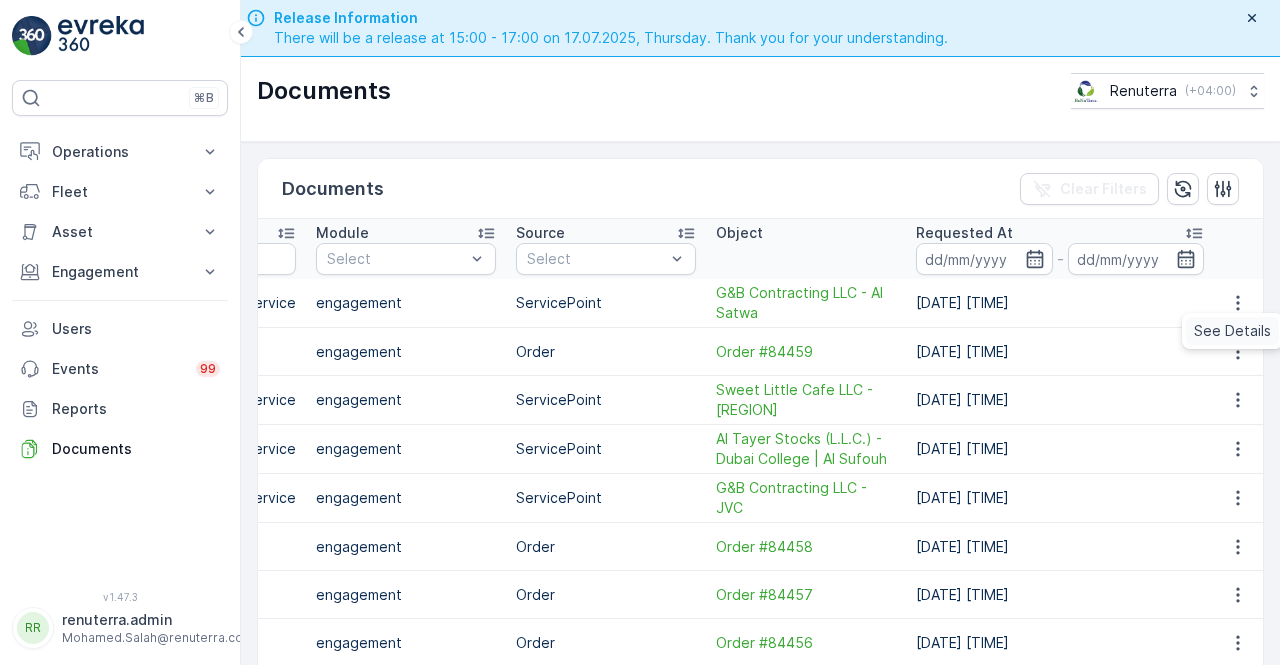 click on "See Details" at bounding box center (1232, 331) 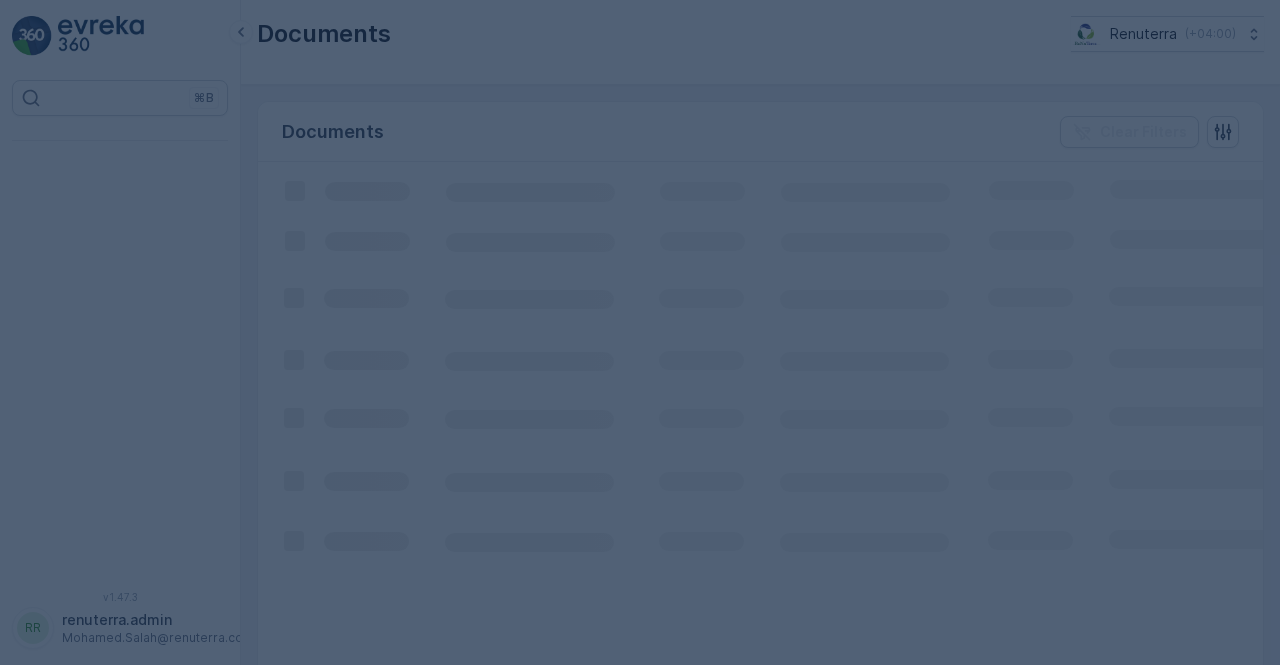 scroll, scrollTop: 0, scrollLeft: 0, axis: both 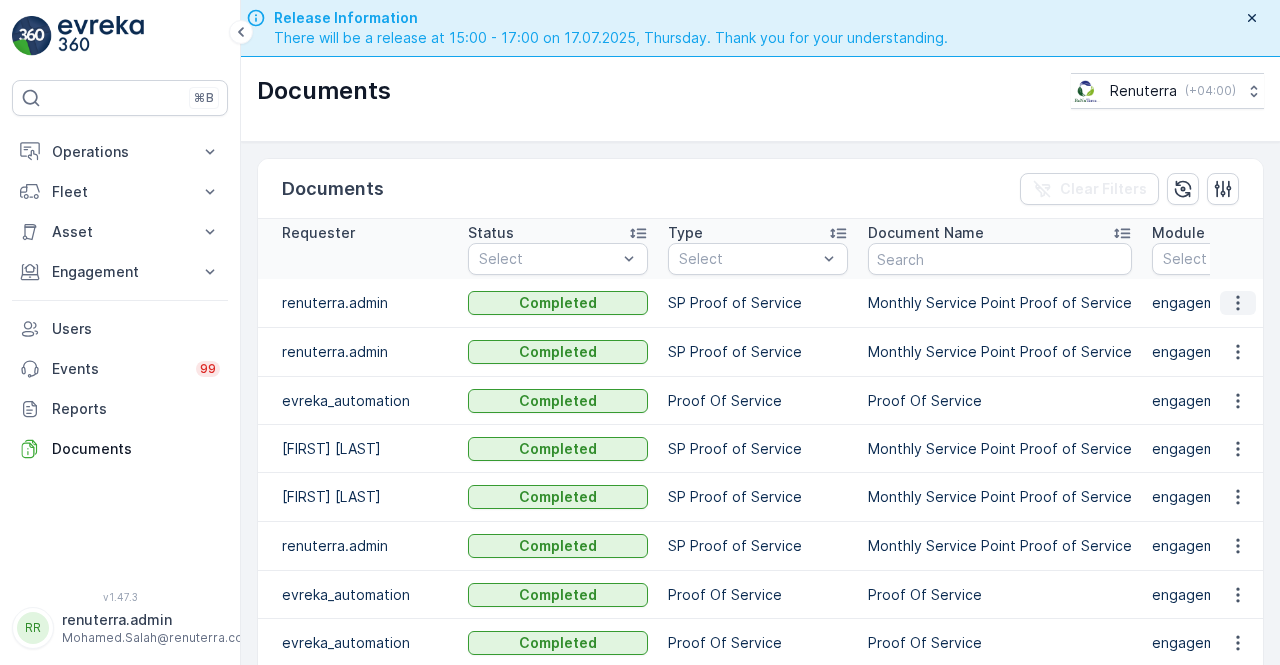 click 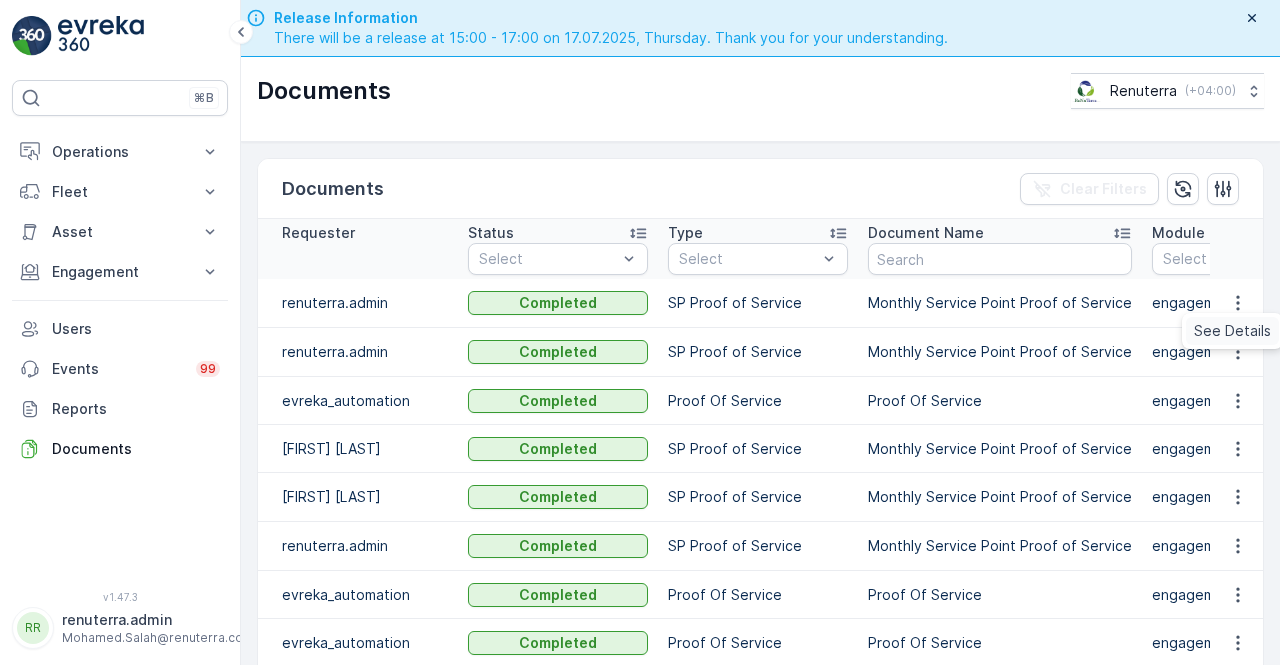 click on "See Details" at bounding box center [1232, 331] 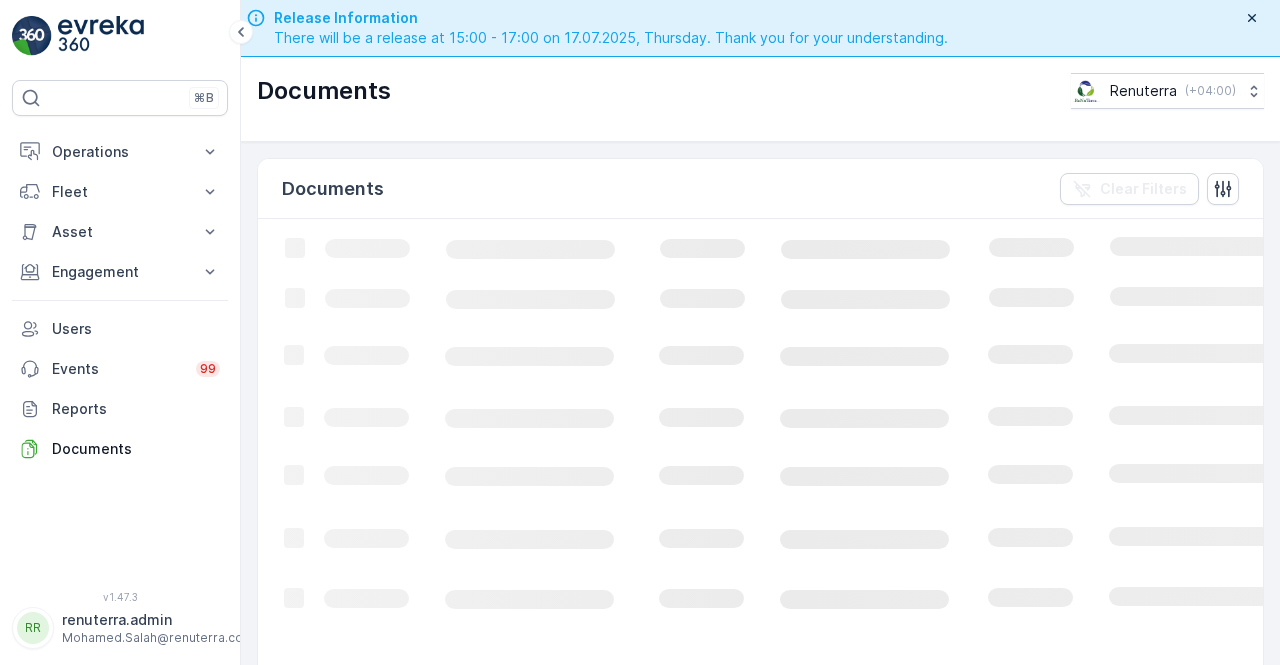 scroll, scrollTop: 0, scrollLeft: 0, axis: both 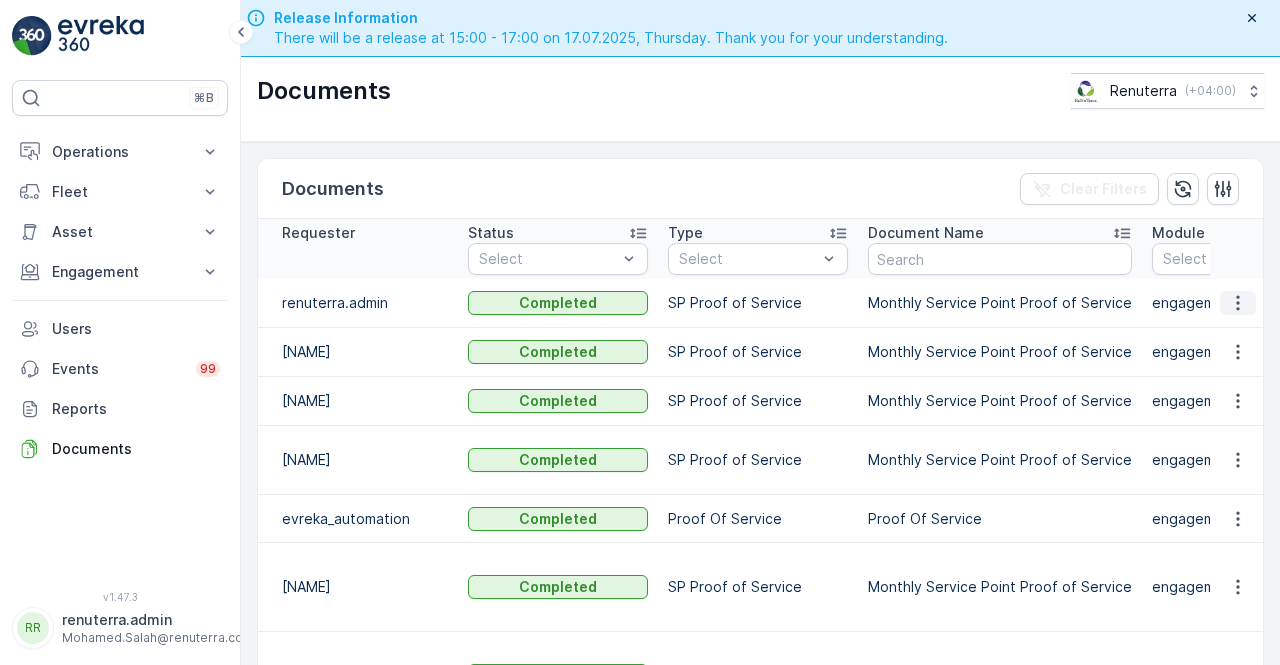 click 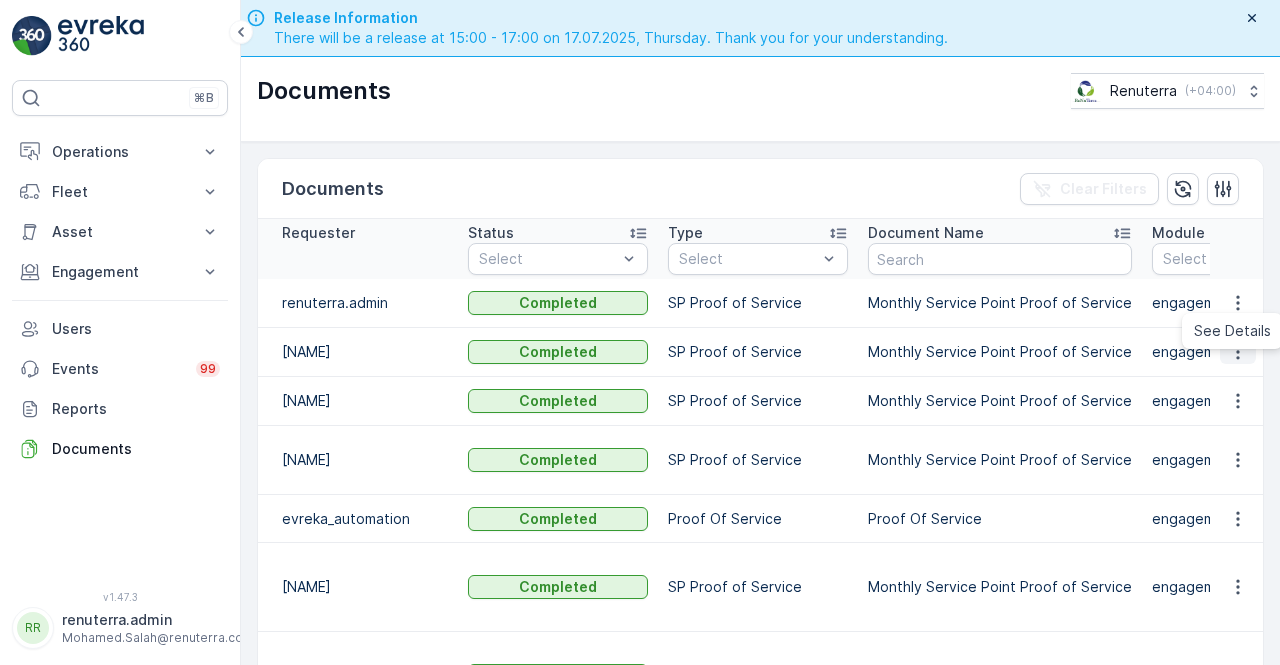 click on "See Details" at bounding box center (1232, 331) 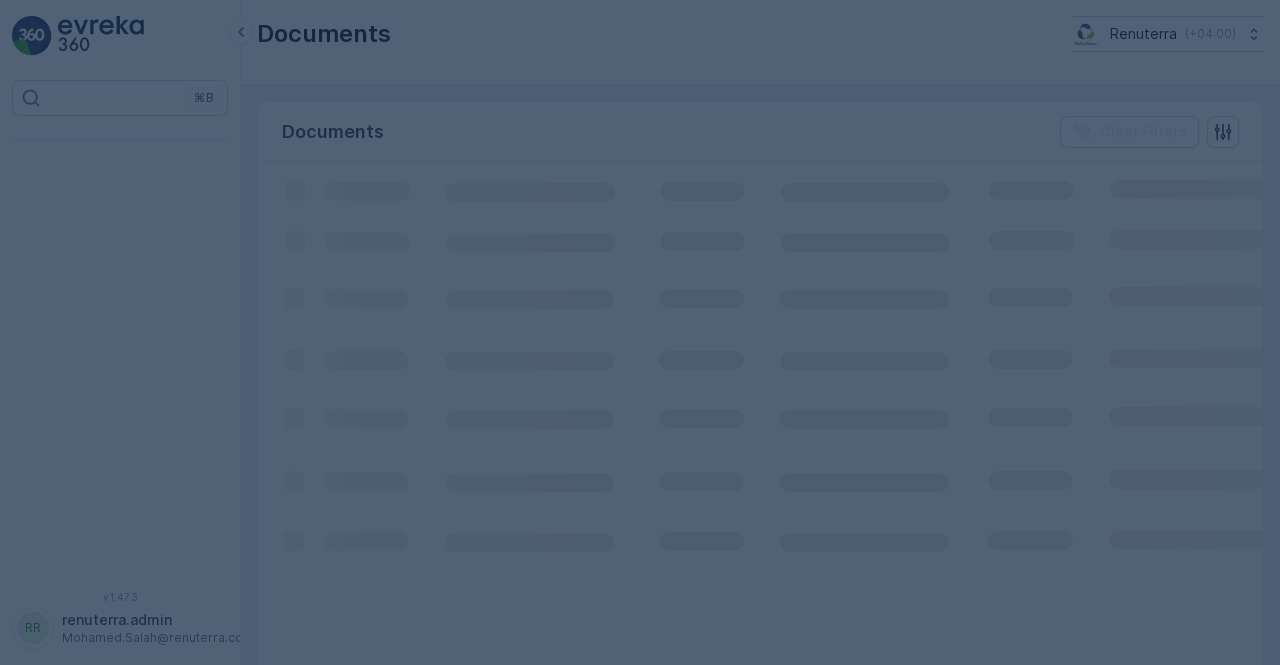scroll, scrollTop: 0, scrollLeft: 0, axis: both 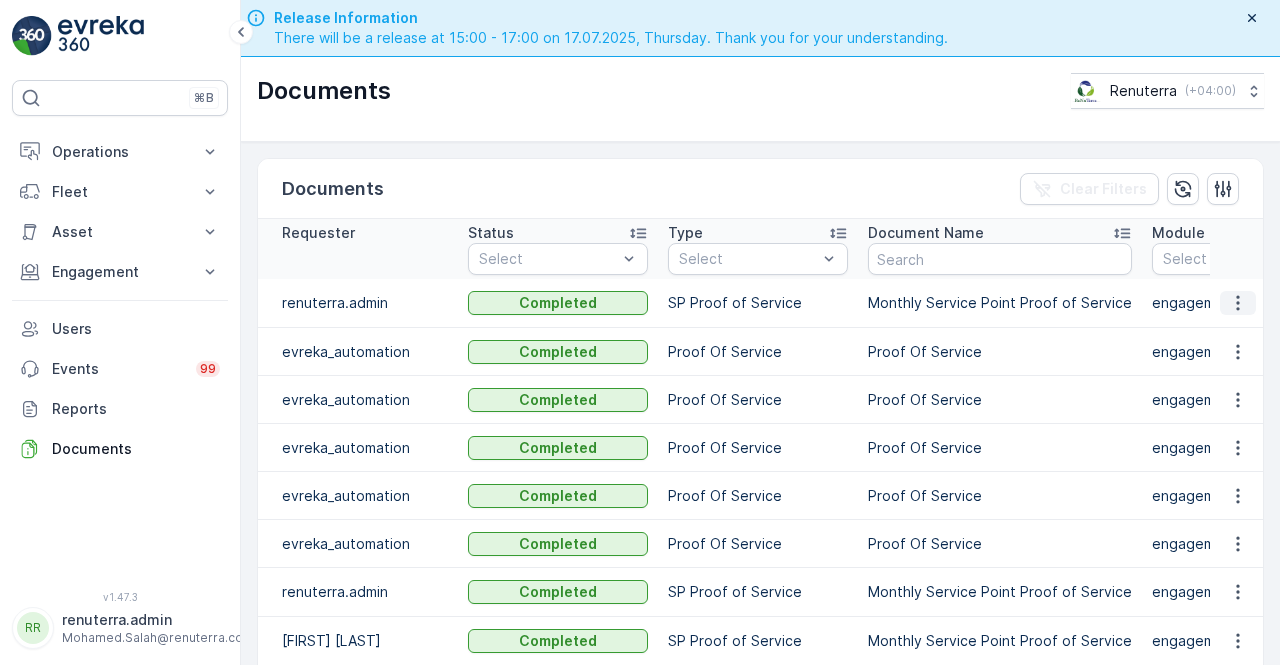 click 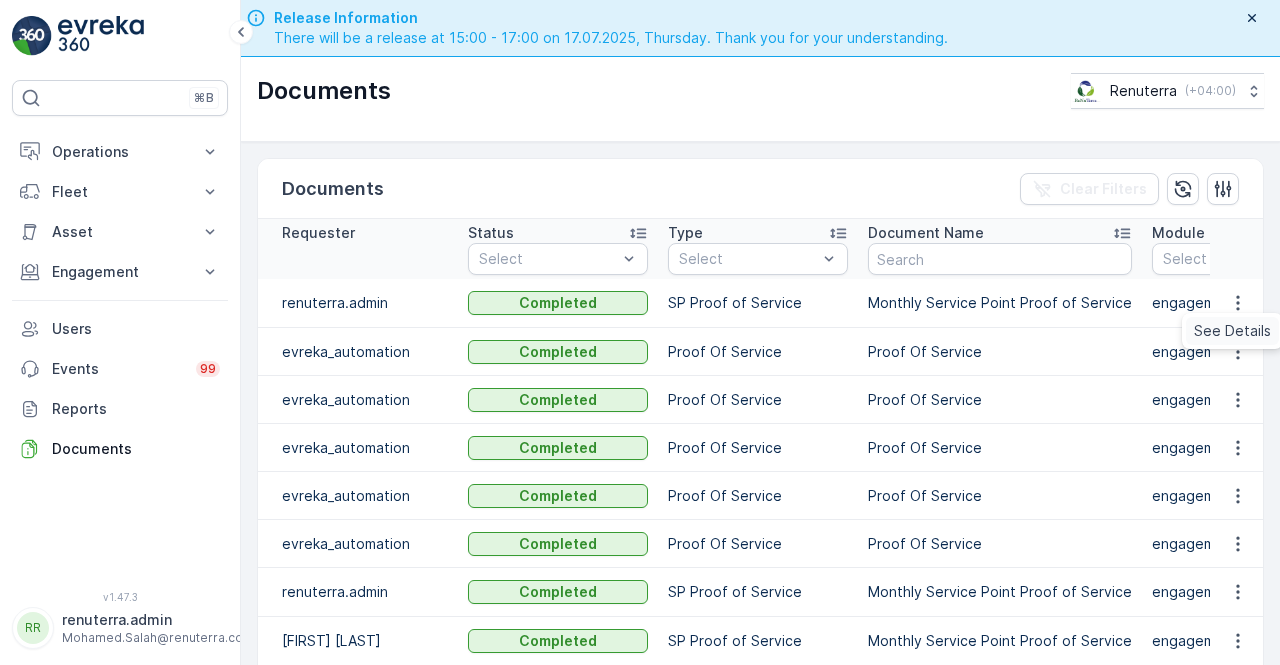 click on "See Details" at bounding box center (1232, 331) 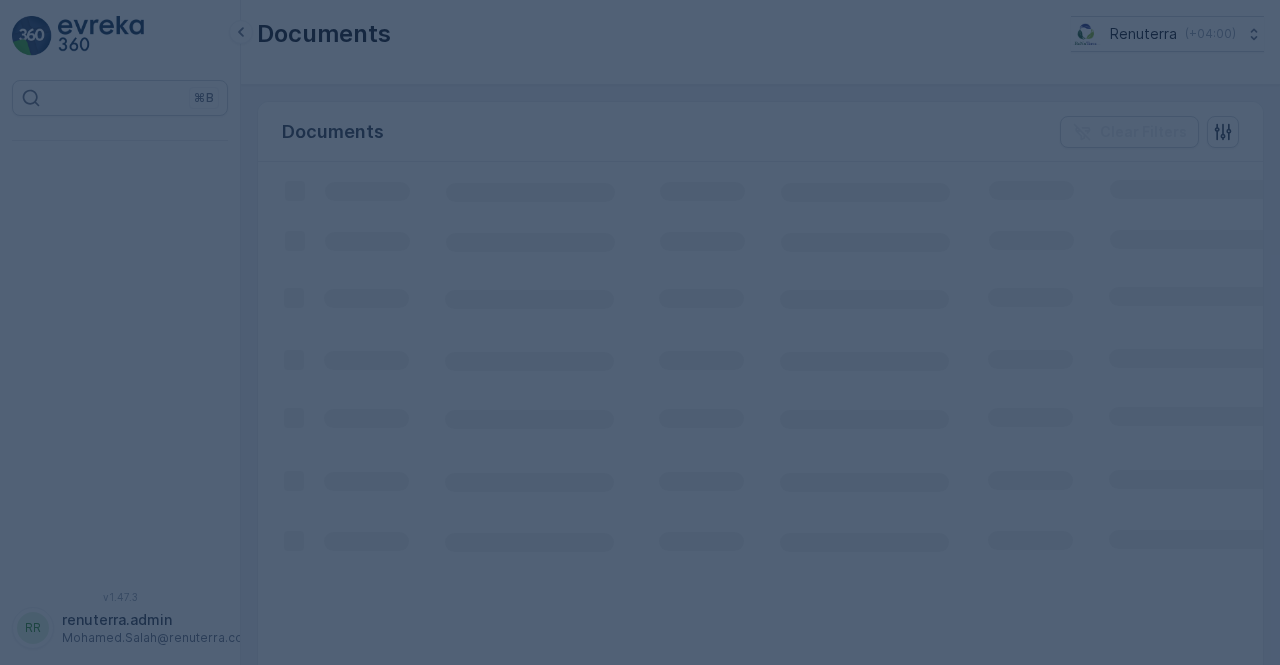 scroll, scrollTop: 0, scrollLeft: 0, axis: both 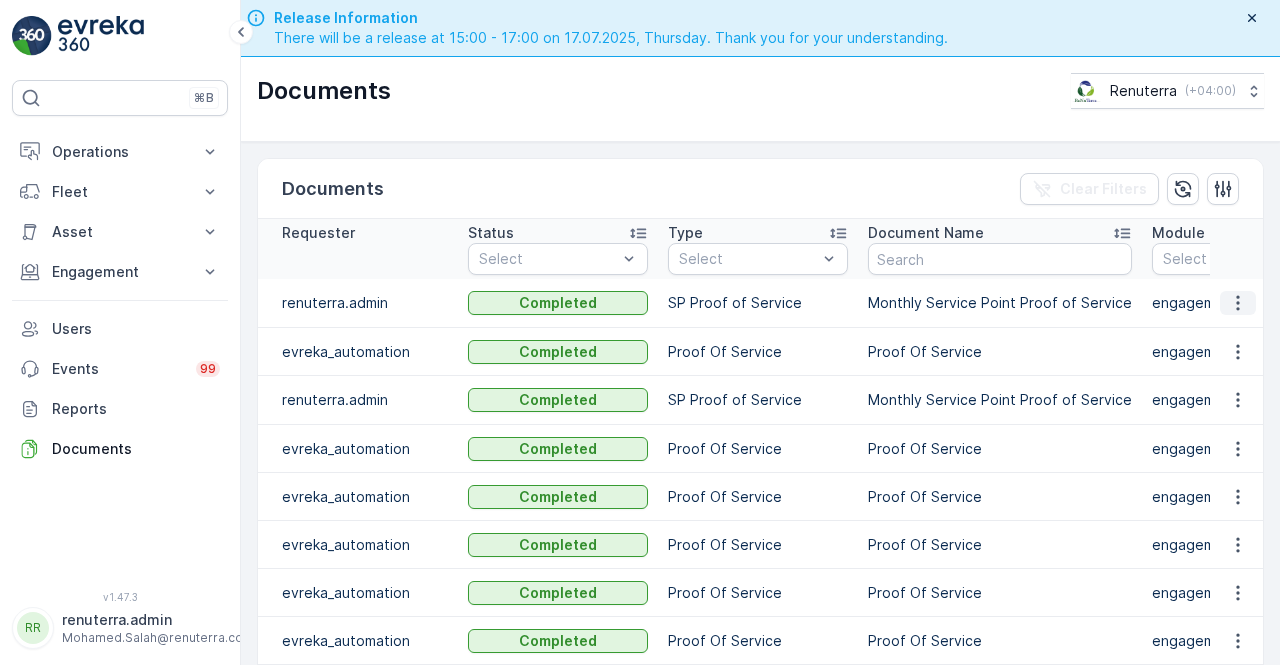 drag, startPoint x: 1226, startPoint y: 286, endPoint x: 1234, endPoint y: 295, distance: 12.0415945 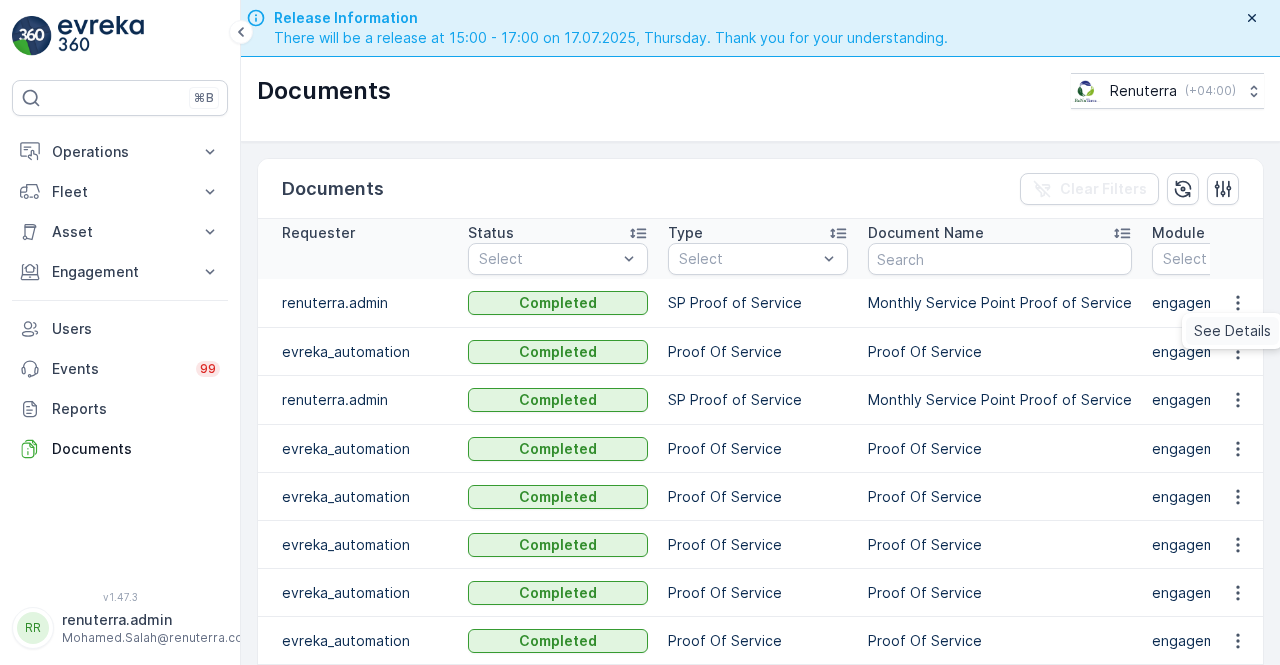click on "See Details" at bounding box center (1232, 331) 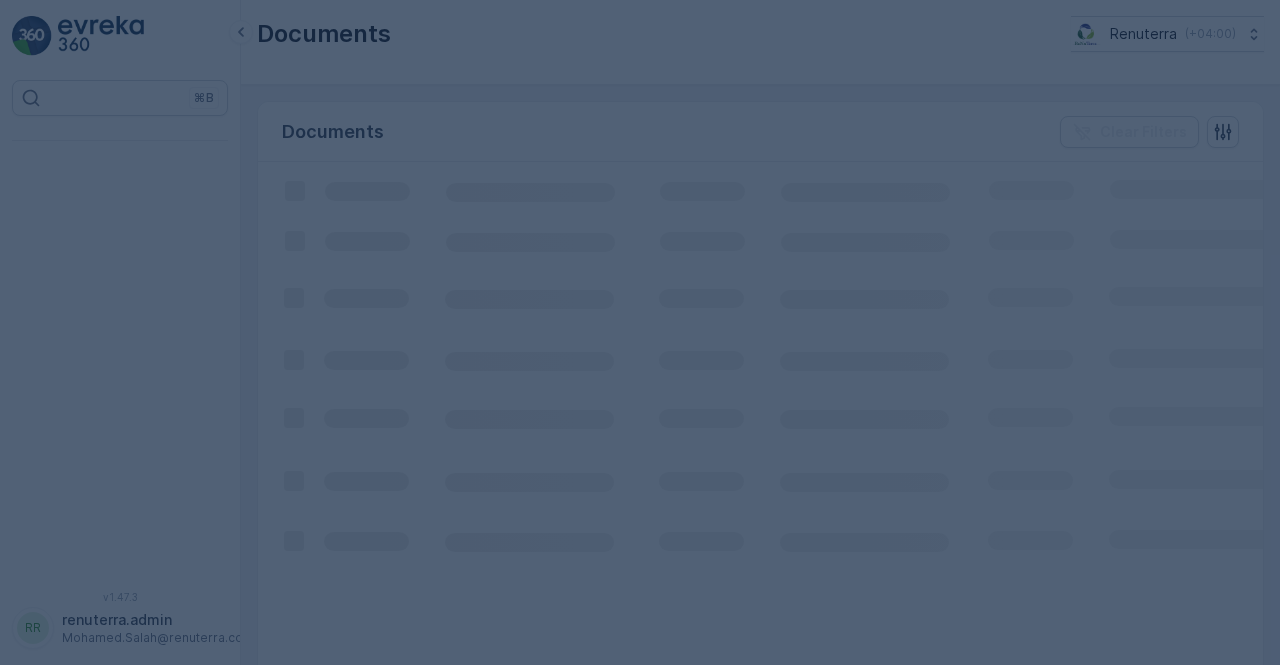 scroll, scrollTop: 0, scrollLeft: 0, axis: both 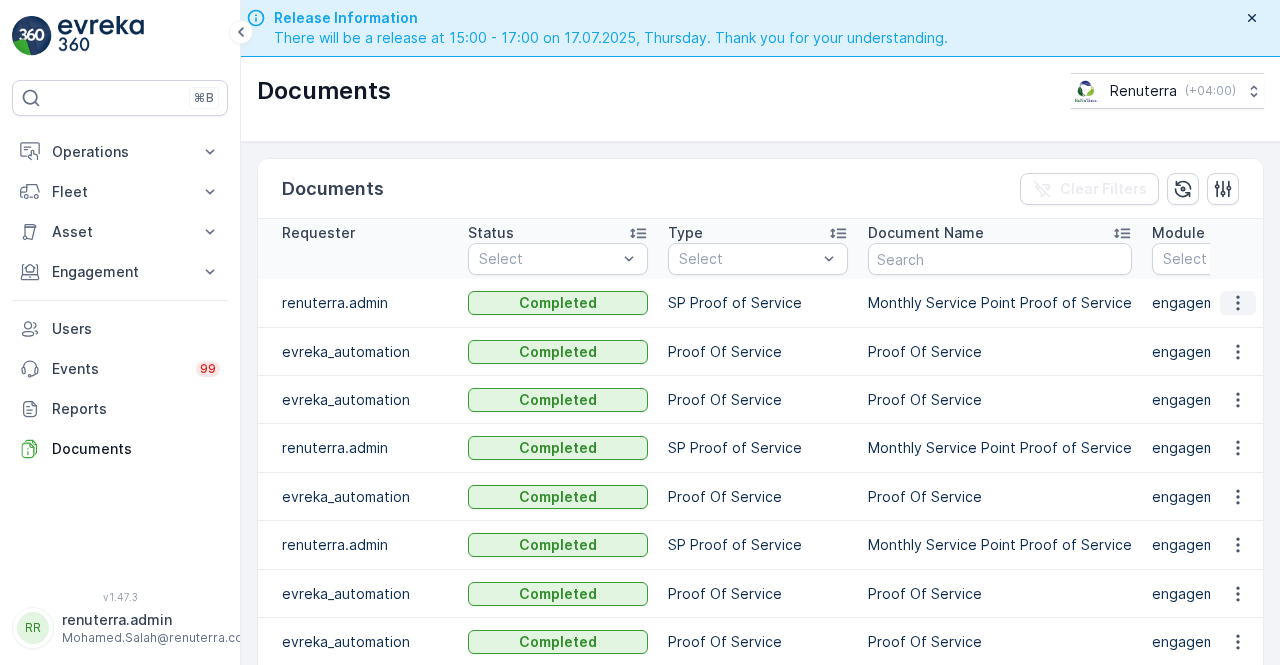 click 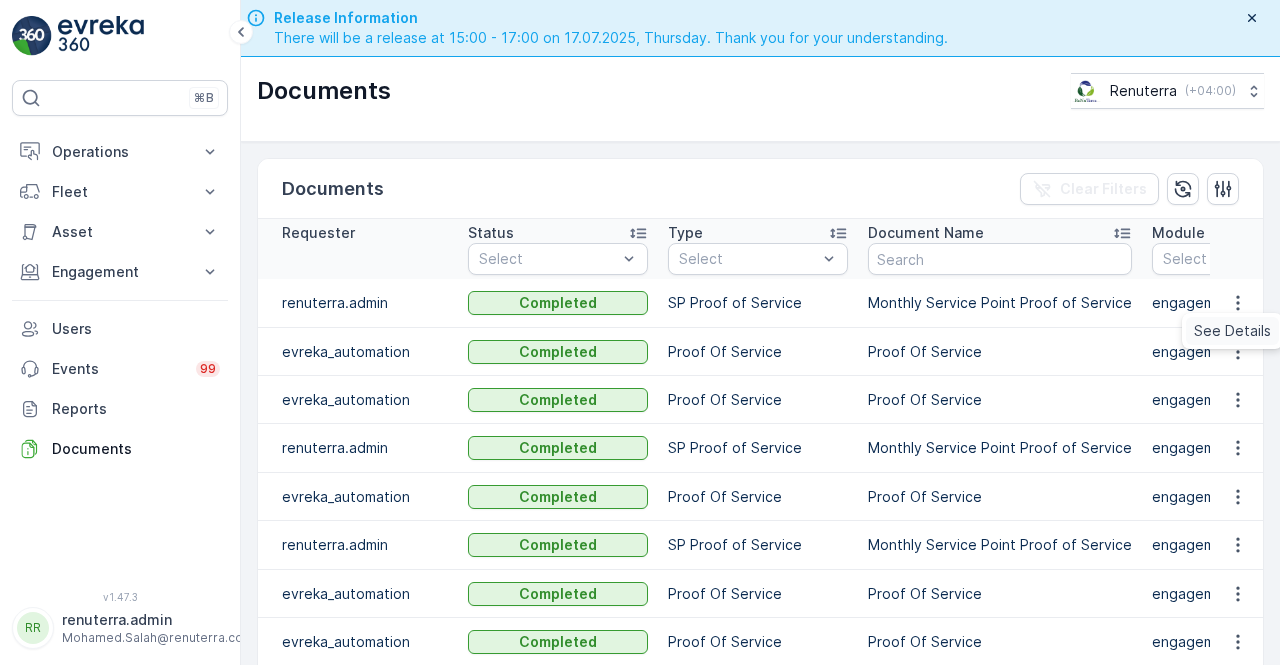 click on "See Details" at bounding box center (1232, 331) 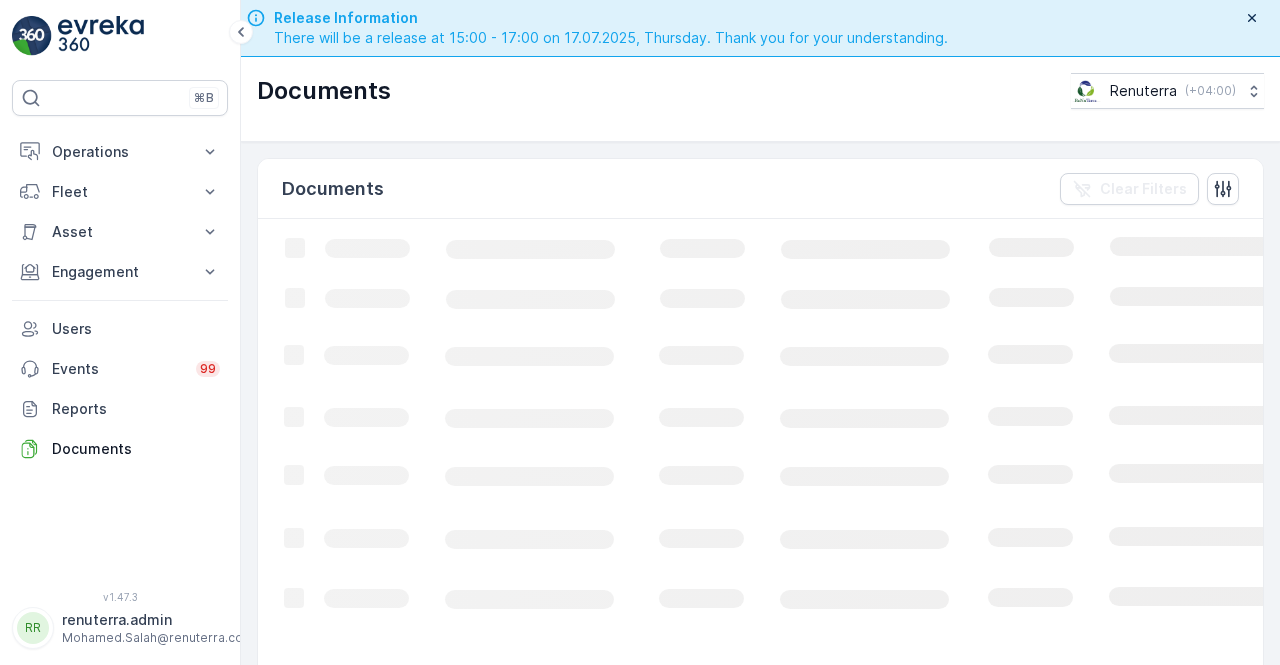 scroll, scrollTop: 0, scrollLeft: 0, axis: both 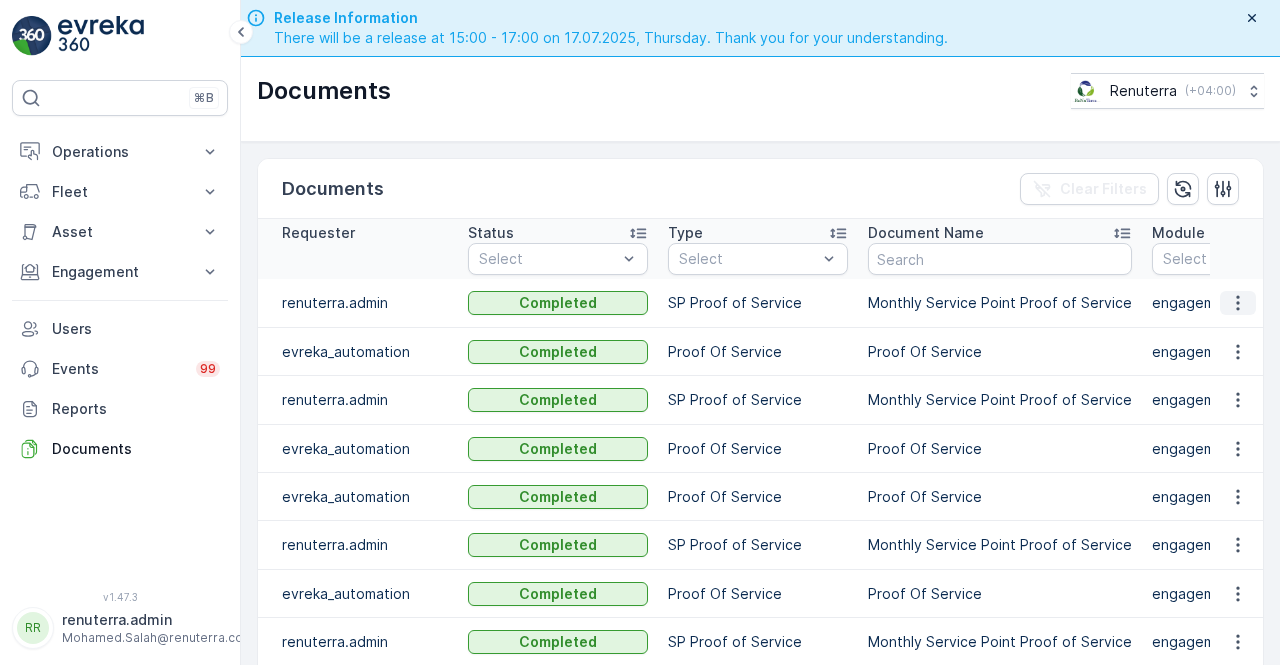 click at bounding box center [1238, 303] 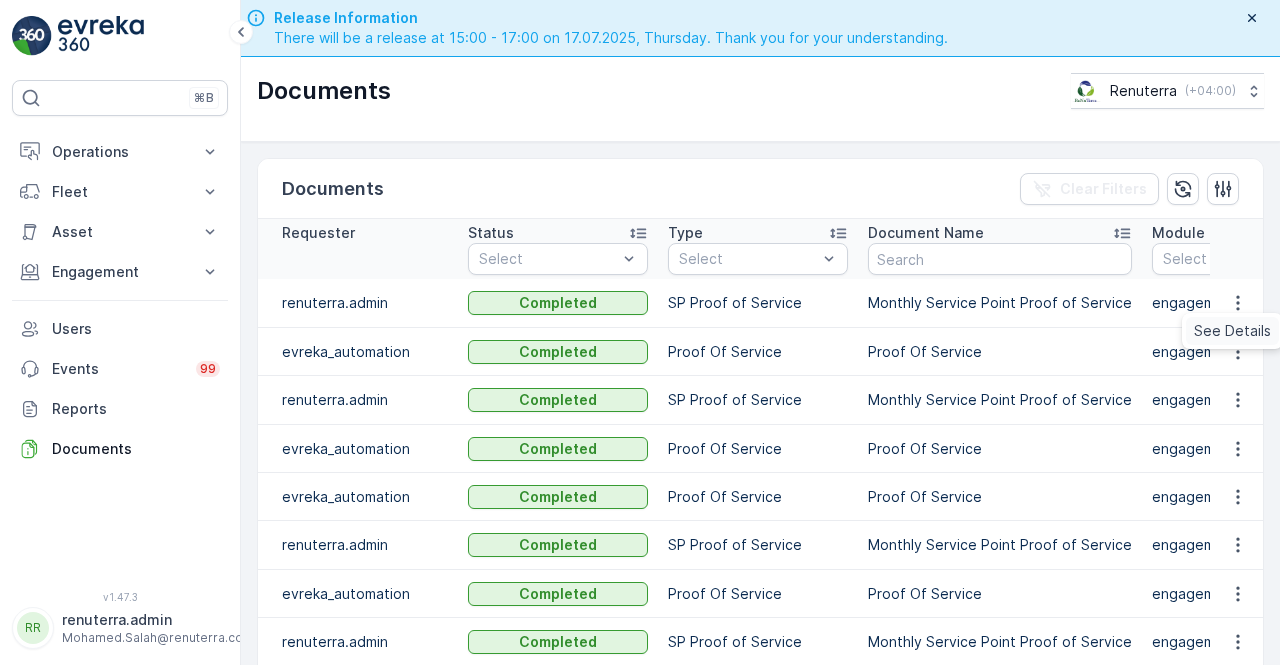 click on "See Details" at bounding box center [1232, 331] 